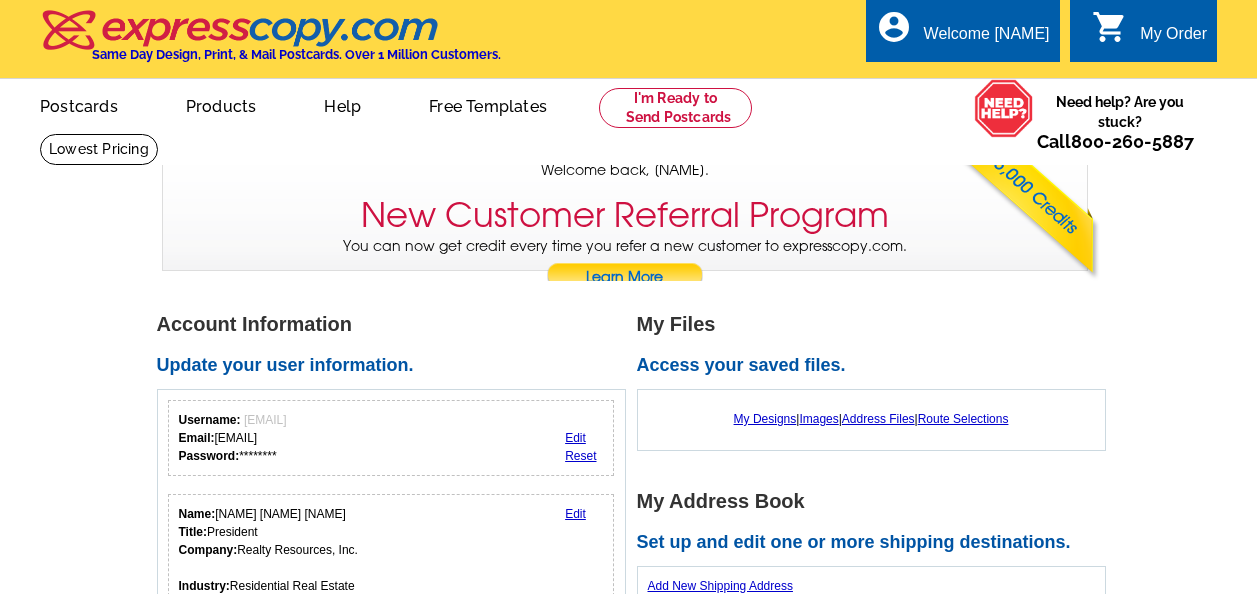 scroll, scrollTop: 0, scrollLeft: 0, axis: both 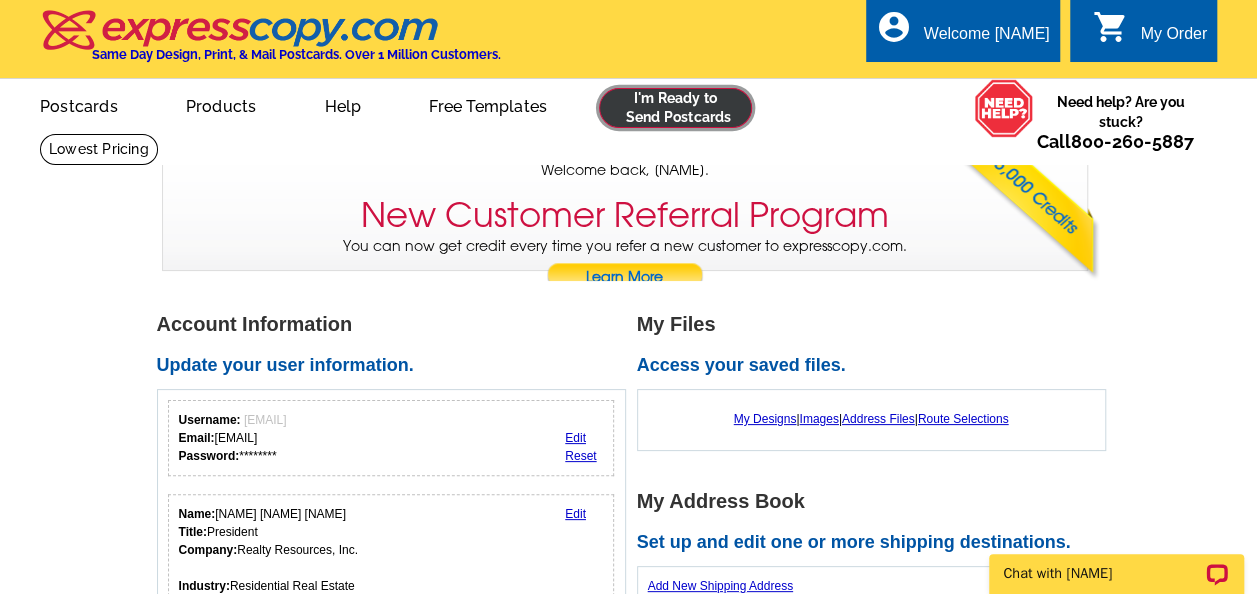click at bounding box center (675, 108) 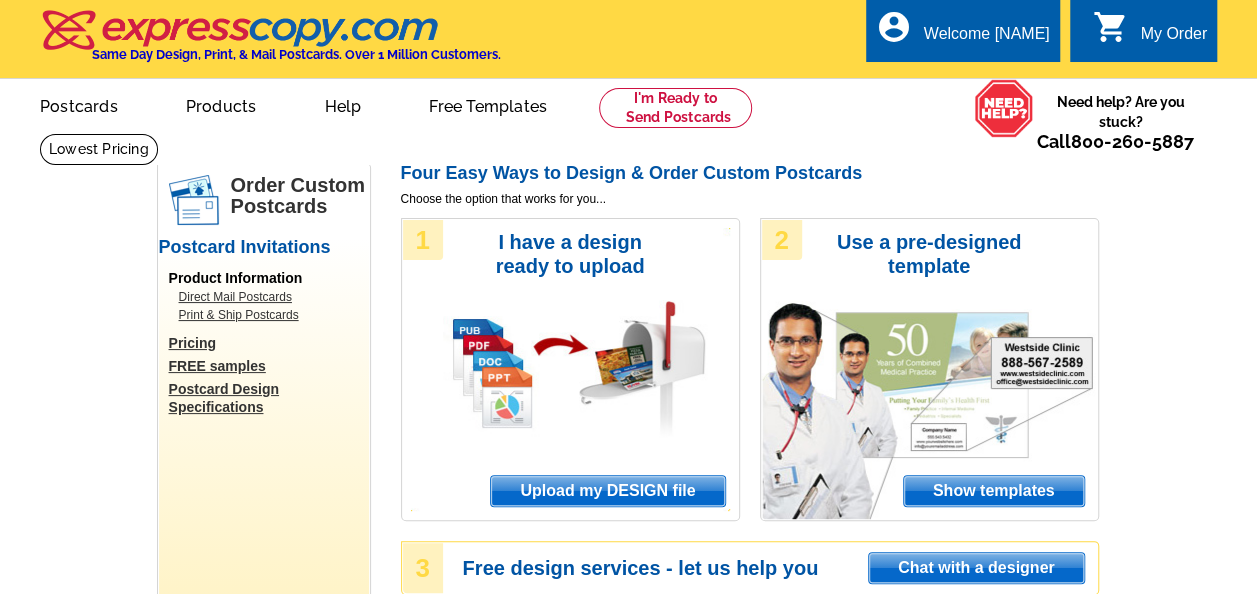 scroll, scrollTop: 200, scrollLeft: 0, axis: vertical 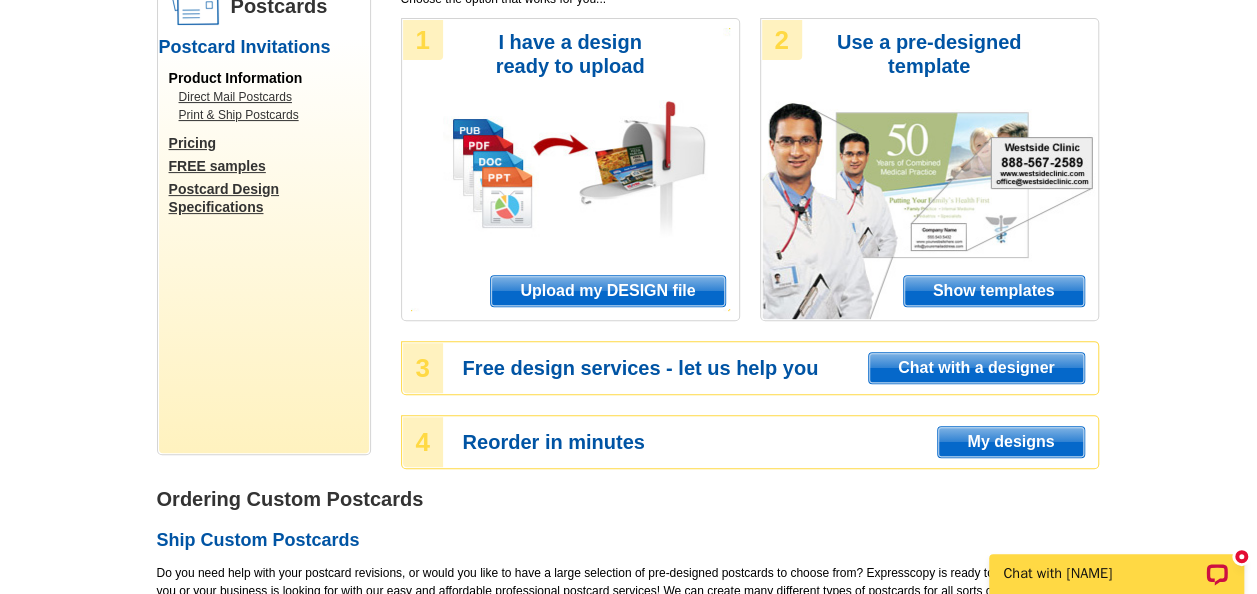 click on "Show templates" at bounding box center [994, 291] 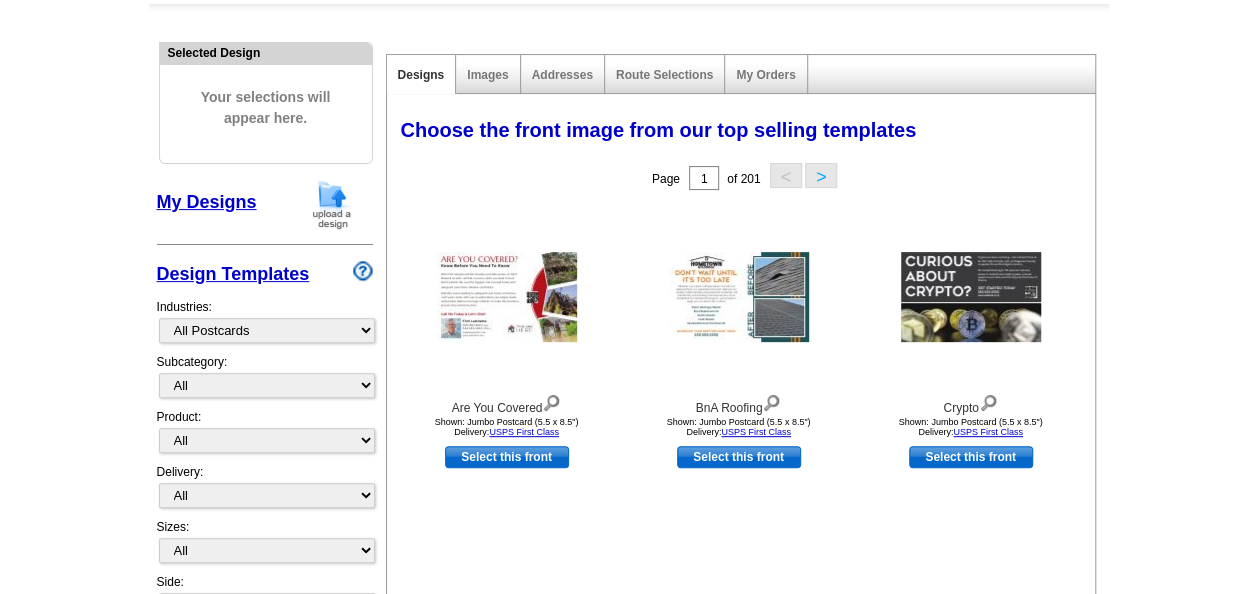scroll, scrollTop: 200, scrollLeft: 0, axis: vertical 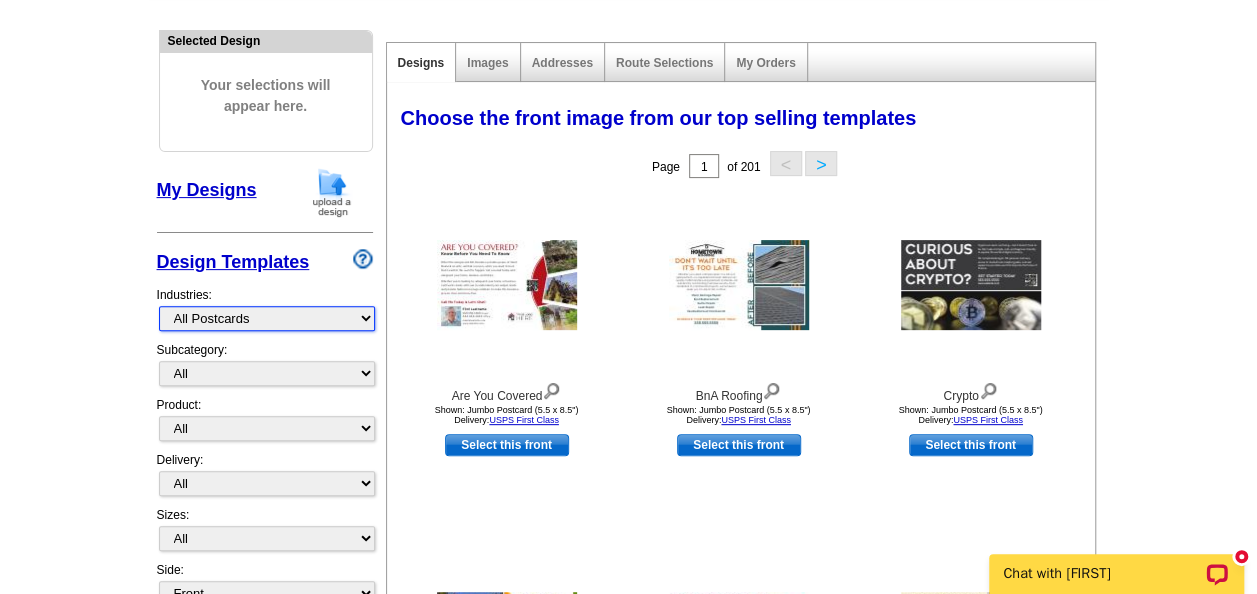click on "What's New Real Estate Mortgage Insurance HVAC Dental Solar EDDM - NEW! Calendar Postcards Arts & Entertainment Assisted Living Automotive Beauty & Fitness Business Services Education, Camps & Childcare Financial Services Food & Beverage Healthcare Holiday Home Services Keep-in-Touch Legal Non-Profit Personal Projects Pets & Veterinarians Photo Cards Religion & Faith Retail Seasonal Sports & Recreation Sports Schedules Travel Greeting Cards All Postcards All Flyers & Brochures All Business Cards All Door Hangers All Greeting Cards" at bounding box center [267, 318] 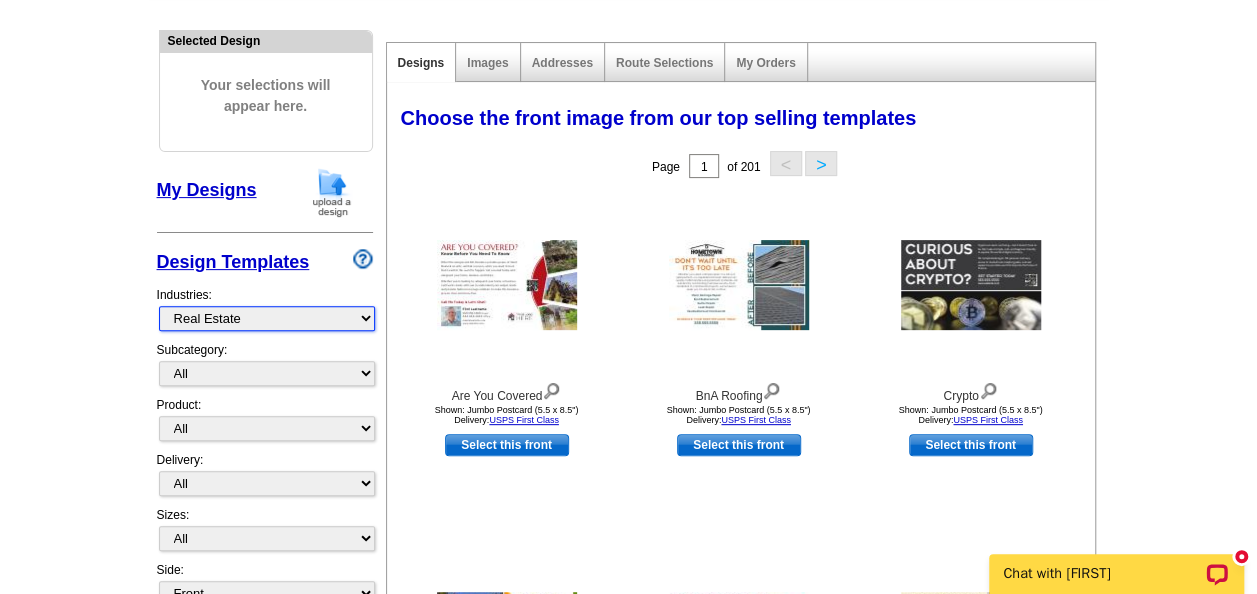 click on "What's New Real Estate Mortgage Insurance HVAC Dental Solar EDDM - NEW! Calendar Postcards Arts & Entertainment Assisted Living Automotive Beauty & Fitness Business Services Education, Camps & Childcare Financial Services Food & Beverage Healthcare Holiday Home Services Keep-in-Touch Legal Non-Profit Personal Projects Pets & Veterinarians Photo Cards Religion & Faith Retail Seasonal Sports & Recreation Sports Schedules Travel Greeting Cards All Postcards All Flyers & Brochures All Business Cards All Door Hangers All Greeting Cards" at bounding box center [267, 318] 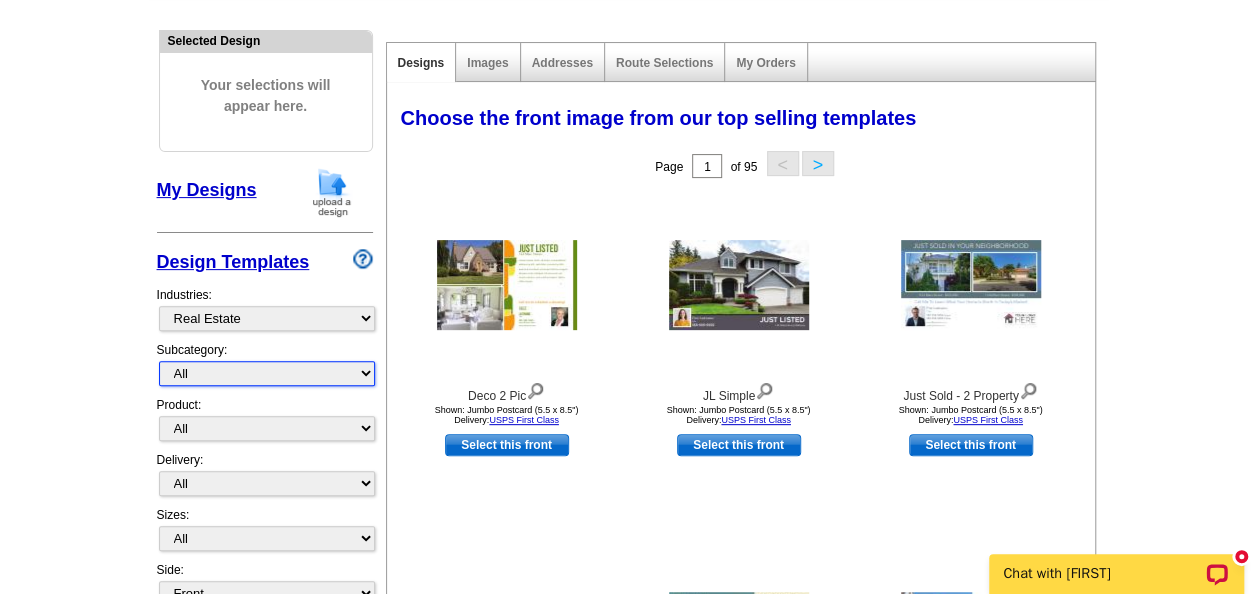 click on "All RE/MAX® Referrals Keller Williams® Berkshire Hathaway Home Services Century 21 Commercial Real Estate QR Code Cards 1st Time Home Buyer Distressed Homeowners Social Networking Farming Just Listed Just Sold Open House Market Report" at bounding box center (267, 373) 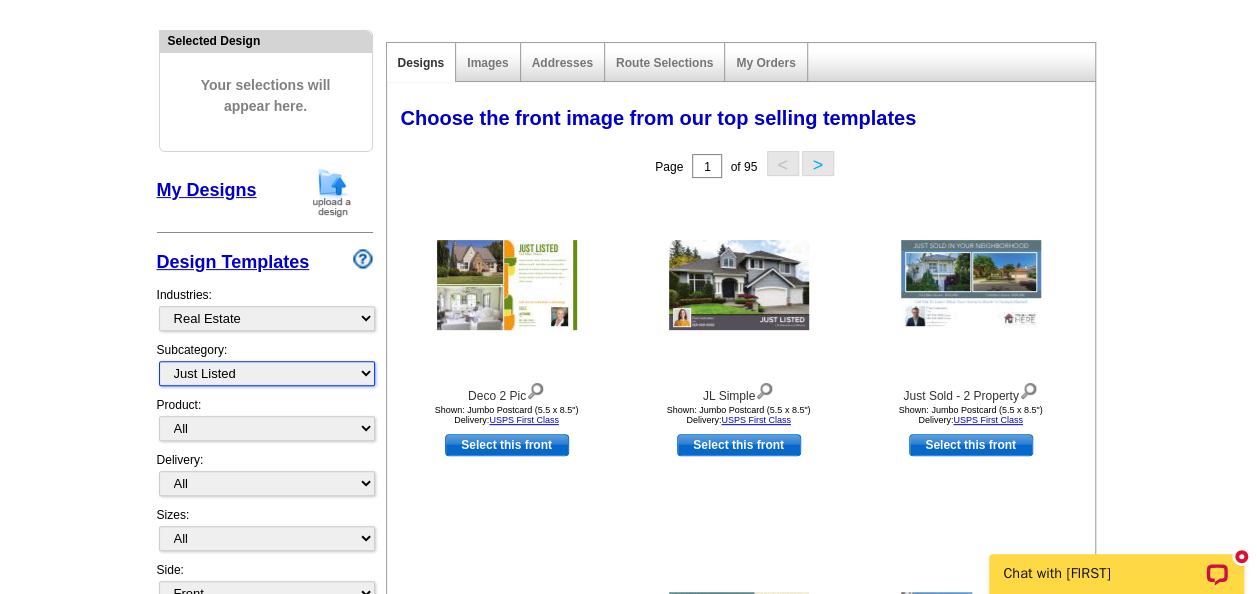 click on "All RE/MAX® Referrals Keller Williams® Berkshire Hathaway Home Services Century 21 Commercial Real Estate QR Code Cards 1st Time Home Buyer Distressed Homeowners Social Networking Farming Just Listed Just Sold Open House Market Report" at bounding box center (267, 373) 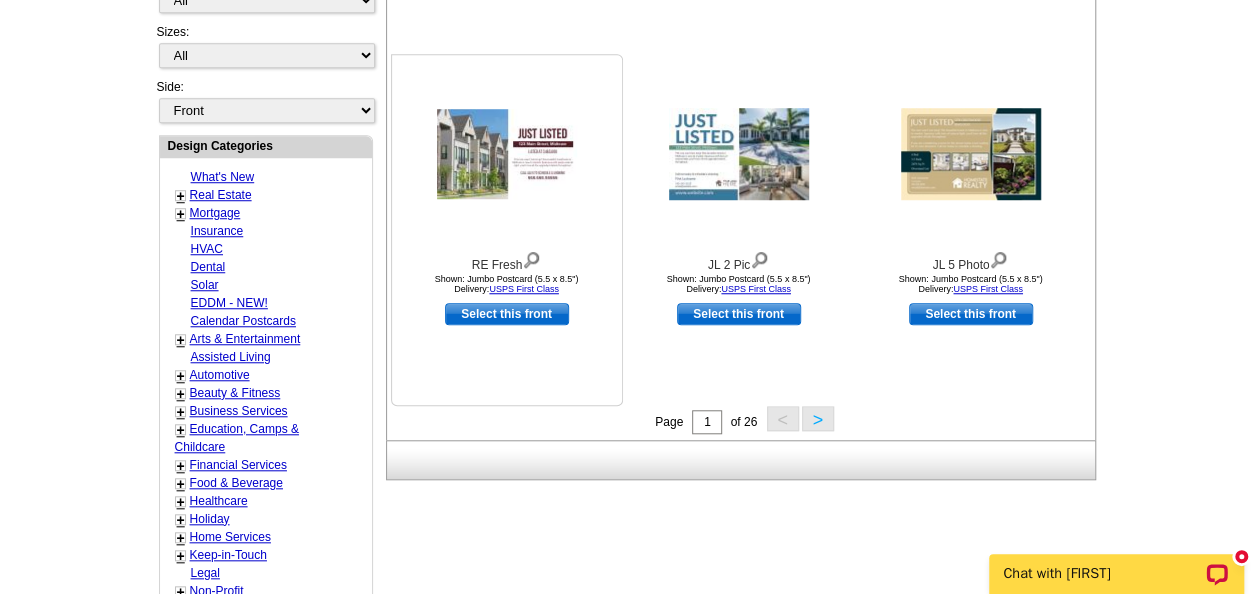 scroll, scrollTop: 700, scrollLeft: 0, axis: vertical 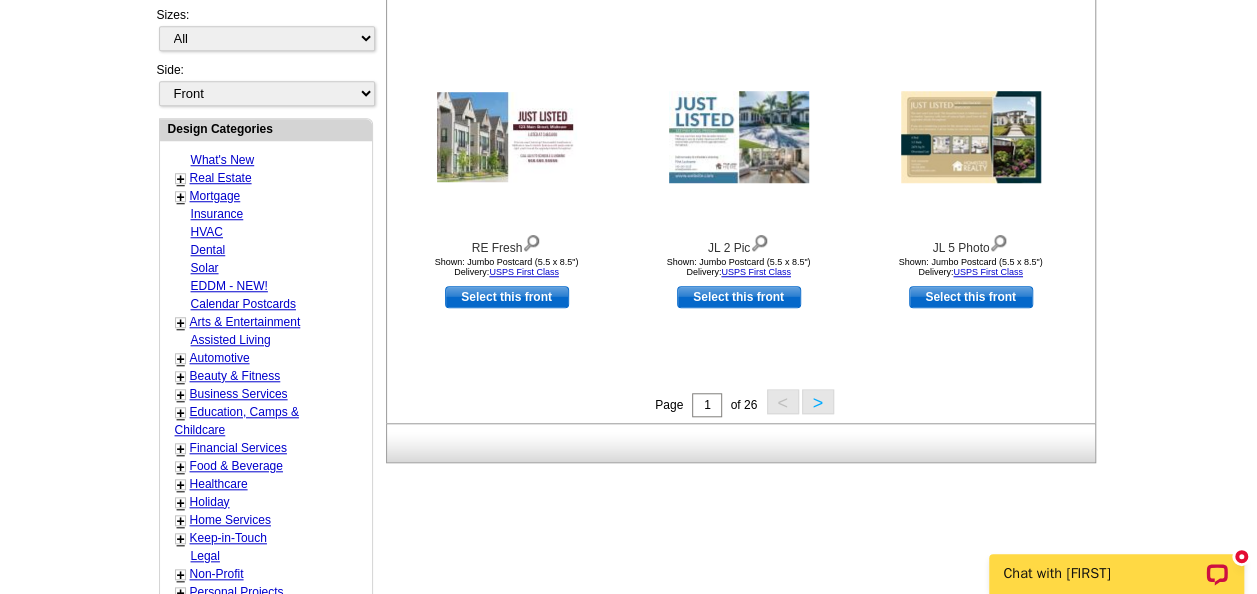 click on ">" at bounding box center (818, 401) 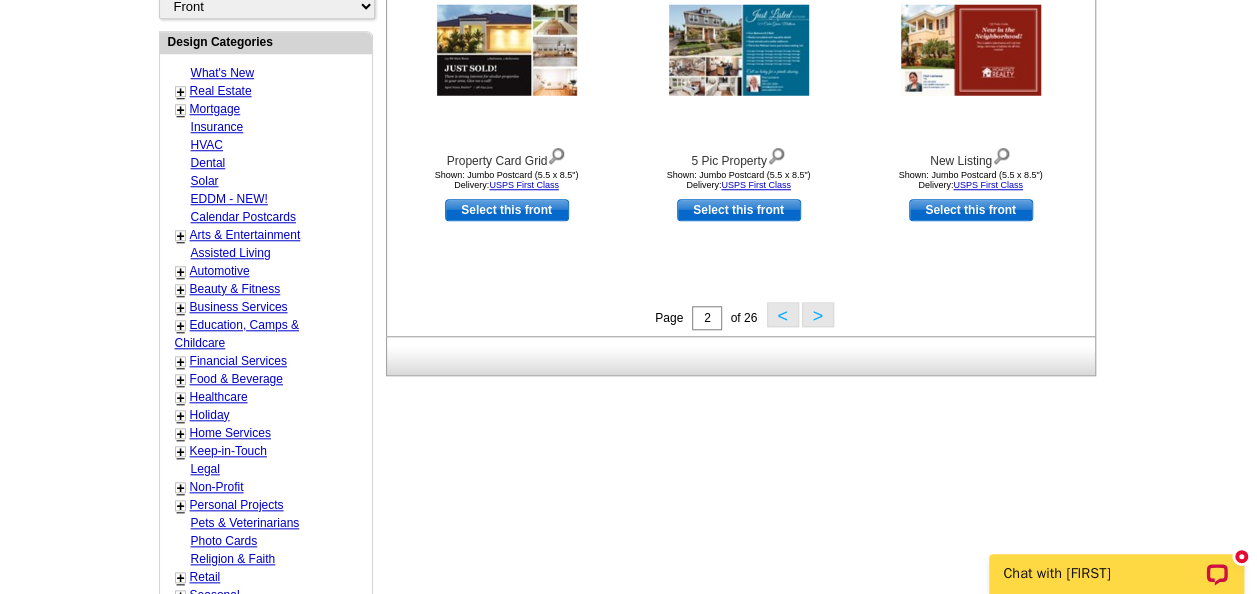 scroll, scrollTop: 795, scrollLeft: 0, axis: vertical 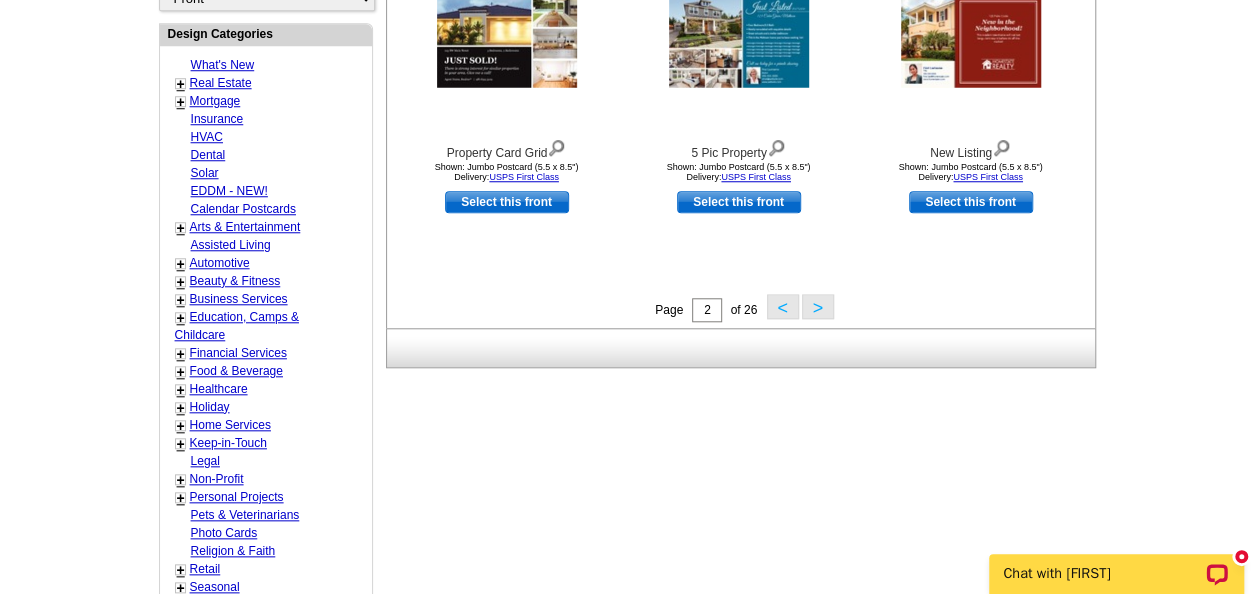click on ">" at bounding box center [818, 306] 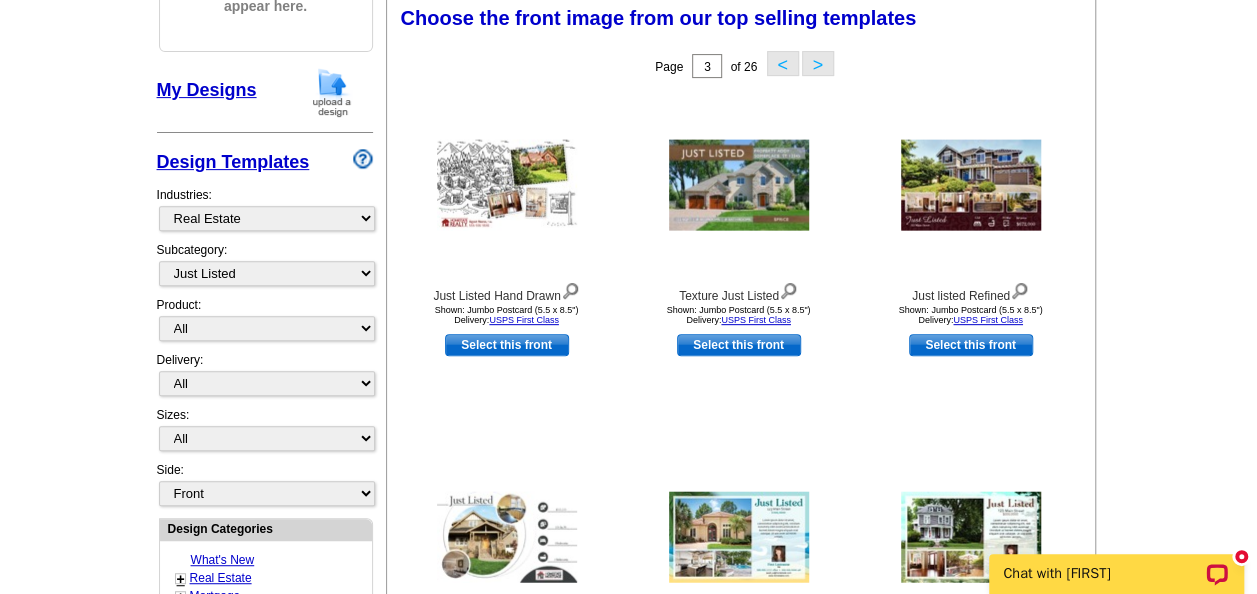 scroll, scrollTop: 295, scrollLeft: 0, axis: vertical 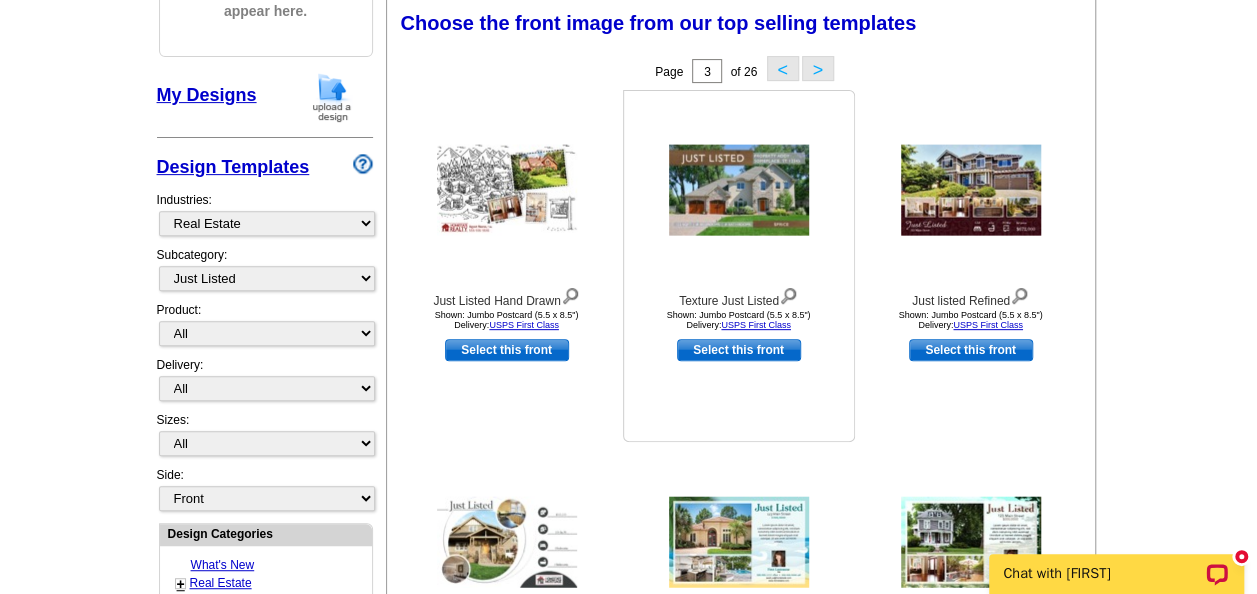 click on "Select this front" at bounding box center (739, 350) 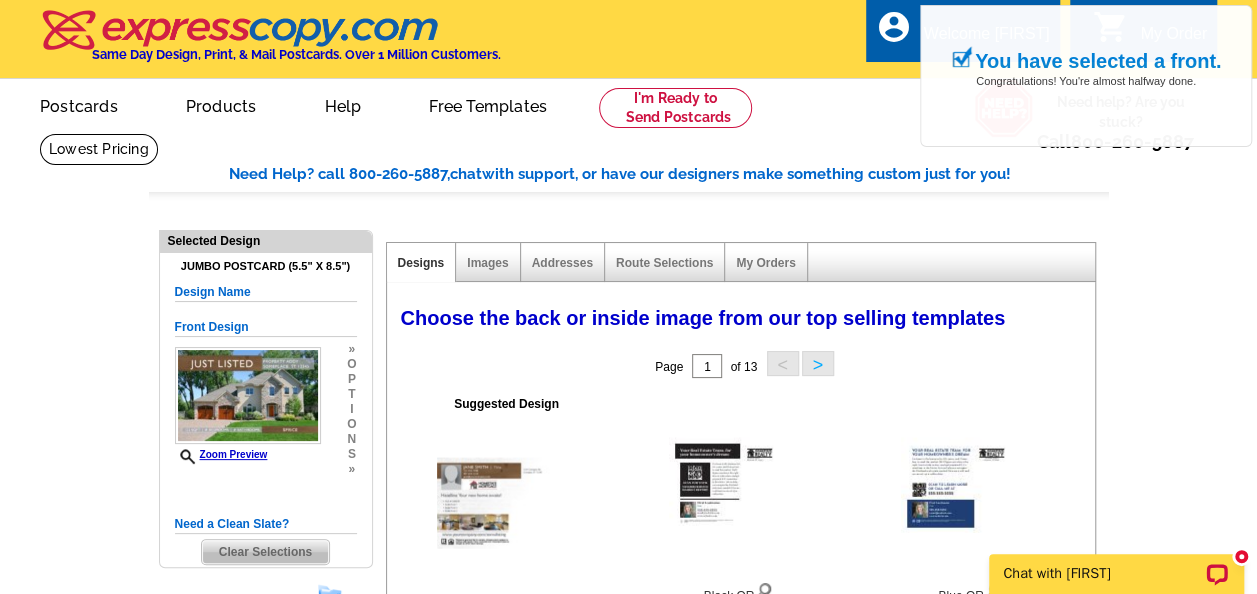 scroll, scrollTop: 300, scrollLeft: 0, axis: vertical 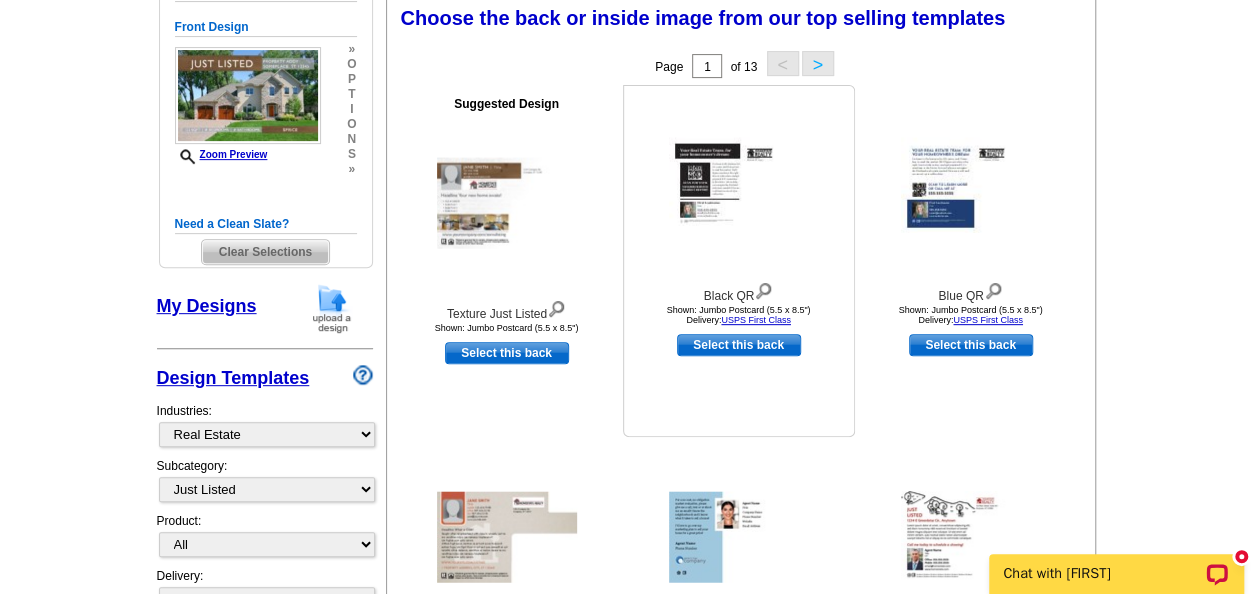 click on "Select this back" at bounding box center [739, 345] 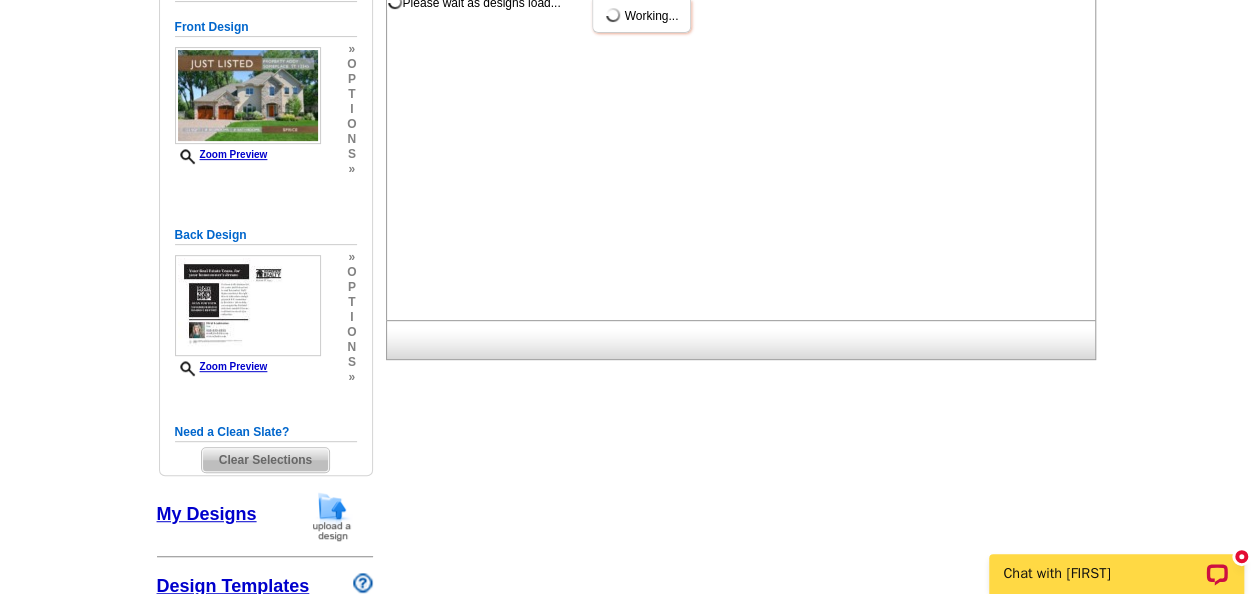 scroll, scrollTop: 0, scrollLeft: 0, axis: both 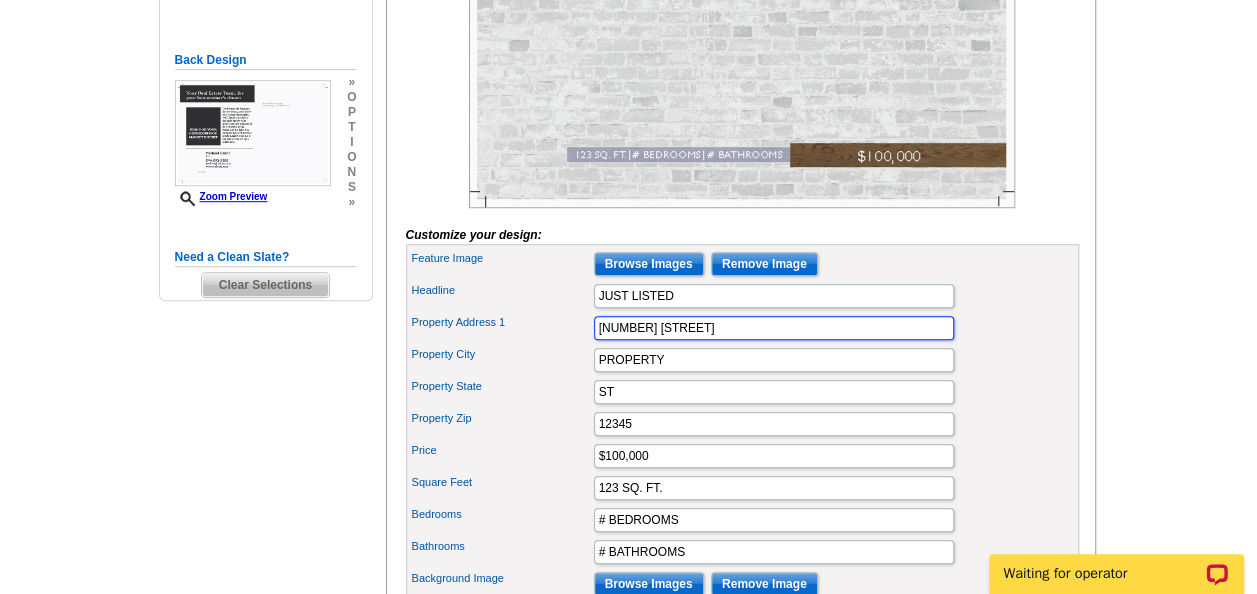 drag, startPoint x: 712, startPoint y: 356, endPoint x: 508, endPoint y: 384, distance: 205.9126 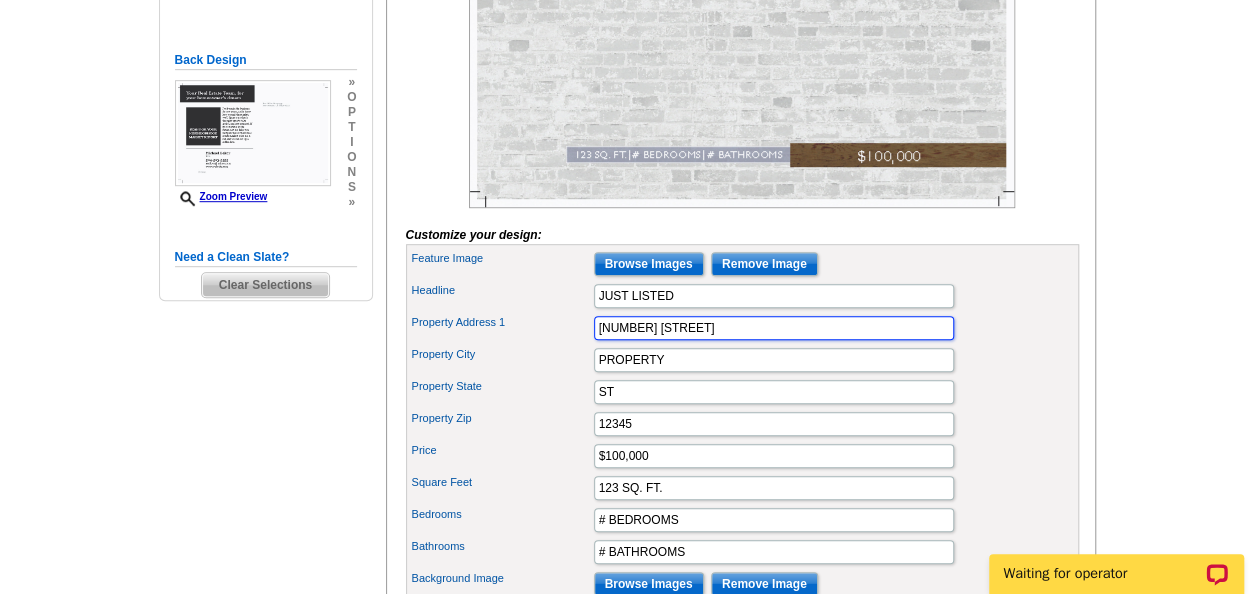 click on "Feature Image
Browse Images
Remove Image
Headline
JUST LISTED
Property Address 1 1234 ANYWHERE
PROPERTY" at bounding box center (742, 424) 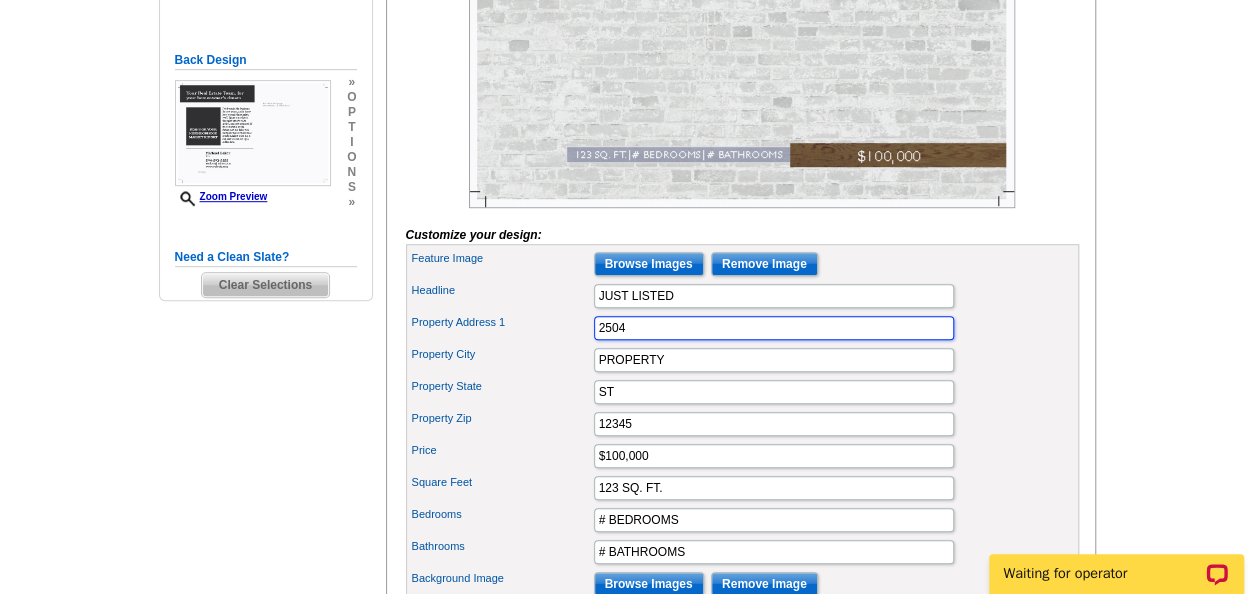 type on "2504 Martin L. King, Jr. Blvd" 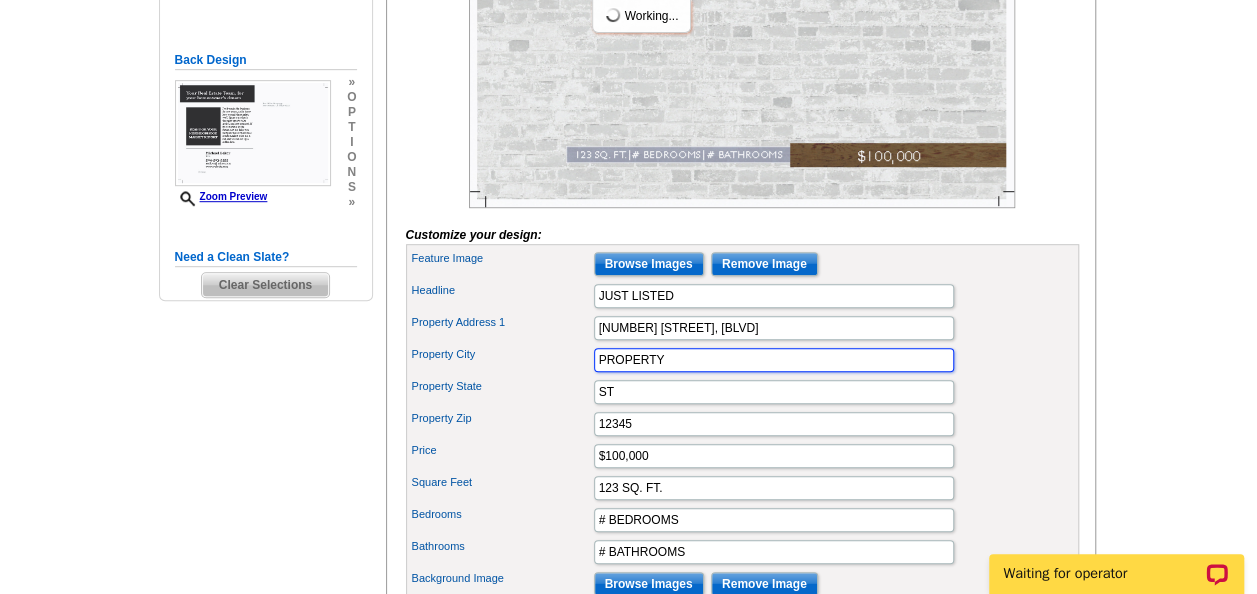 scroll, scrollTop: 0, scrollLeft: 0, axis: both 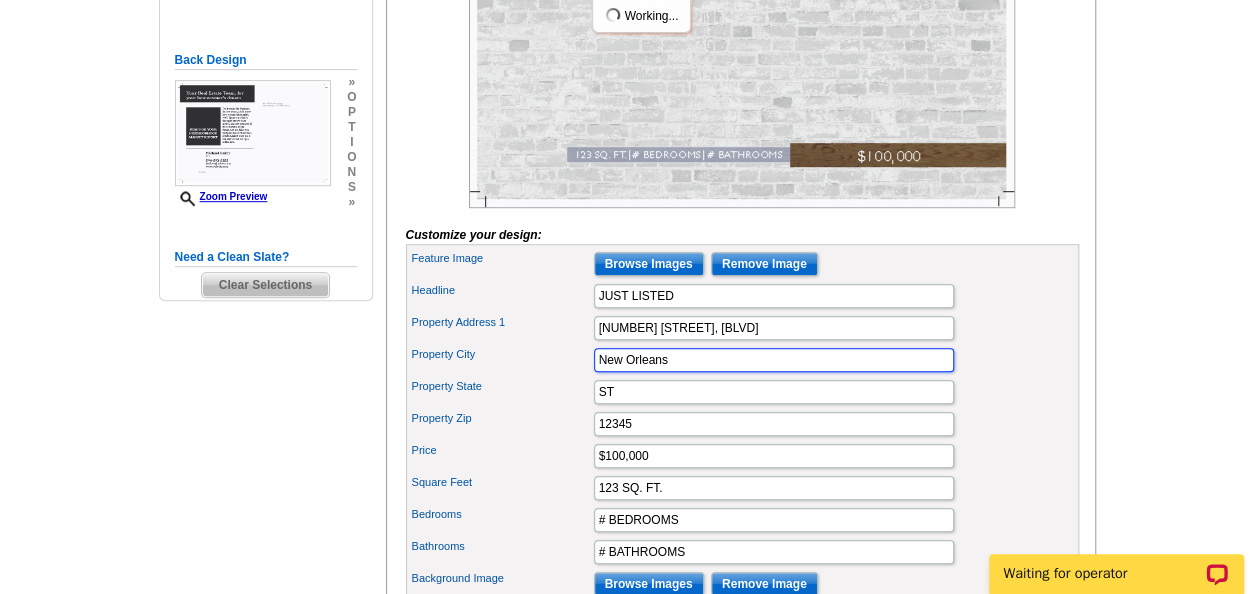 type on "New Orleans" 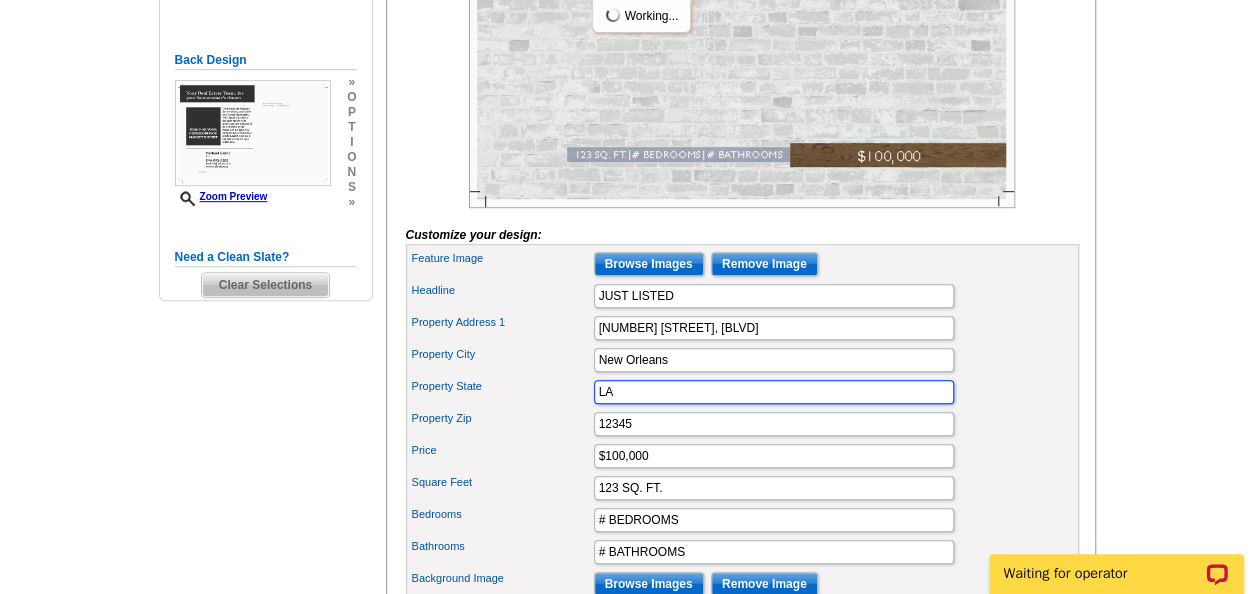 type on "LA" 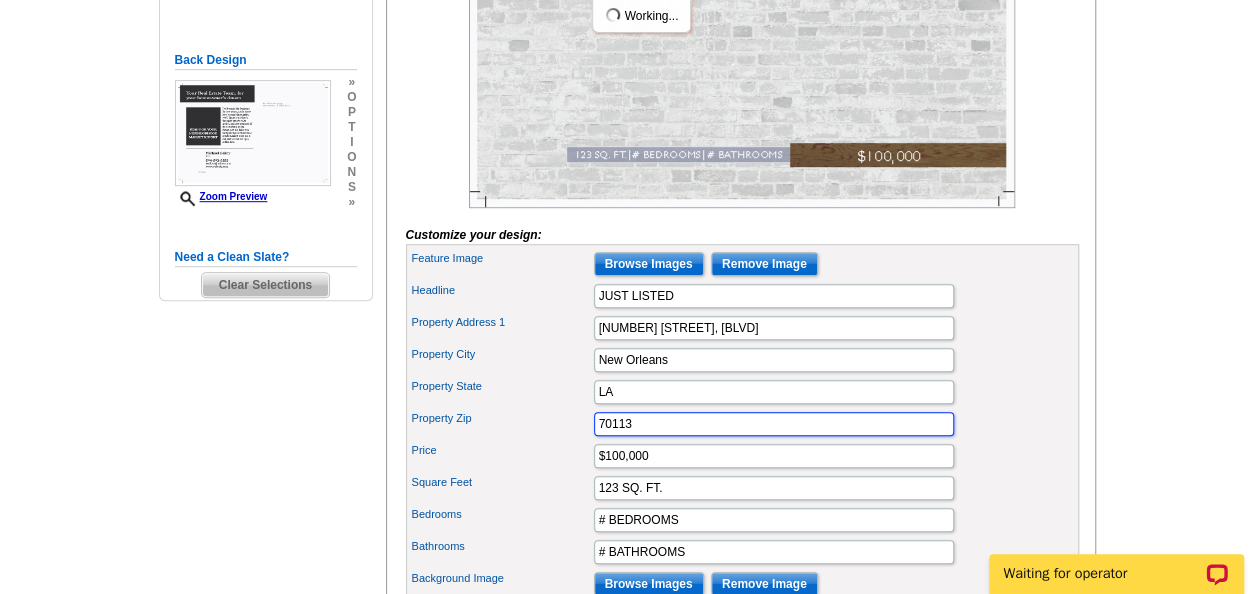 type on "70113" 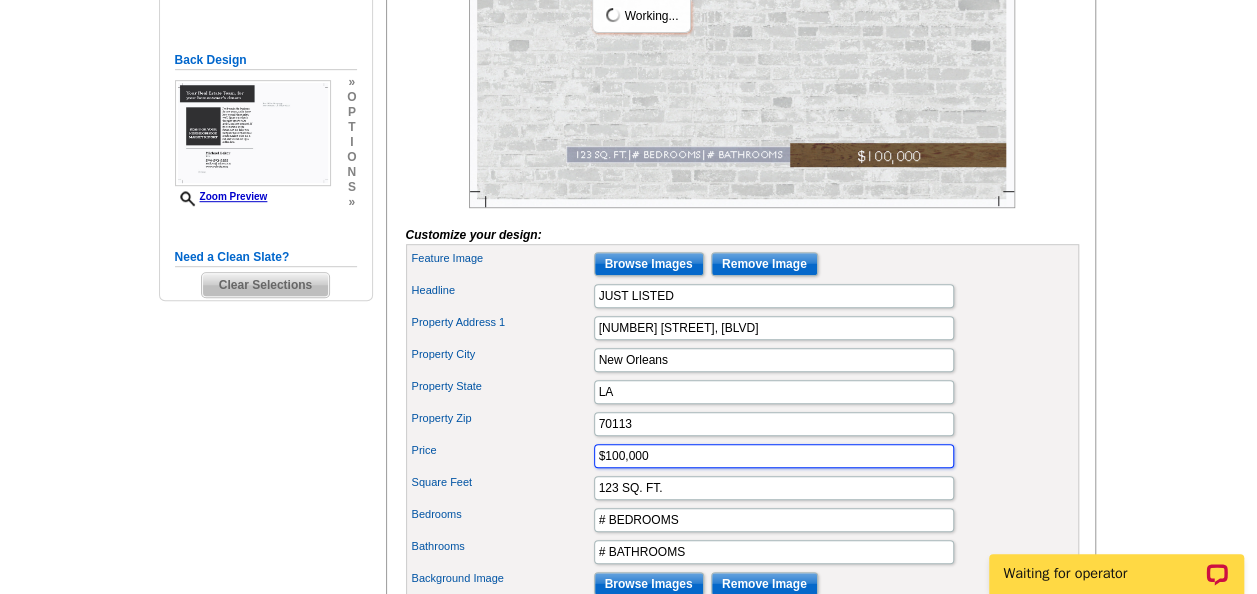 click on "$100,000" at bounding box center [774, 456] 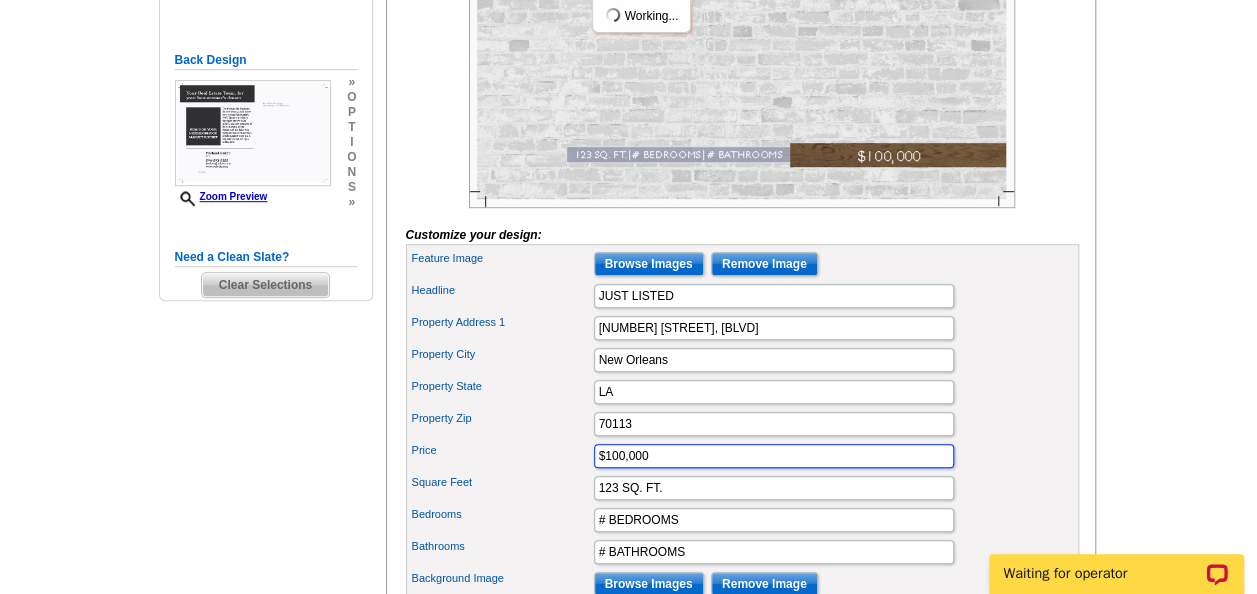 click on "$100,000" at bounding box center [774, 456] 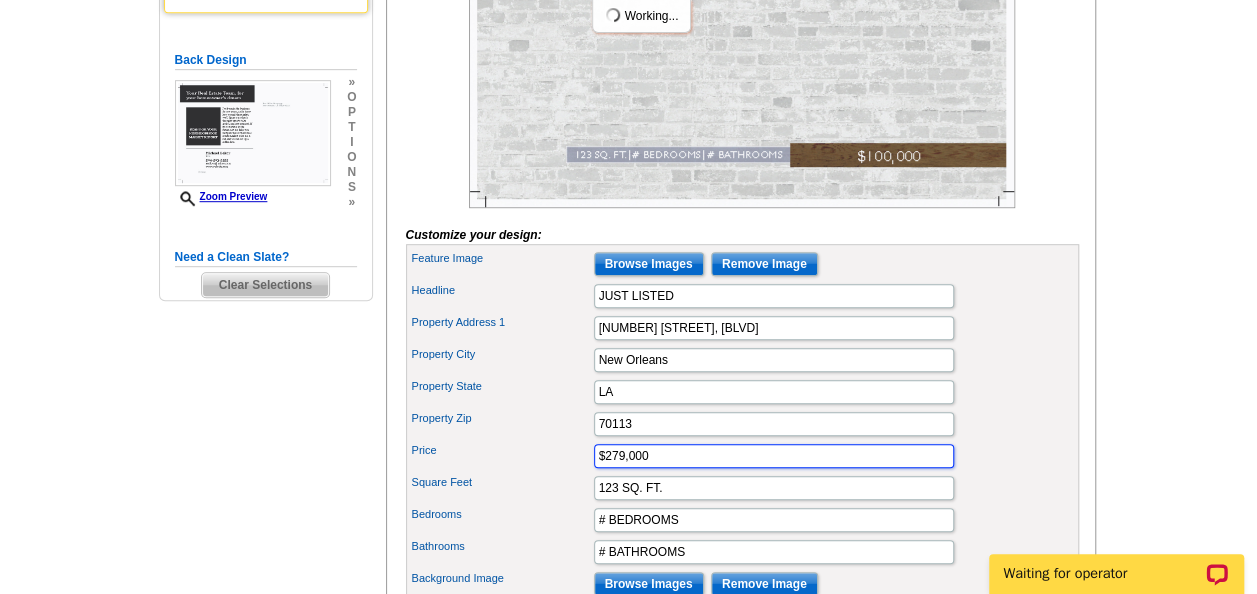 type on "$279,000" 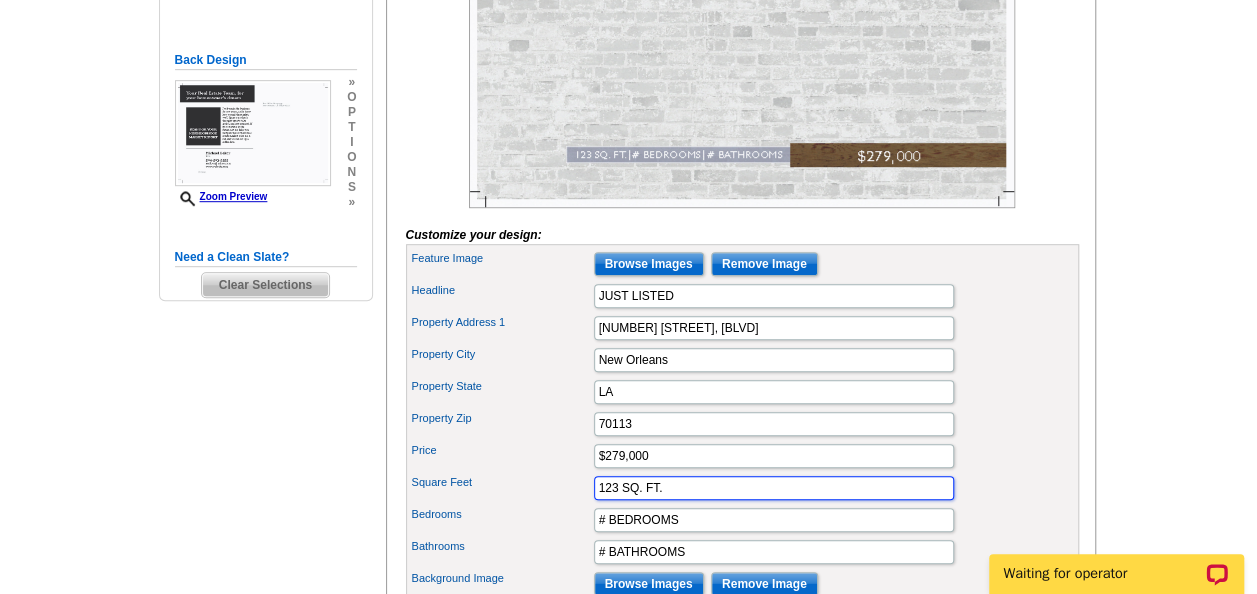 click on "123 SQ. FT." at bounding box center [774, 488] 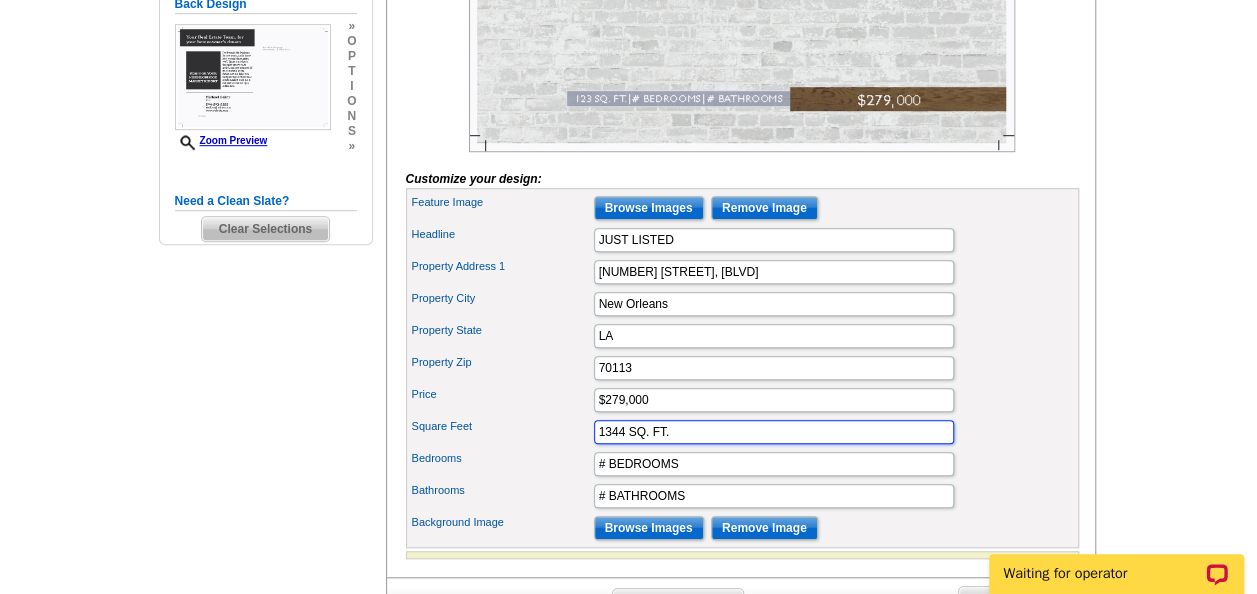scroll, scrollTop: 600, scrollLeft: 0, axis: vertical 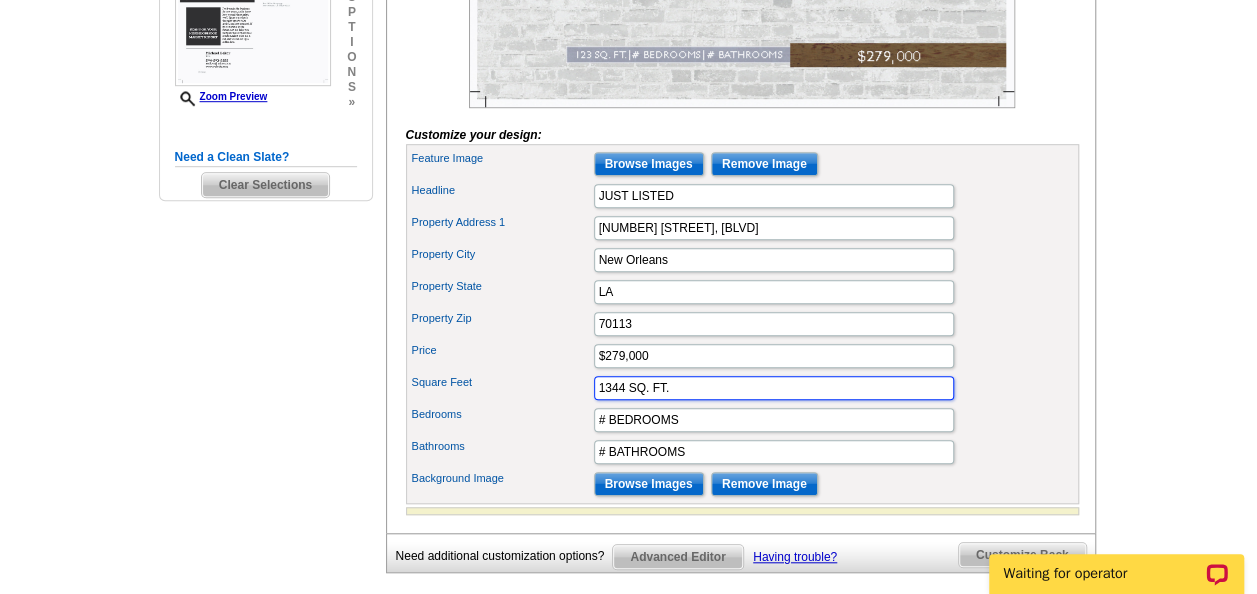 type on "1344 SQ. FT." 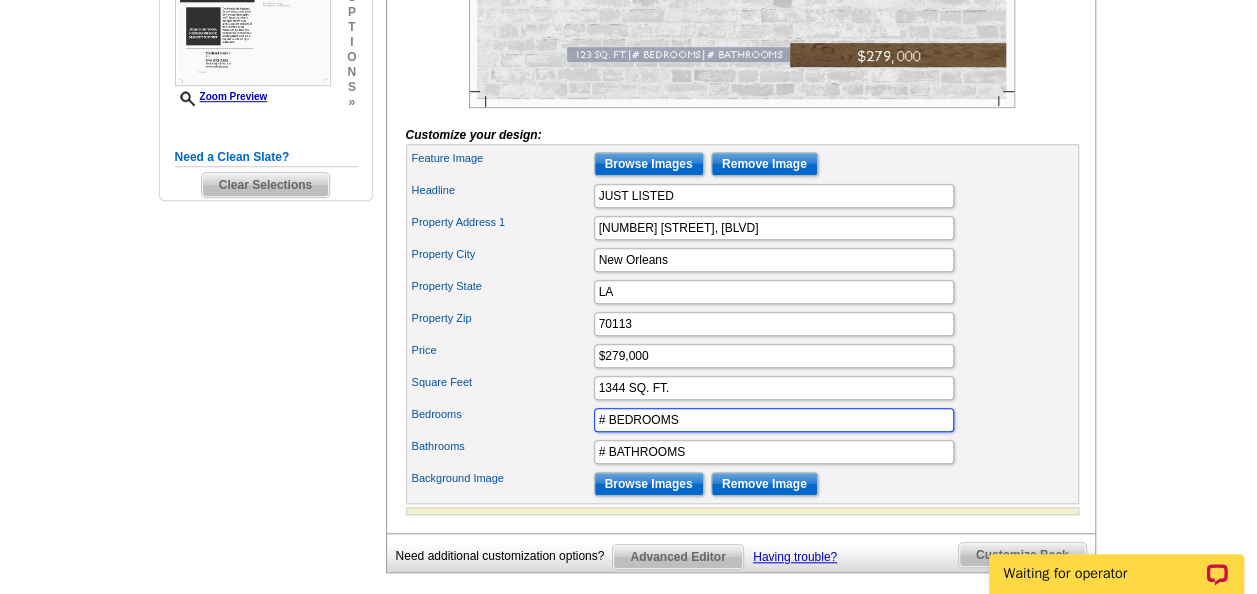 click on "# BEDROOMS" at bounding box center [774, 420] 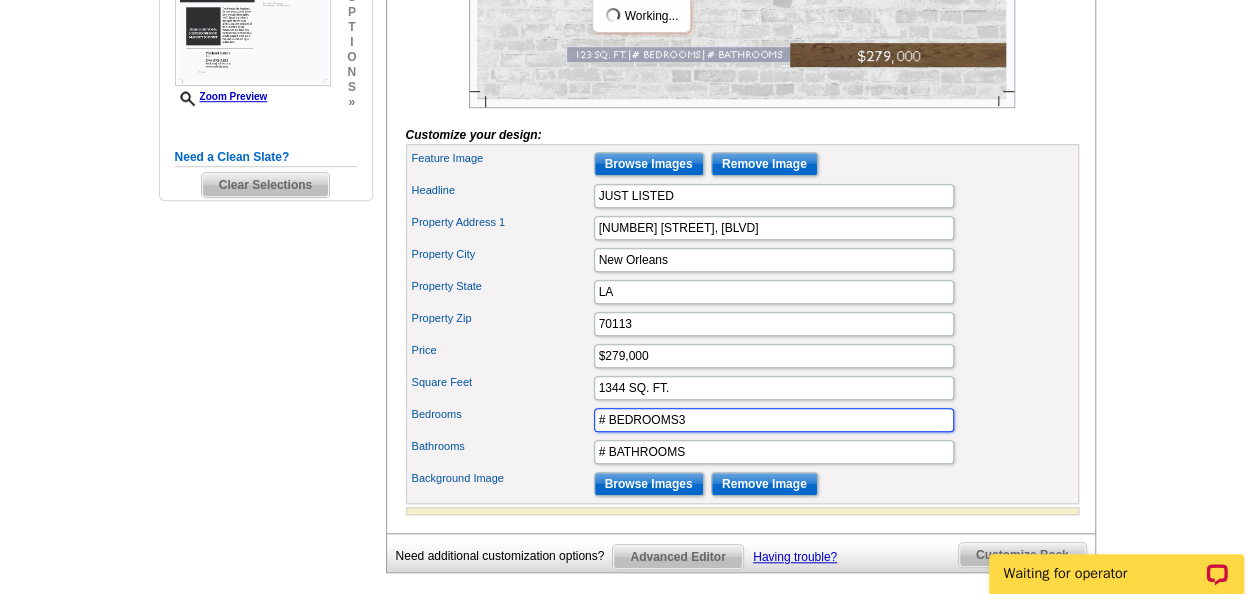 drag, startPoint x: 695, startPoint y: 449, endPoint x: 494, endPoint y: 448, distance: 201.00249 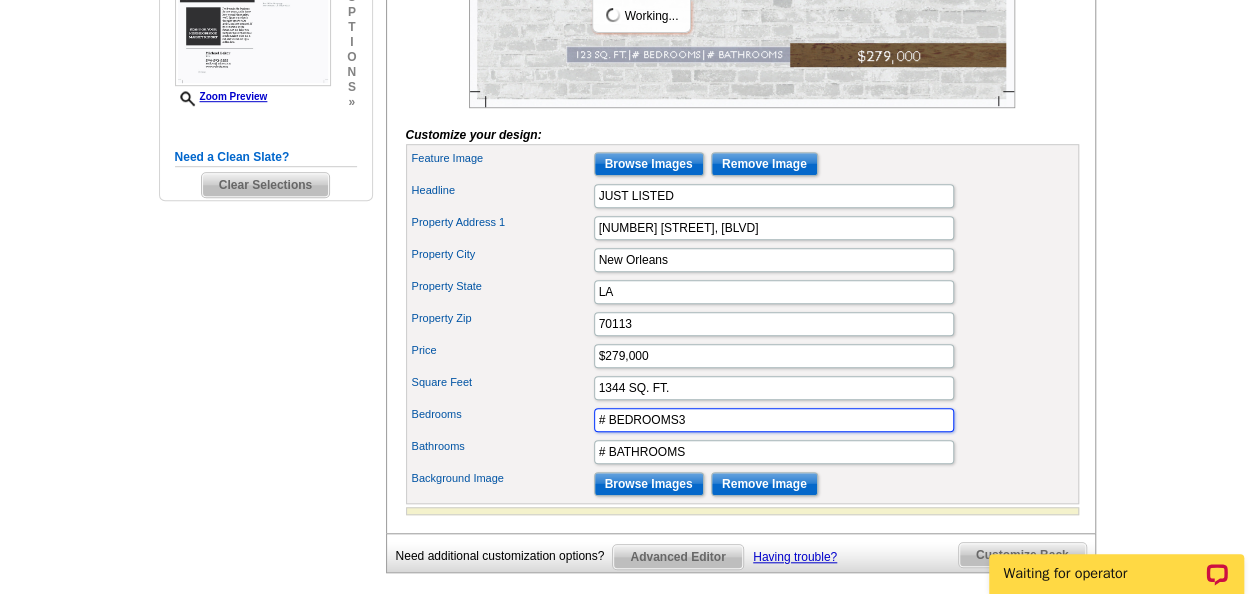click on "Bedrooms
# BEDROOMS3" at bounding box center (742, 420) 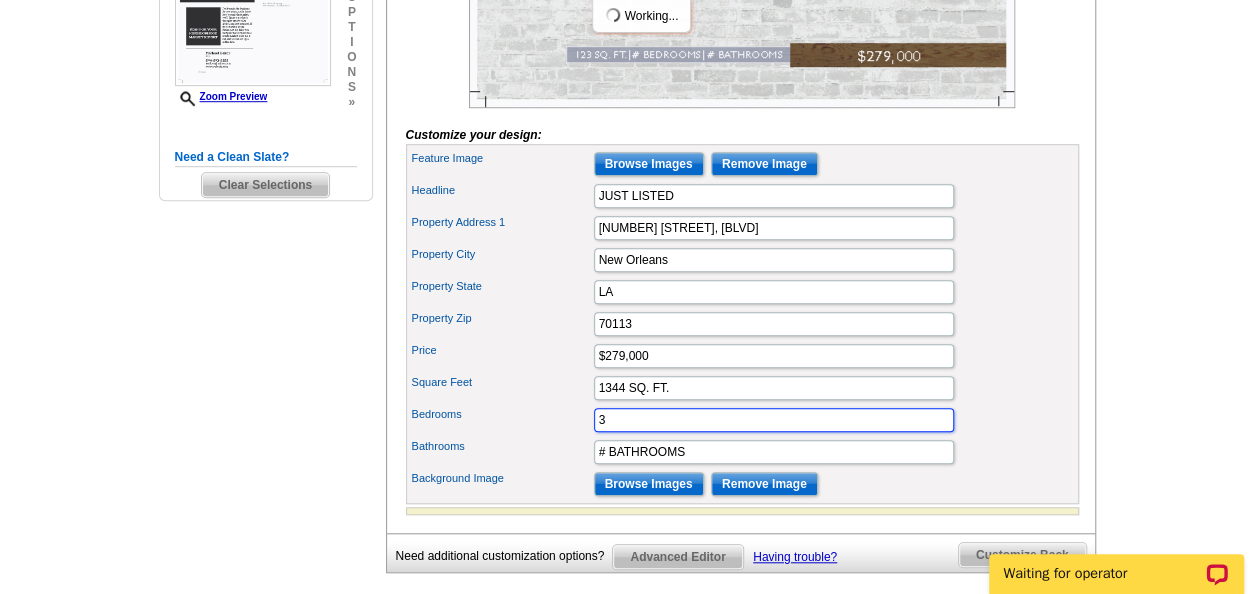 type on "3" 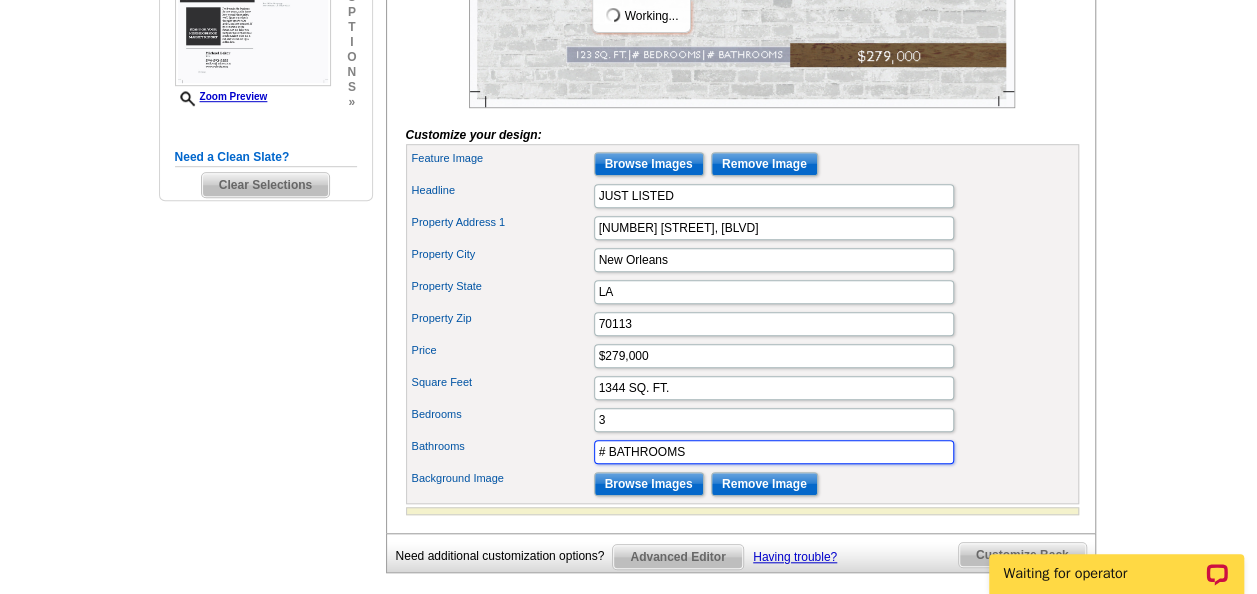 drag, startPoint x: 712, startPoint y: 479, endPoint x: 438, endPoint y: 482, distance: 274.01642 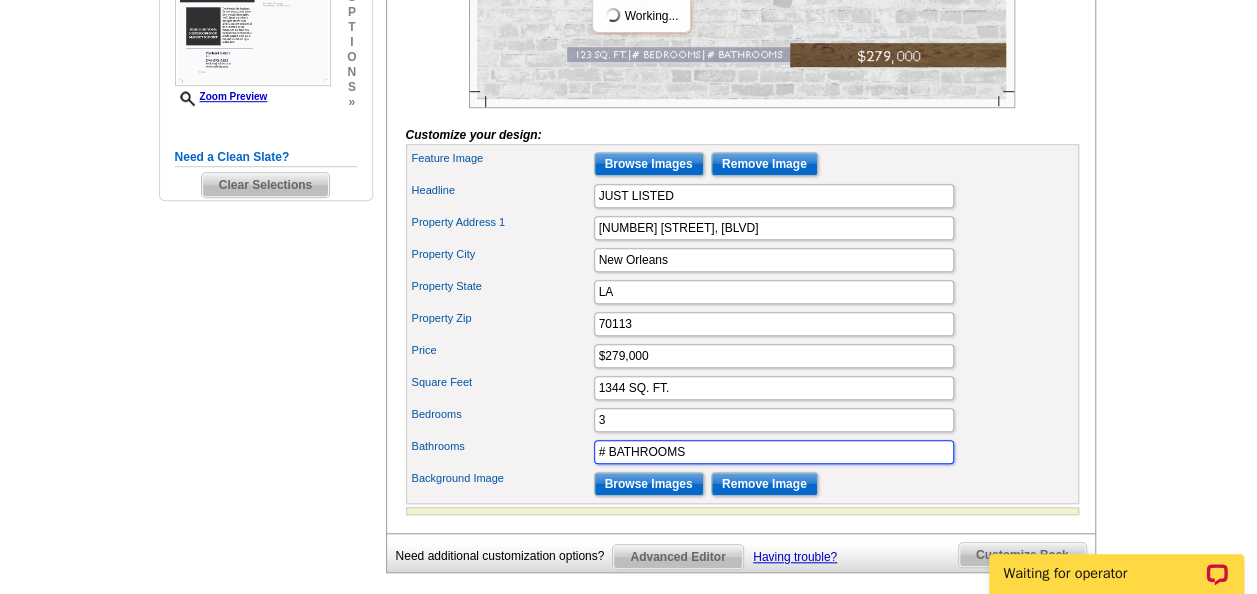 click on "Bathrooms
# BATHROOMS" at bounding box center [742, 452] 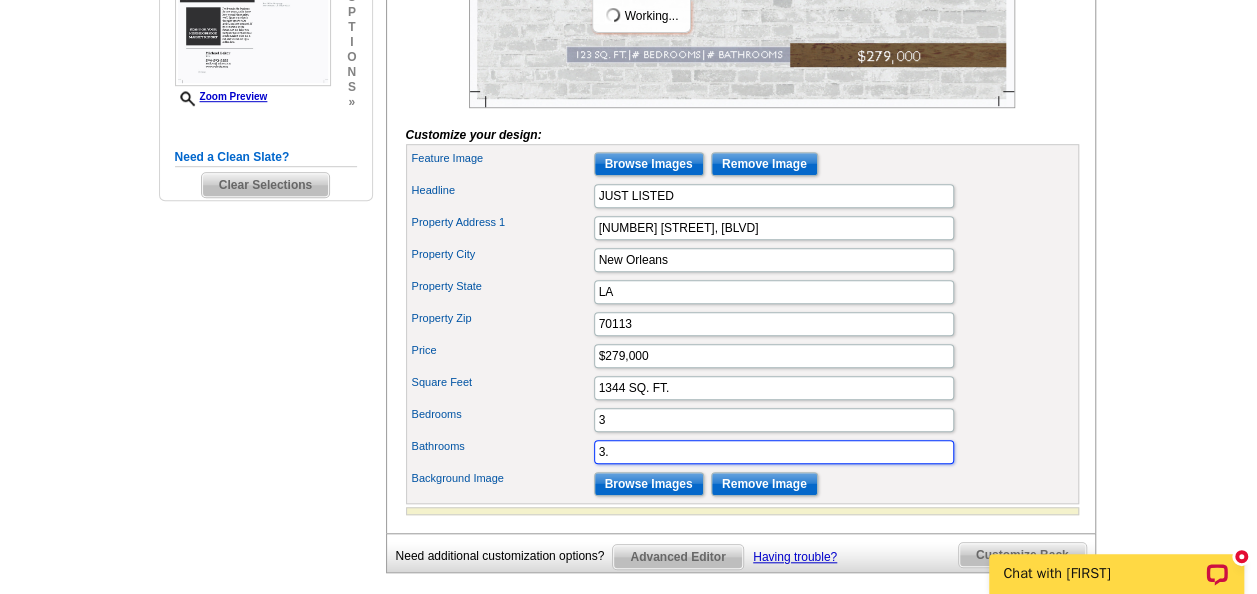 type on "3" 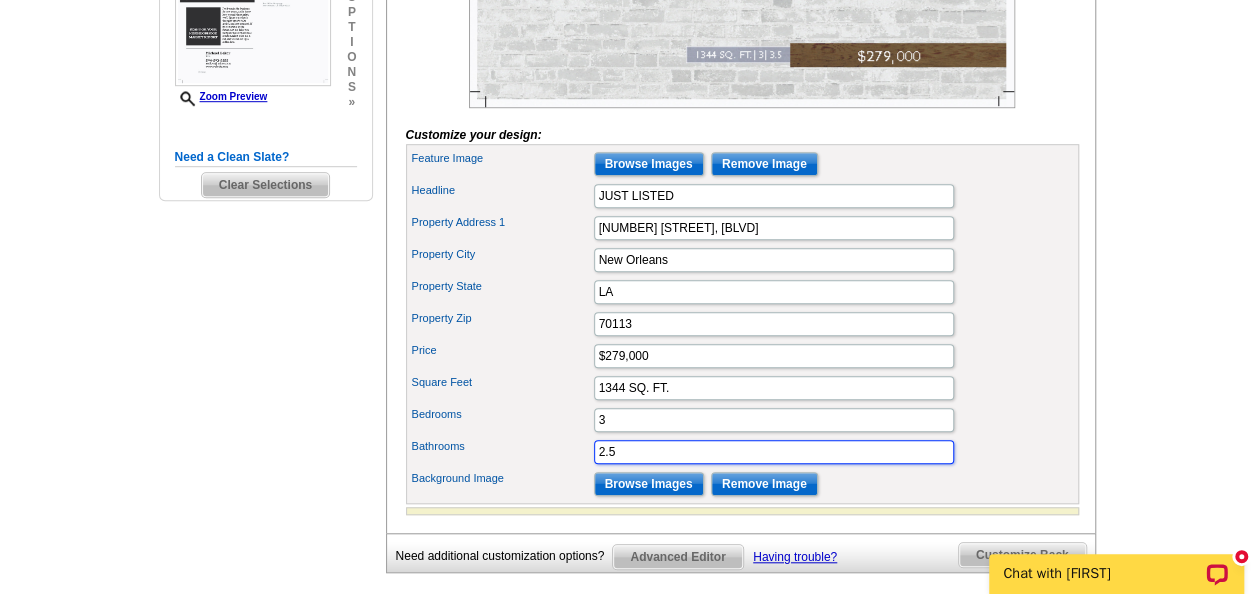 type on "2.5" 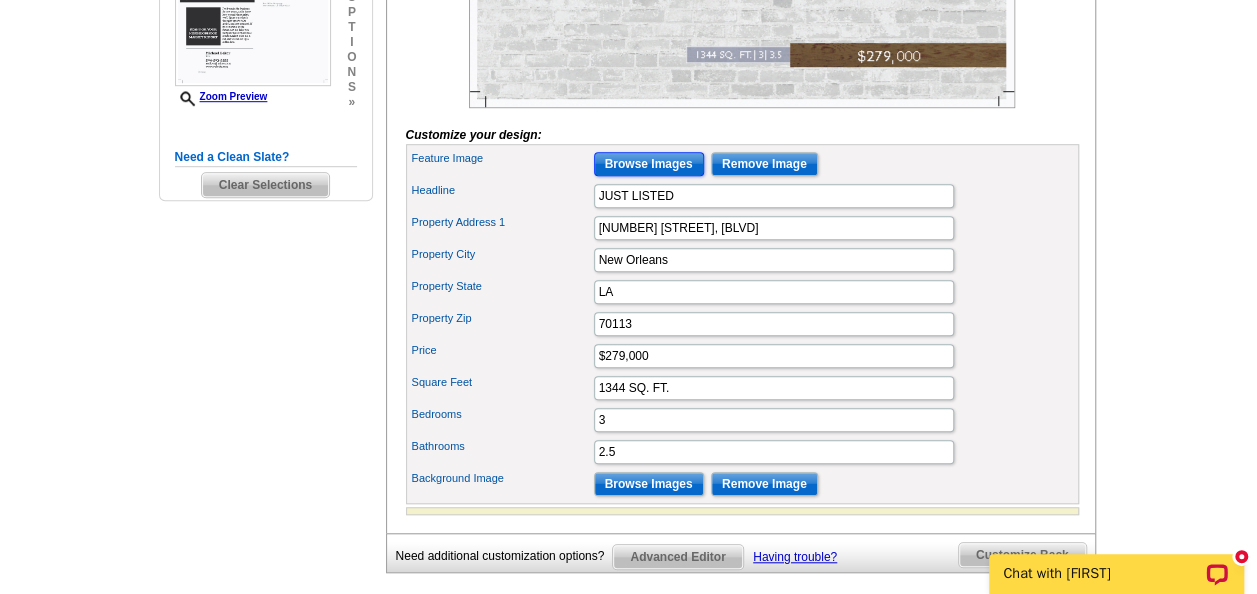 click on "Browse Images" at bounding box center (649, 164) 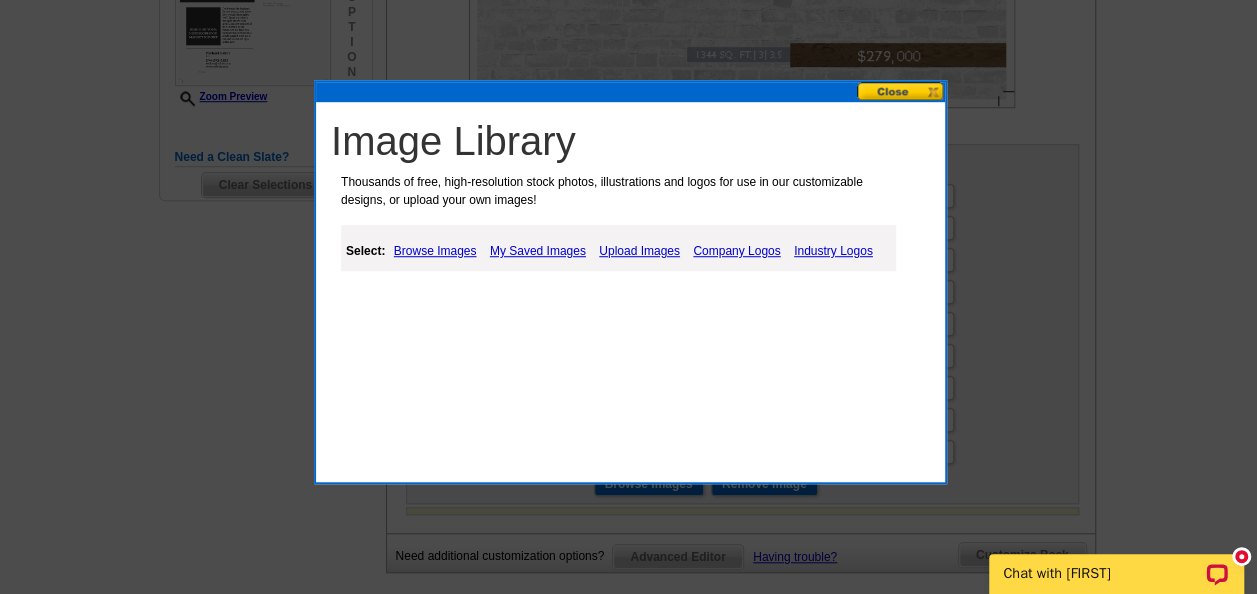 click on "Upload Images" at bounding box center [639, 251] 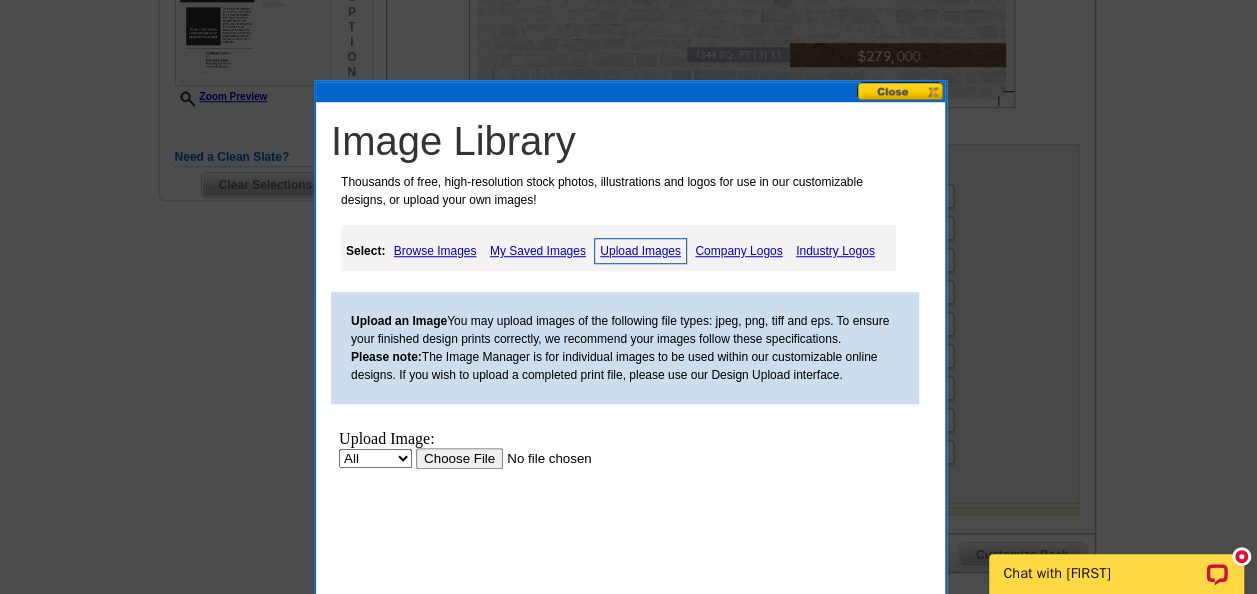 scroll, scrollTop: 0, scrollLeft: 0, axis: both 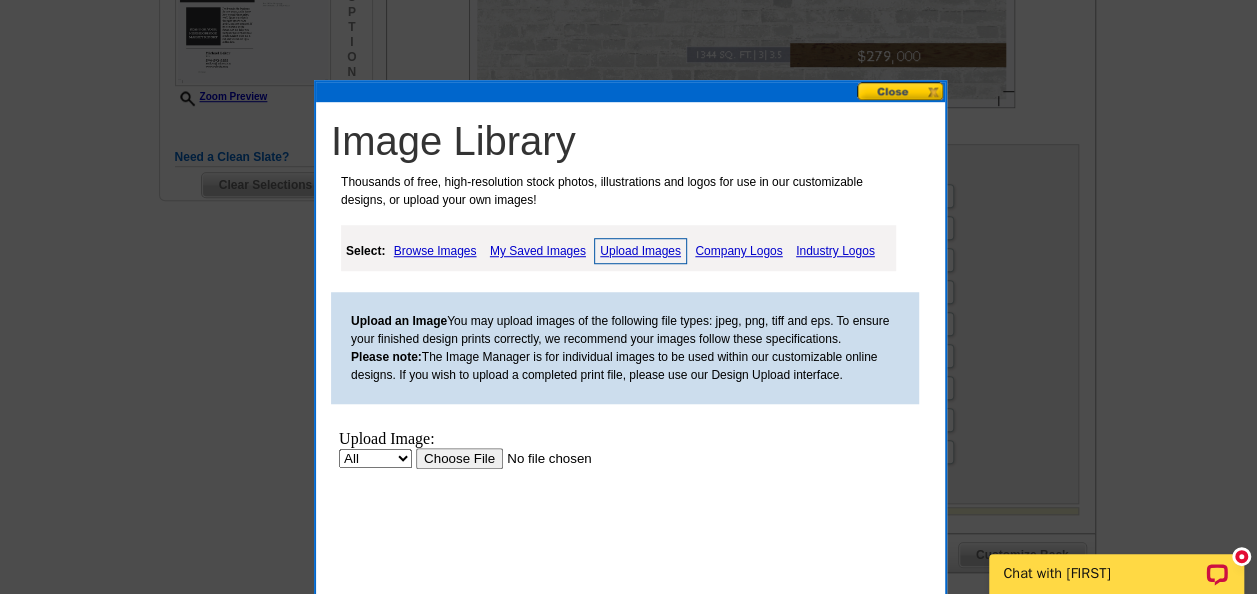 click at bounding box center [542, 458] 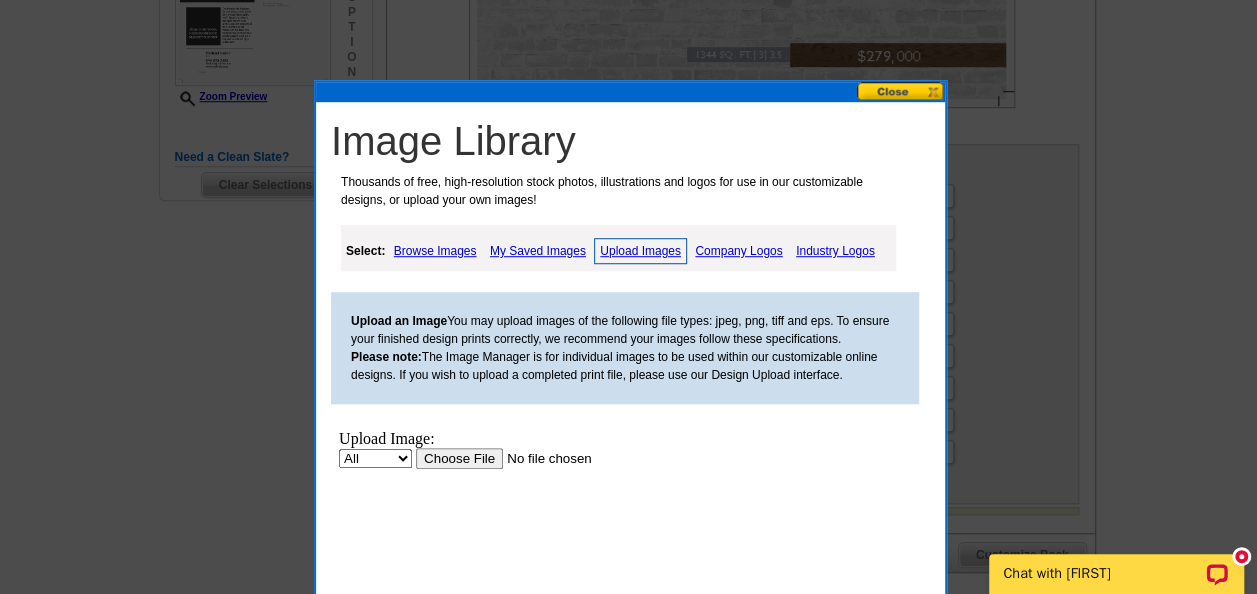 scroll, scrollTop: 0, scrollLeft: 0, axis: both 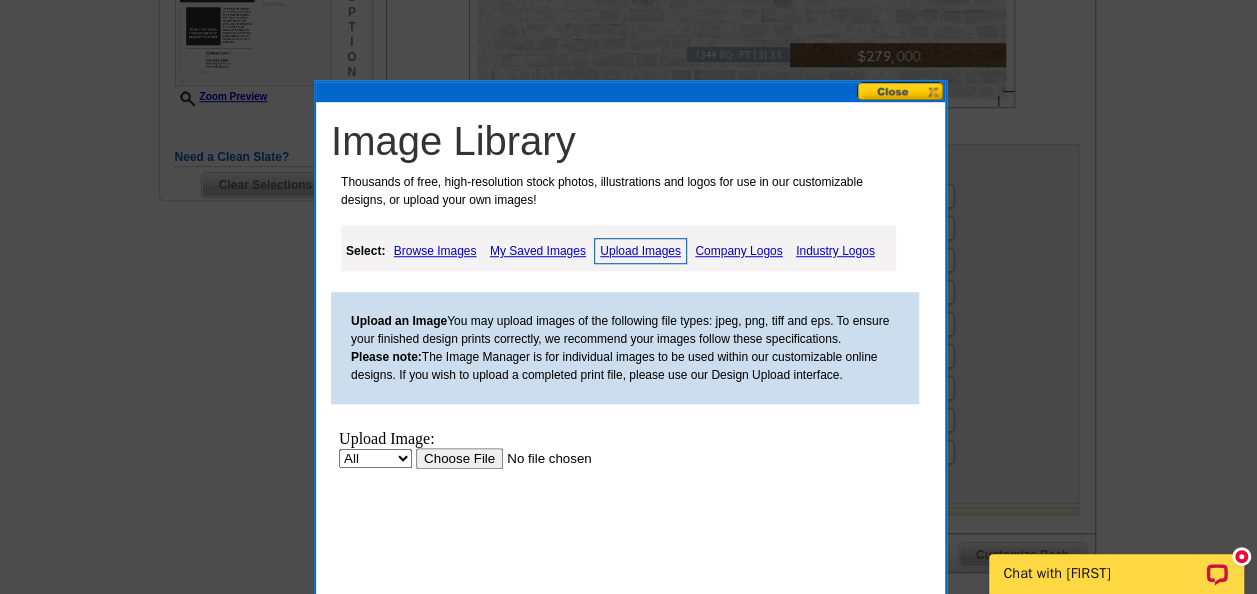 click at bounding box center [542, 458] 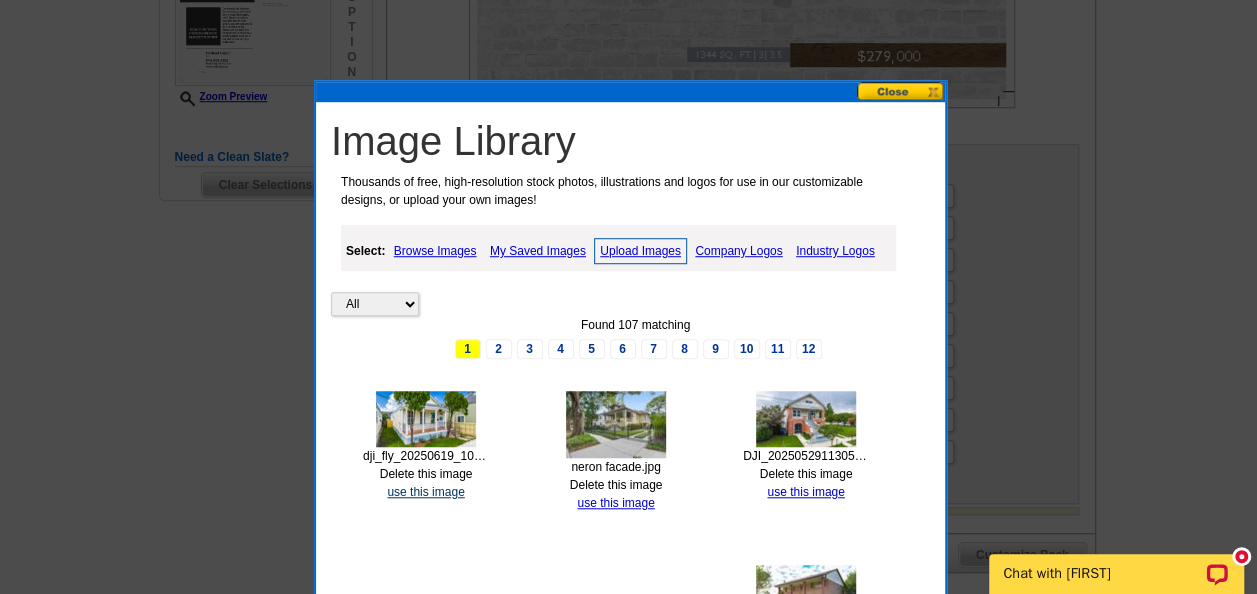 click on "use this image" at bounding box center [425, 492] 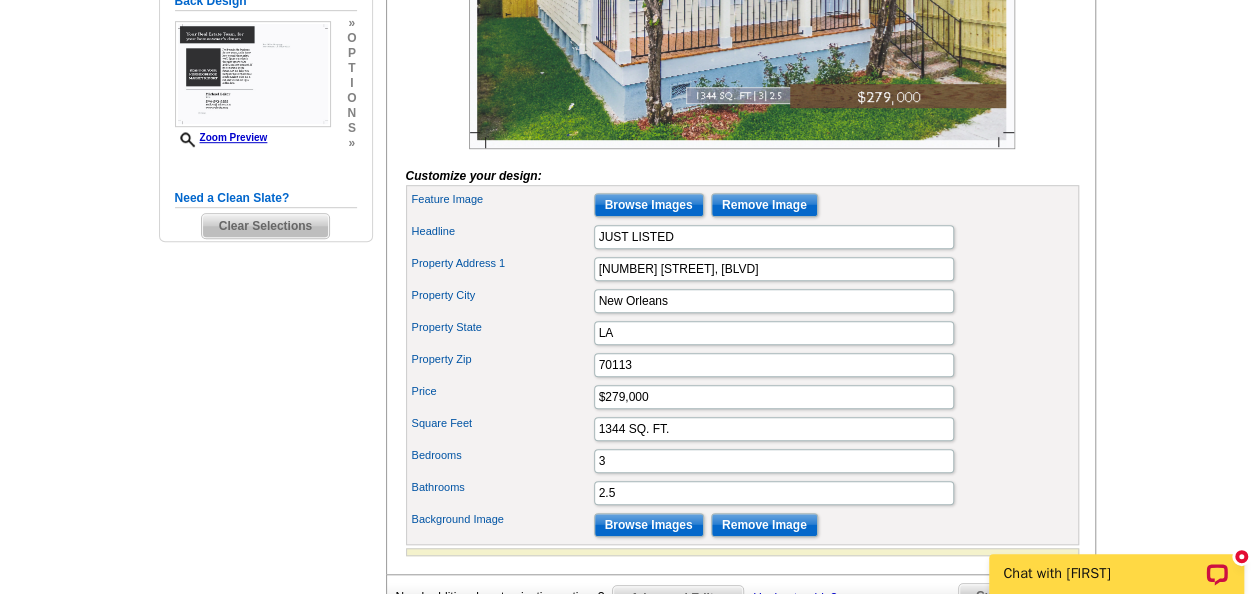 scroll, scrollTop: 600, scrollLeft: 0, axis: vertical 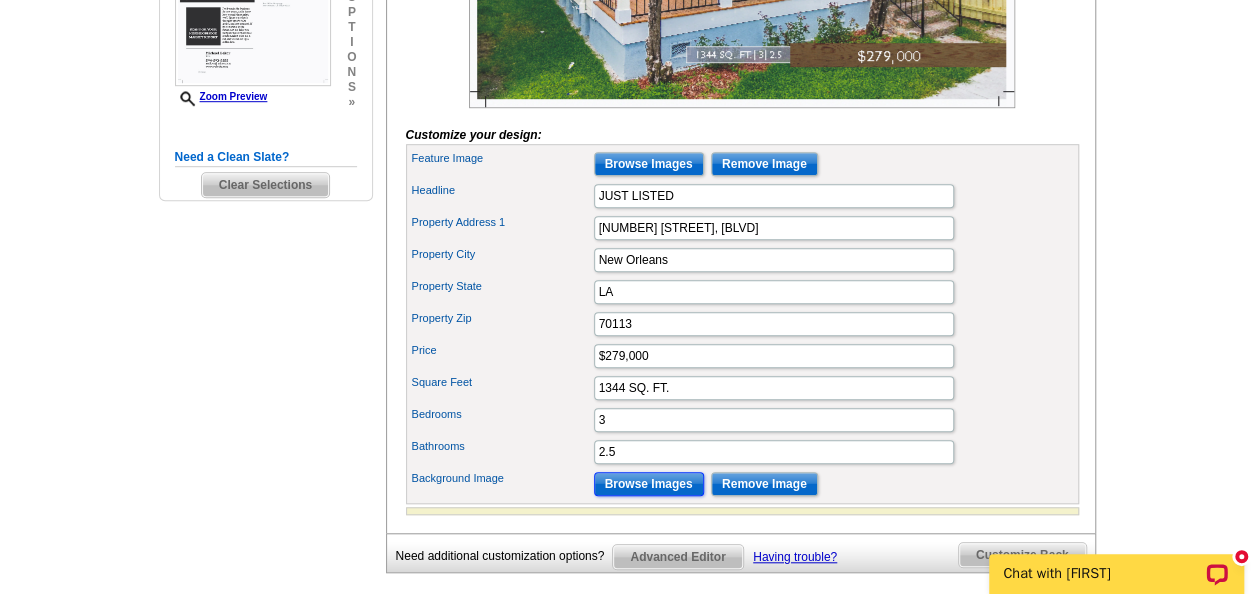 click on "Browse Images" at bounding box center [649, 484] 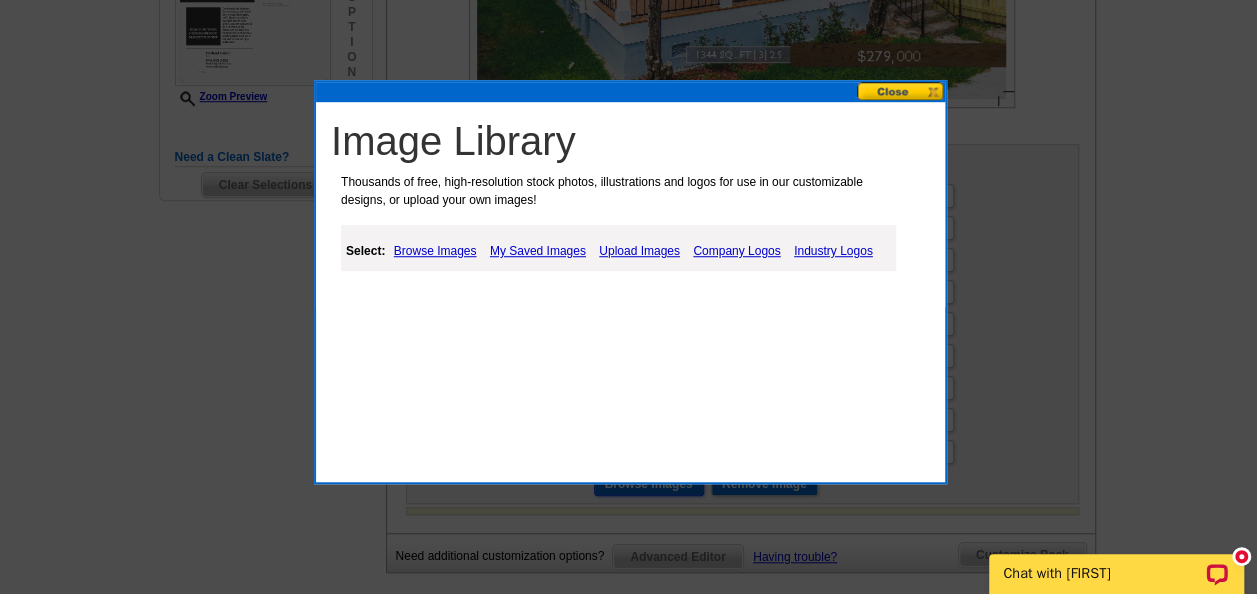 click at bounding box center (901, 91) 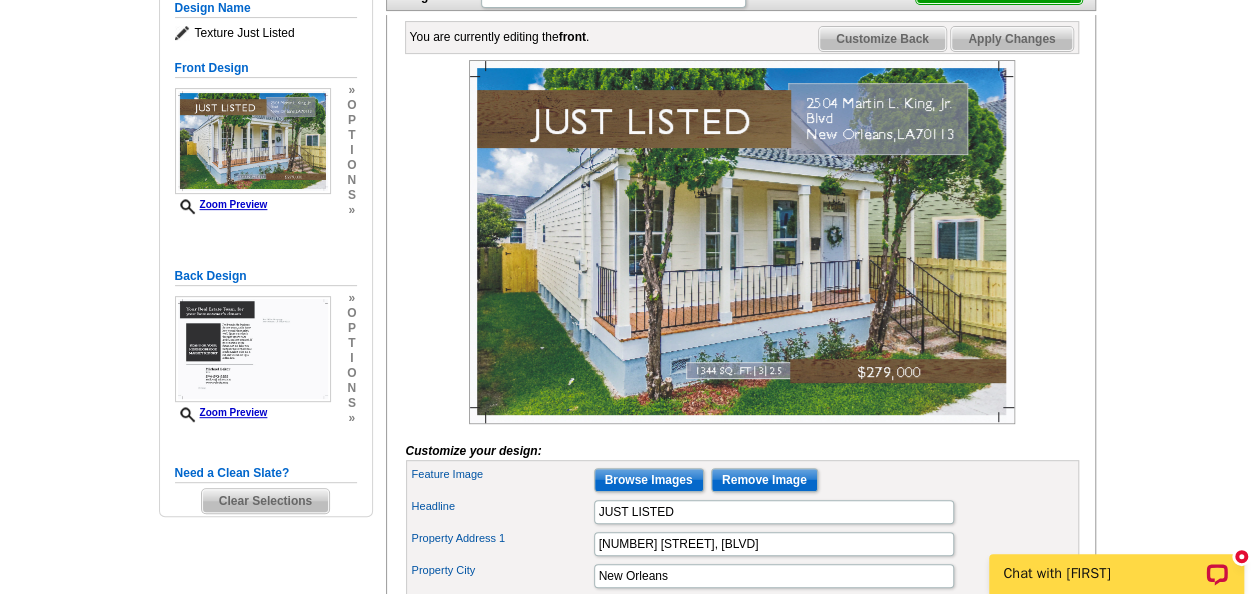 scroll, scrollTop: 0, scrollLeft: 0, axis: both 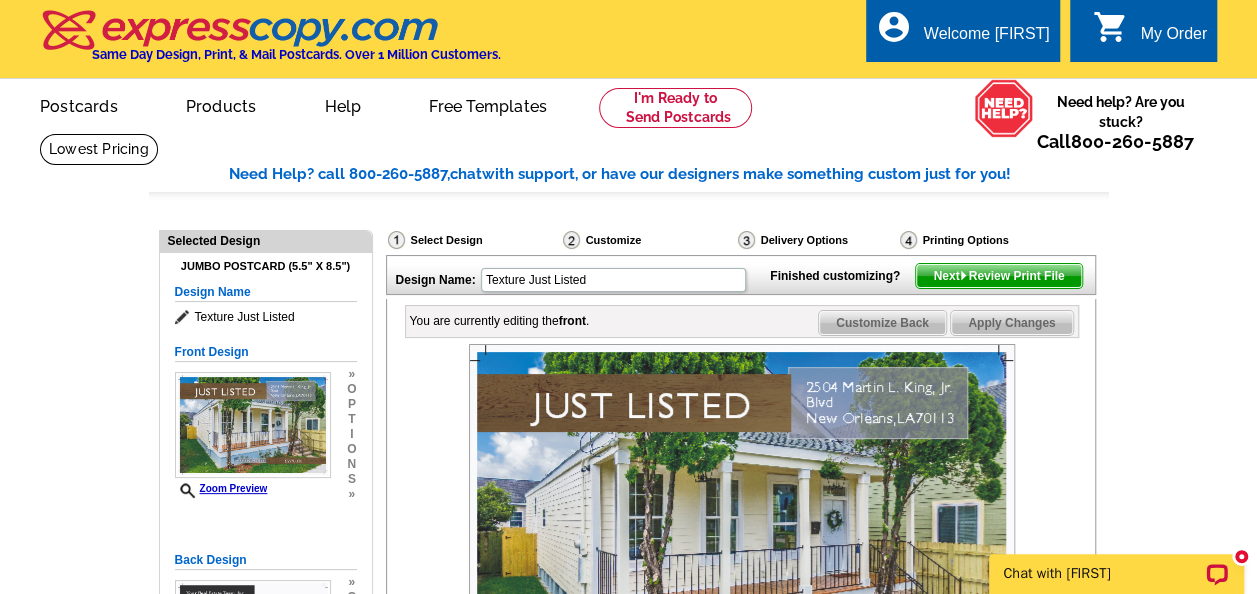 click on "Customize Back" at bounding box center [882, 323] 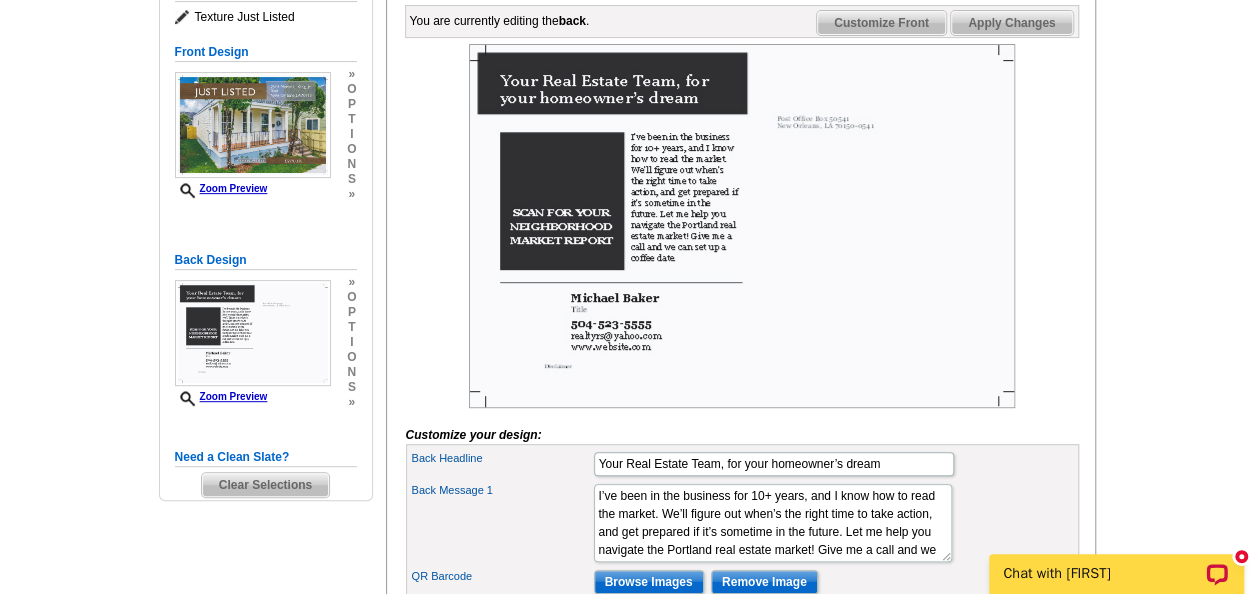 scroll, scrollTop: 400, scrollLeft: 0, axis: vertical 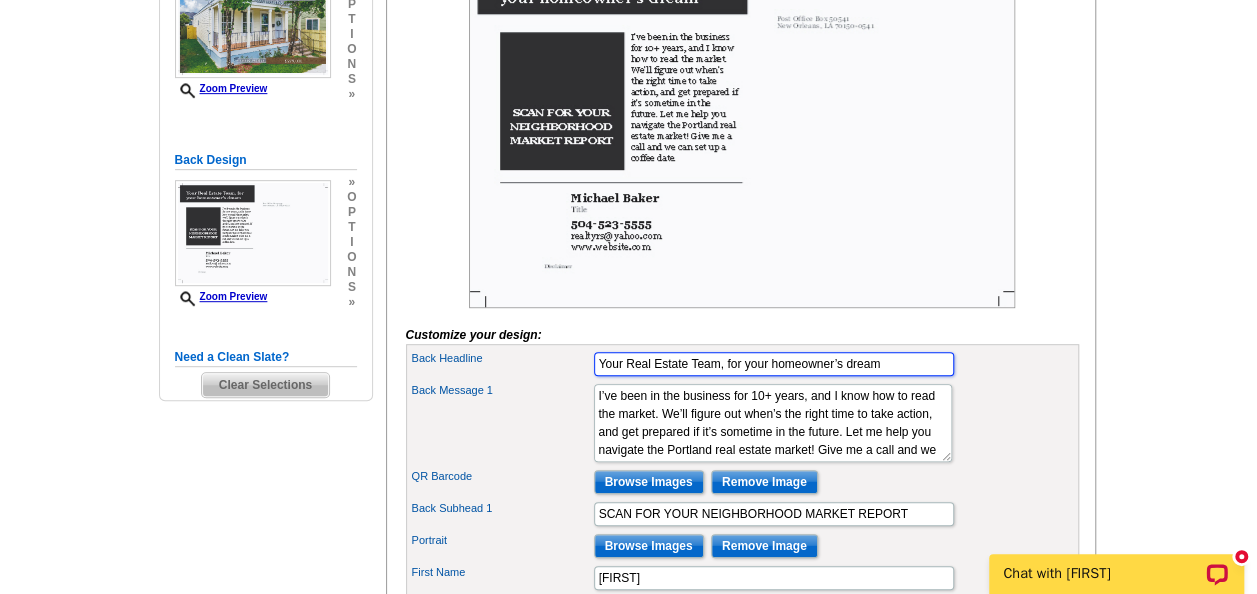 drag, startPoint x: 912, startPoint y: 396, endPoint x: 593, endPoint y: 391, distance: 319.03918 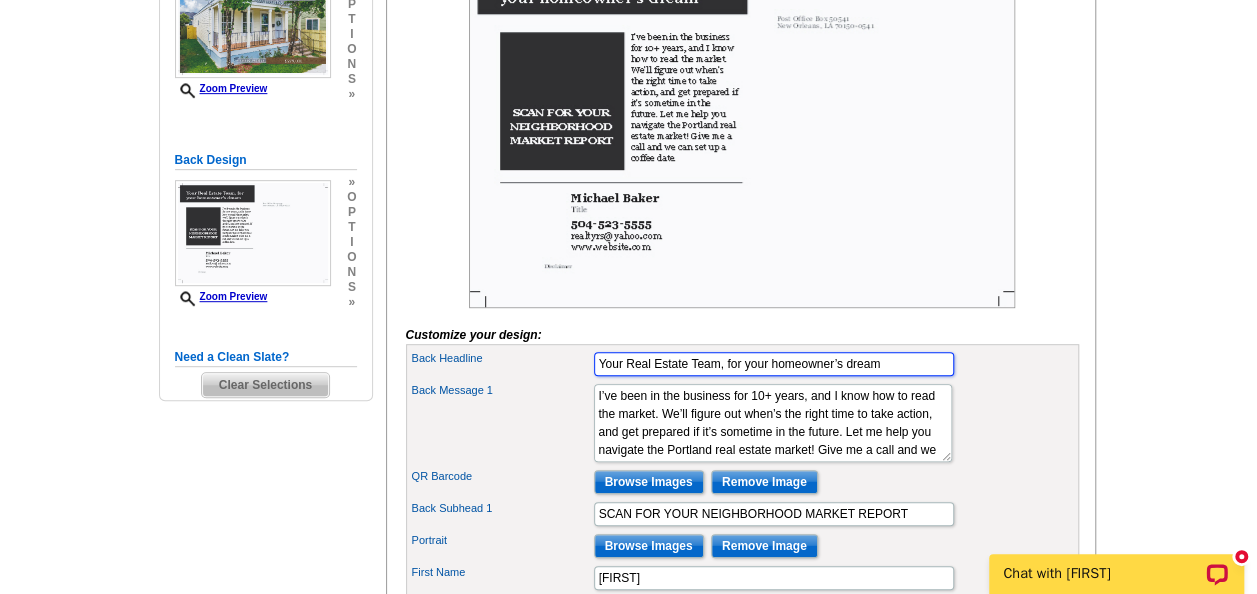 click on "Your Real Estate Team, for your homeowner’s dream" at bounding box center [774, 364] 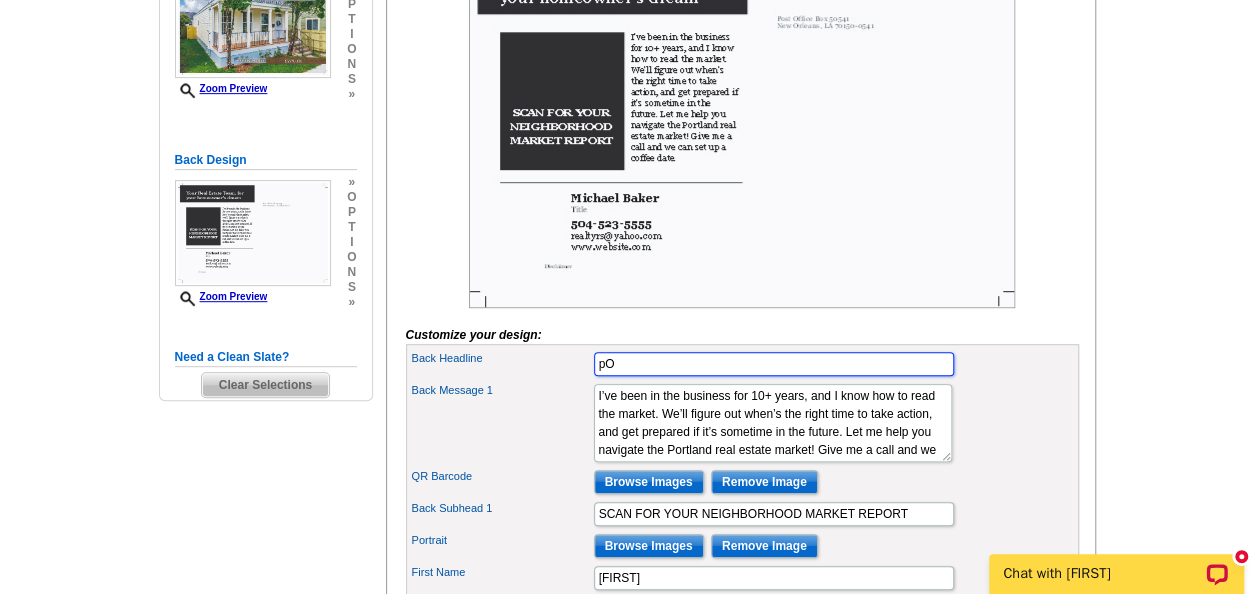 type on "p" 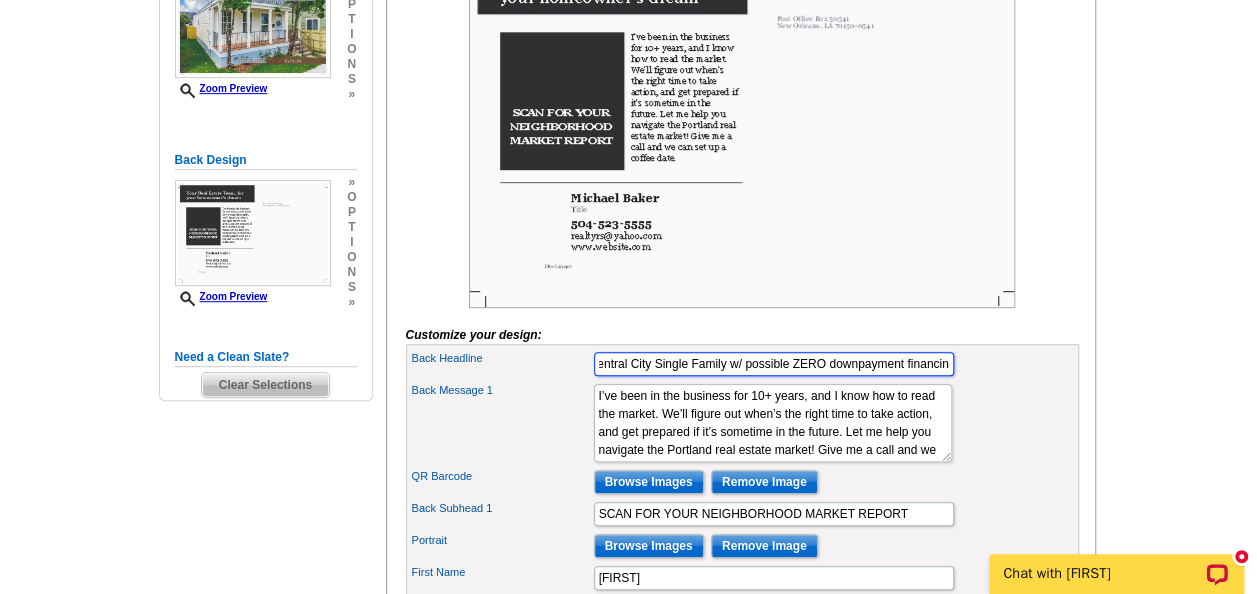 scroll, scrollTop: 0, scrollLeft: 16, axis: horizontal 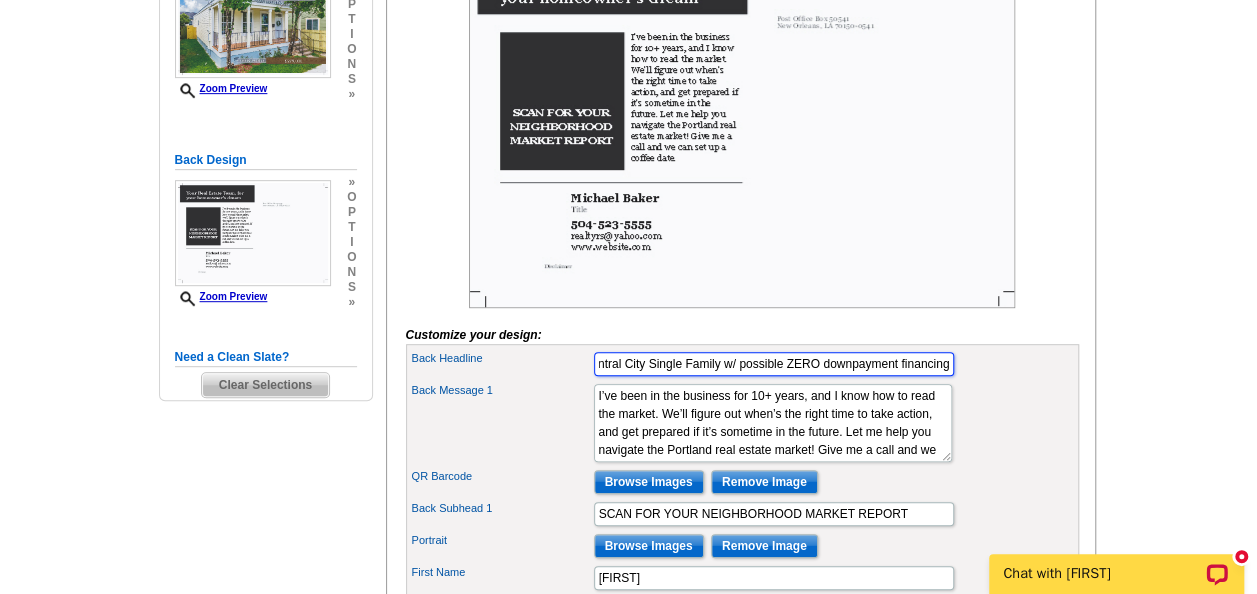 type on "Central City Single Family w/ possible ZERO downpayment financing" 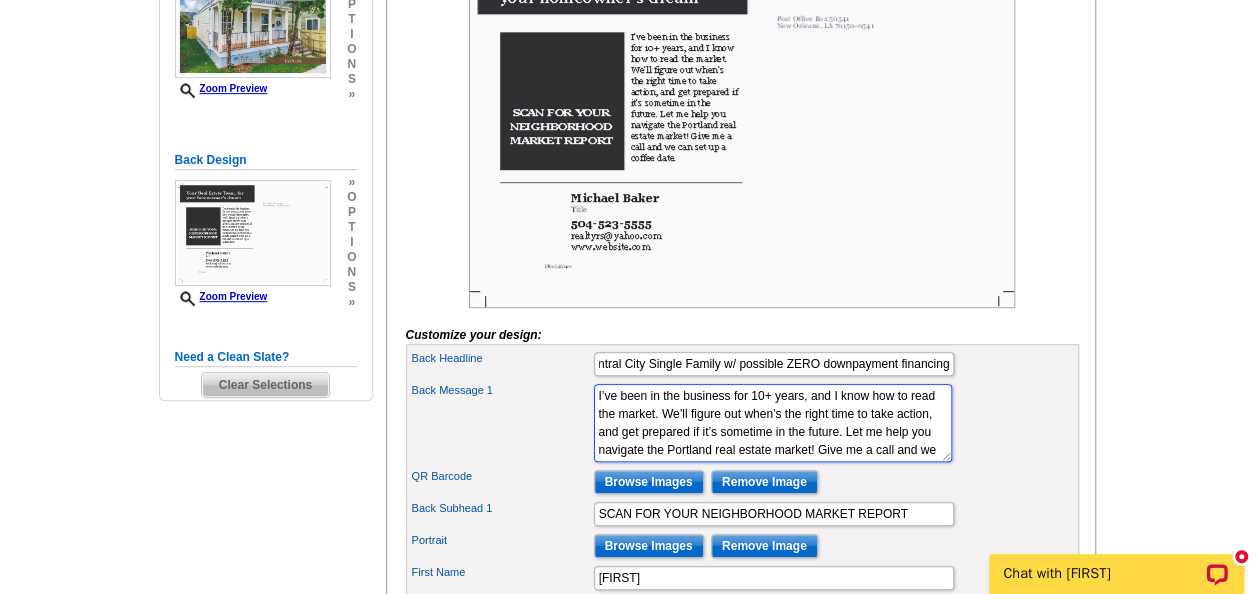 scroll, scrollTop: 0, scrollLeft: 0, axis: both 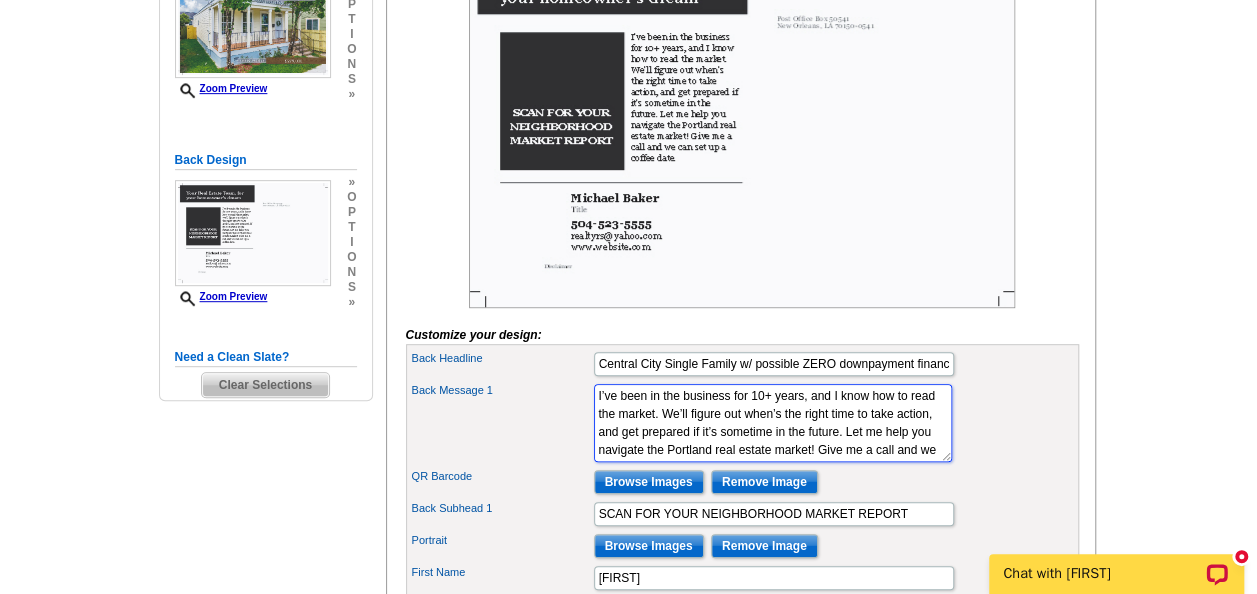 click on "I’ve been in the business for 10+ years, and I know how to read the market. We’ll figure out when’s the right time to take action, and get prepared if it’s sometime in the future. Let me help you navigate the Portland real estate market! Give me a call and we can set up a coffee date." at bounding box center (773, 423) 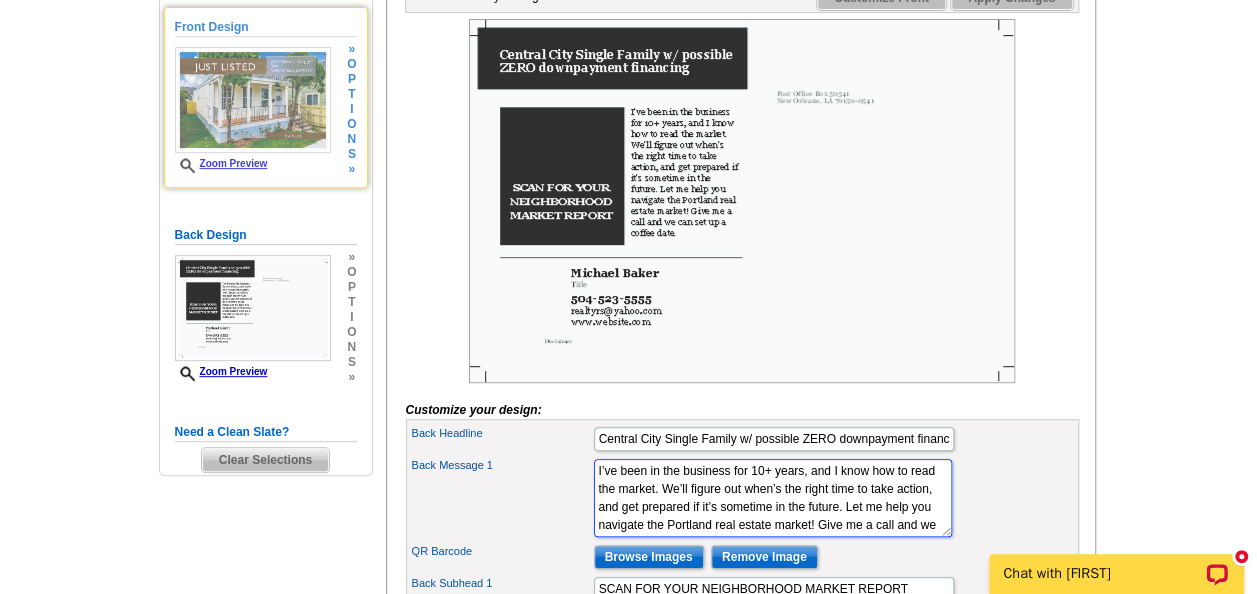 scroll, scrollTop: 334, scrollLeft: 0, axis: vertical 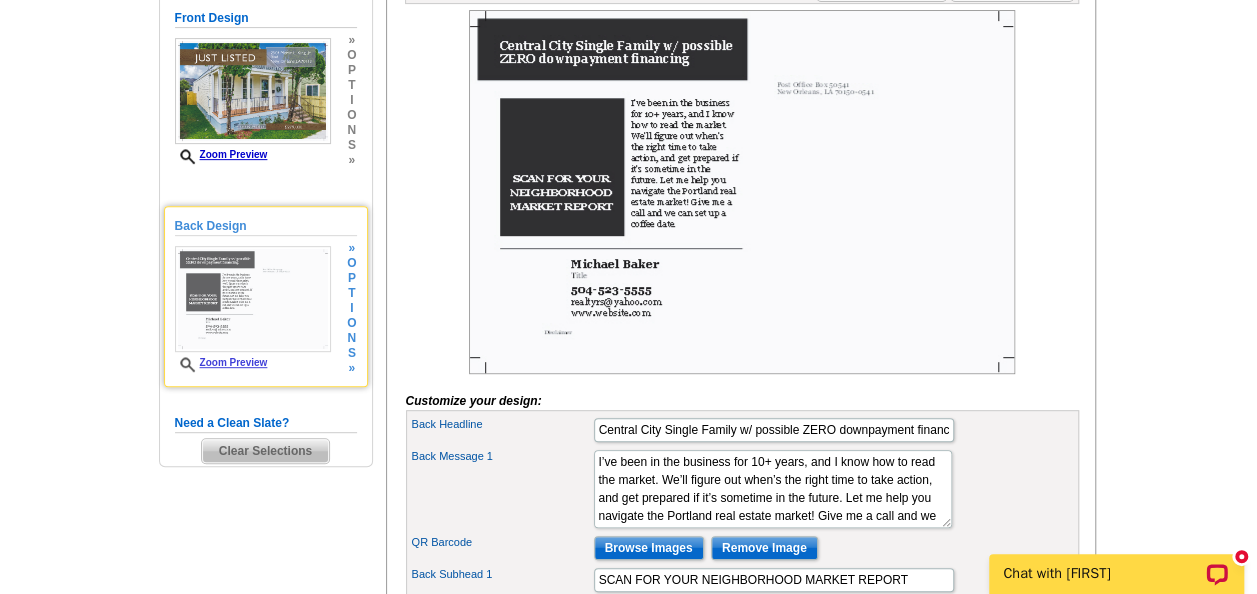 click at bounding box center (253, 299) 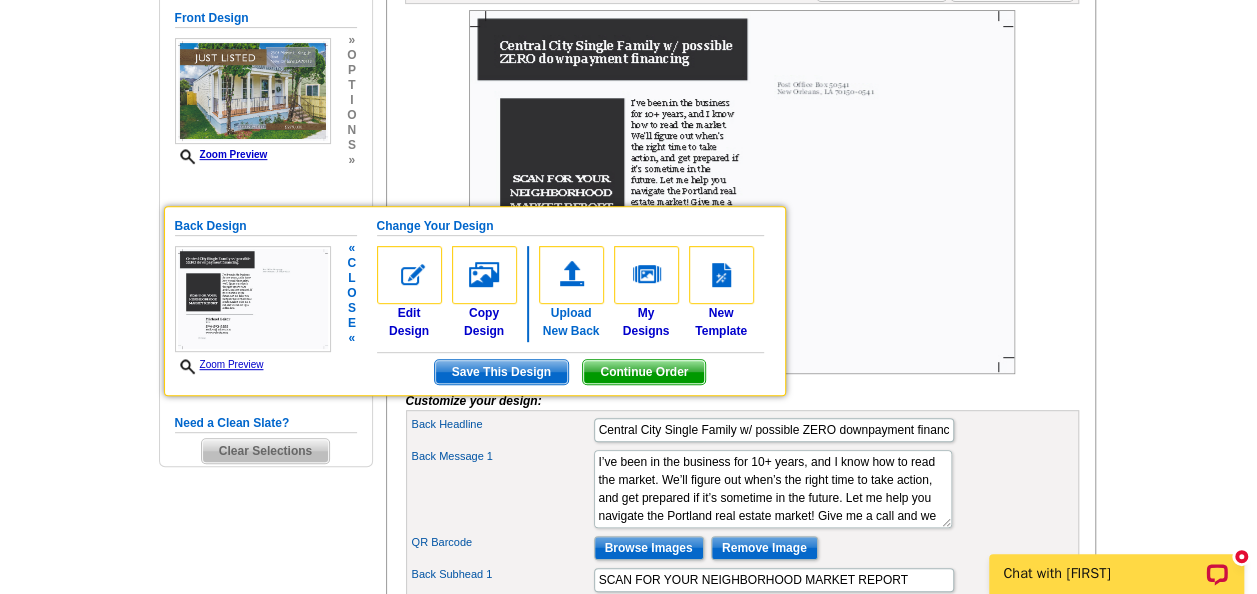 click at bounding box center [571, 275] 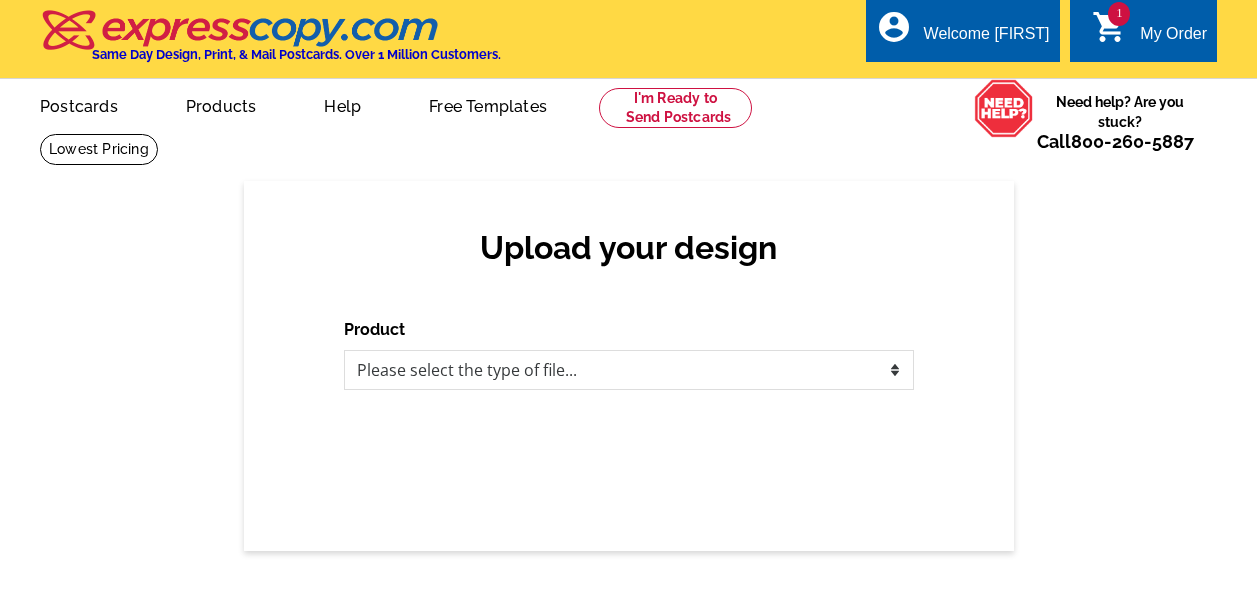 scroll, scrollTop: 0, scrollLeft: 0, axis: both 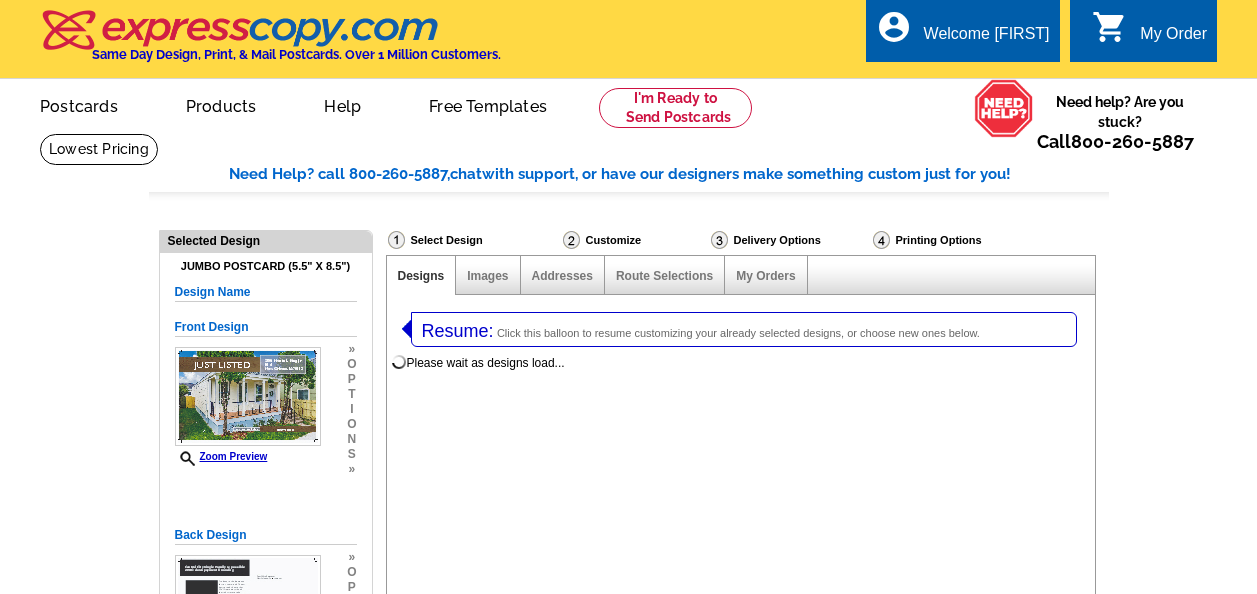 select 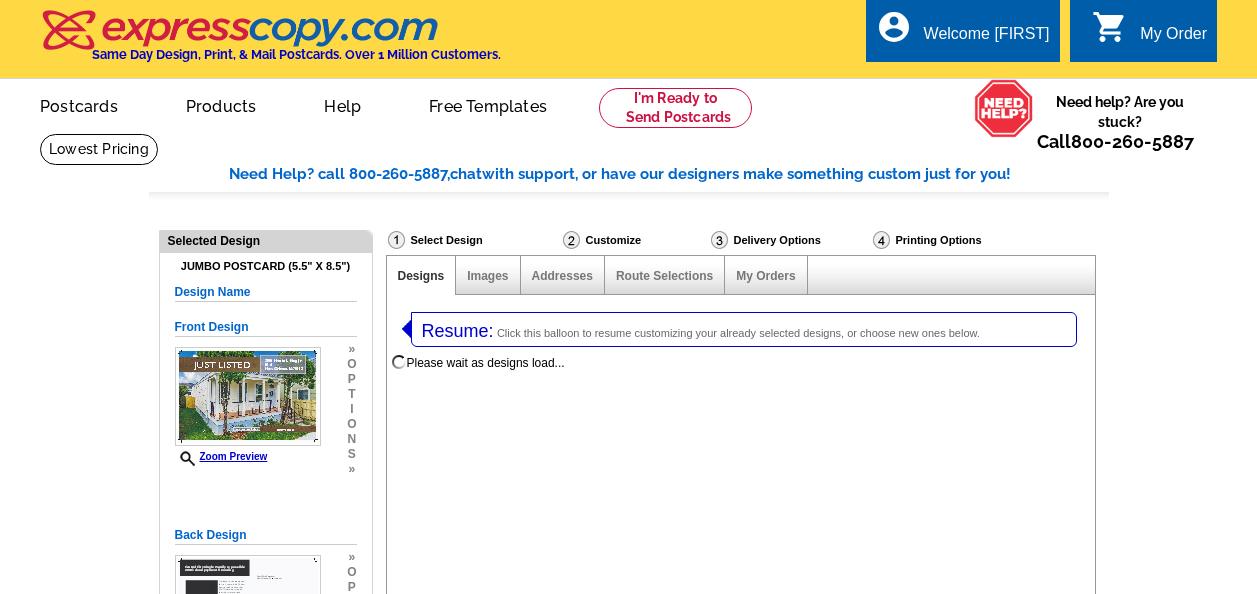 select on "2" 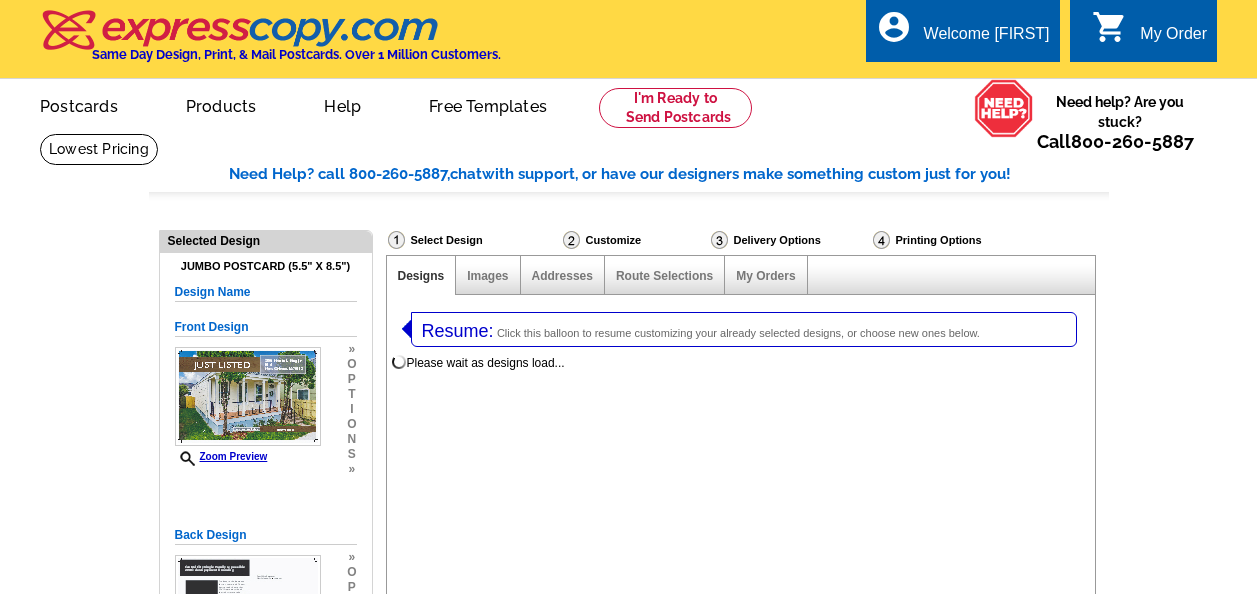 scroll, scrollTop: 301, scrollLeft: 0, axis: vertical 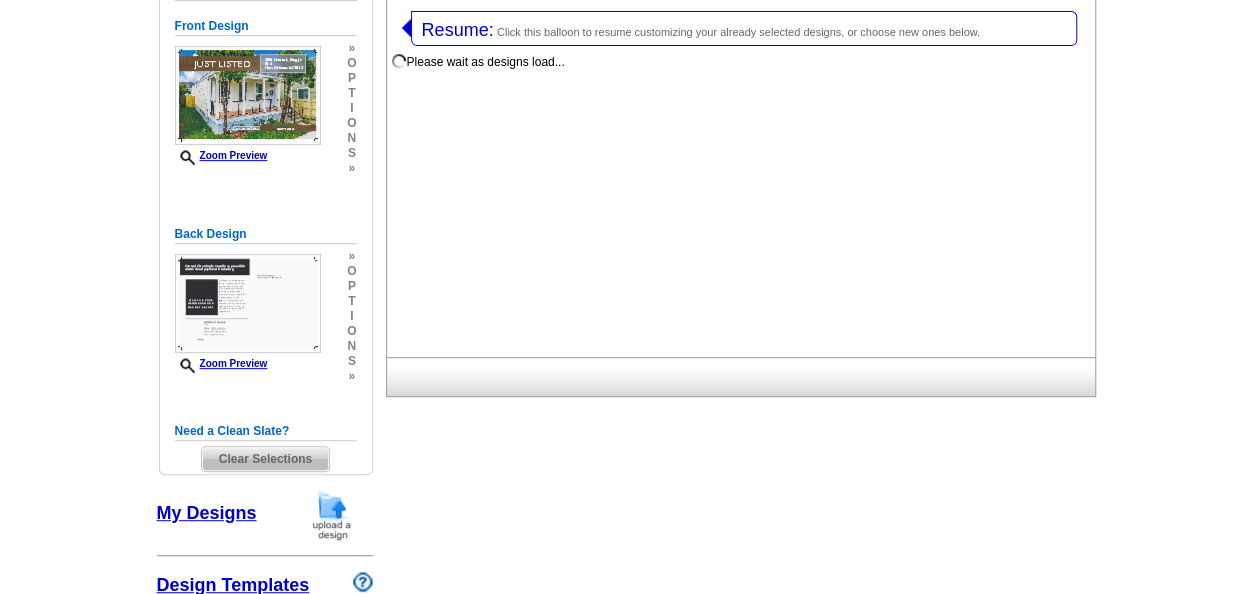 select on "971" 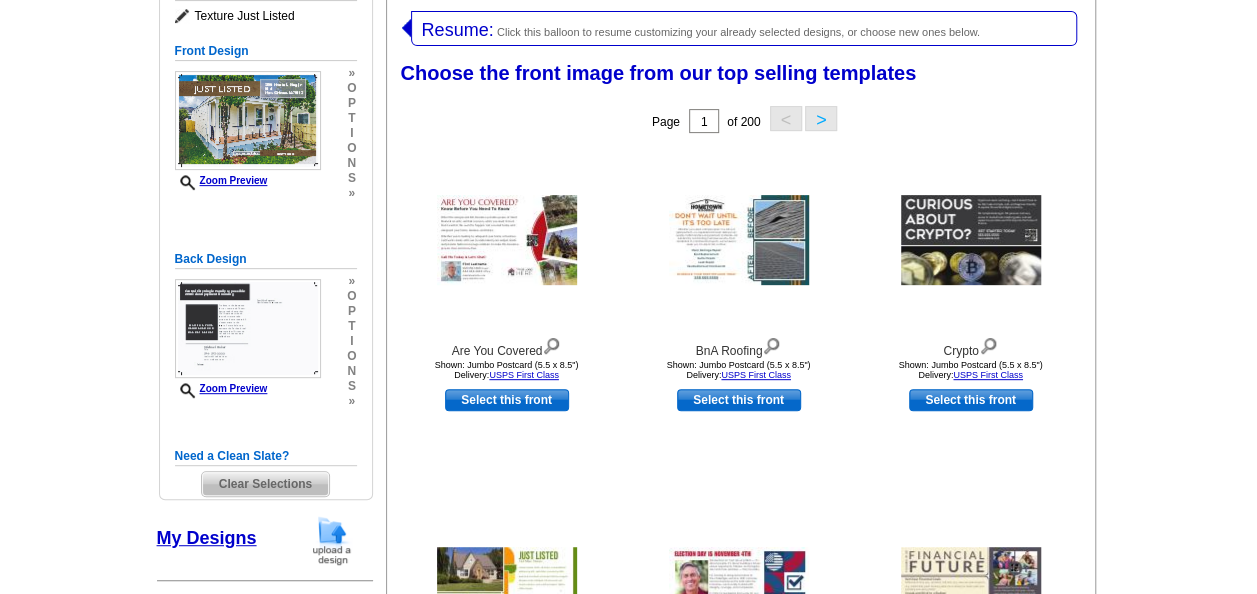 scroll, scrollTop: 300, scrollLeft: 0, axis: vertical 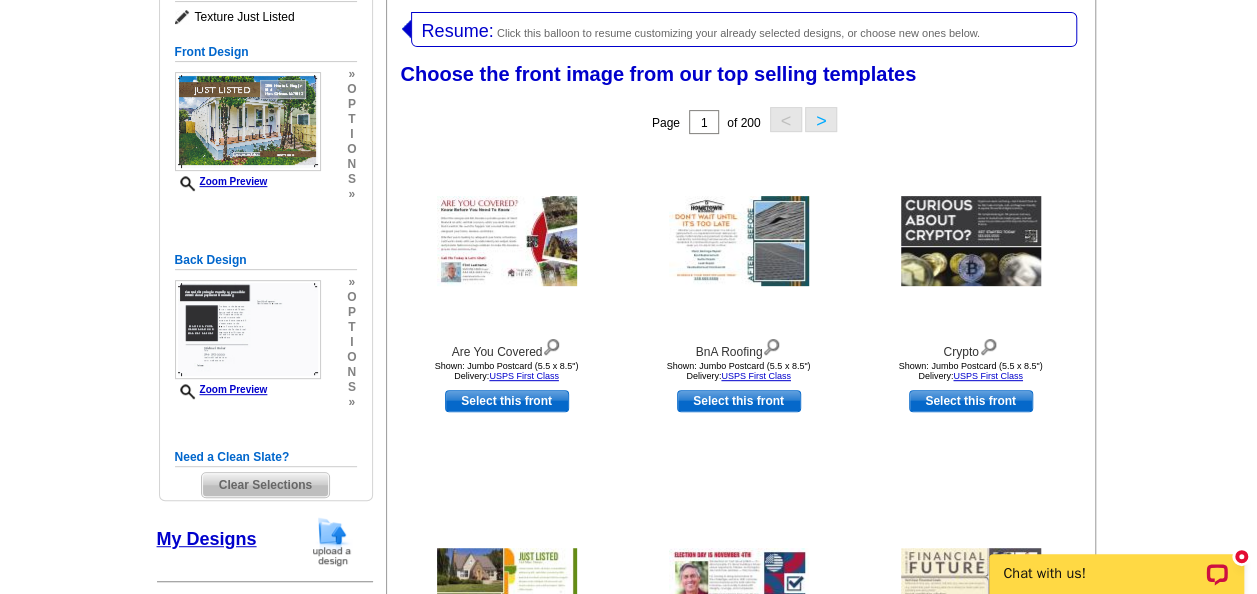 click on "Clear Selections" at bounding box center [265, 485] 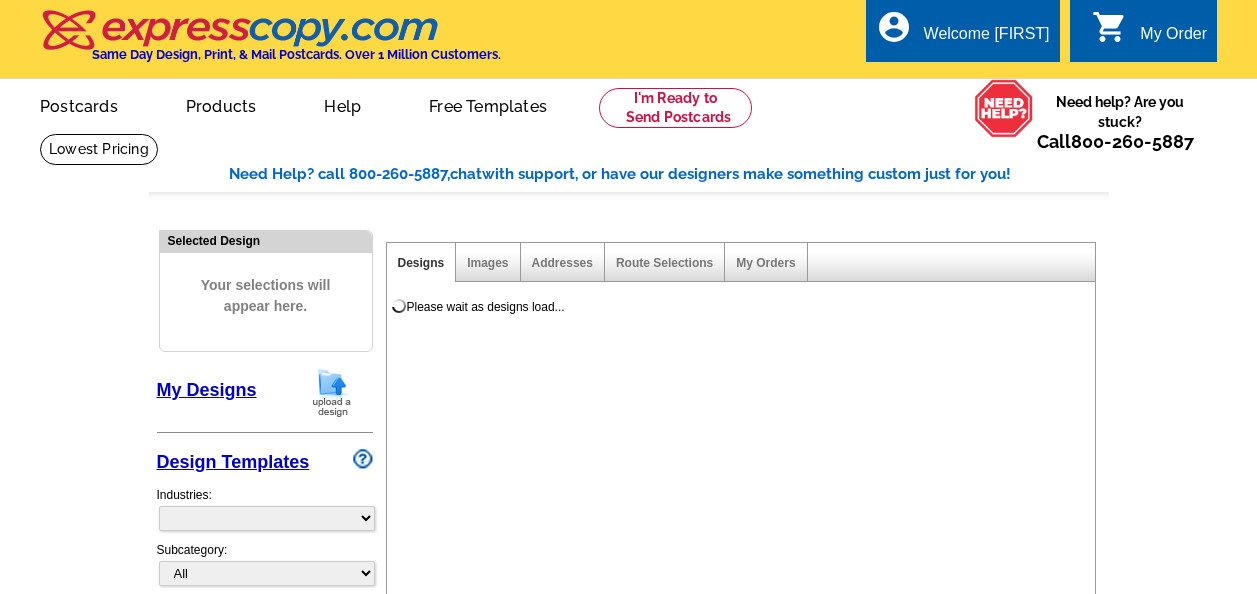 scroll, scrollTop: 0, scrollLeft: 0, axis: both 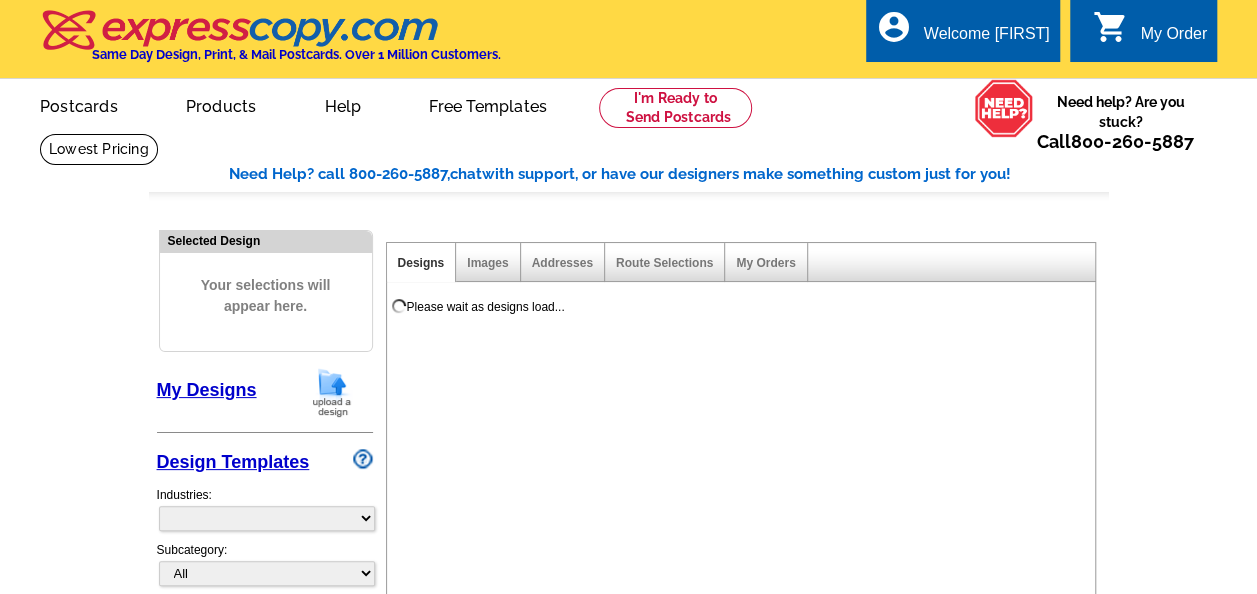 select on "785" 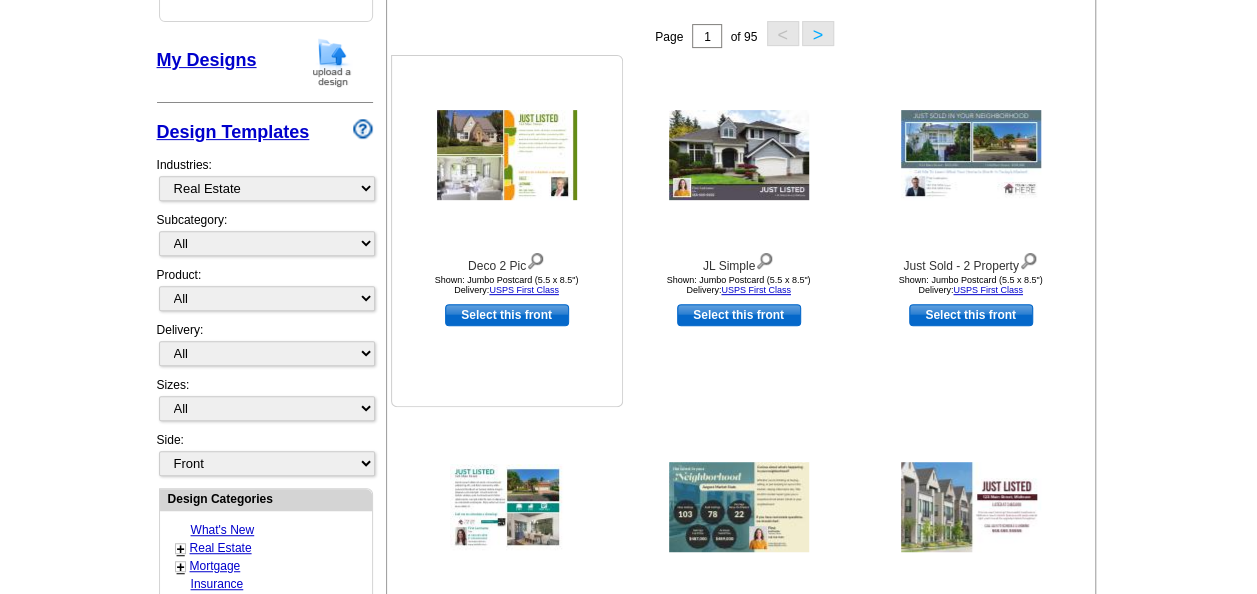 scroll, scrollTop: 400, scrollLeft: 0, axis: vertical 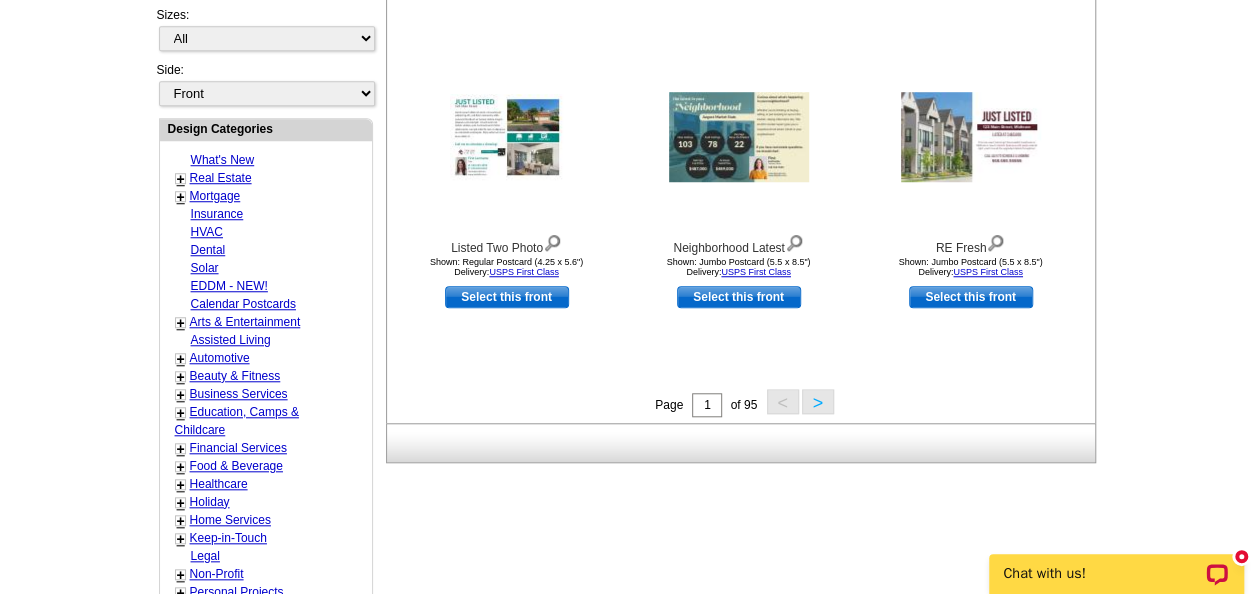 click on ">" at bounding box center (818, 401) 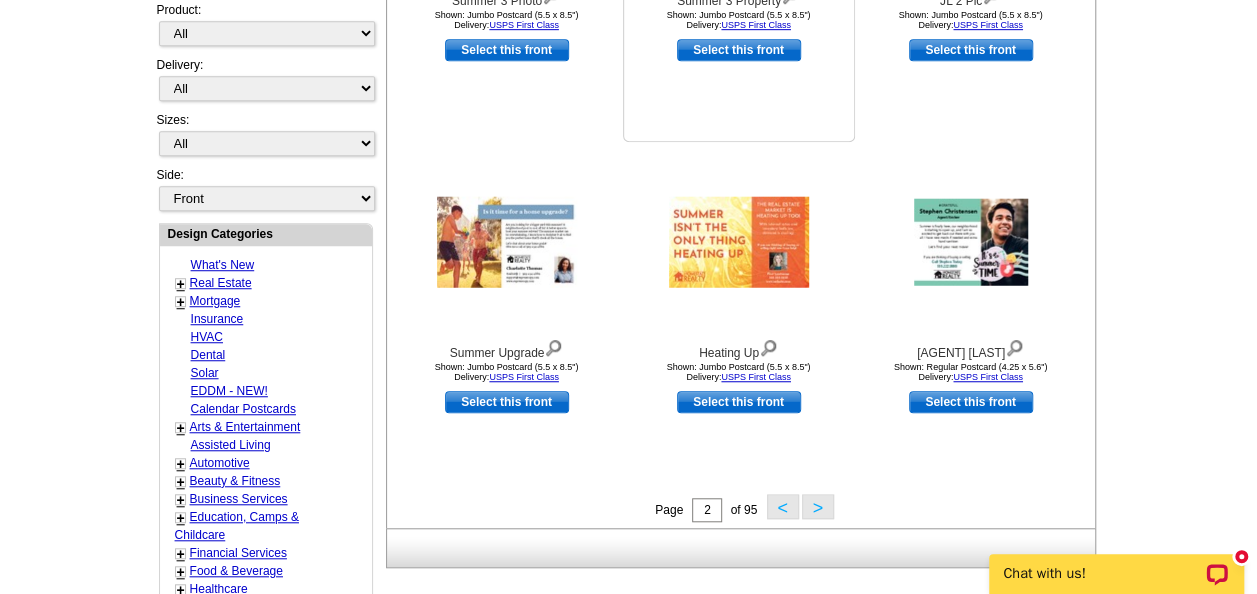 scroll, scrollTop: 695, scrollLeft: 0, axis: vertical 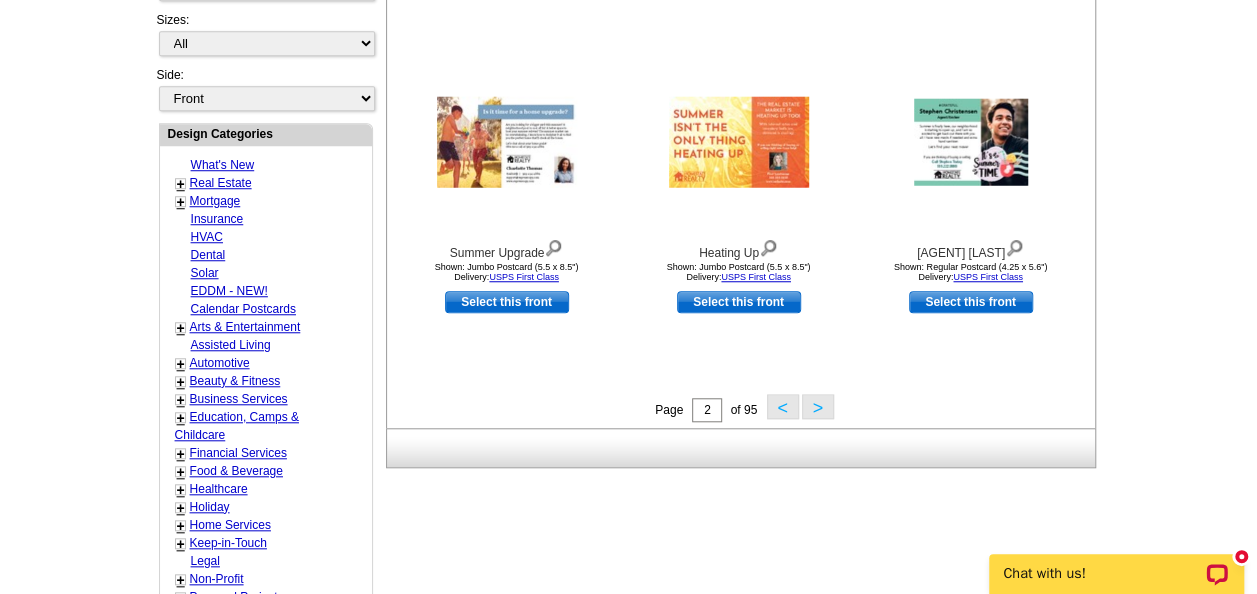 click on ">" at bounding box center [818, 406] 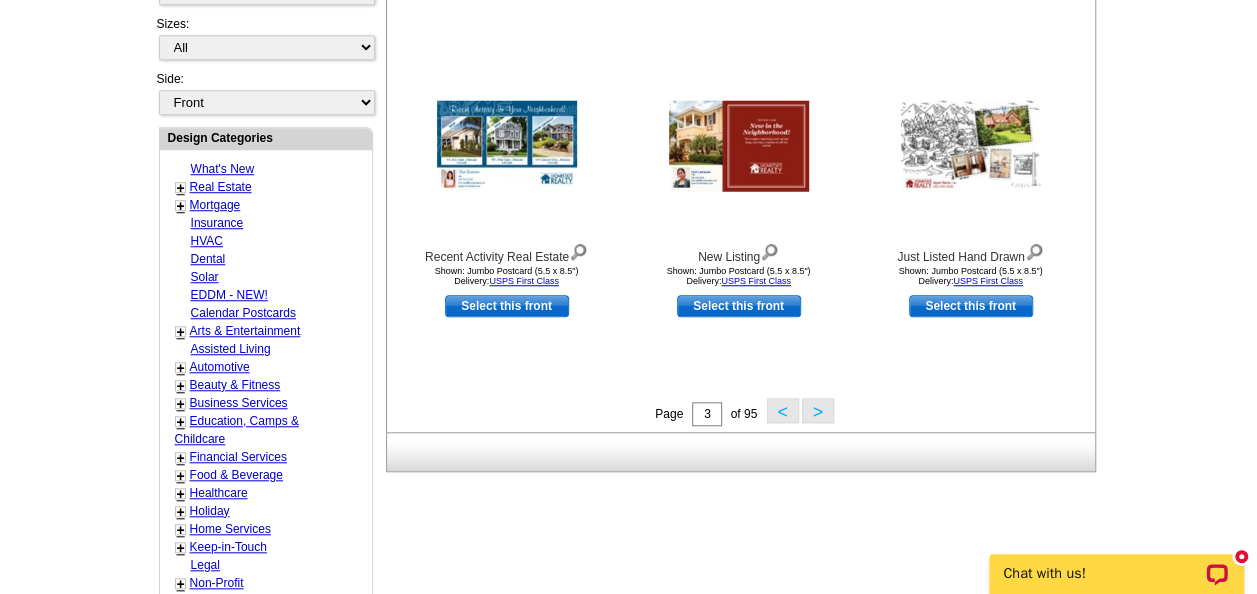scroll, scrollTop: 695, scrollLeft: 0, axis: vertical 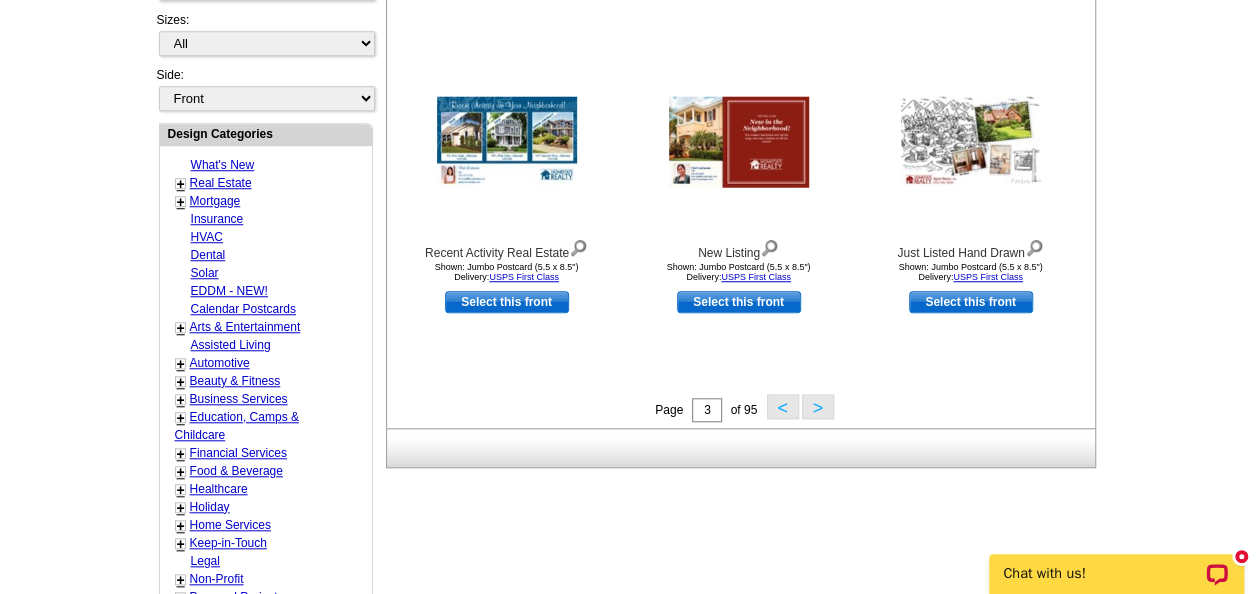 click on "<" at bounding box center [783, 406] 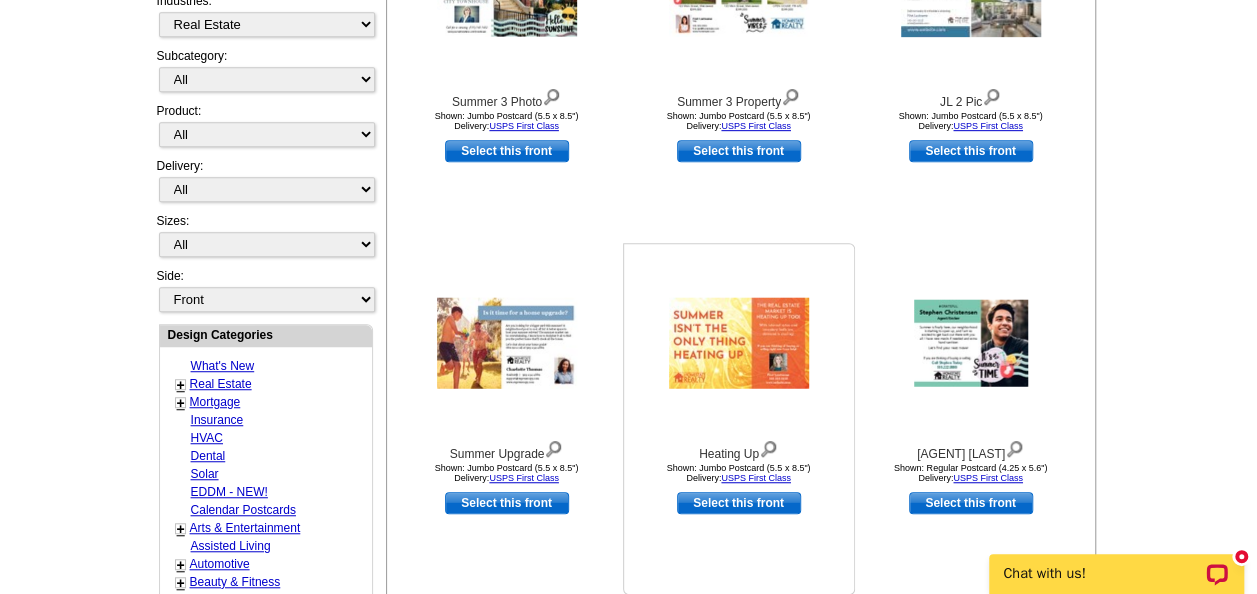 scroll, scrollTop: 695, scrollLeft: 0, axis: vertical 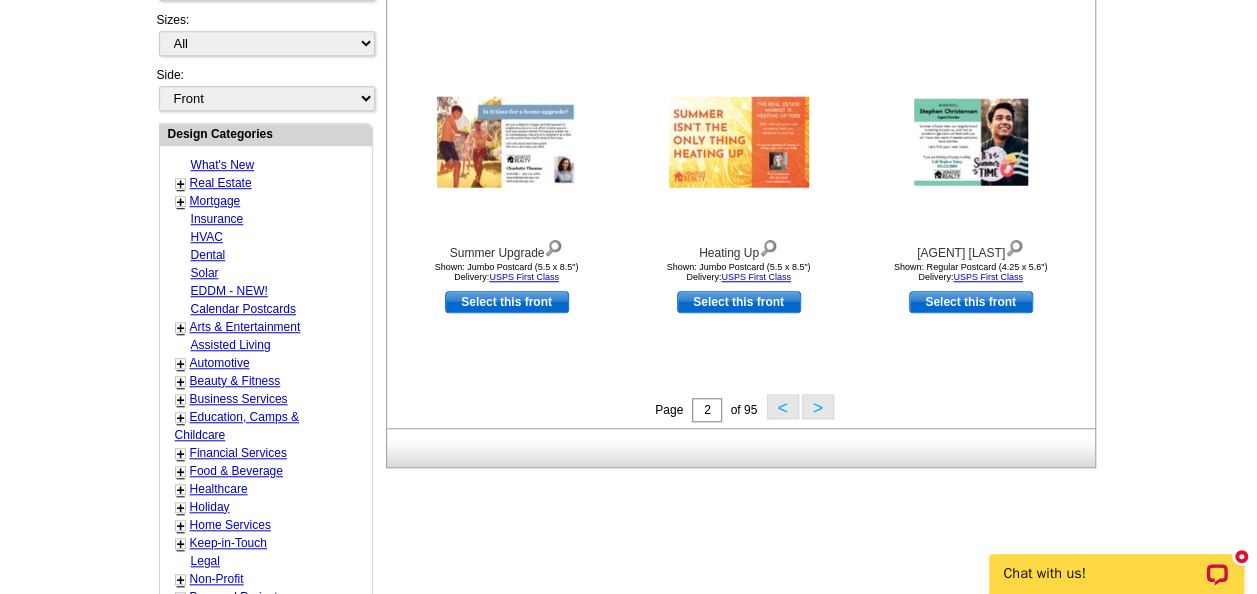 click on "<" at bounding box center (783, 406) 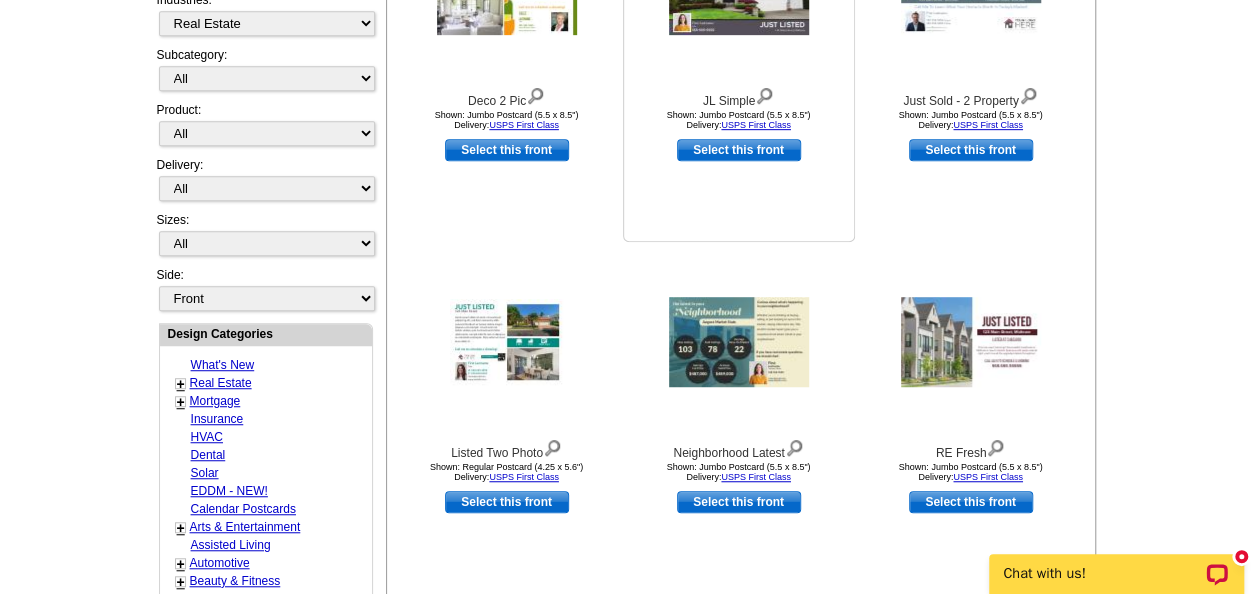 scroll, scrollTop: 695, scrollLeft: 0, axis: vertical 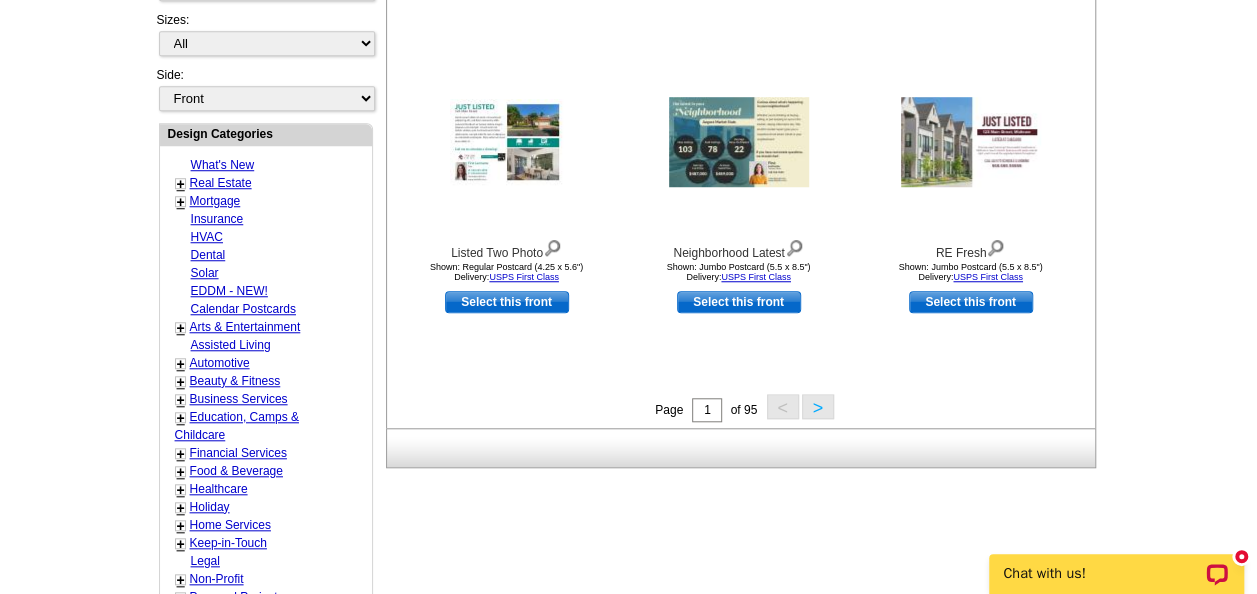 click on ">" at bounding box center [818, 406] 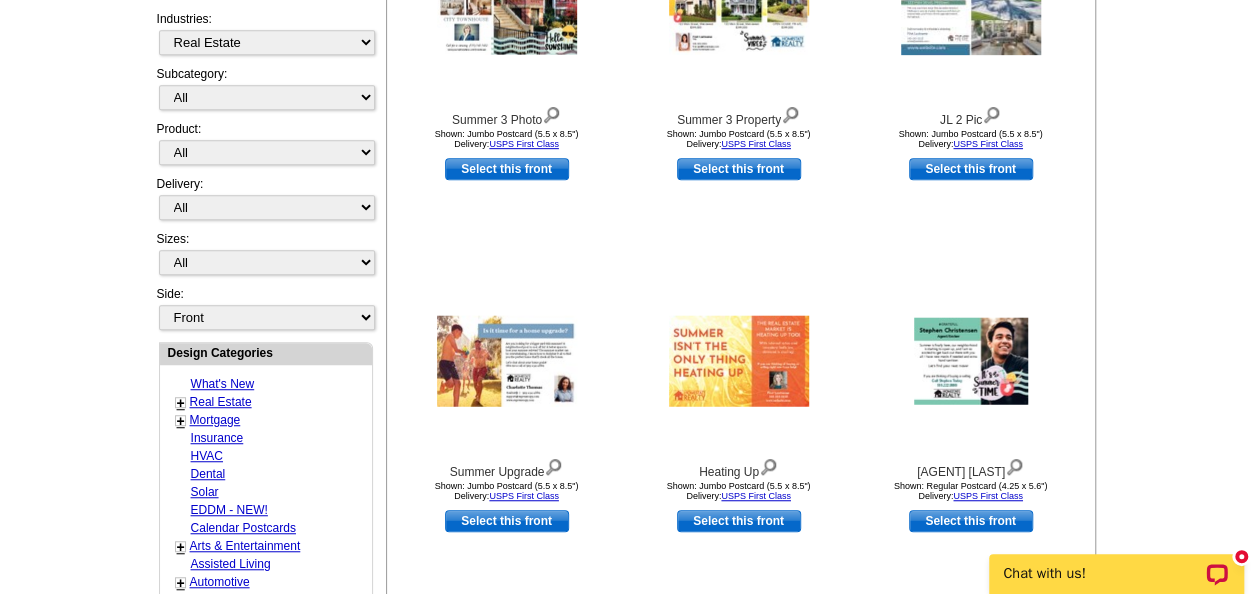 scroll, scrollTop: 695, scrollLeft: 0, axis: vertical 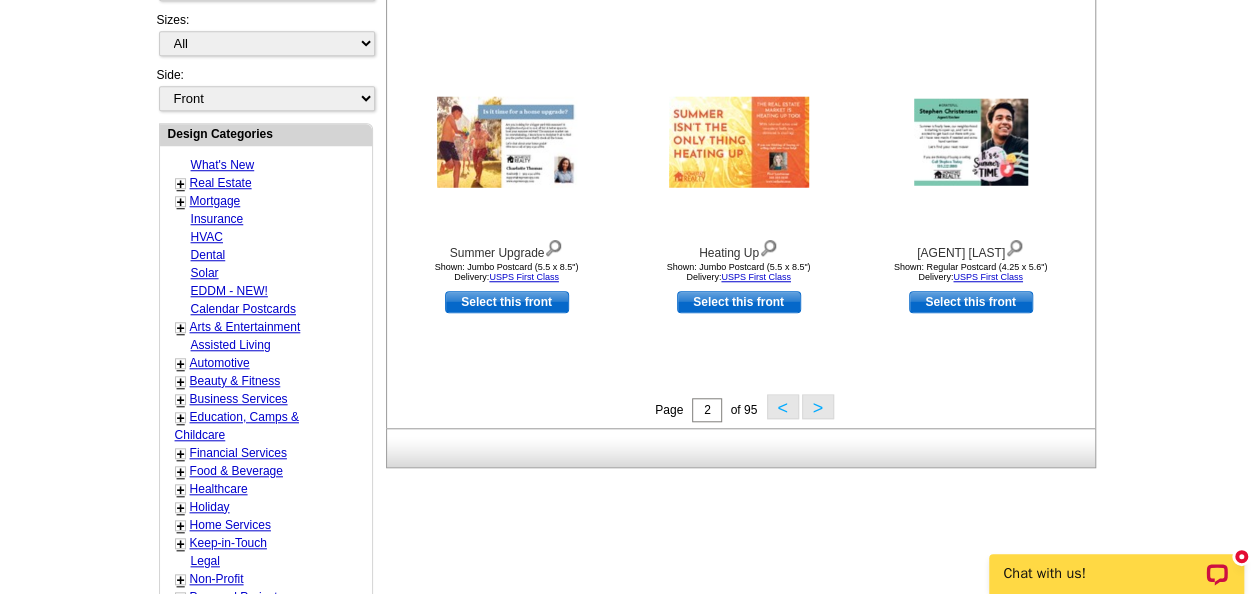 click on ">" at bounding box center [818, 406] 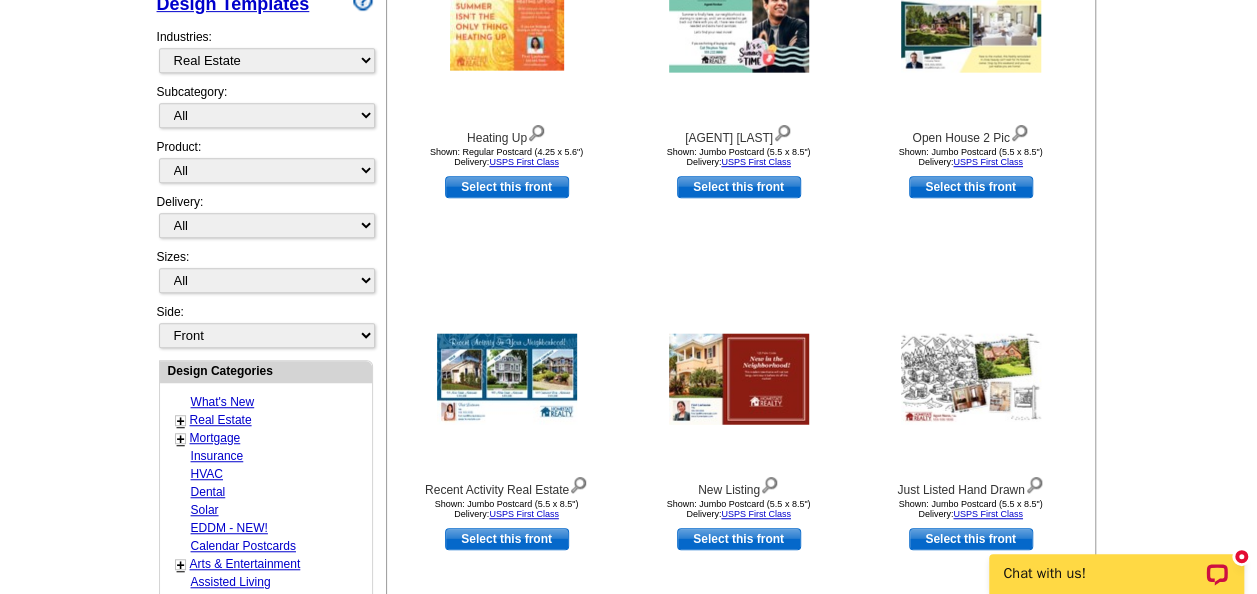 scroll, scrollTop: 595, scrollLeft: 0, axis: vertical 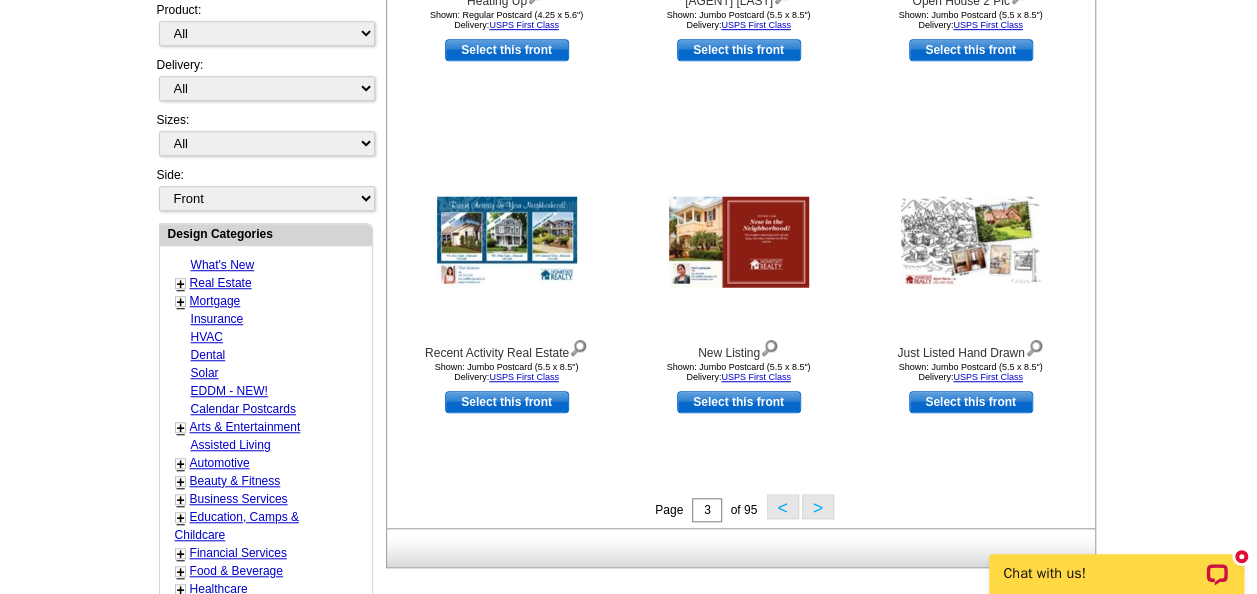 click on ">" at bounding box center [818, 506] 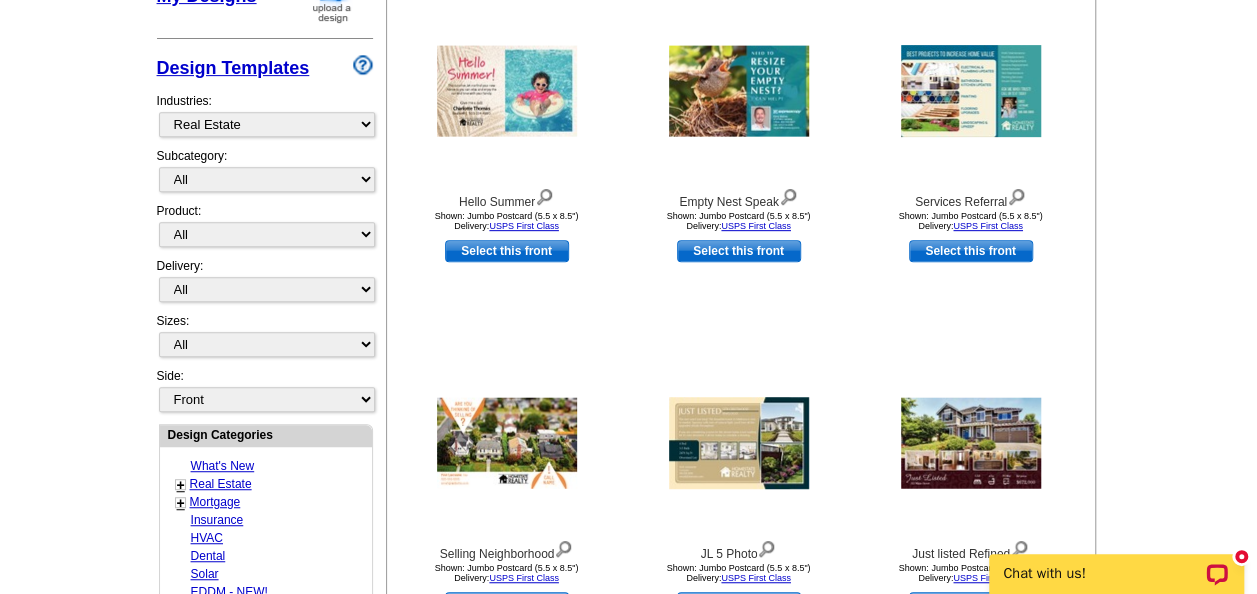 scroll, scrollTop: 595, scrollLeft: 0, axis: vertical 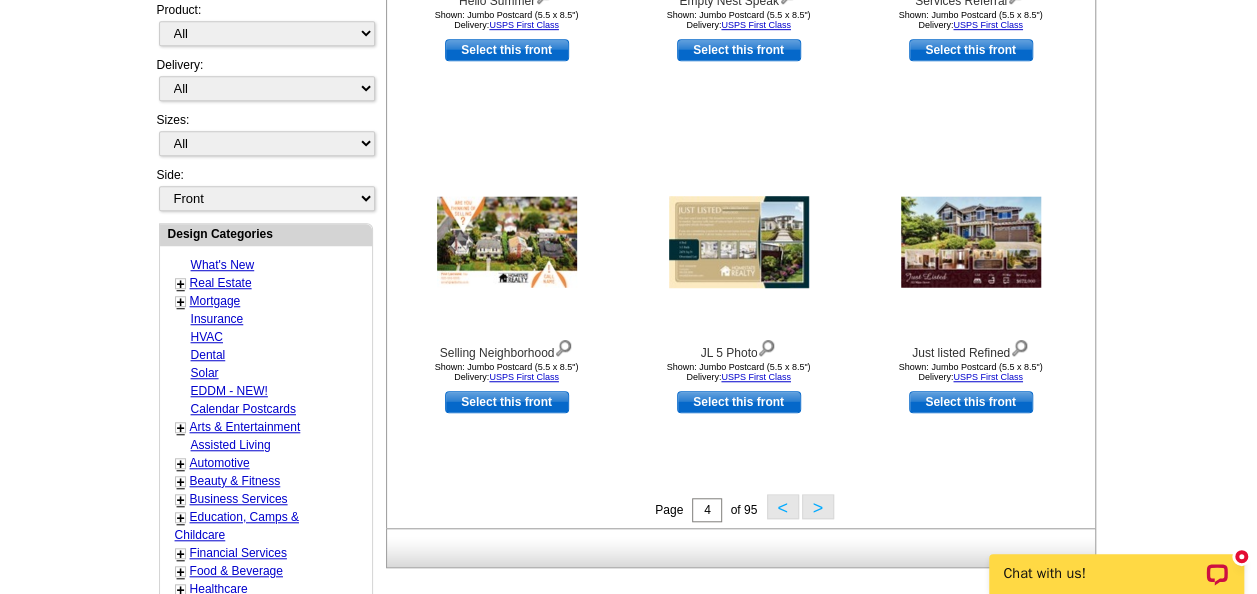 click on ">" at bounding box center (818, 506) 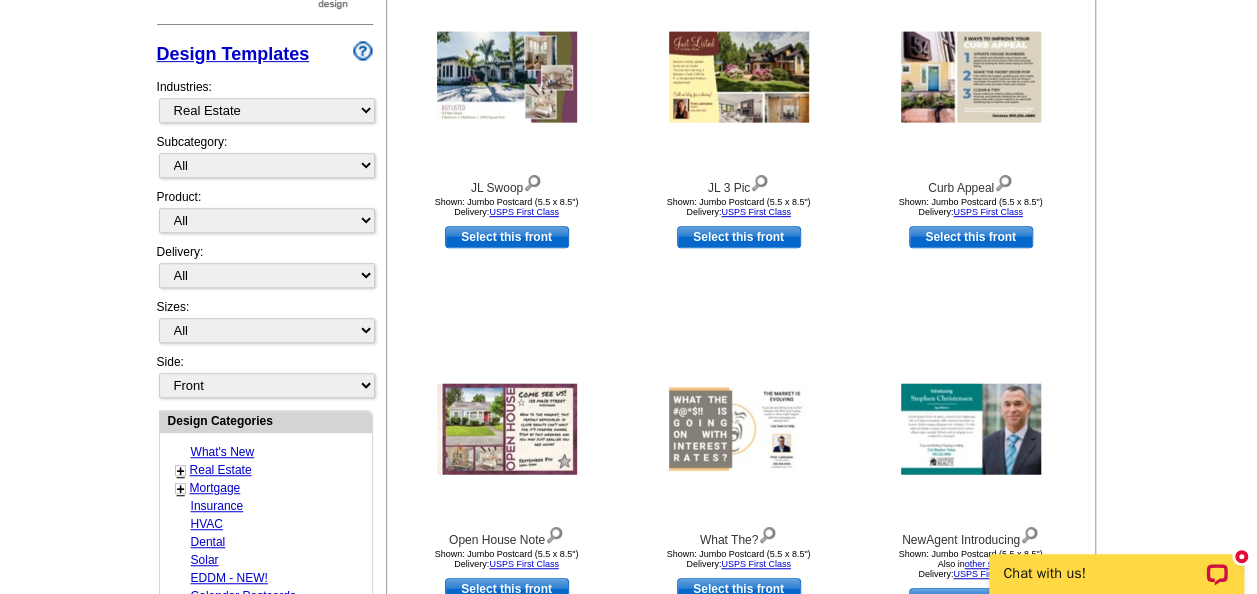 scroll, scrollTop: 595, scrollLeft: 0, axis: vertical 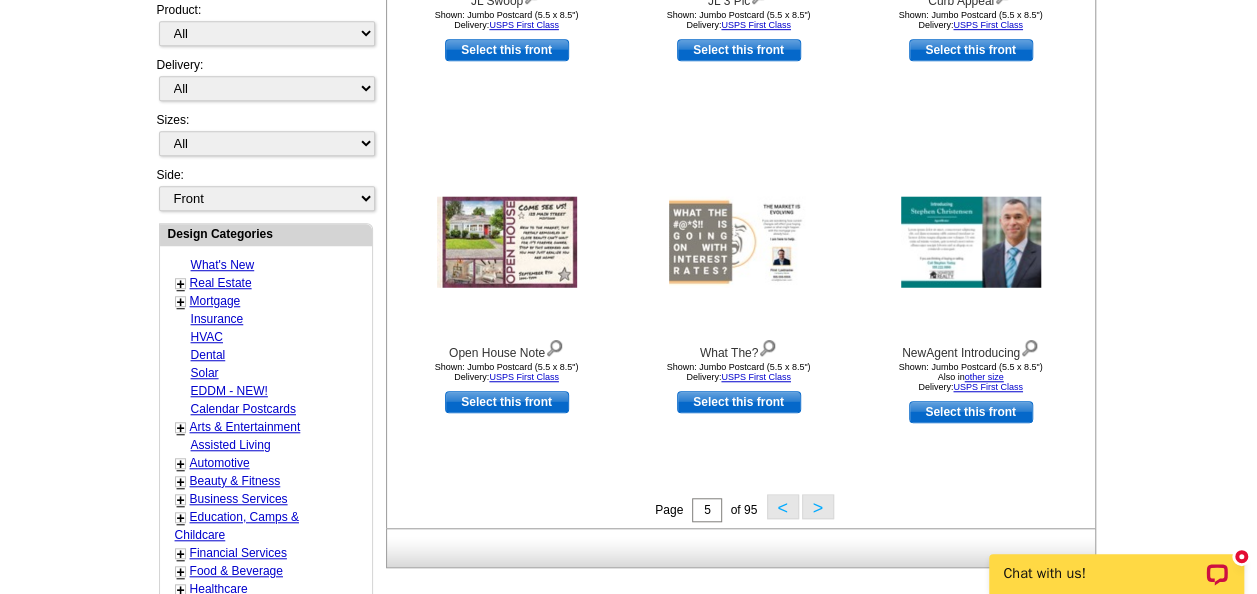click on ">" at bounding box center (818, 506) 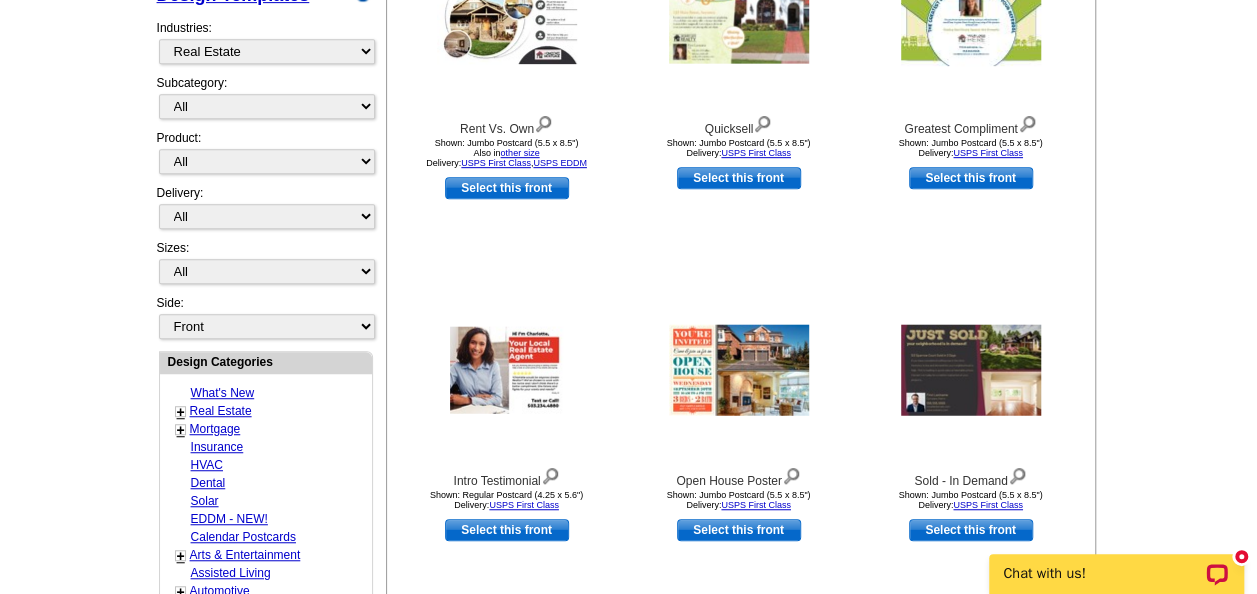 scroll, scrollTop: 595, scrollLeft: 0, axis: vertical 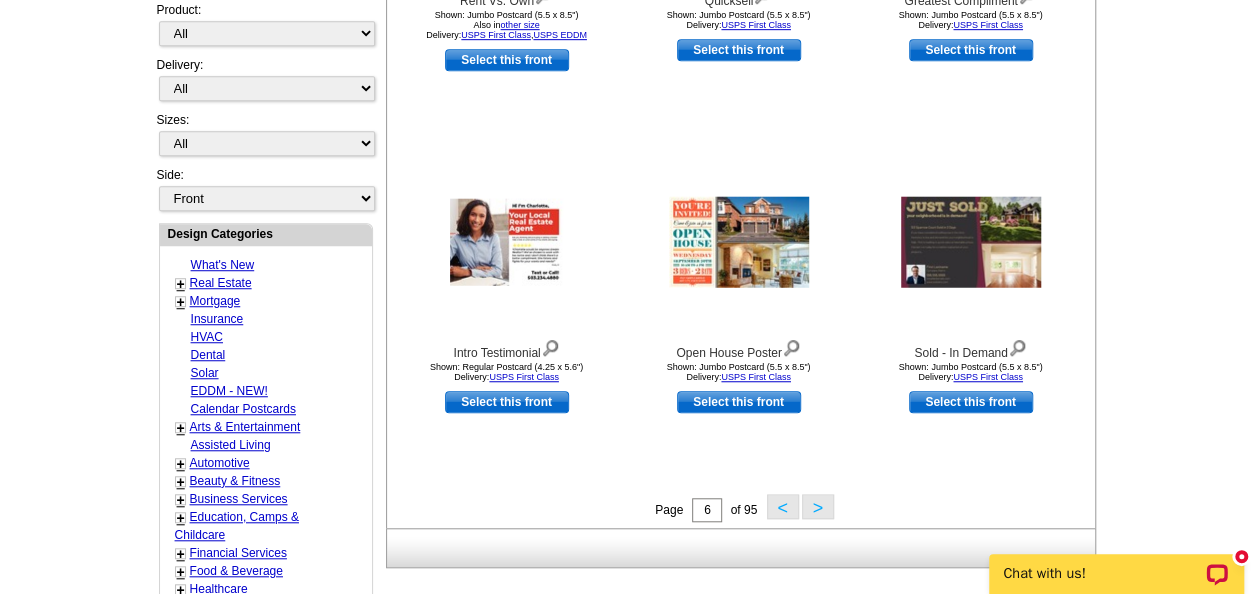 click on ">" at bounding box center [818, 506] 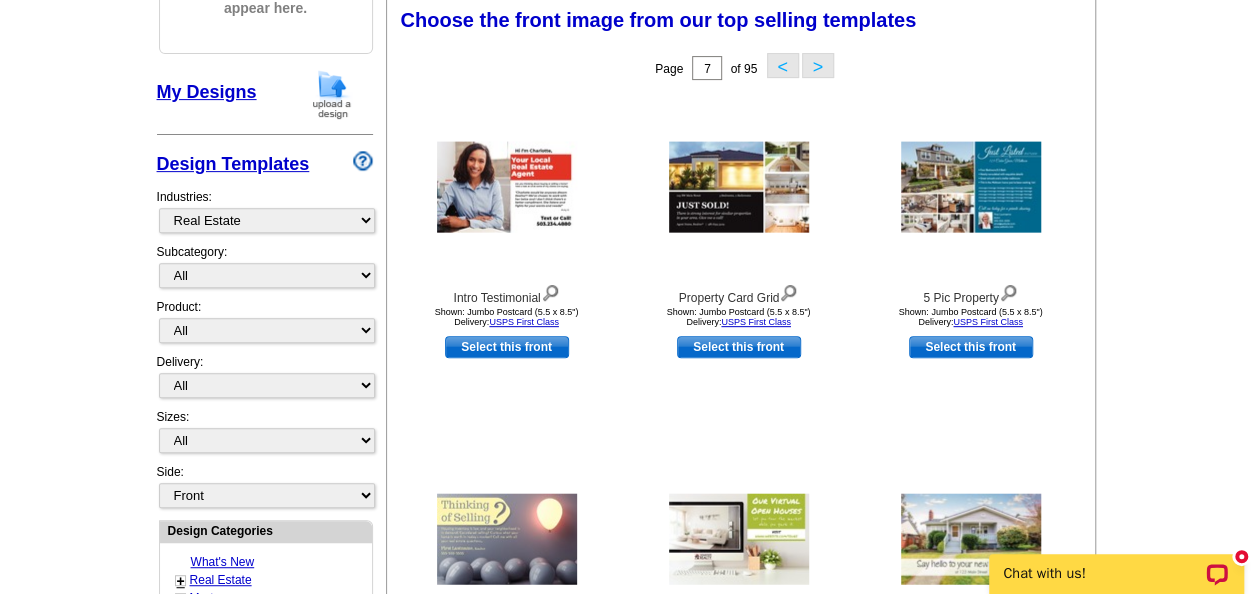 scroll, scrollTop: 295, scrollLeft: 0, axis: vertical 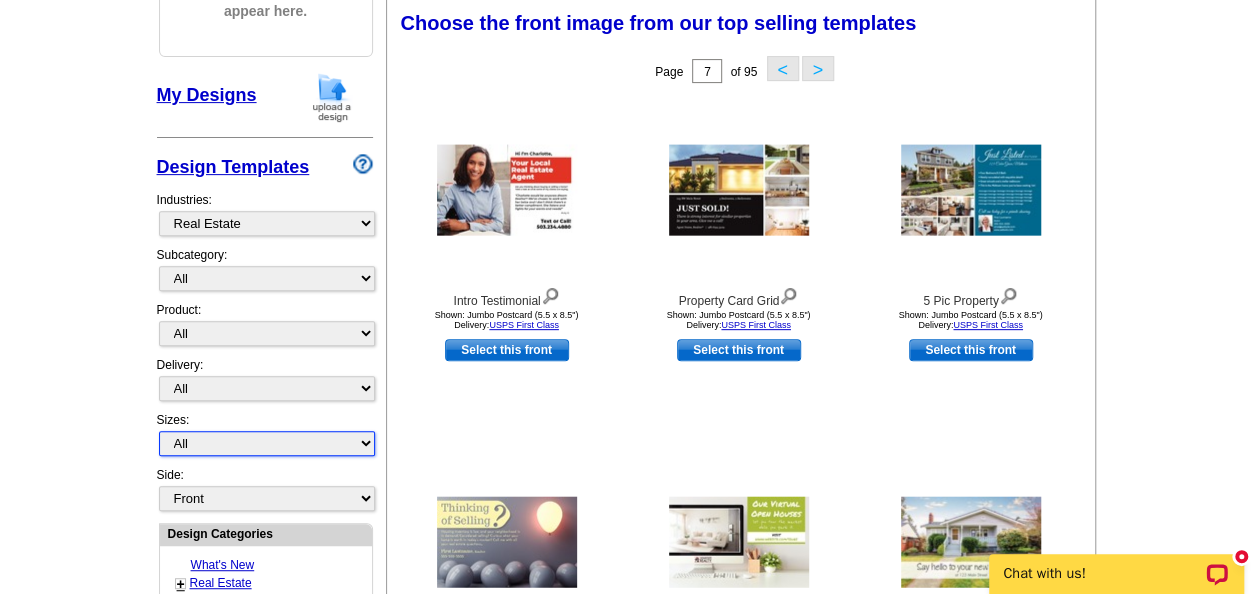 click on "All Jumbo Postcard (5.5" x 8.5") Regular Postcard (4.25" x 5.6") Panoramic Postcard (5.75" x 11.25") Giant Postcard (8.5" x 11") EDDM Postcard (6.125" x 8.25") Business Card (3.5" x 2") Letter Flyer (8.5" x 11") Tabloid Flyer (11" x 17") Greeting Card (4.5" x 6") Greeting Card - Large (8.5" x 5.5") Door Hanger (4" x 11")" at bounding box center [267, 443] 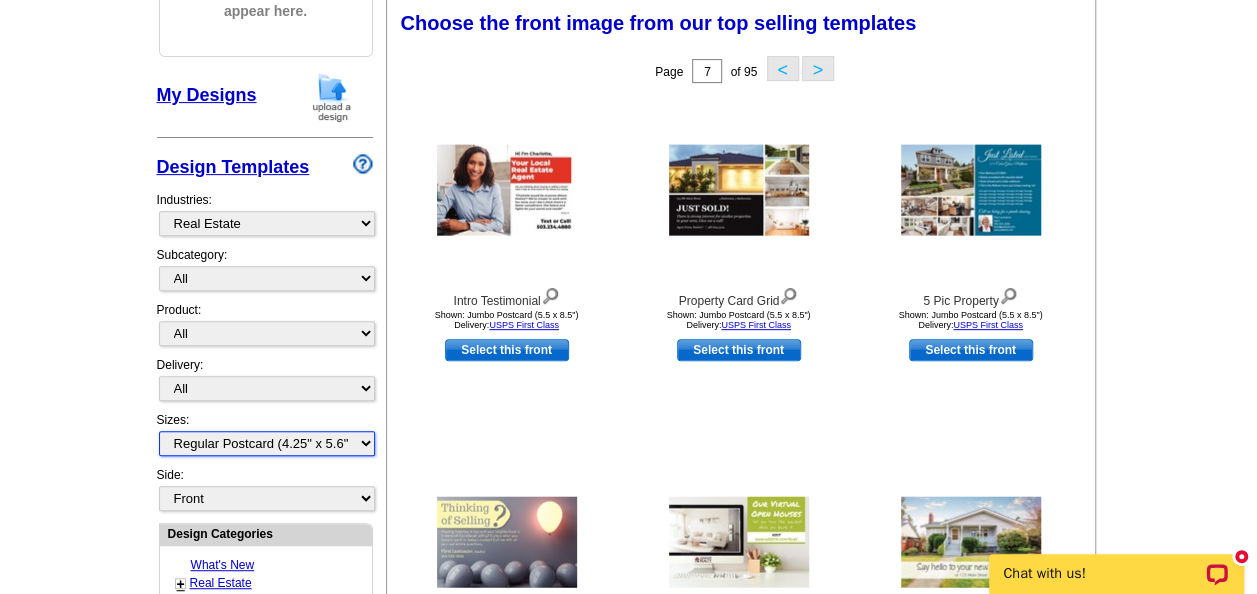 click on "All Jumbo Postcard (5.5" x 8.5") Regular Postcard (4.25" x 5.6") Panoramic Postcard (5.75" x 11.25") Giant Postcard (8.5" x 11") EDDM Postcard (6.125" x 8.25") Business Card (3.5" x 2") Letter Flyer (8.5" x 11") Tabloid Flyer (11" x 17") Greeting Card (4.5" x 6") Greeting Card - Large (8.5" x 5.5") Door Hanger (4" x 11")" at bounding box center [267, 443] 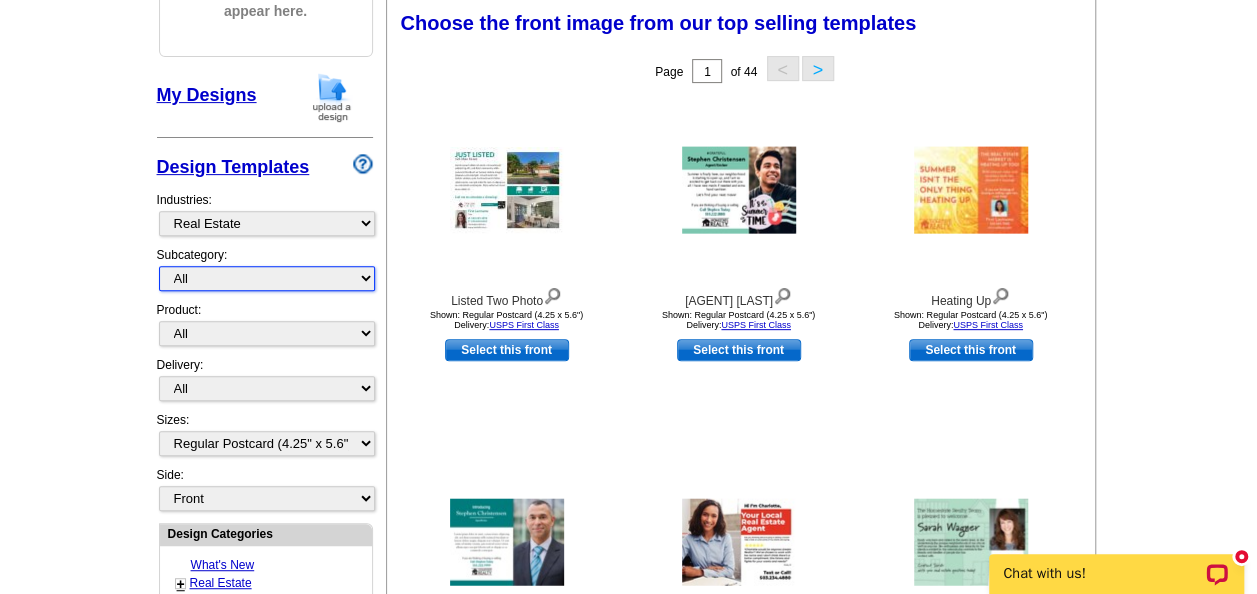 click on "All RE/MAX® Referrals Keller Williams® Berkshire Hathaway Home Services Century 21 Commercial Real Estate QR Code Cards 1st Time Home Buyer Distressed Homeowners Social Networking Farming Just Listed Just Sold Open House Market Report" at bounding box center [267, 278] 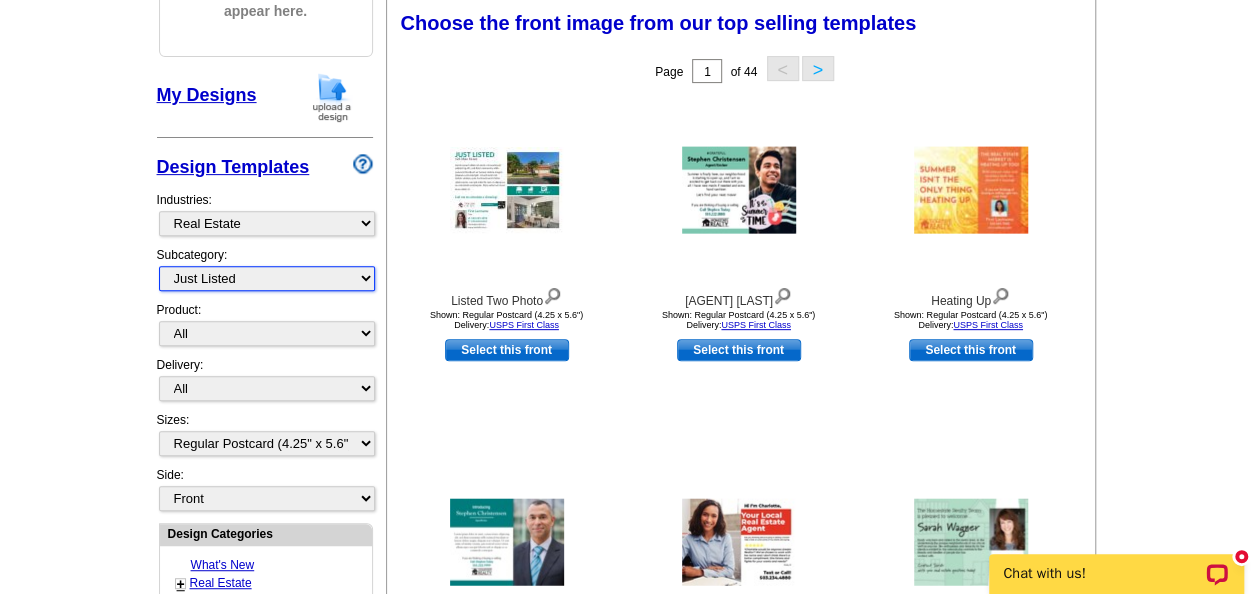 click on "All RE/MAX® Referrals Keller Williams® Berkshire Hathaway Home Services Century 21 Commercial Real Estate QR Code Cards 1st Time Home Buyer Distressed Homeowners Social Networking Farming Just Listed Just Sold Open House Market Report" at bounding box center (267, 278) 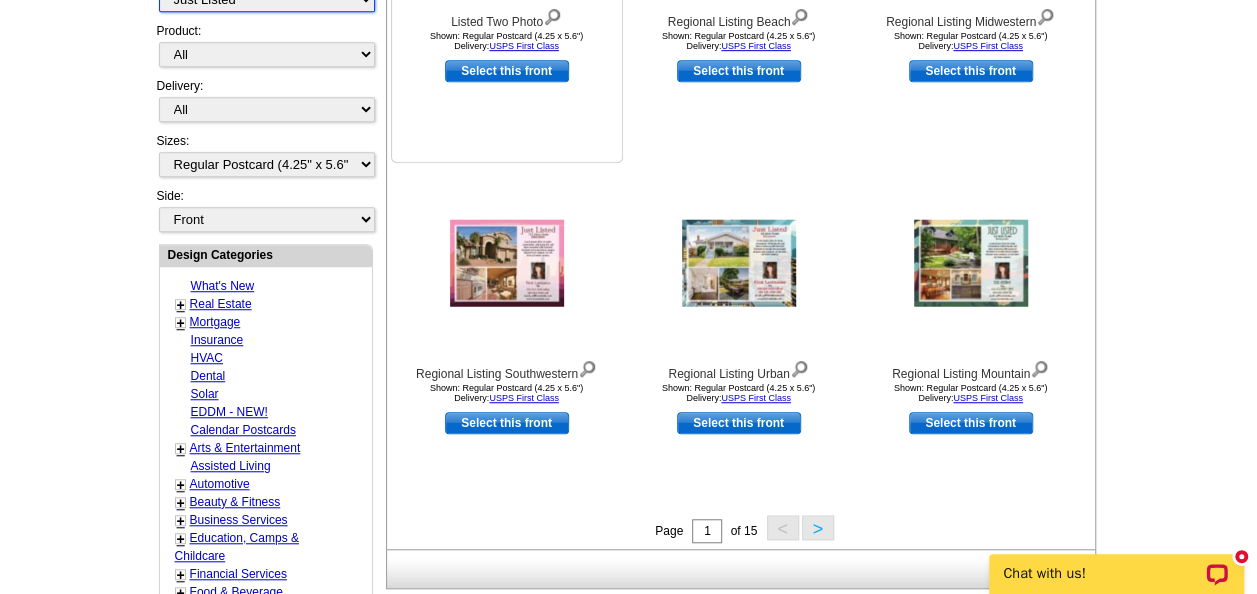 scroll, scrollTop: 695, scrollLeft: 0, axis: vertical 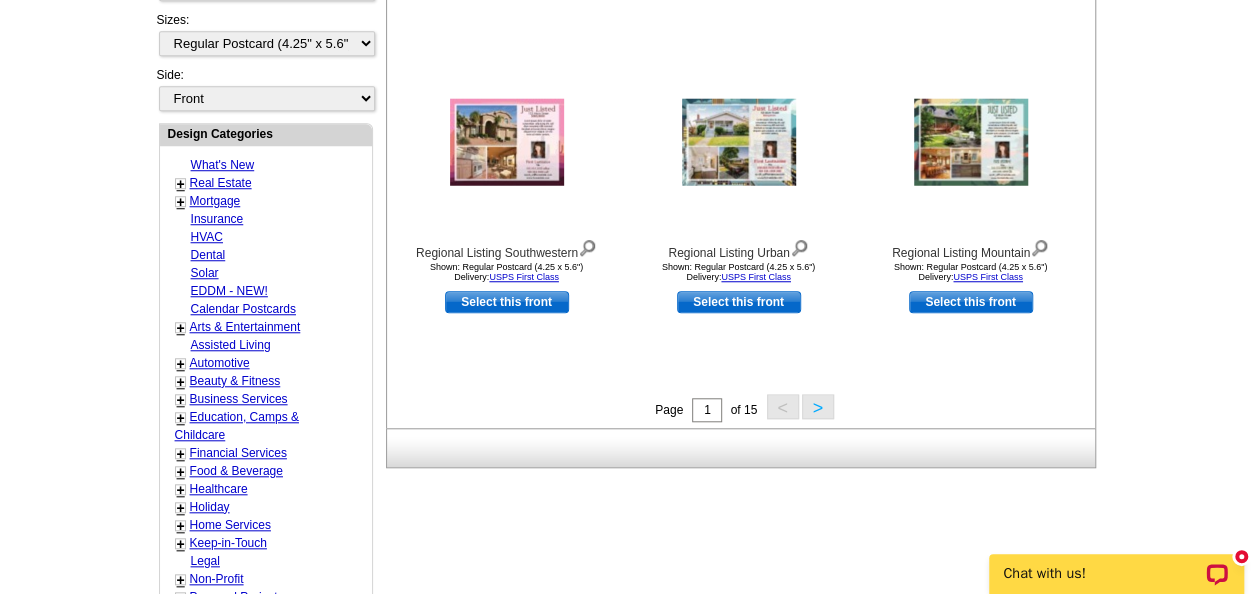 click on ">" at bounding box center (818, 406) 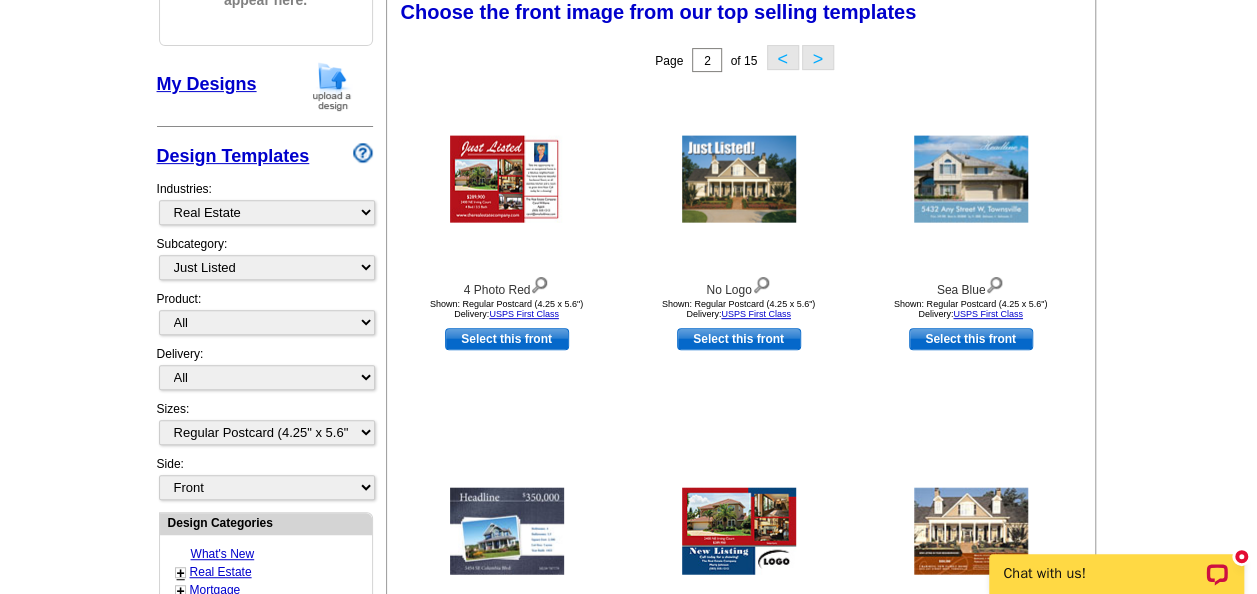 scroll, scrollTop: 295, scrollLeft: 0, axis: vertical 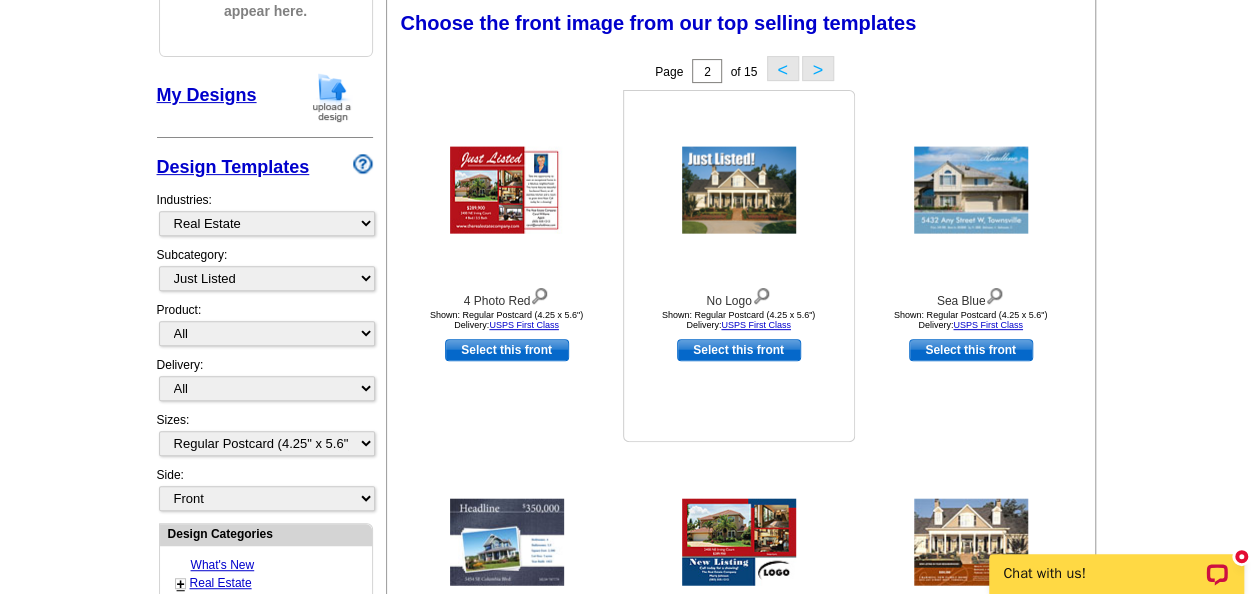 click on "Select this front" at bounding box center [739, 350] 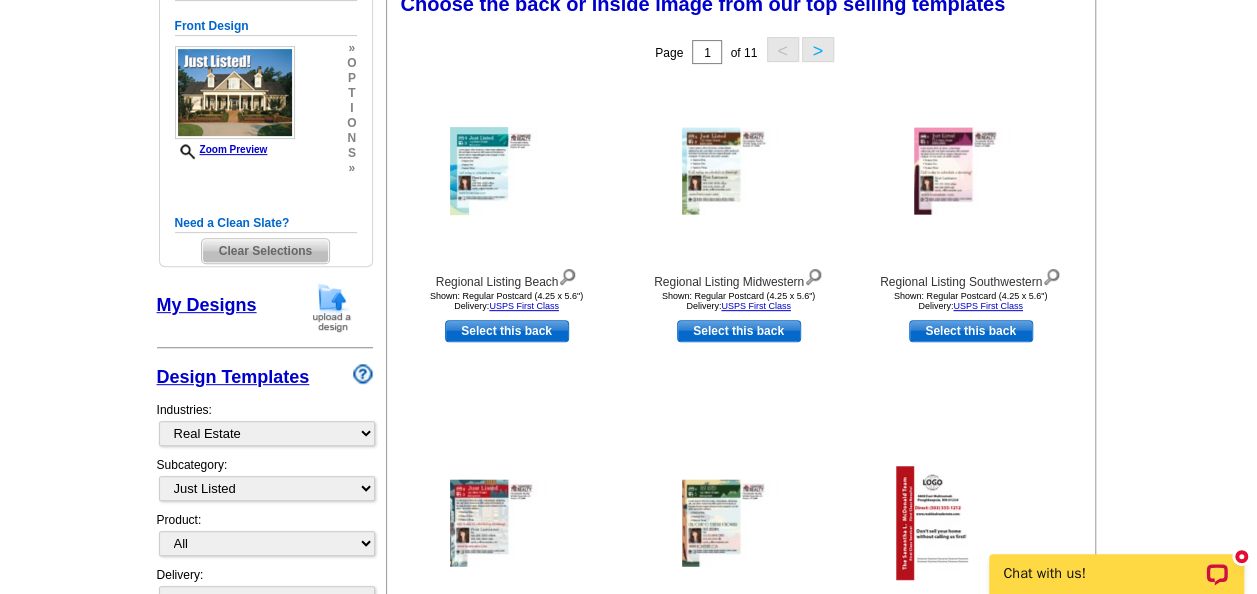 scroll, scrollTop: 300, scrollLeft: 0, axis: vertical 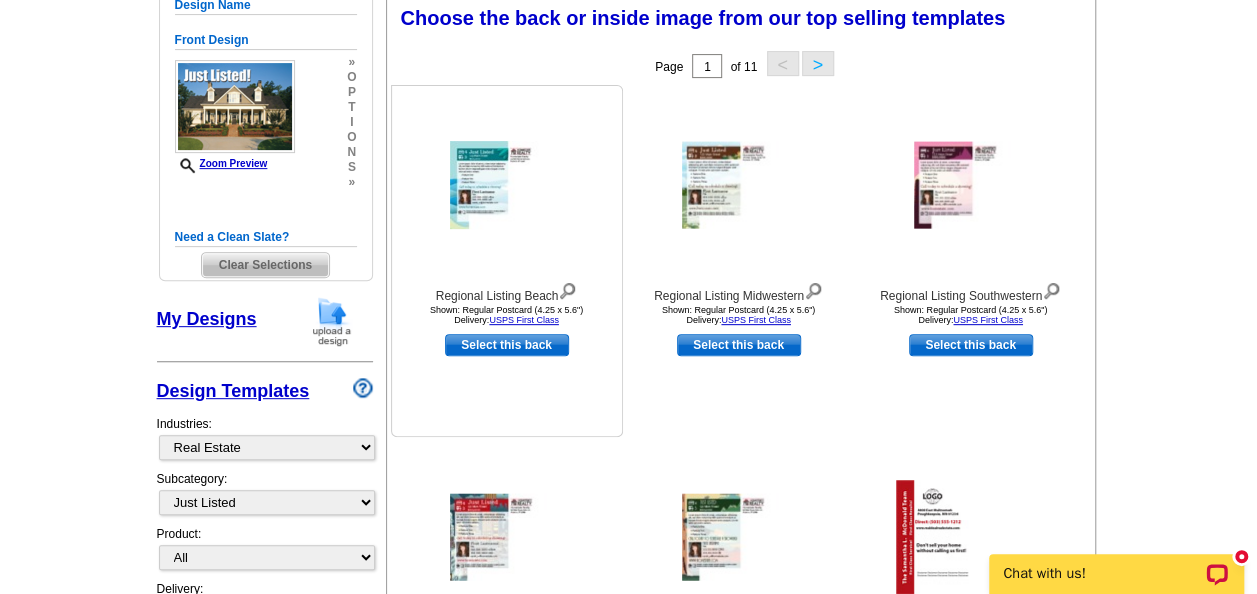 click on "Select this back" at bounding box center [507, 345] 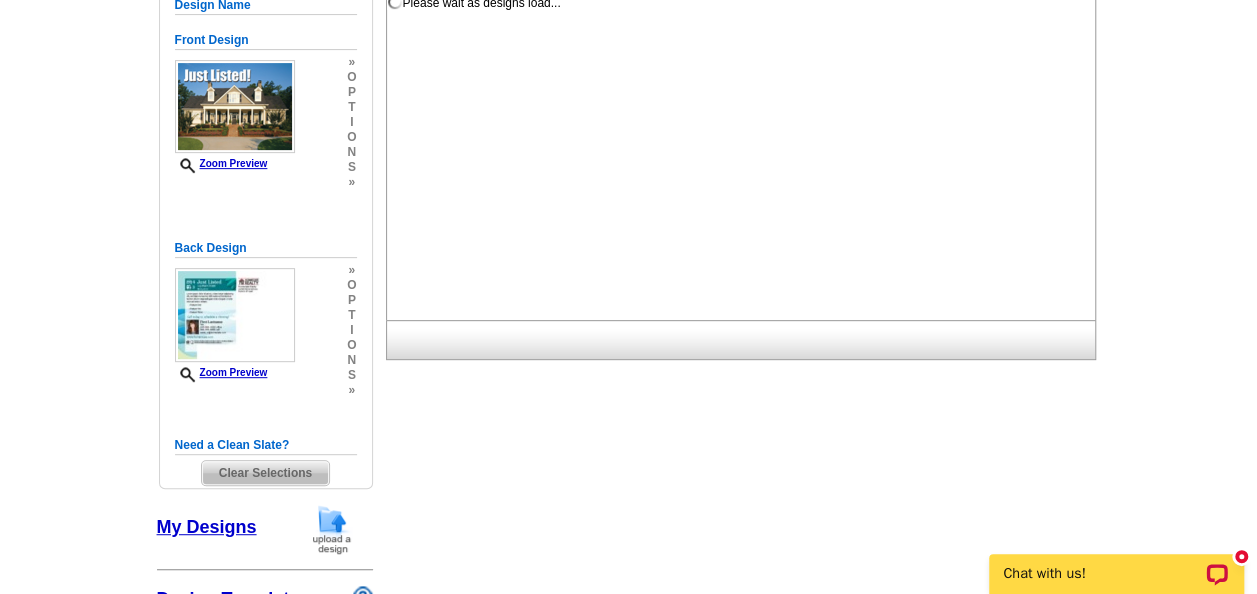 scroll, scrollTop: 0, scrollLeft: 0, axis: both 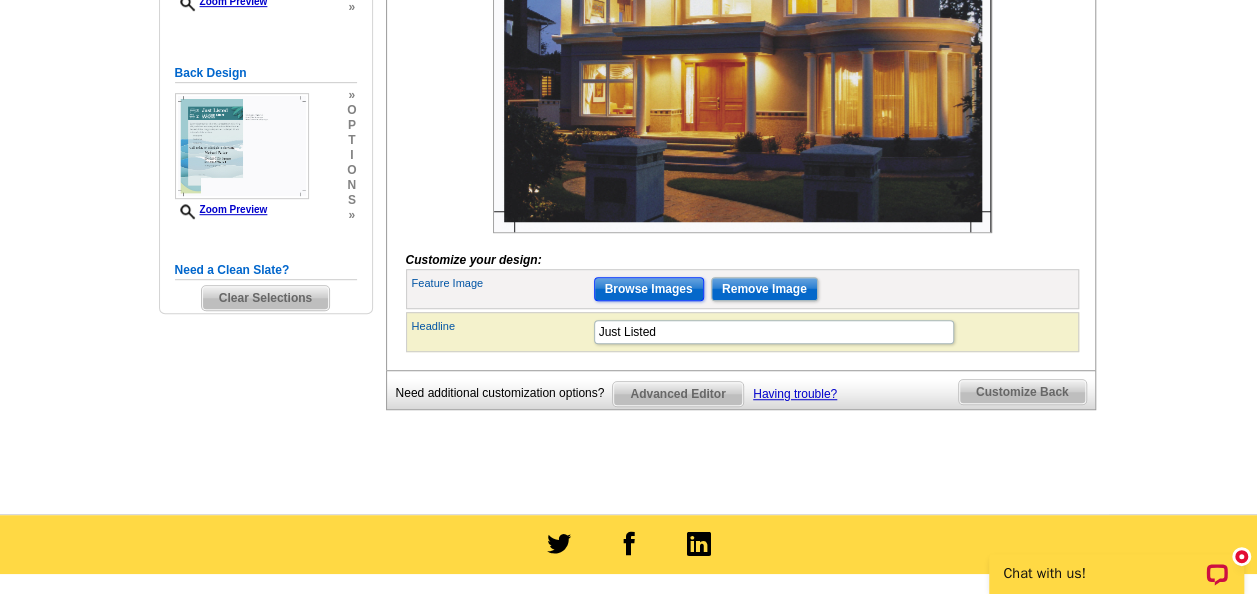 click on "Browse Images" at bounding box center (649, 289) 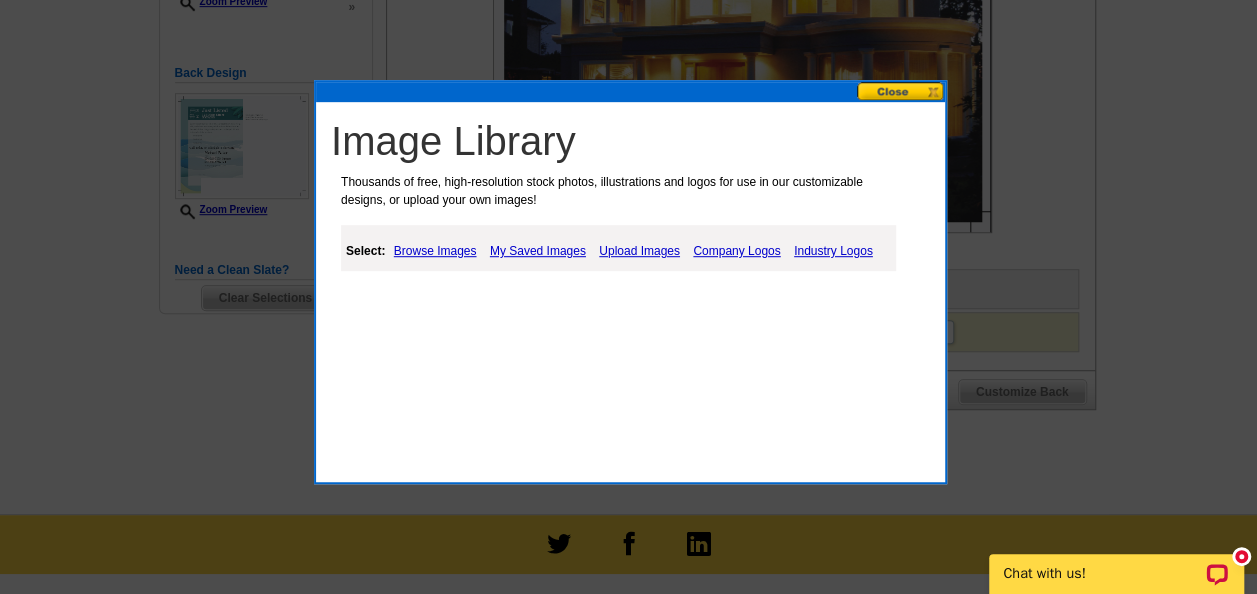 click on "Browse Images" at bounding box center (435, 251) 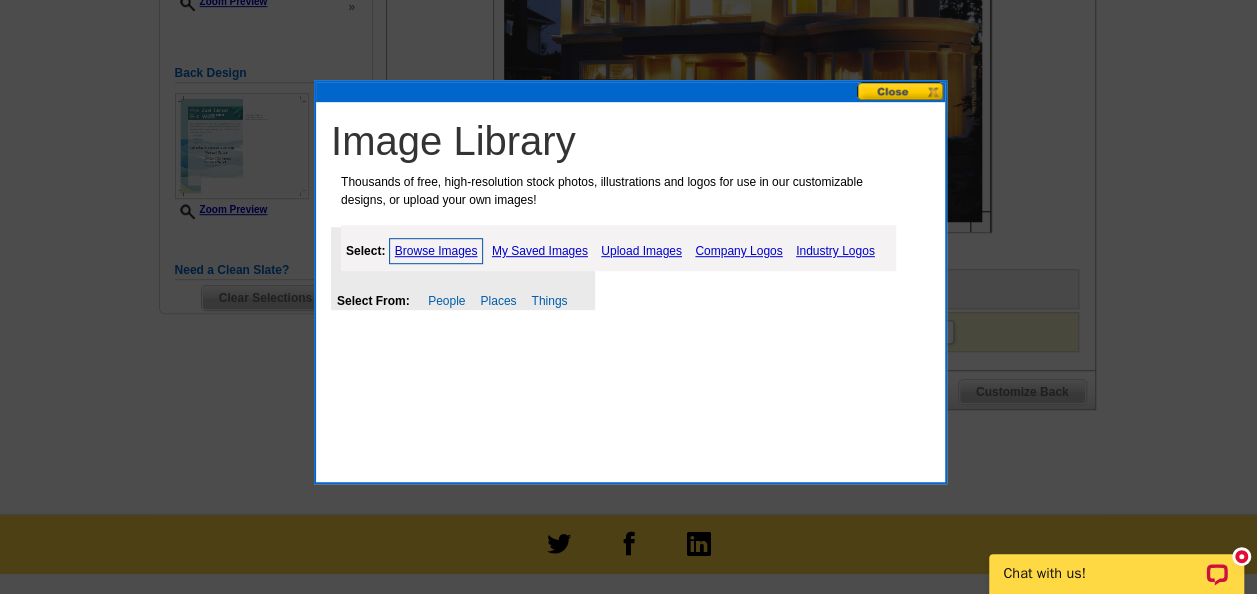 click on "My Saved Images" at bounding box center [540, 251] 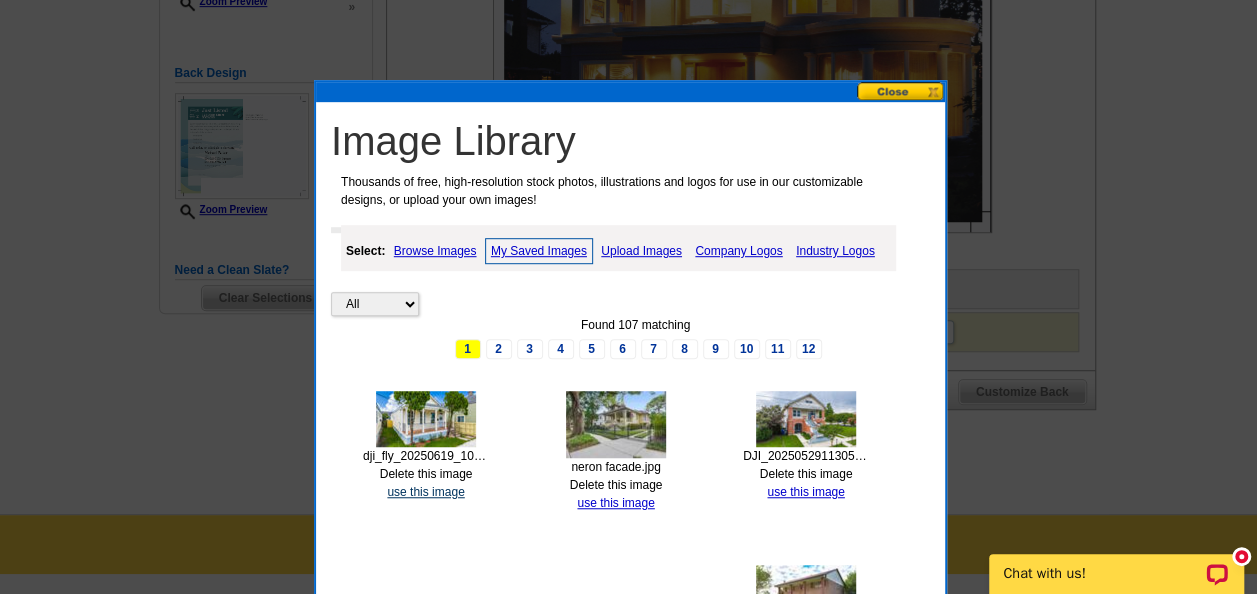 click on "use this image" at bounding box center [425, 492] 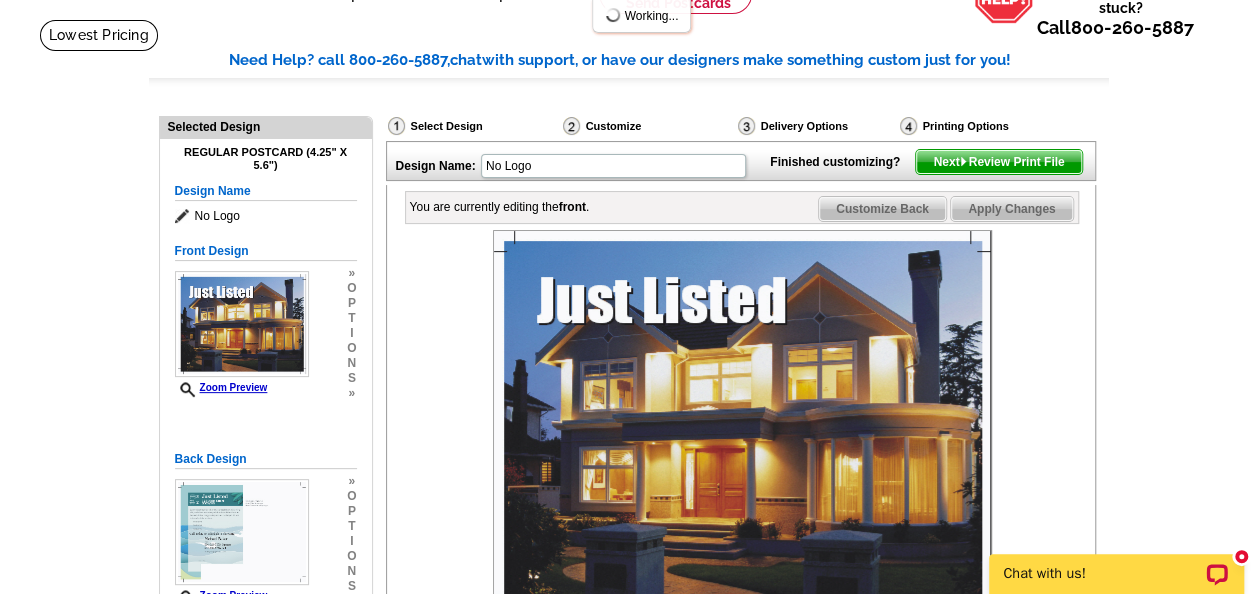 scroll, scrollTop: 200, scrollLeft: 0, axis: vertical 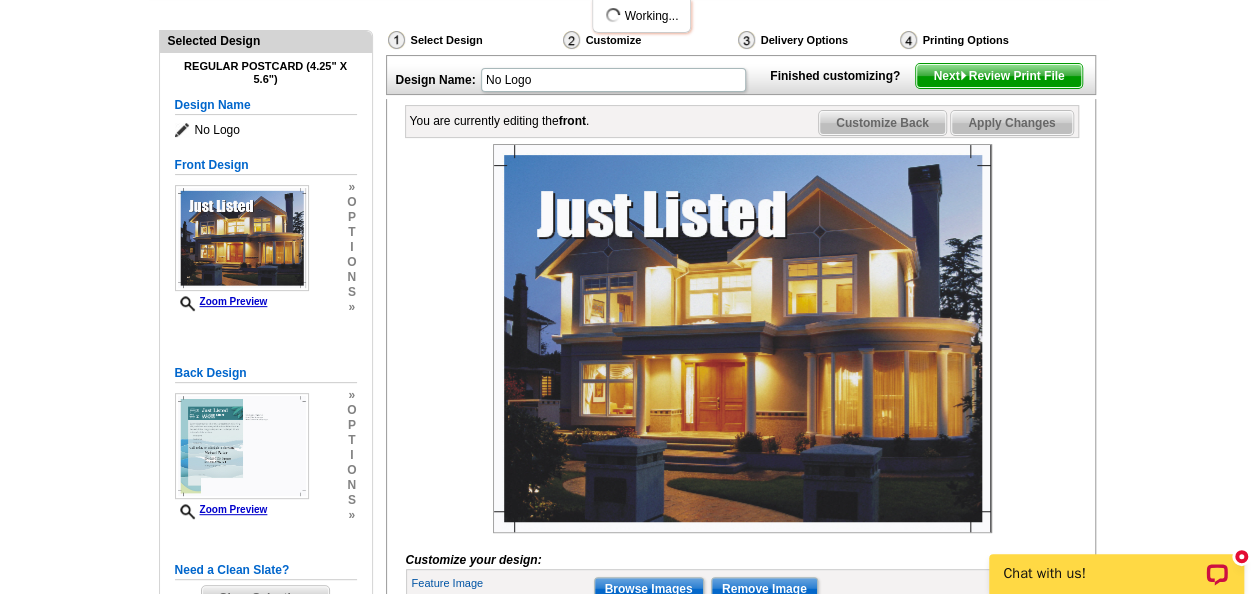 click at bounding box center [742, 338] 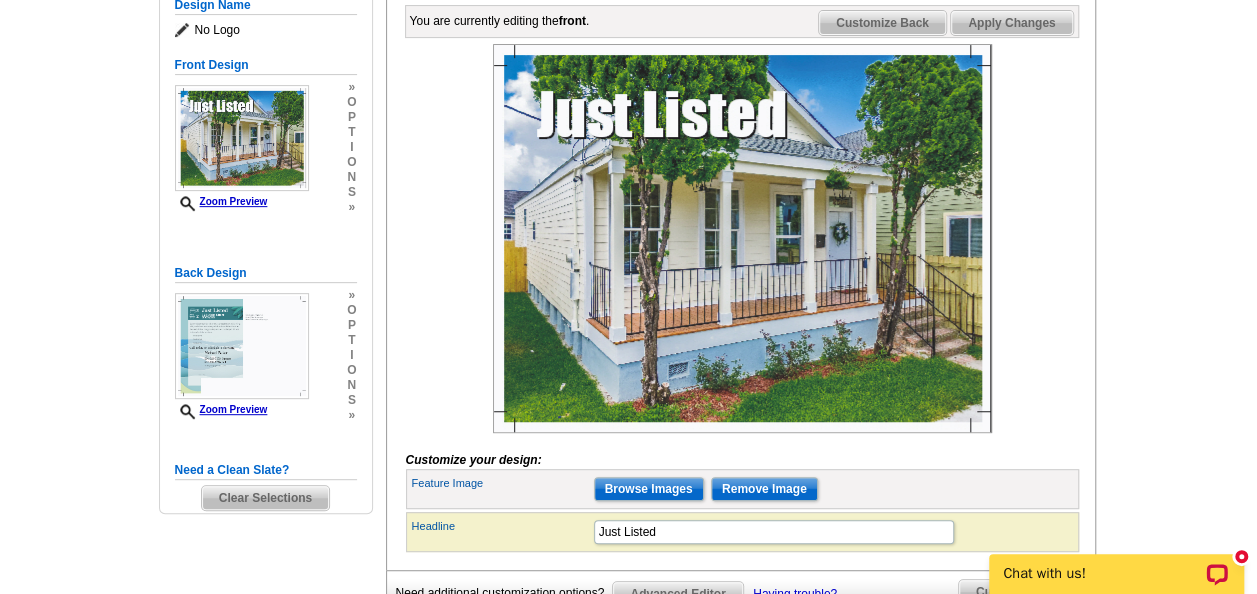 scroll, scrollTop: 200, scrollLeft: 0, axis: vertical 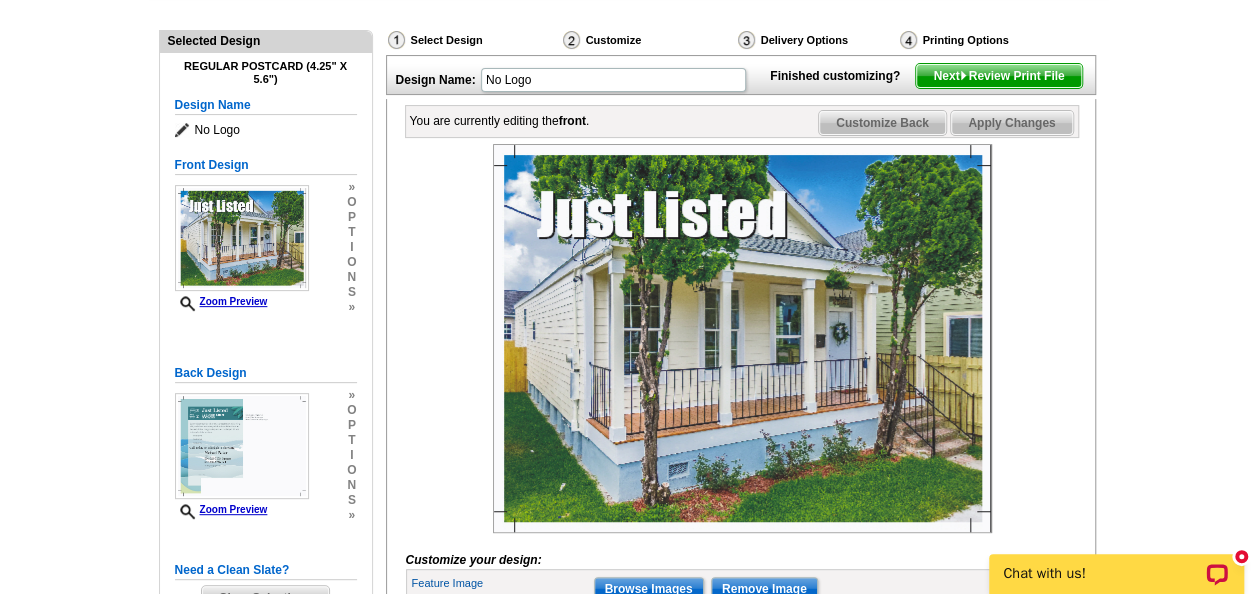 click on "Customize Back" at bounding box center (882, 123) 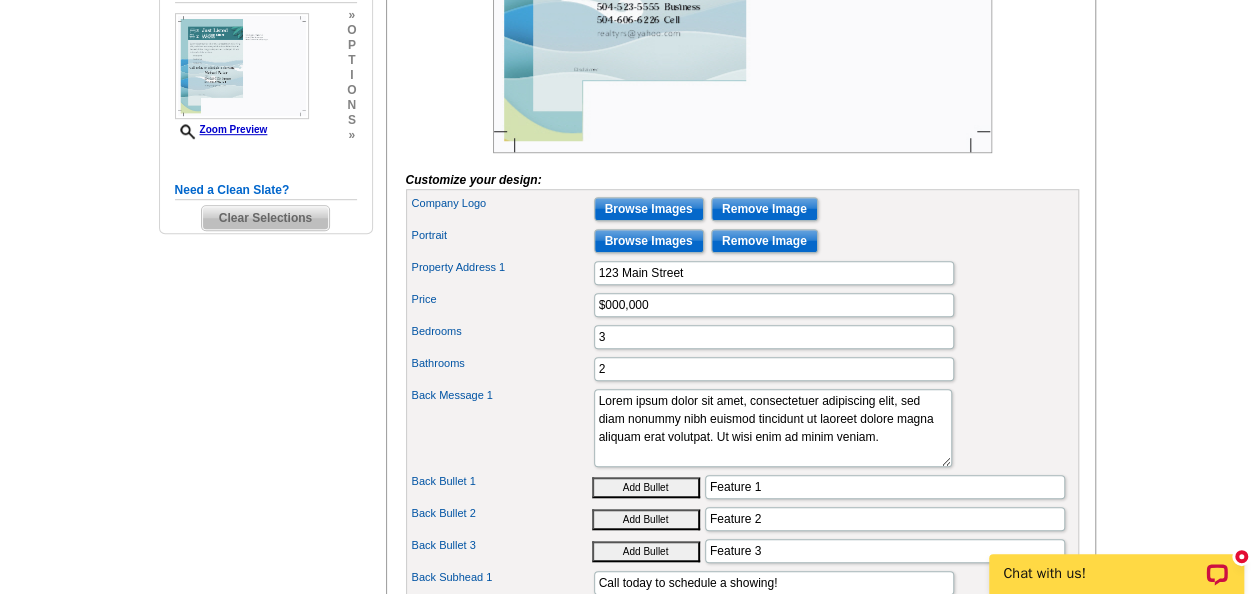 scroll, scrollTop: 600, scrollLeft: 0, axis: vertical 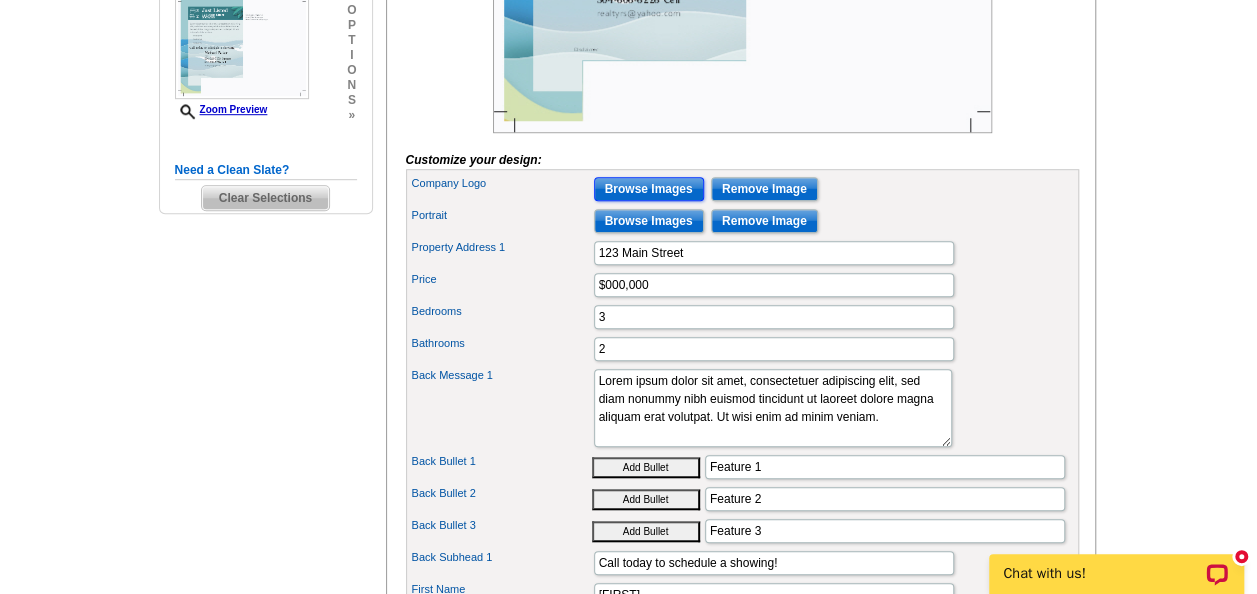click on "Browse Images" at bounding box center (649, 189) 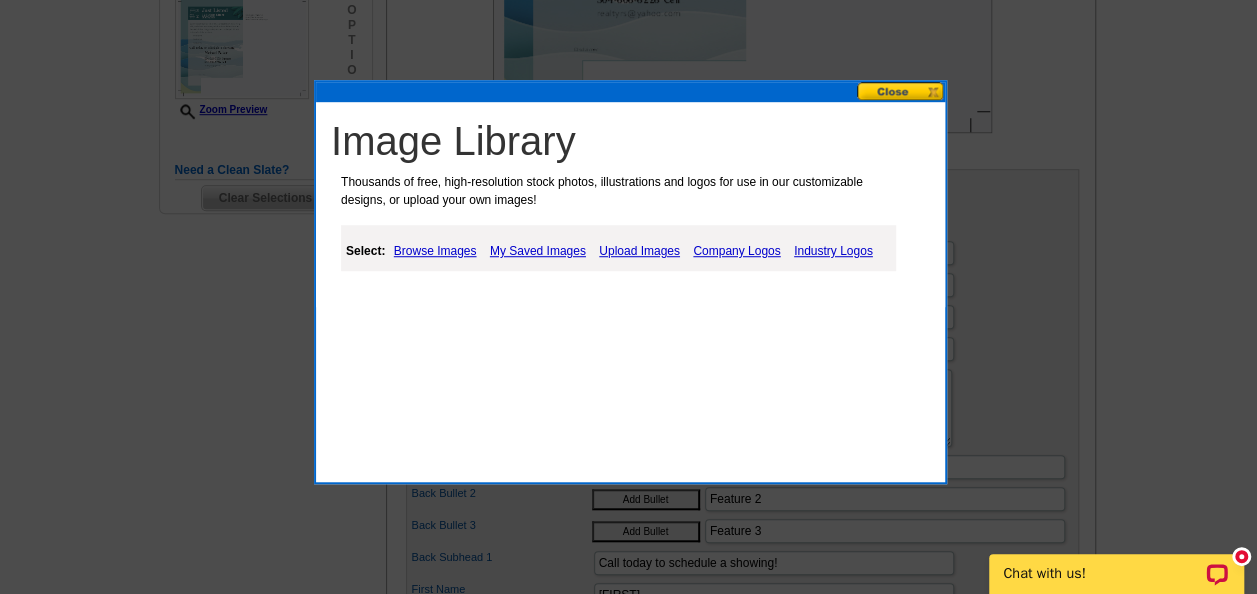 click on "Upload Images" at bounding box center (639, 251) 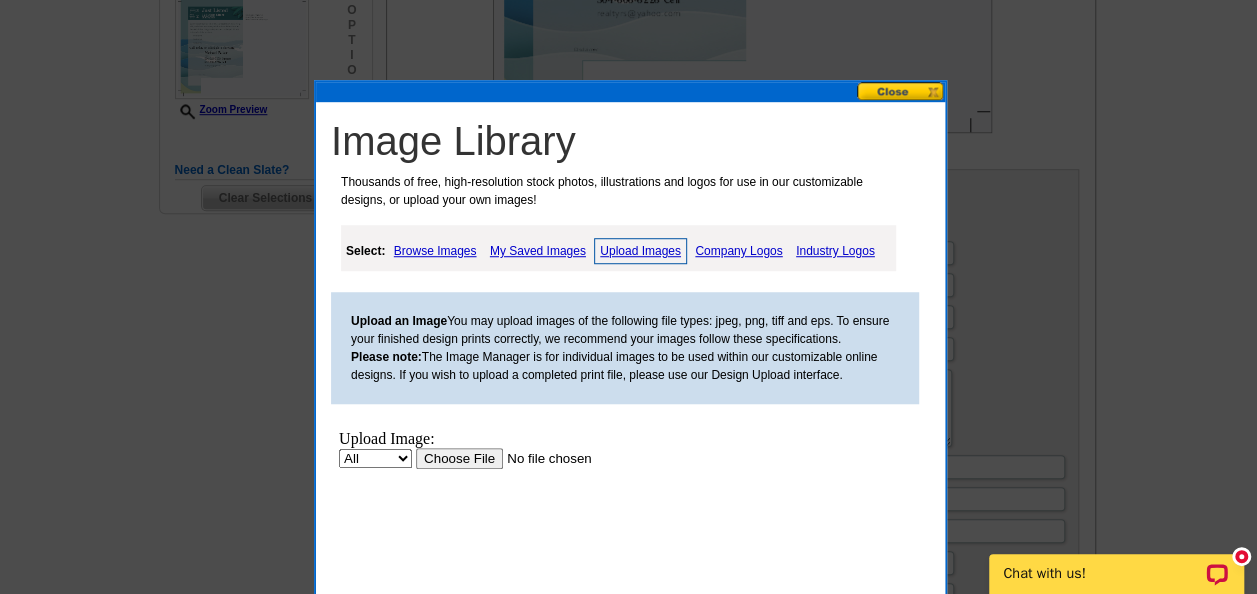 scroll, scrollTop: 0, scrollLeft: 0, axis: both 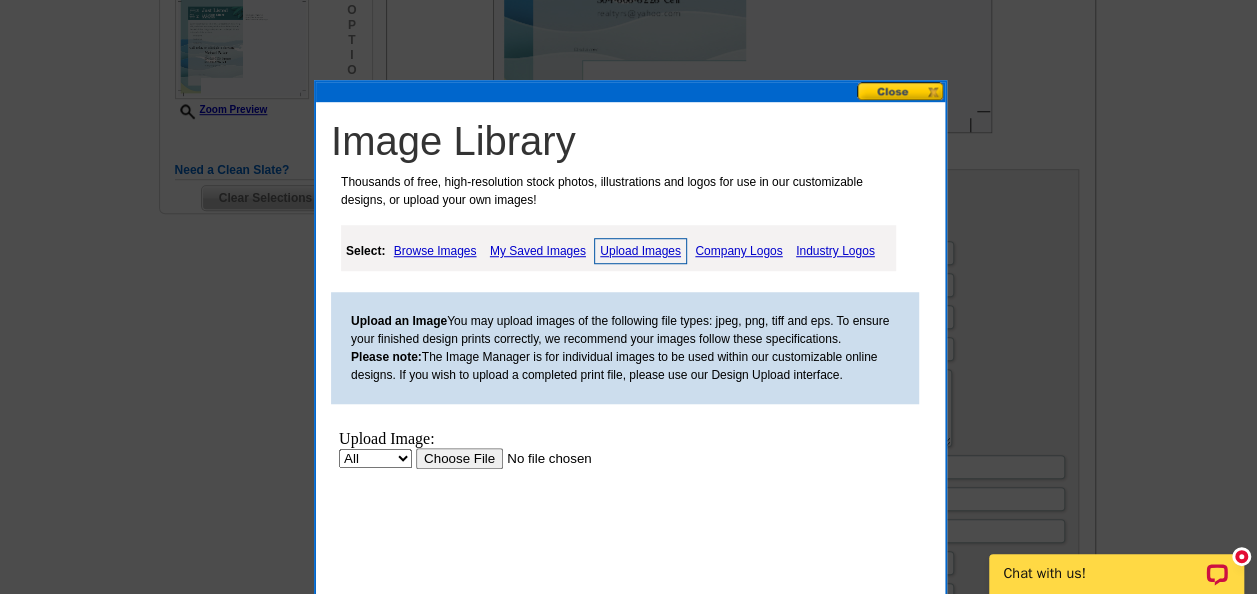 click on "My Saved Images" at bounding box center (538, 251) 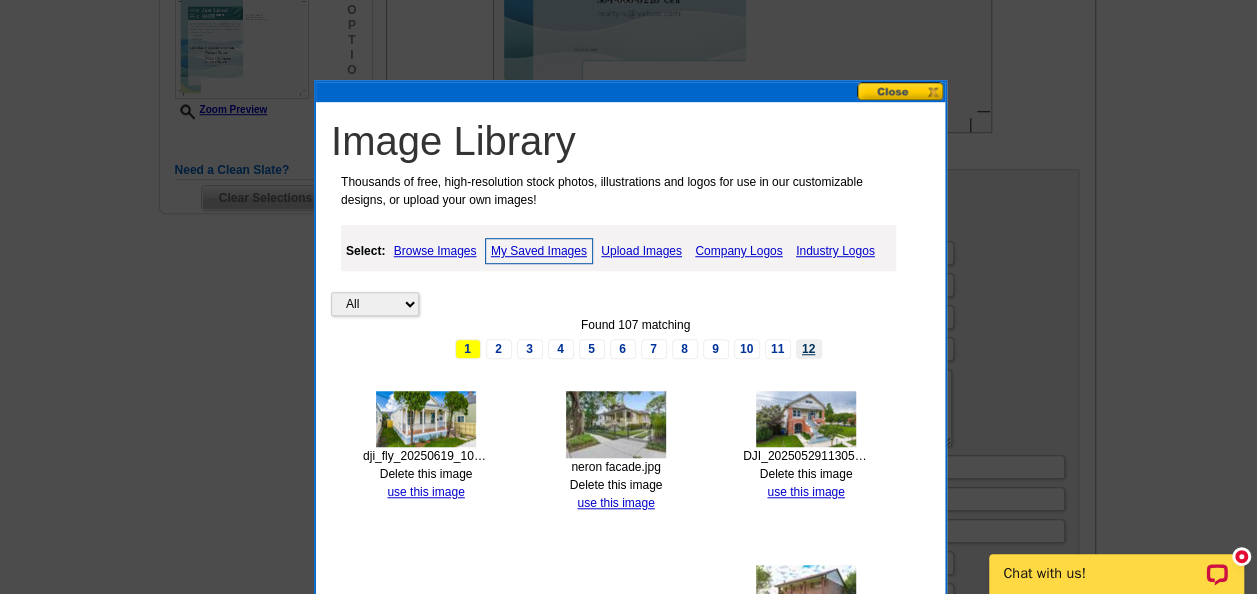 click on "12" at bounding box center [809, 349] 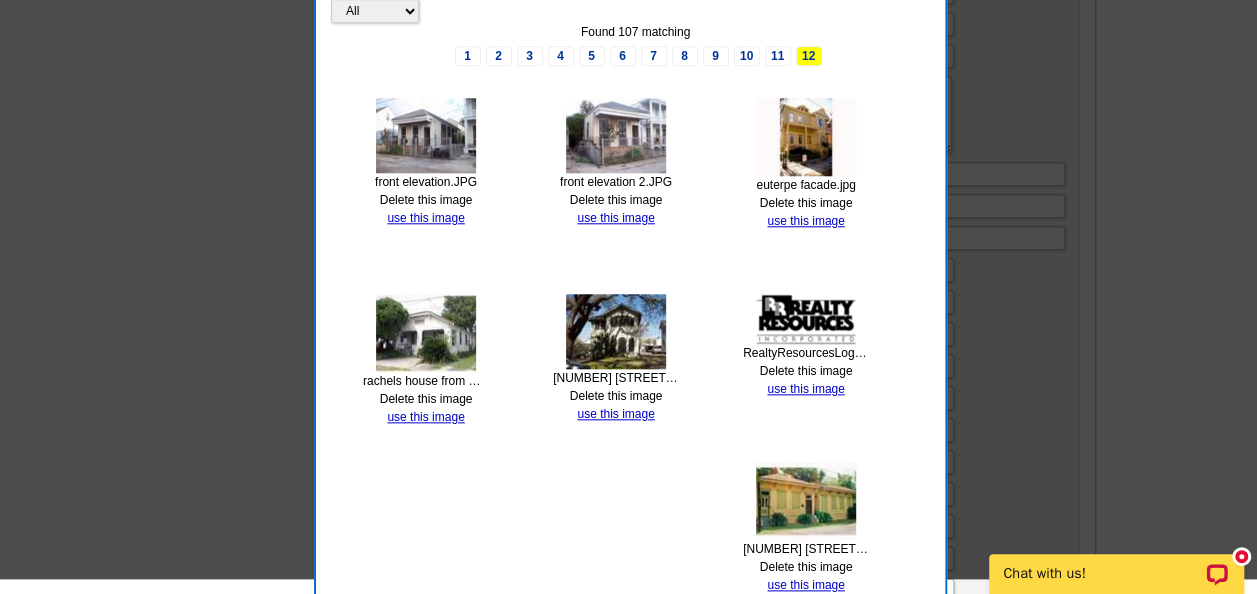 scroll, scrollTop: 900, scrollLeft: 0, axis: vertical 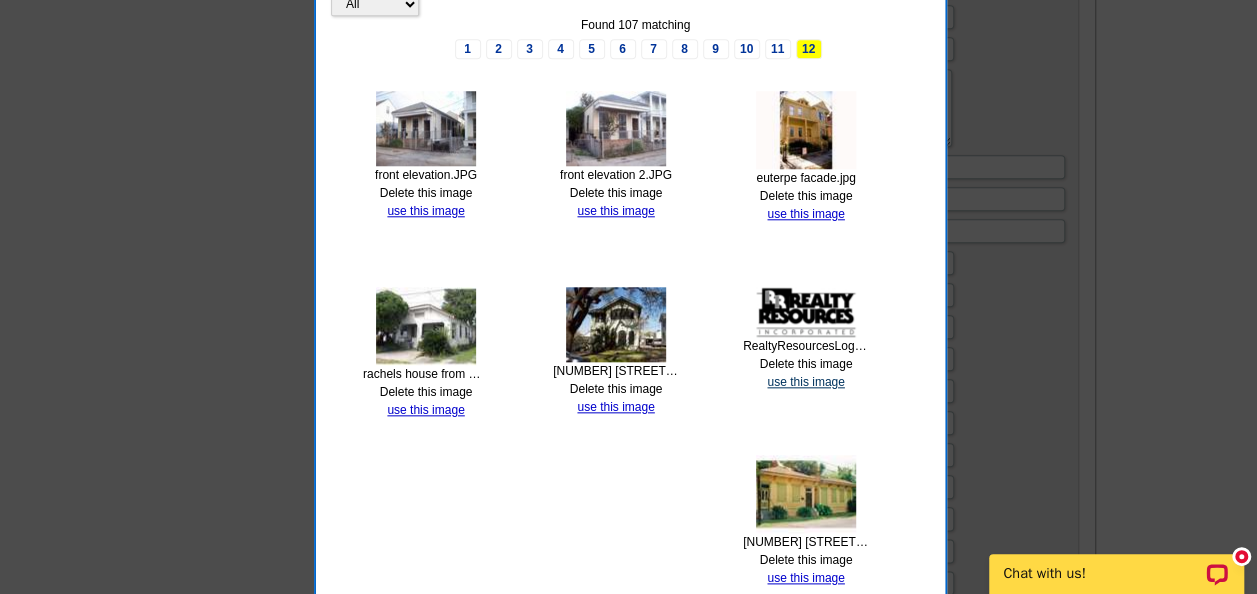 click on "use this image" at bounding box center (805, 382) 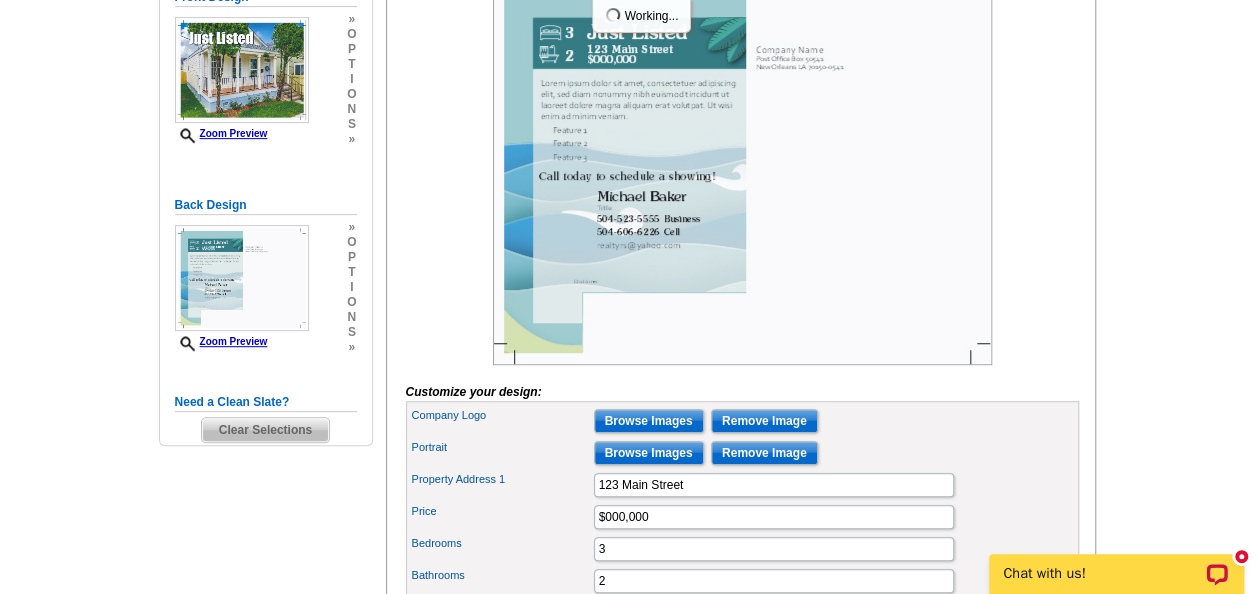 scroll, scrollTop: 400, scrollLeft: 0, axis: vertical 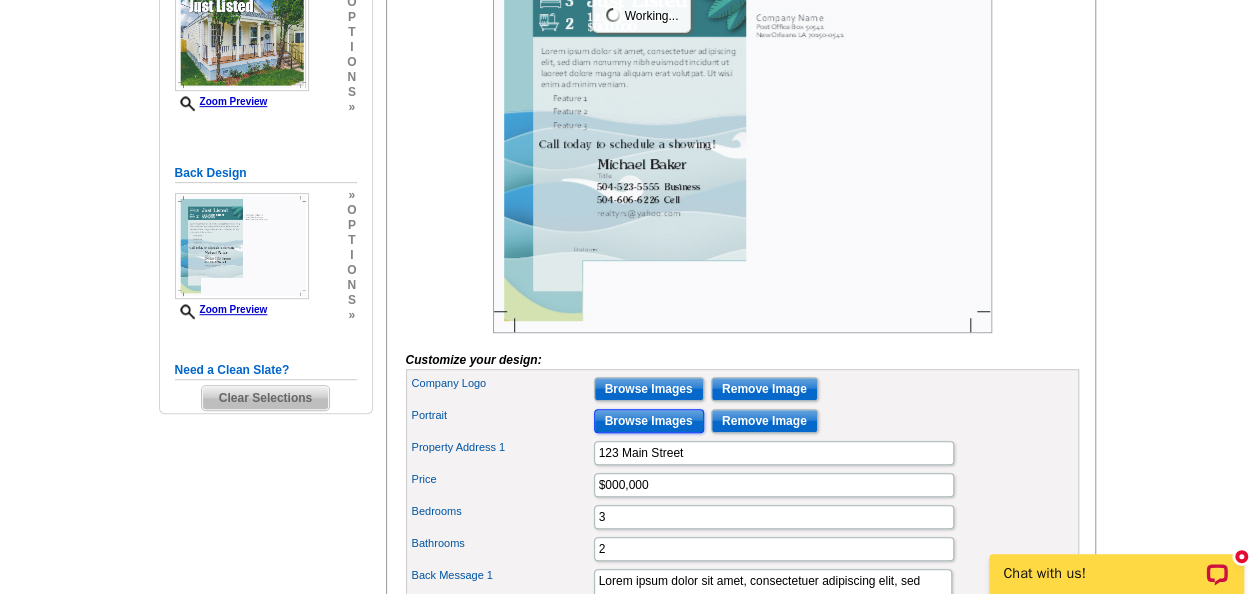 click on "Browse Images" at bounding box center [649, 421] 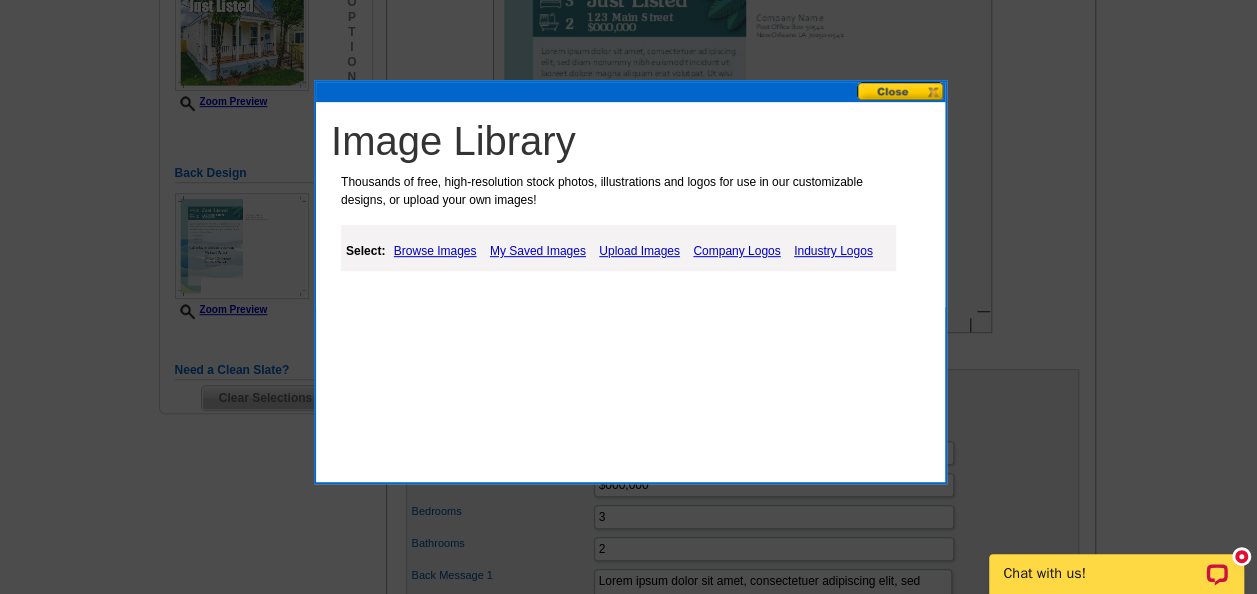 click on "My Saved Images" at bounding box center [538, 251] 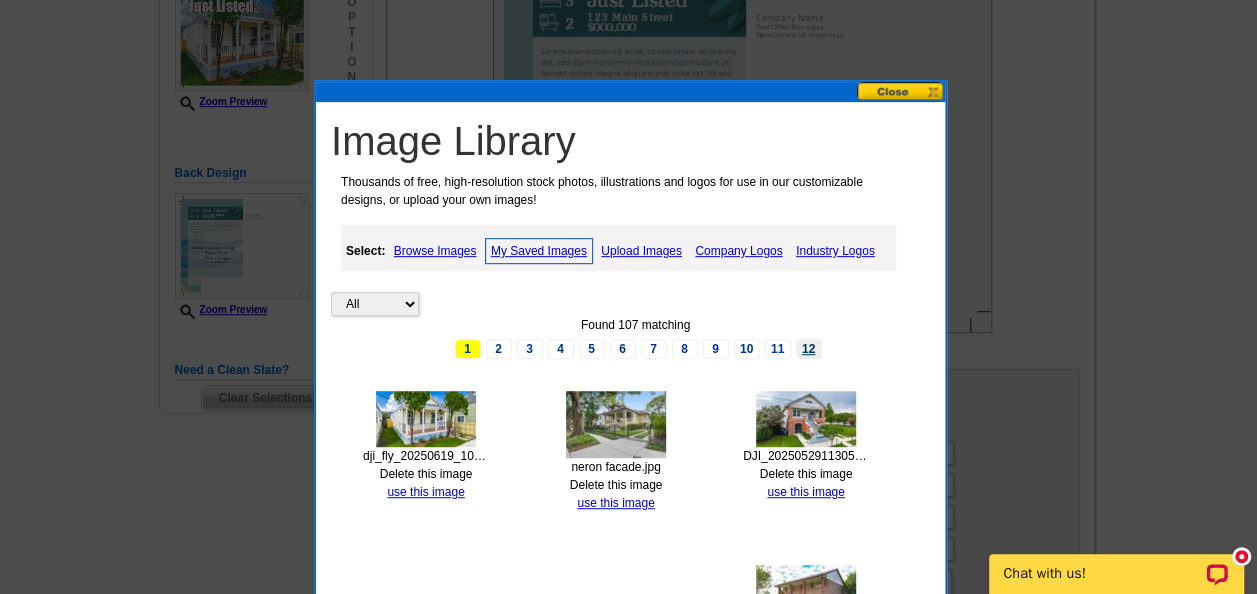 click on "12" at bounding box center (809, 349) 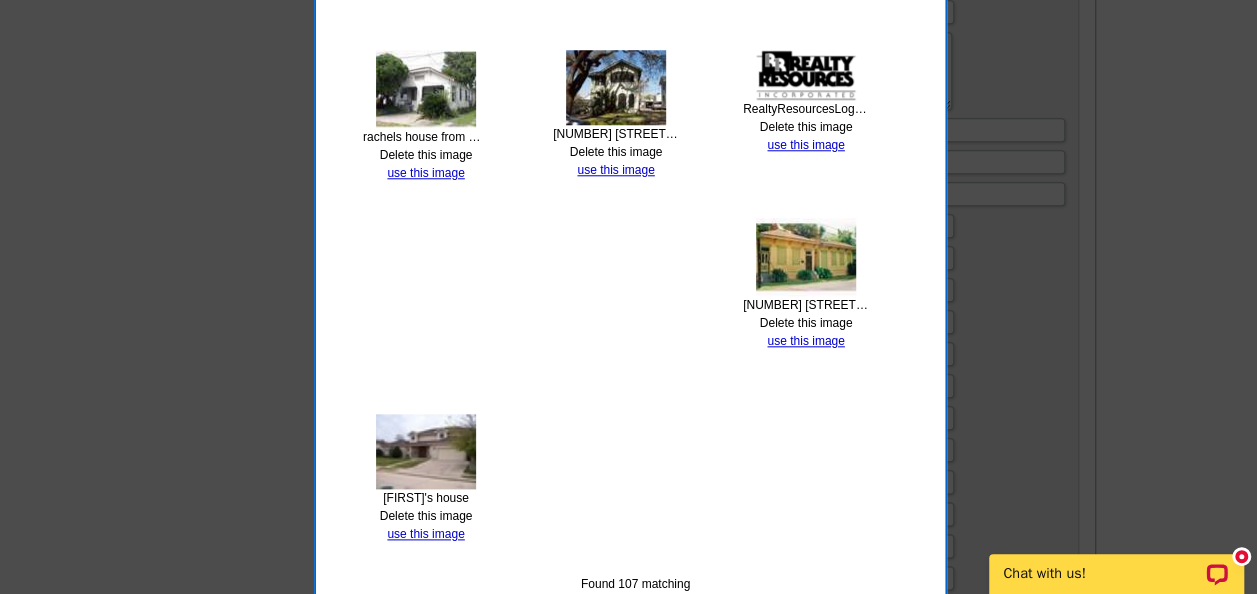 scroll, scrollTop: 1000, scrollLeft: 0, axis: vertical 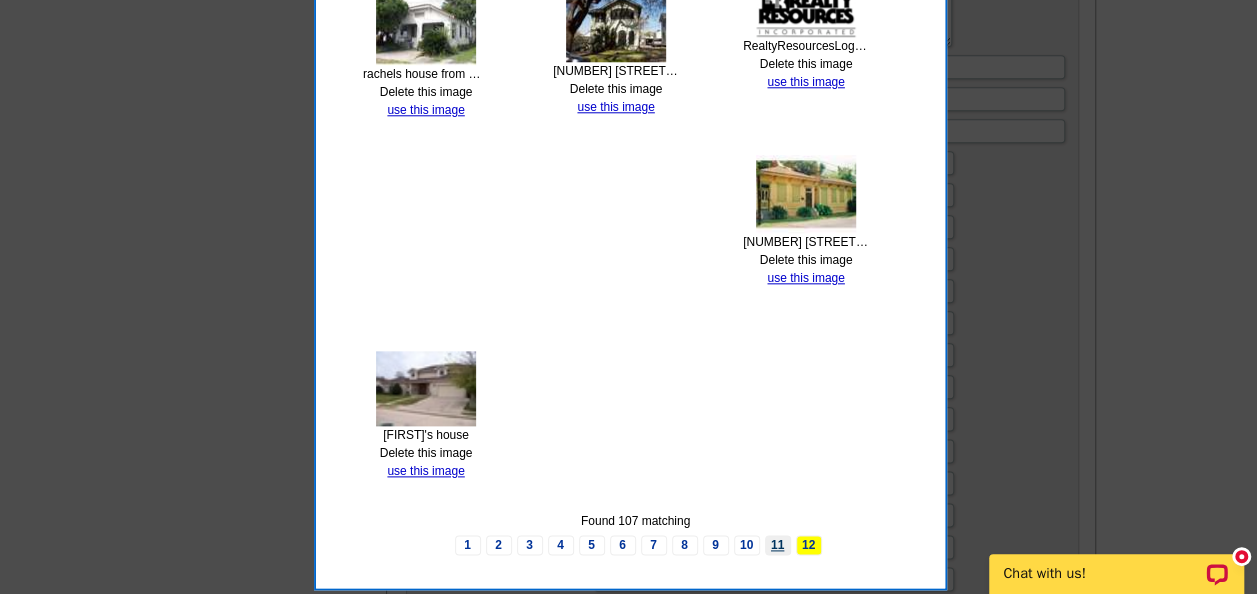 click on "11" at bounding box center (778, 545) 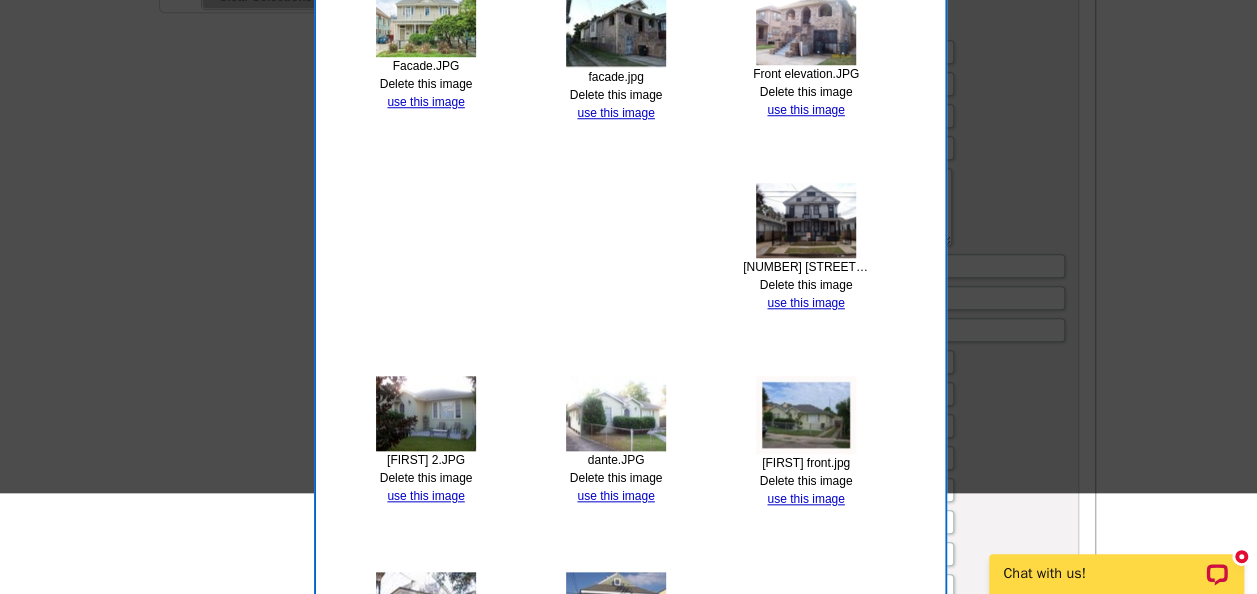 scroll, scrollTop: 1000, scrollLeft: 0, axis: vertical 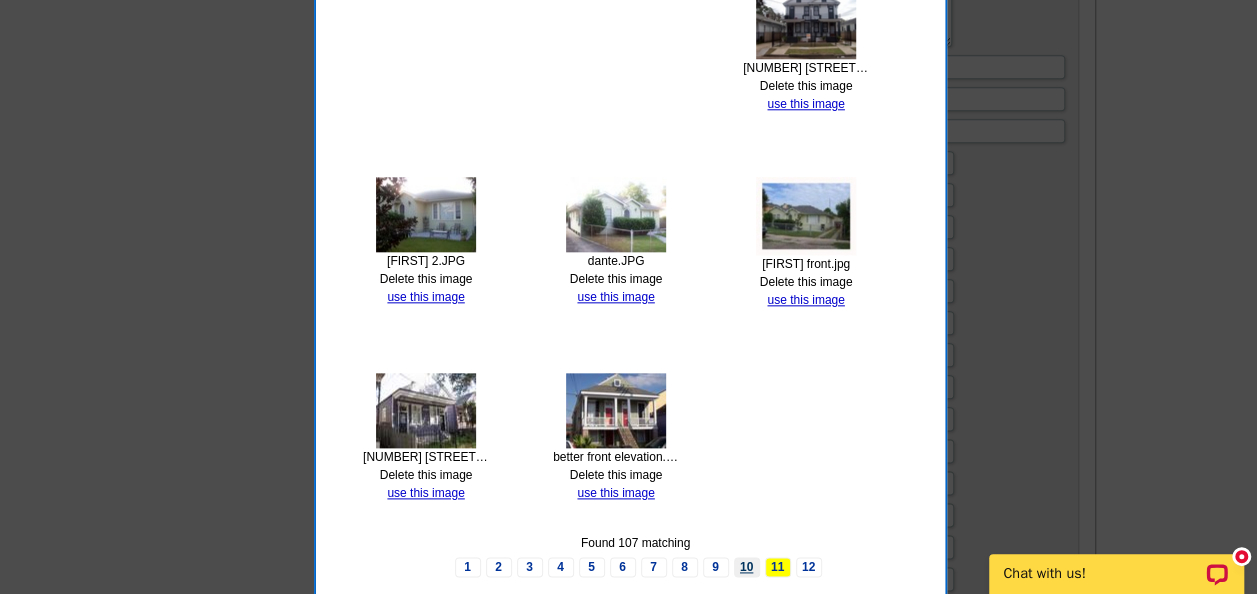 click on "10" at bounding box center (747, 567) 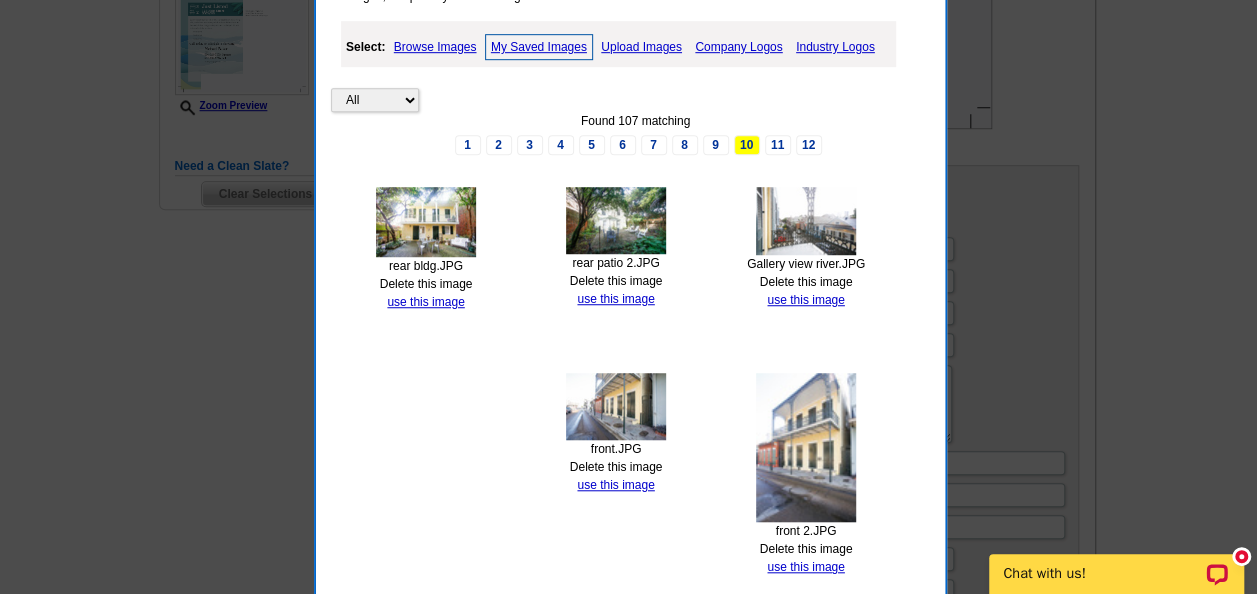 scroll, scrollTop: 600, scrollLeft: 0, axis: vertical 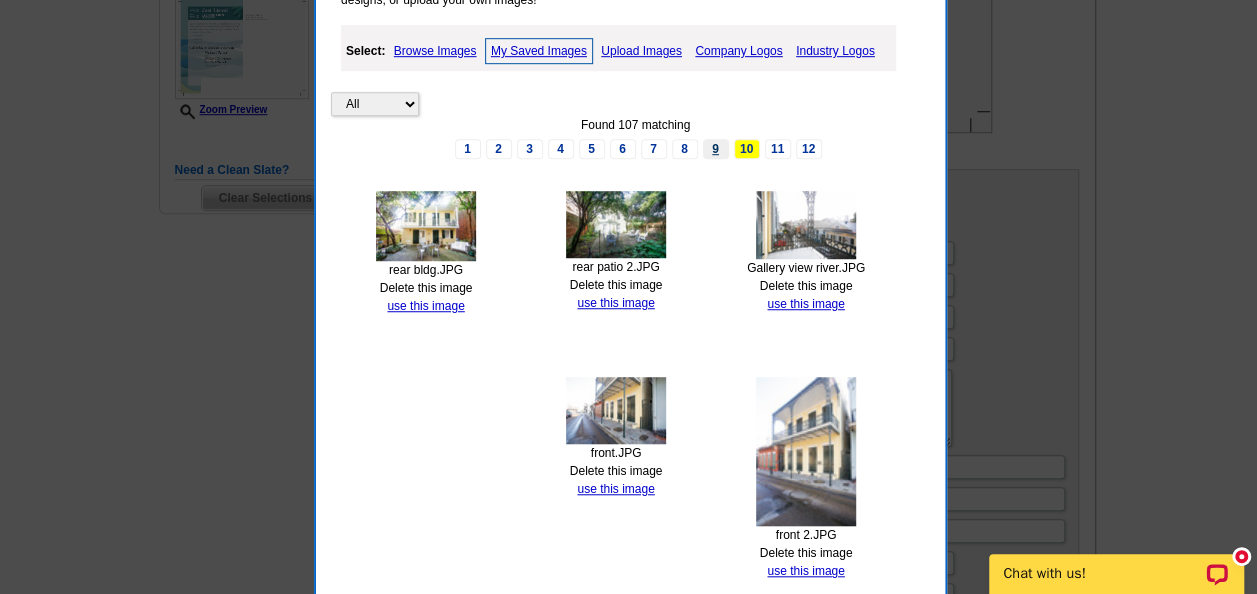 click on "9" at bounding box center [716, 149] 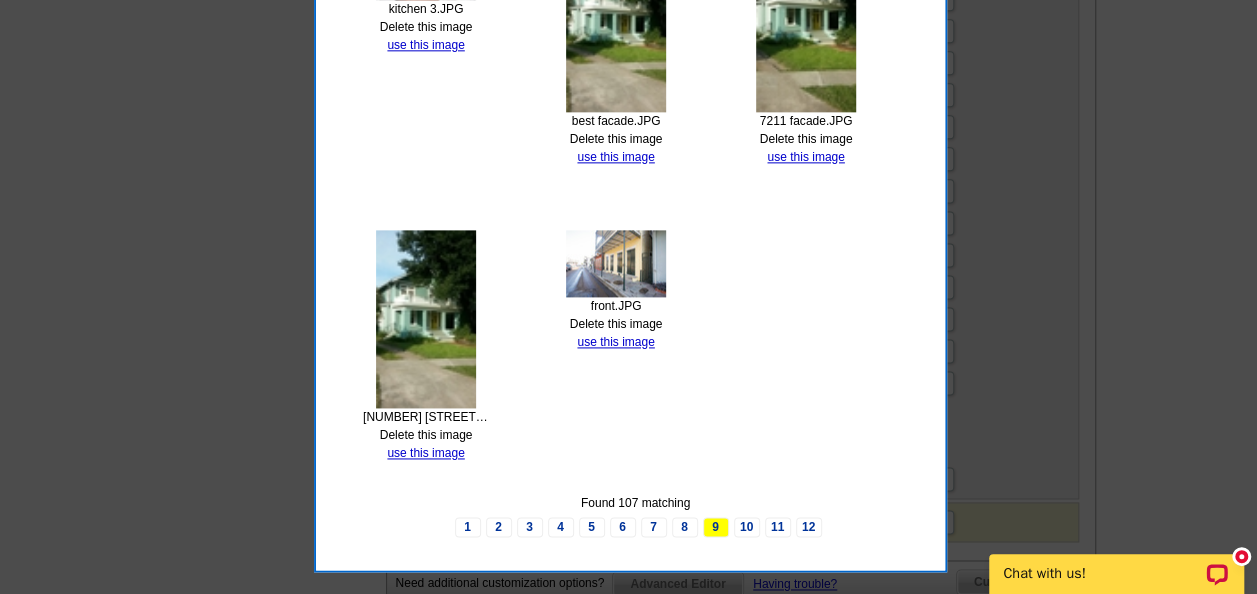 scroll, scrollTop: 1300, scrollLeft: 0, axis: vertical 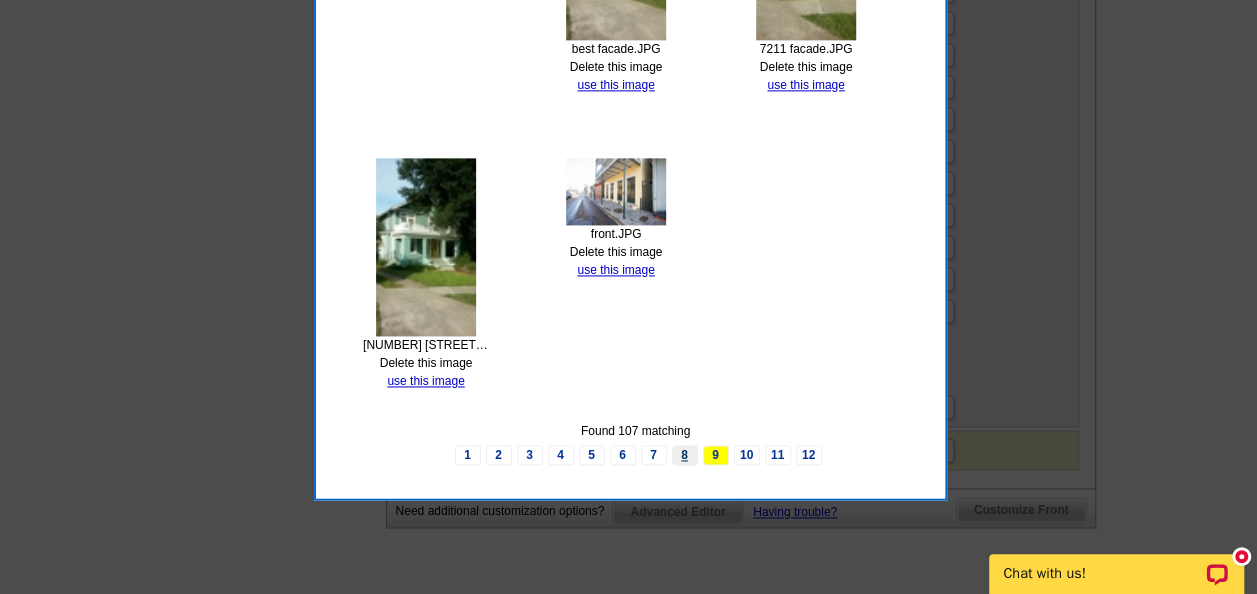 click on "8" at bounding box center (685, 455) 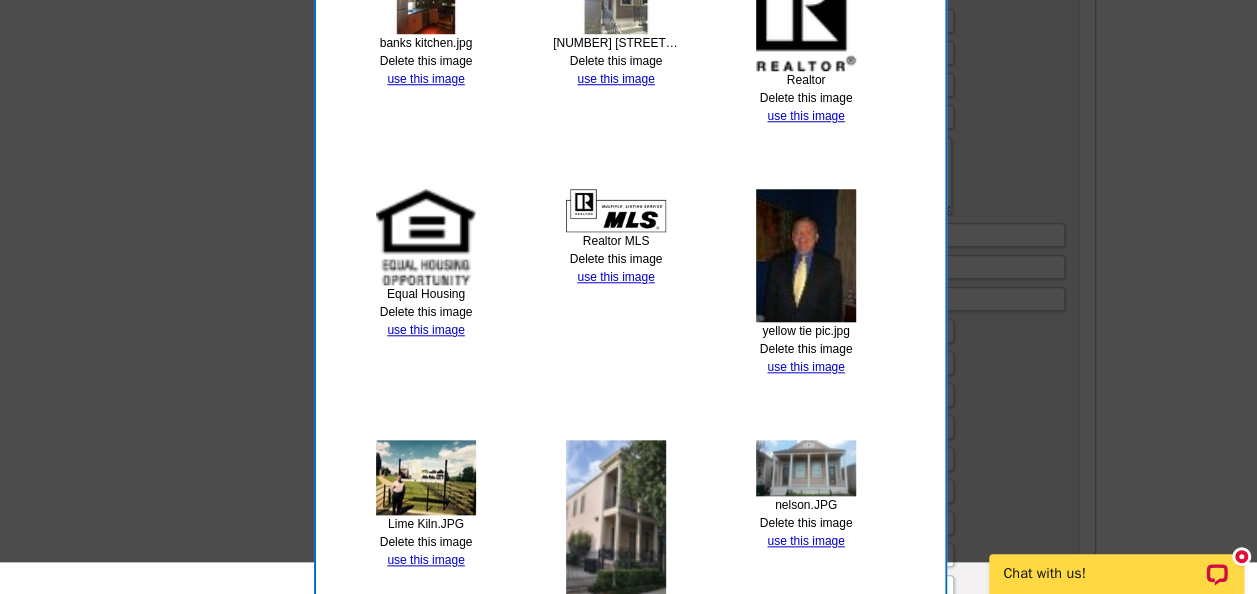 scroll, scrollTop: 800, scrollLeft: 0, axis: vertical 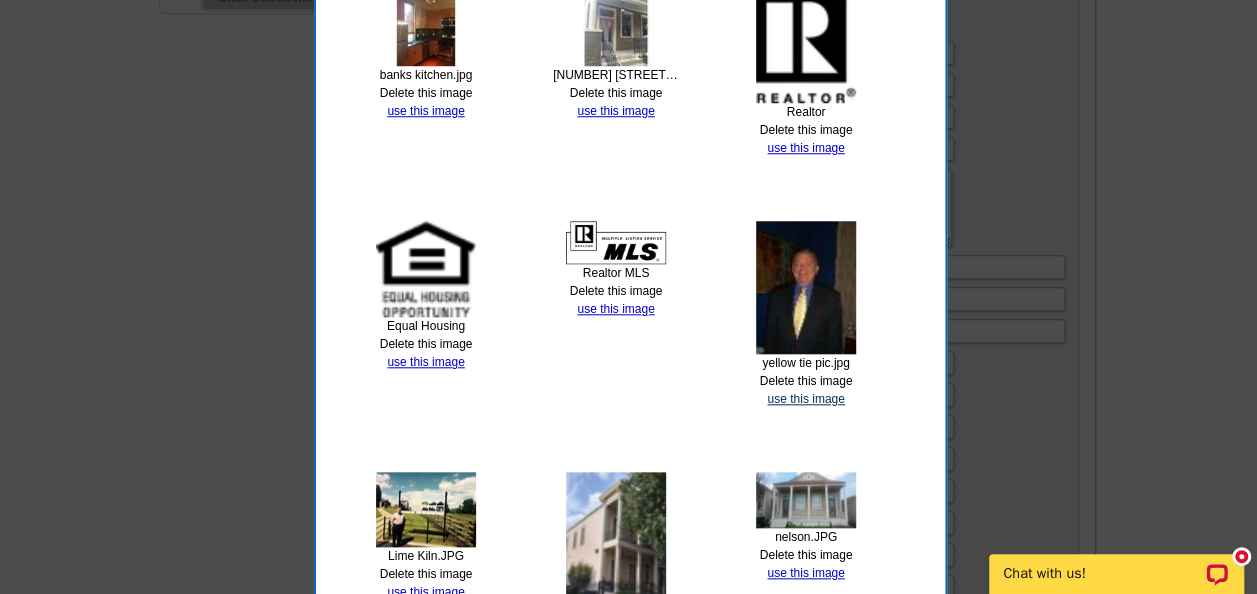 click on "use this image" at bounding box center [805, 399] 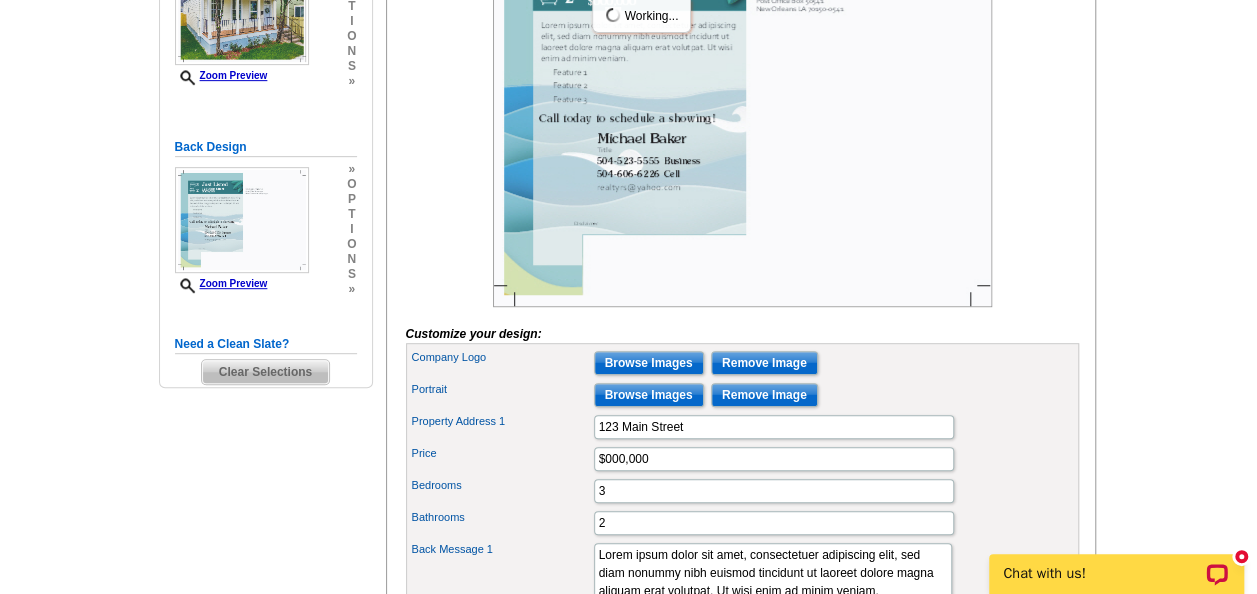 scroll, scrollTop: 500, scrollLeft: 0, axis: vertical 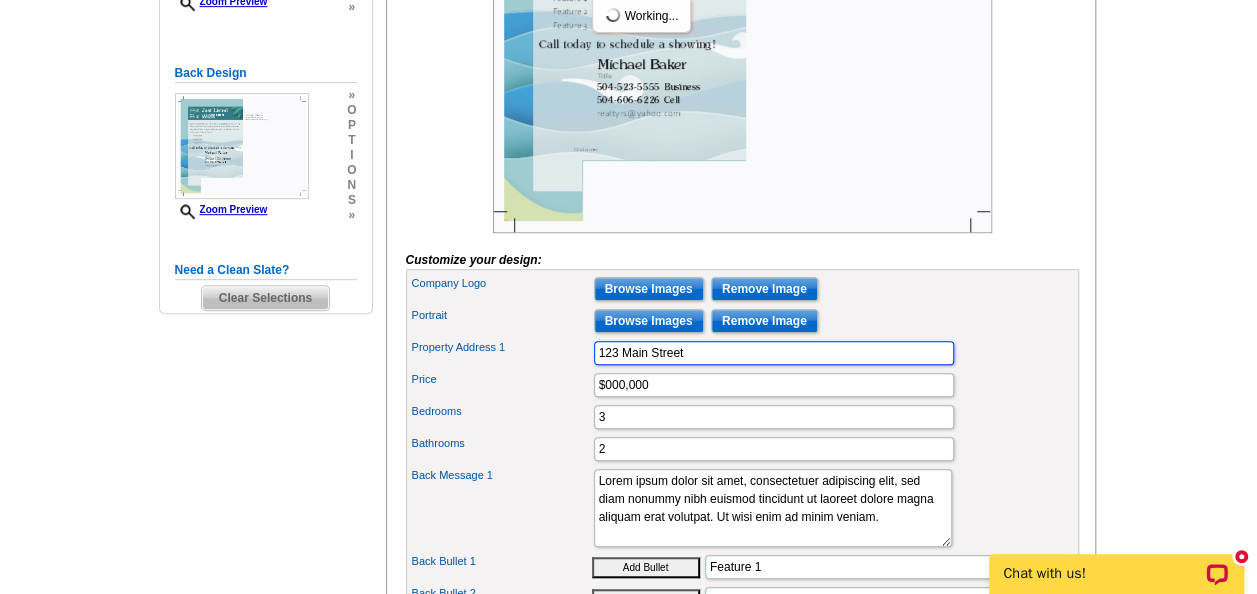 click on "123 Main Street" at bounding box center [774, 353] 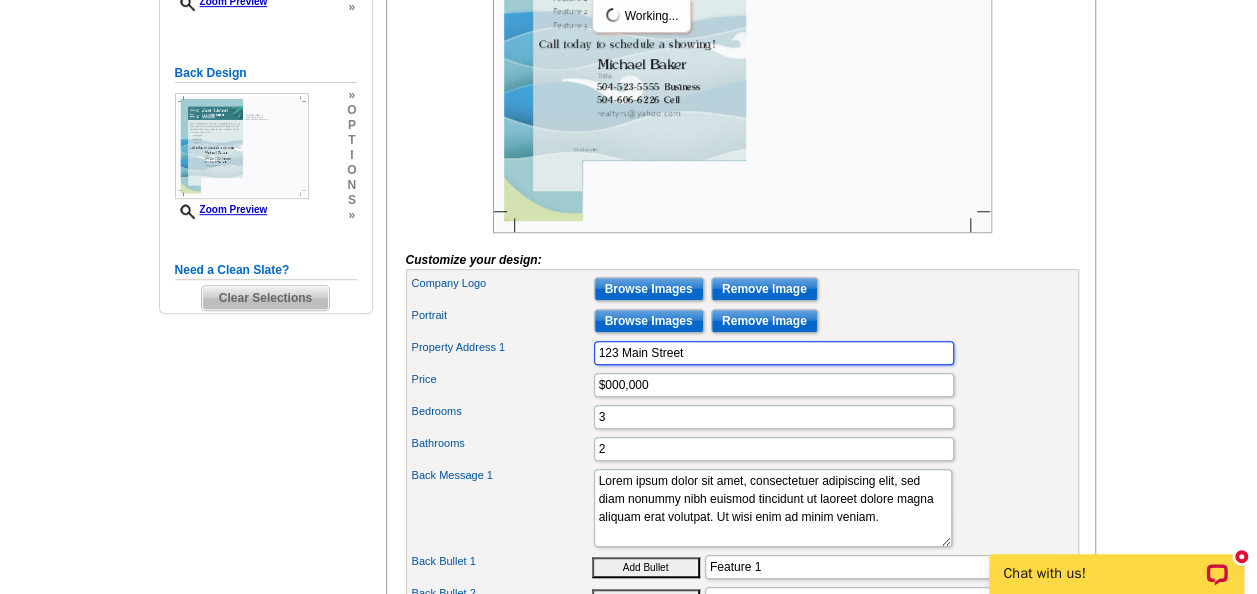 click on "123 Main Street" at bounding box center (774, 353) 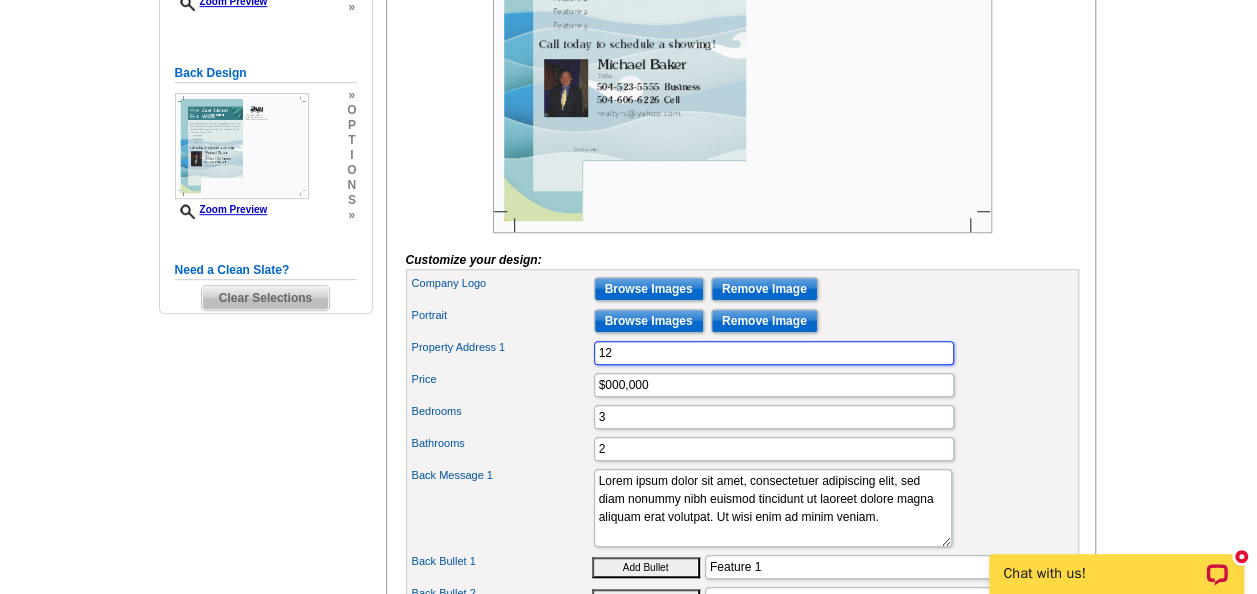 type on "1" 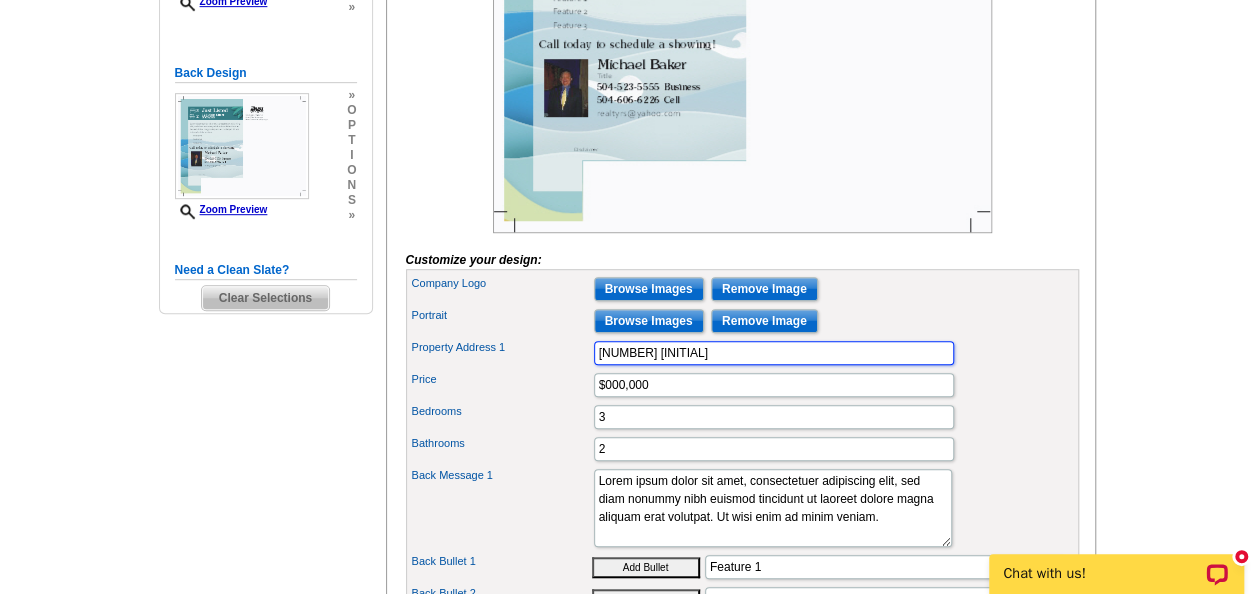 type on "2504 Martin L. King, Jr. Blvd" 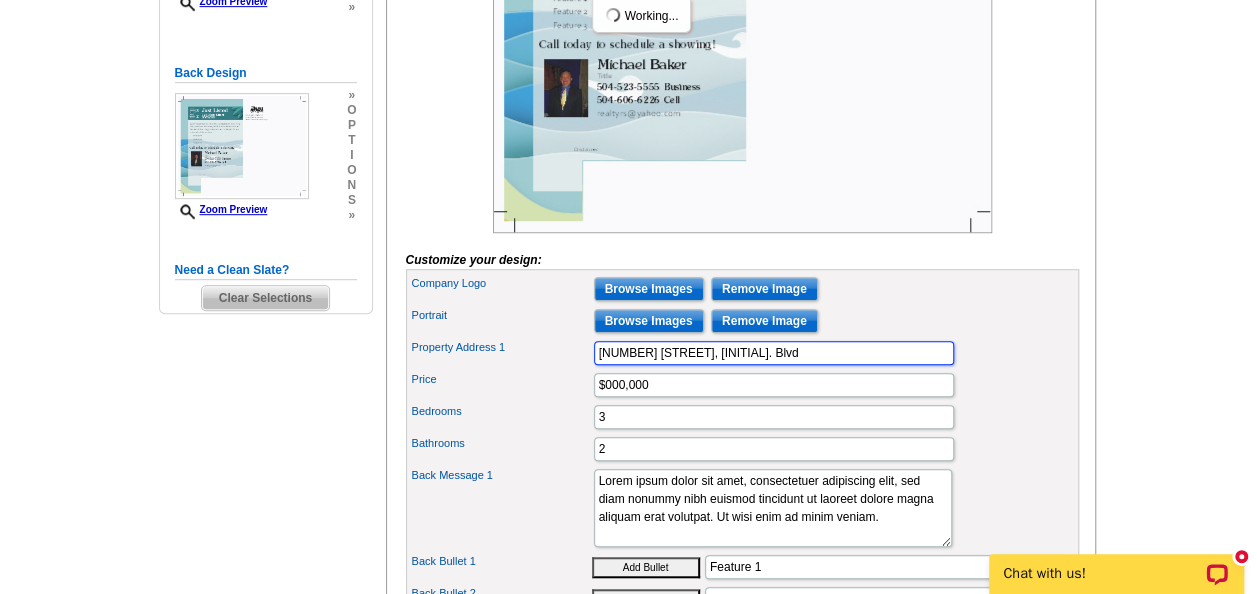 scroll, scrollTop: 0, scrollLeft: 0, axis: both 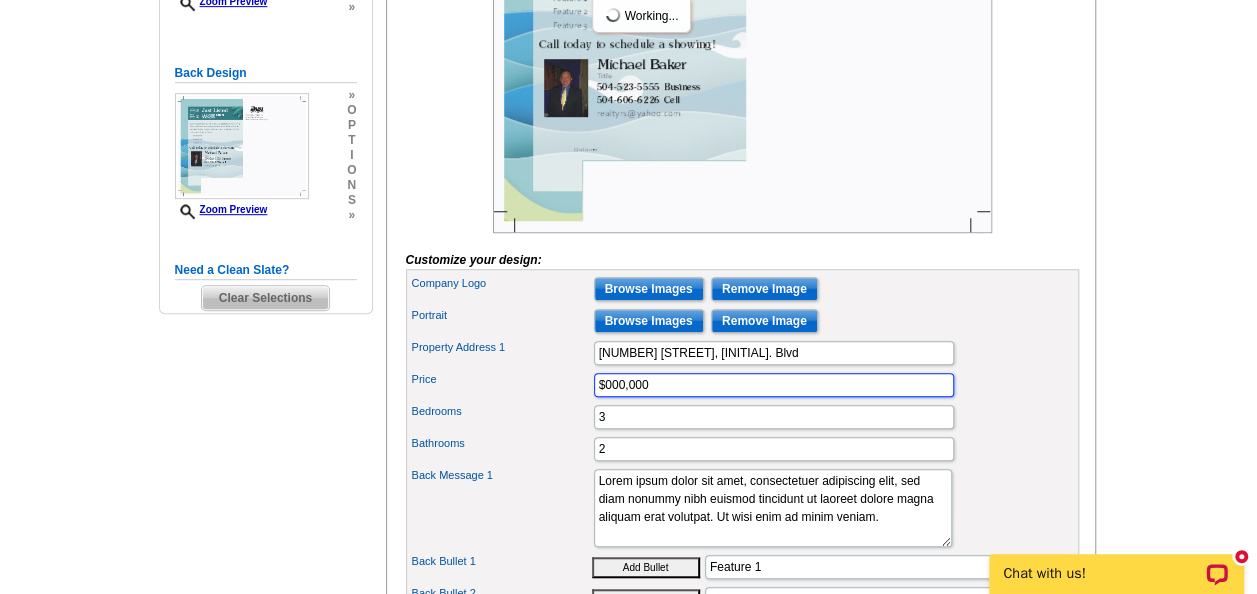 click on "$000,000" at bounding box center [774, 385] 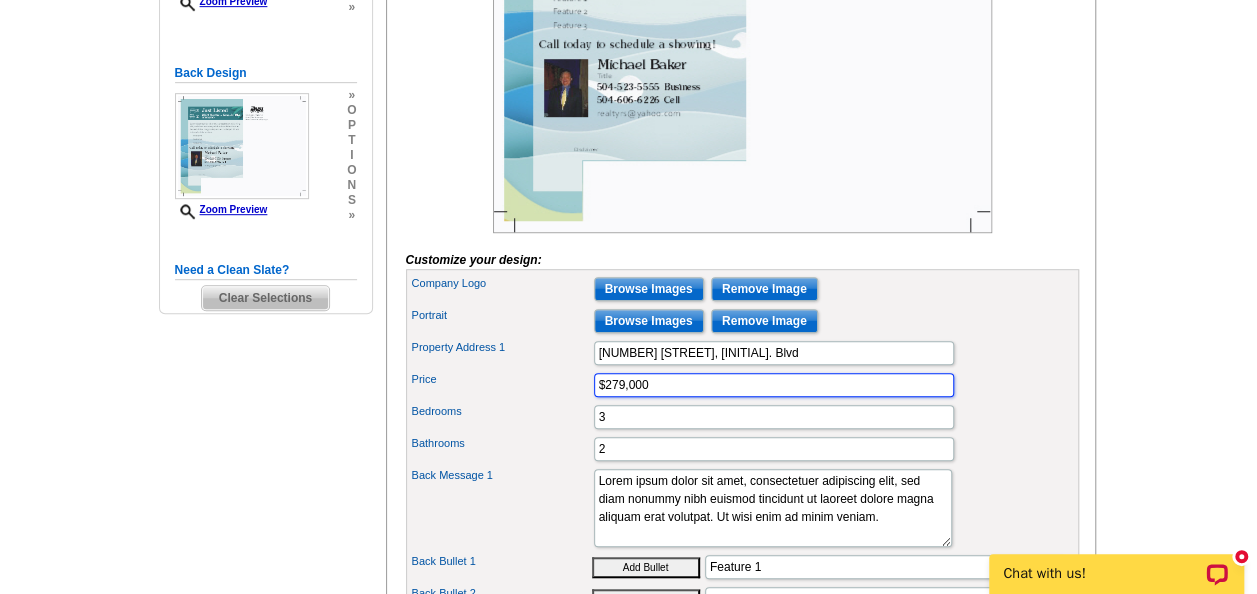 type on "$279,000" 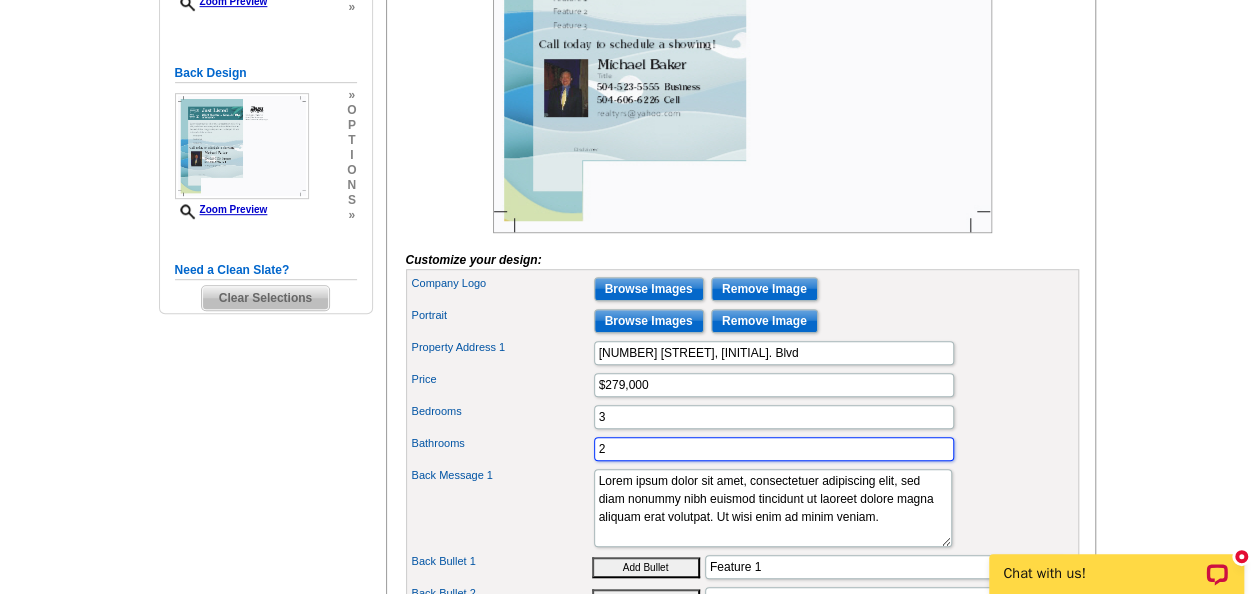click on "2" at bounding box center (774, 449) 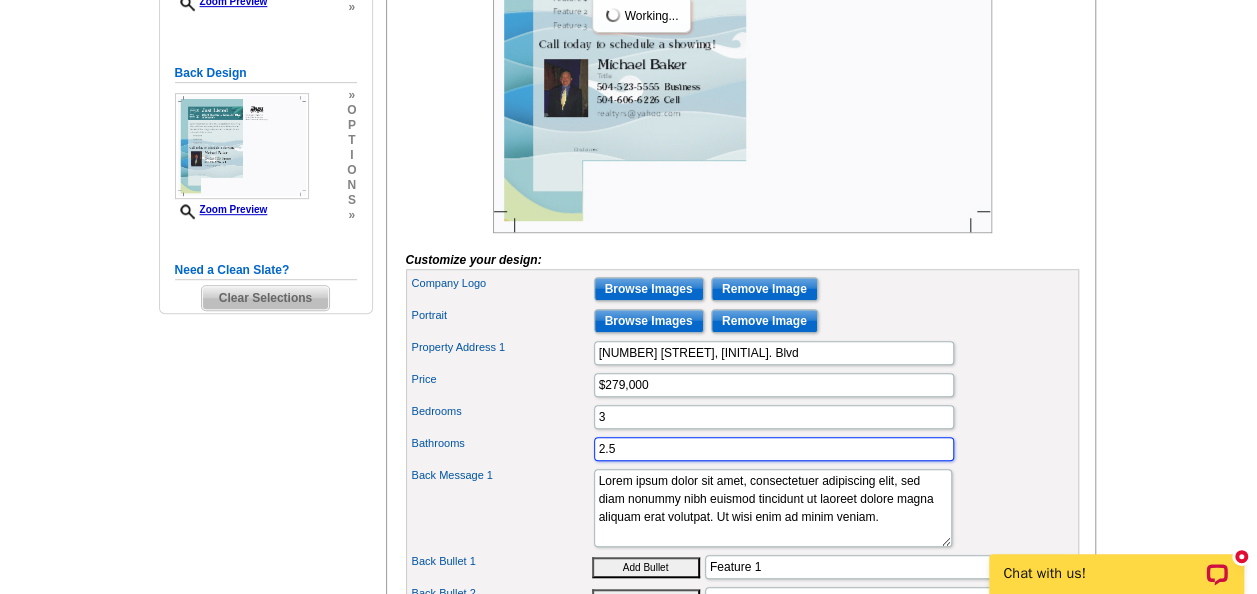 scroll, scrollTop: 600, scrollLeft: 0, axis: vertical 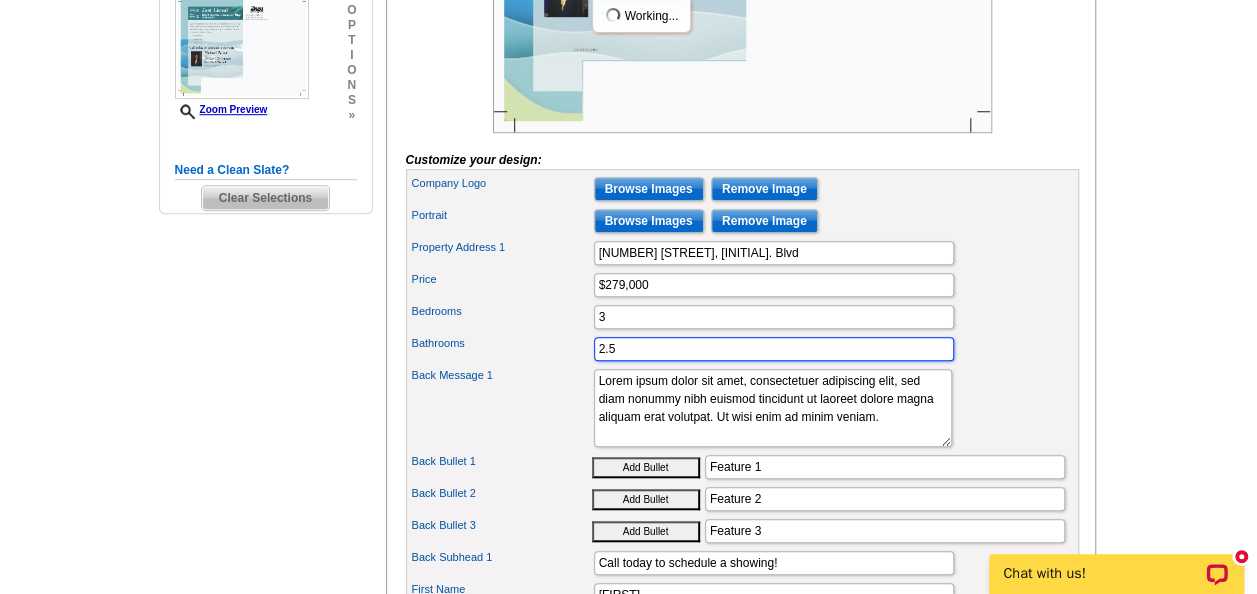 type on "2.5" 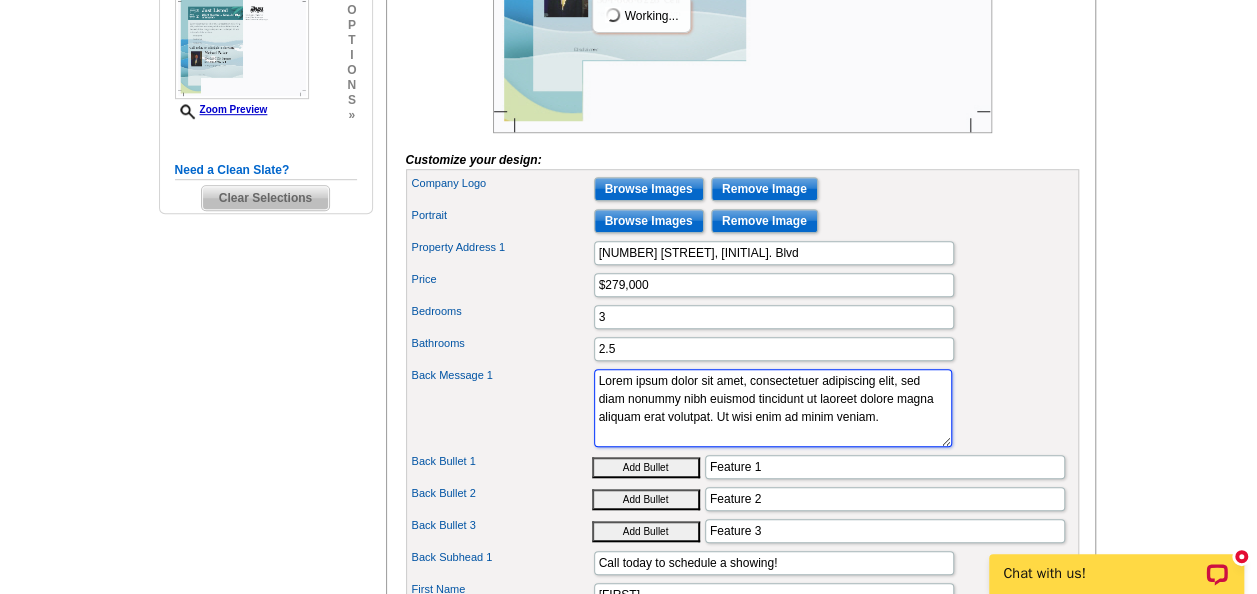 drag, startPoint x: 742, startPoint y: 456, endPoint x: 514, endPoint y: 394, distance: 236.2795 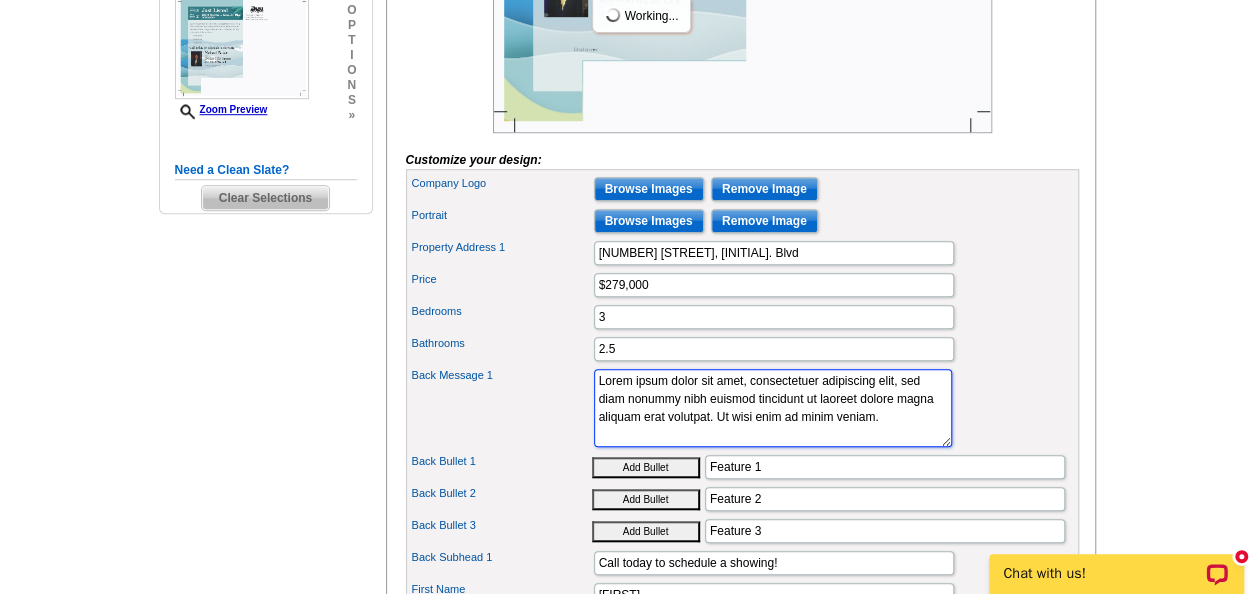 click on "Back Message 1
Lorem ipsum dolor sit amet, consectetuer adipiscing elit, sed diam nonummy nibh euismod tincidunt ut laoreet dolore magna aliquam erat volutpat. Ut wisi enim ad minim veniam." at bounding box center (742, 408) 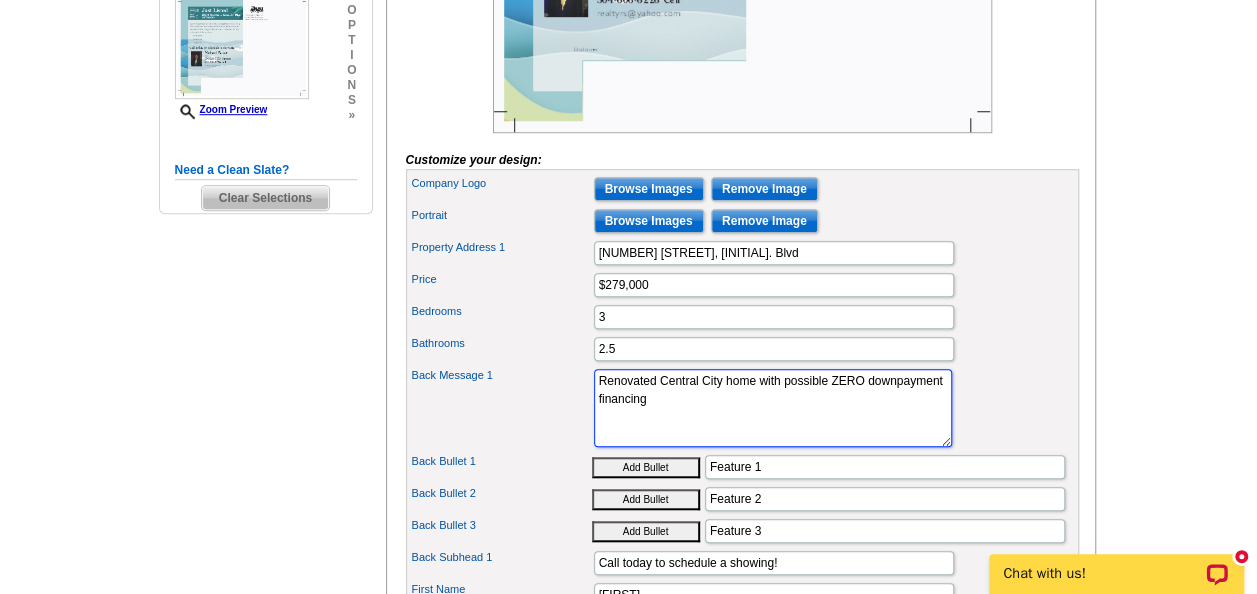 click on "Lorem ipsum dolor sit amet, consectetuer adipiscing elit, sed diam nonummy nibh euismod tincidunt ut laoreet dolore magna aliquam erat volutpat. Ut wisi enim ad minim veniam." at bounding box center (773, 408) 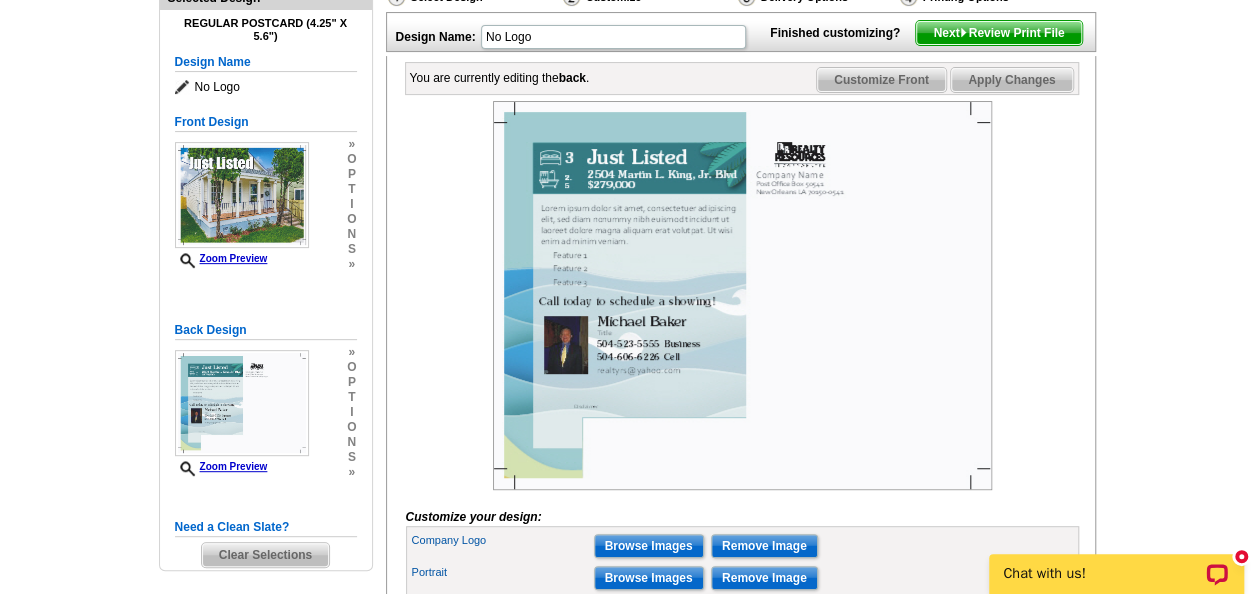 scroll, scrollTop: 200, scrollLeft: 0, axis: vertical 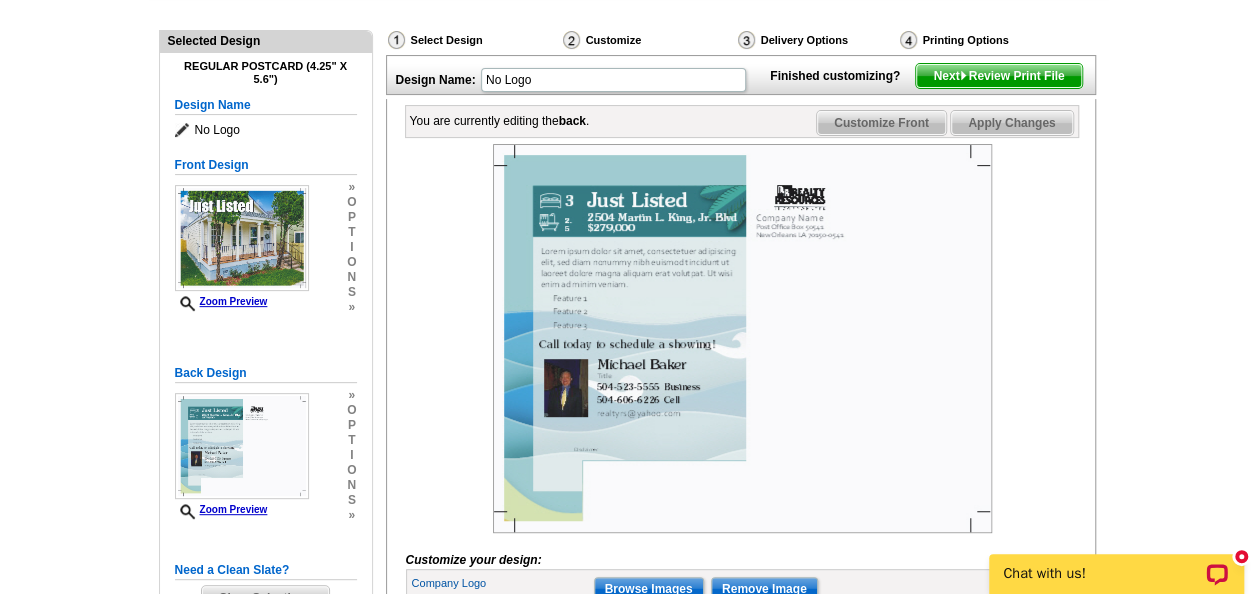 type on "Renovated Central City home with possible ZERO downpayment financing and help with closing costs." 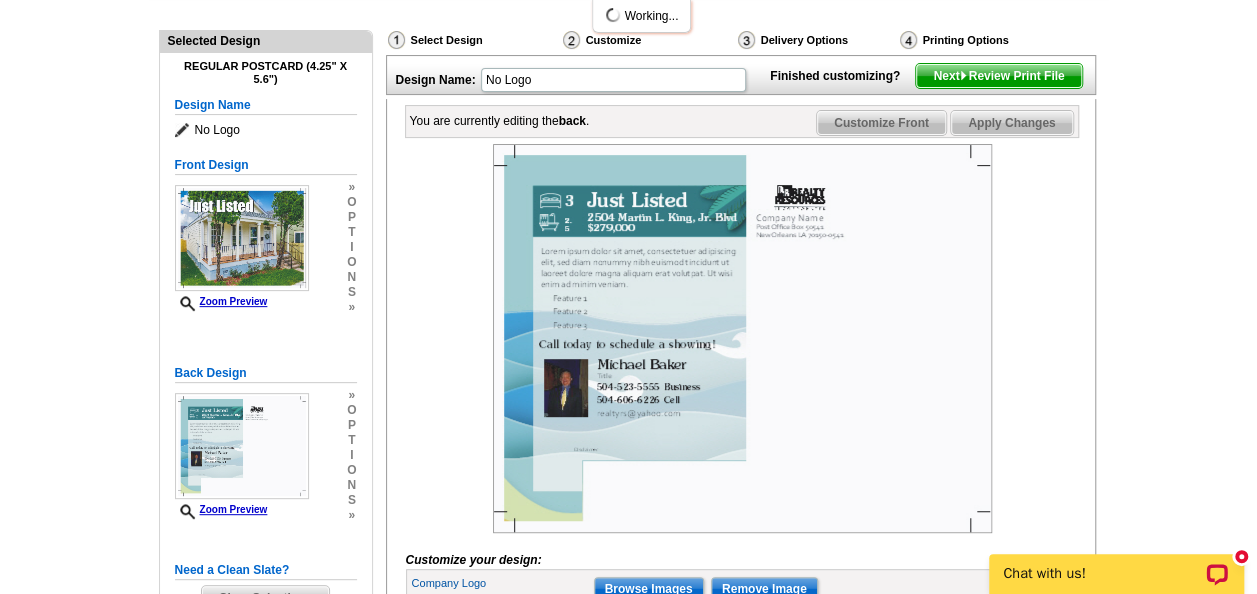 click at bounding box center (742, 338) 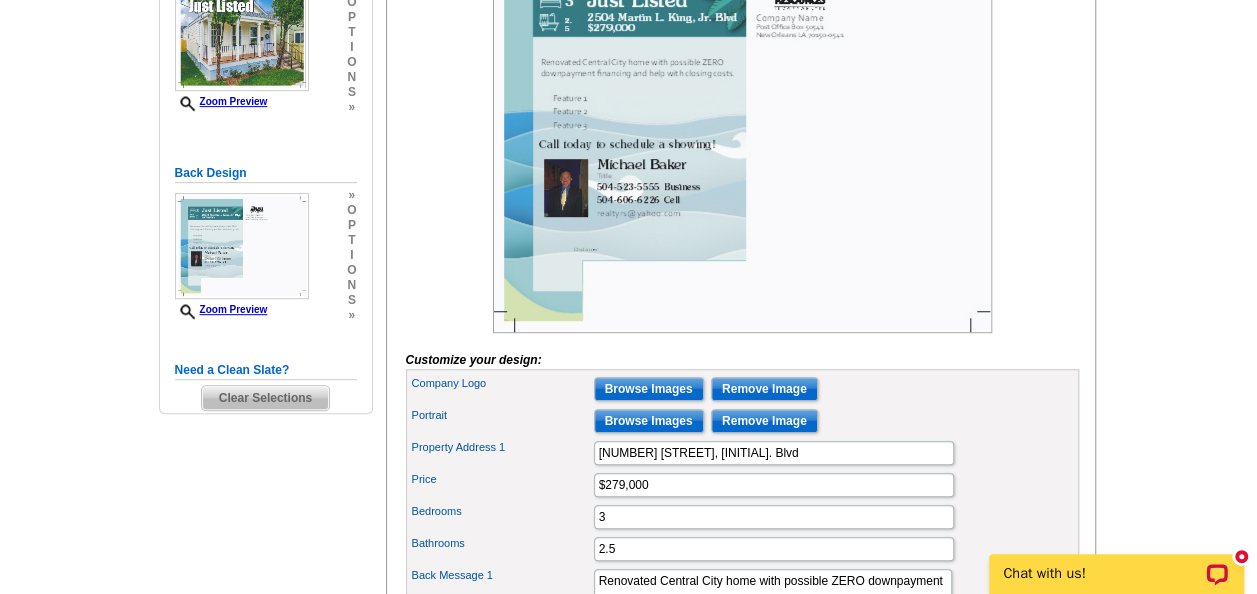 scroll, scrollTop: 500, scrollLeft: 0, axis: vertical 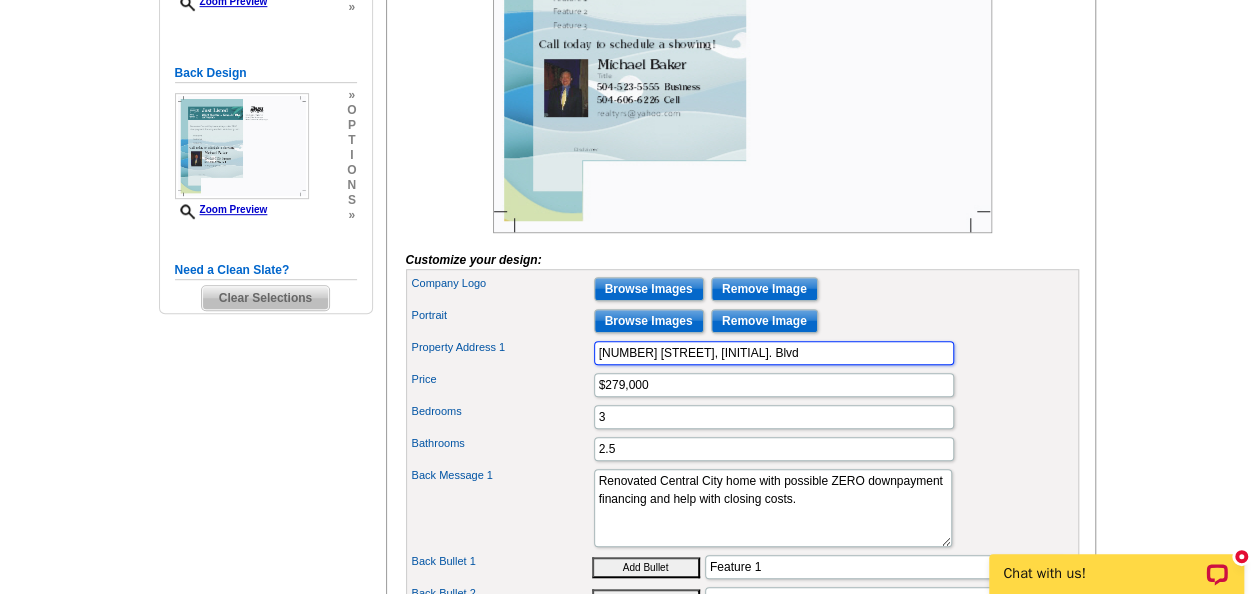 click on "2504 Martin L. King, Jr. Blvd" at bounding box center (774, 353) 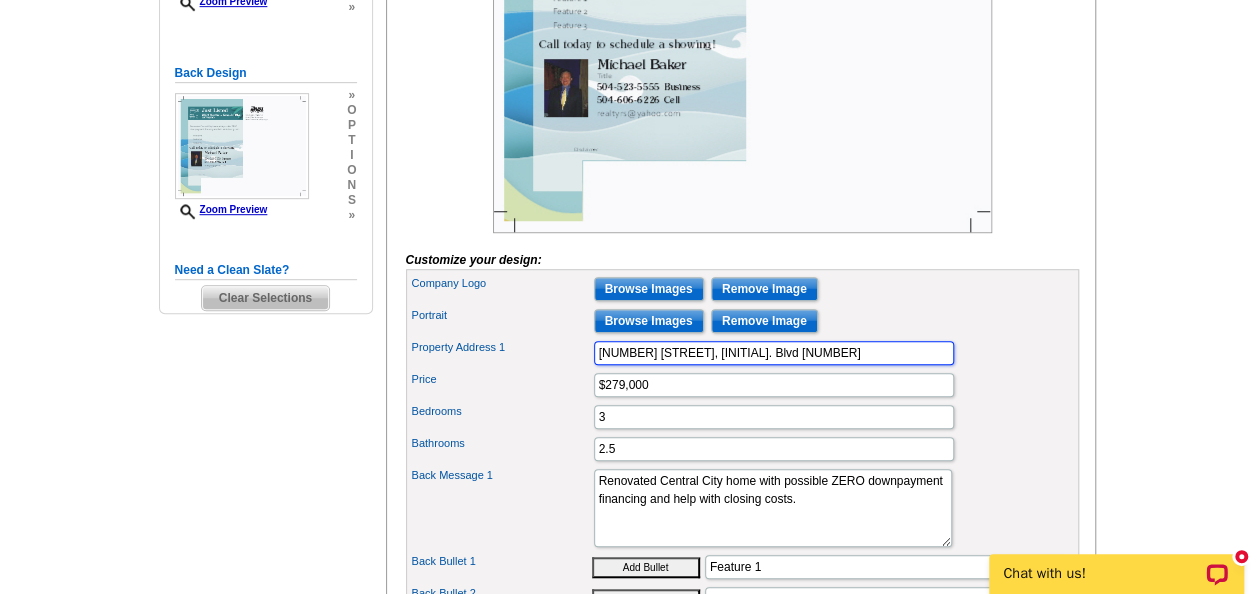 type on "2504 Martin L. King, Jr. Blvd 70113" 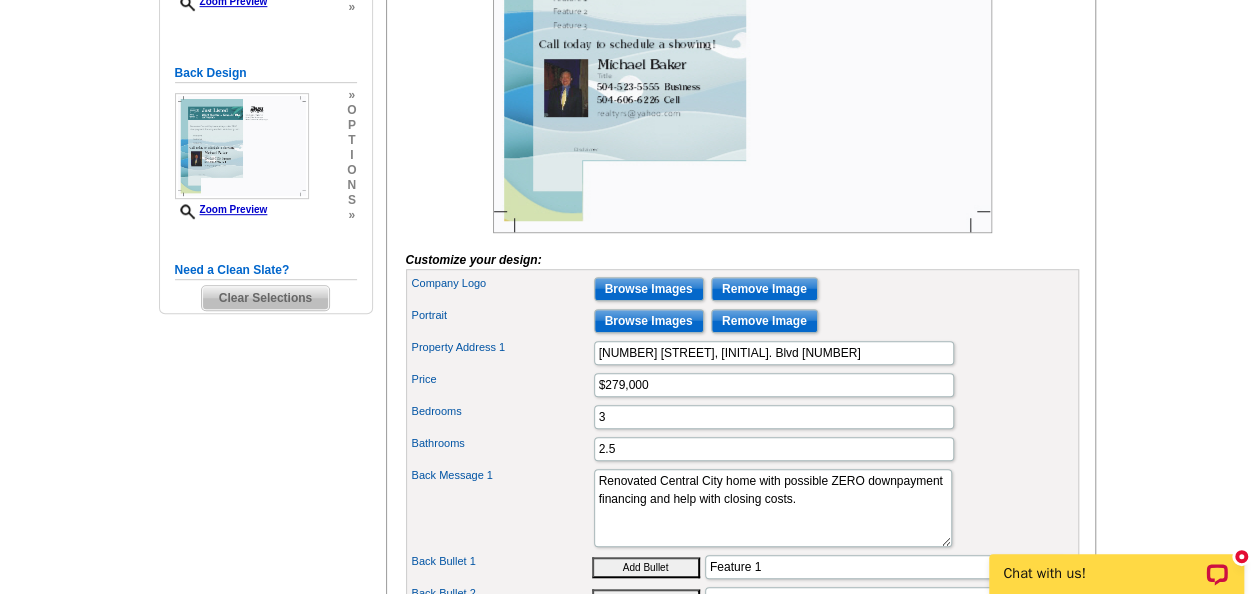 click at bounding box center [742, 38] 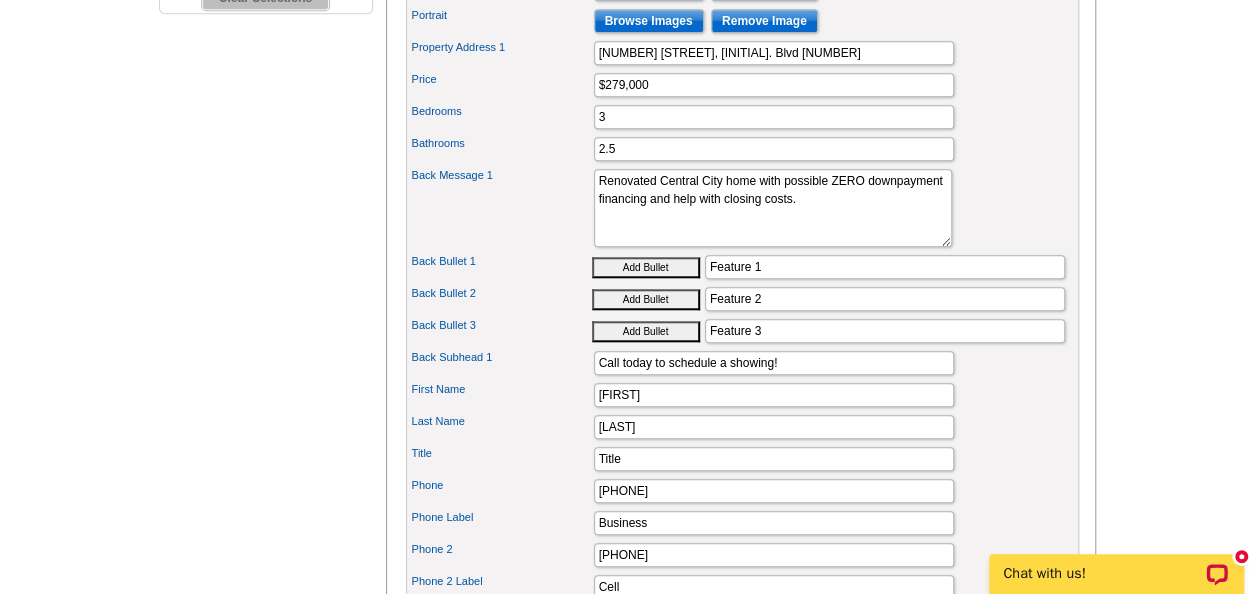scroll, scrollTop: 900, scrollLeft: 0, axis: vertical 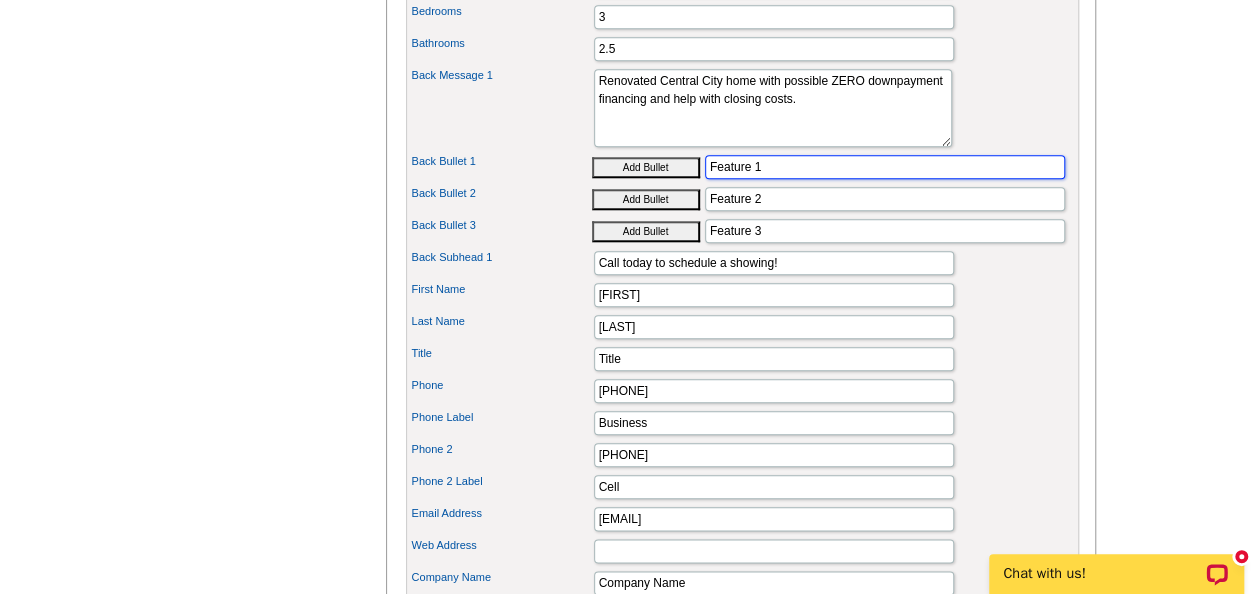 click on "Feature 1" at bounding box center (885, 167) 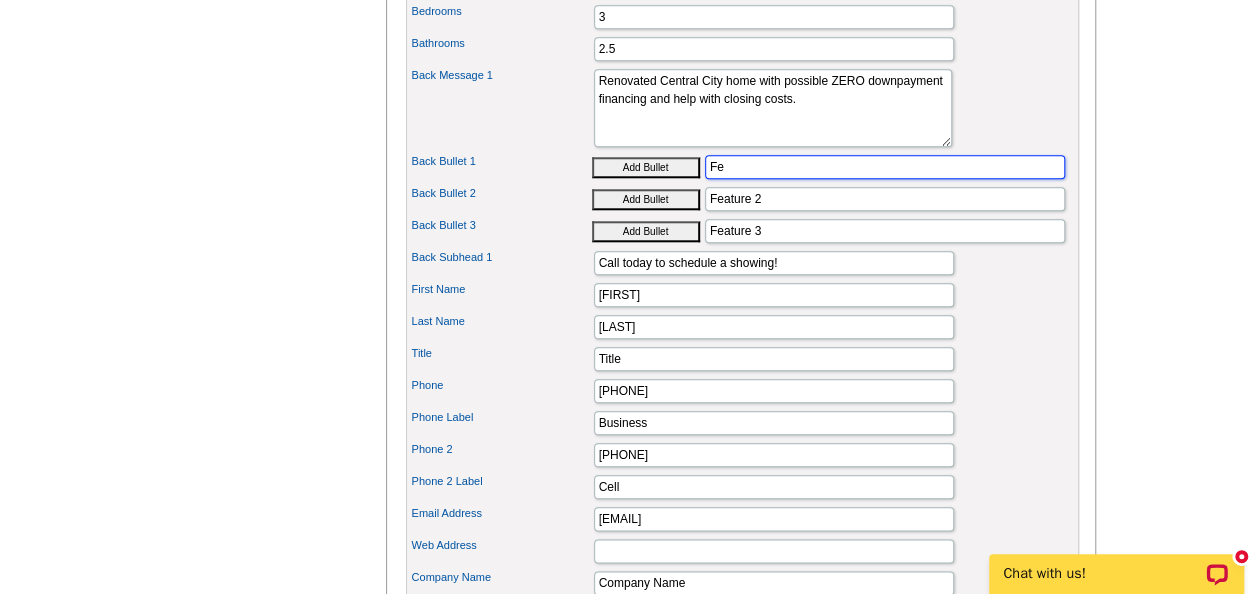type on "F" 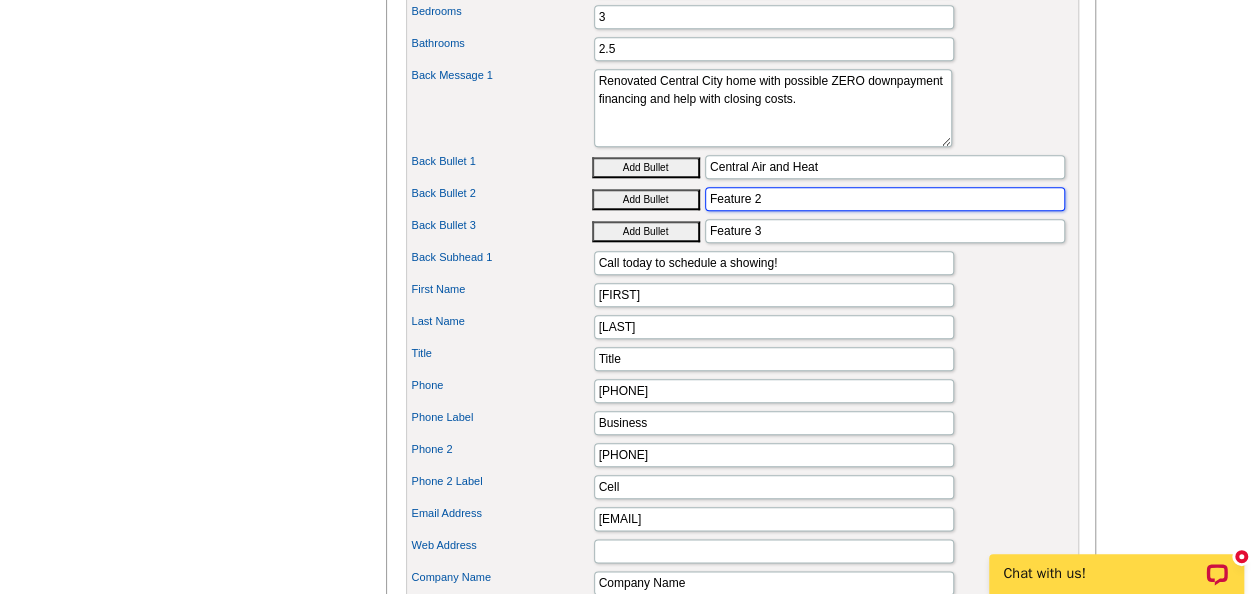 click on "Feature 2" at bounding box center (885, 199) 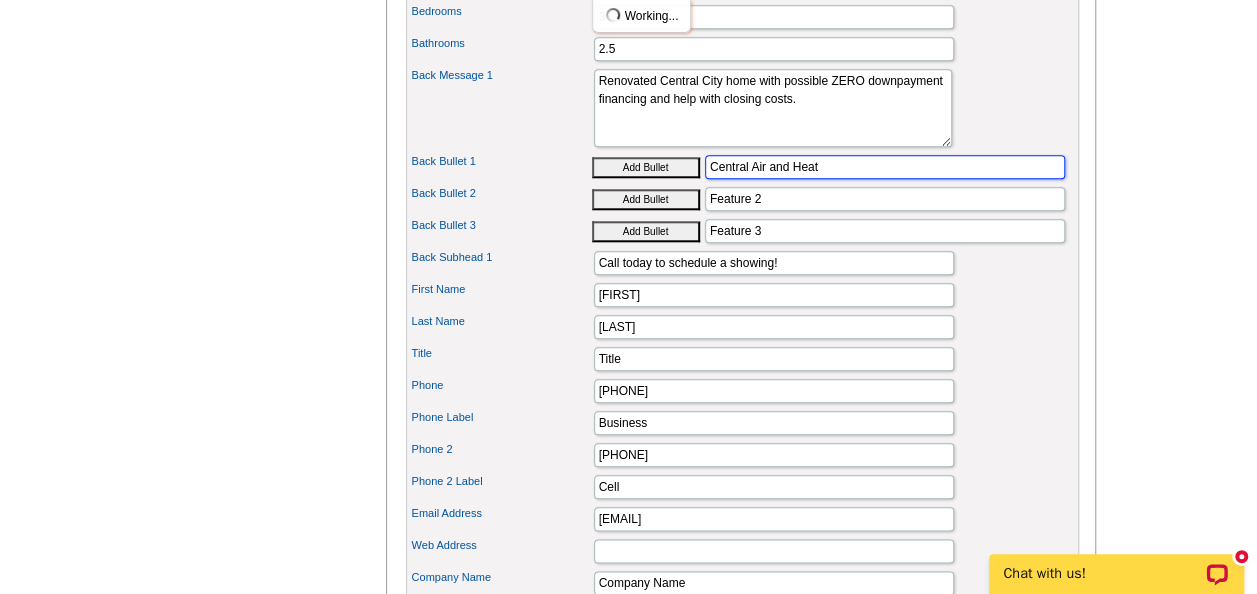 click on "Central Air and Heat" at bounding box center [885, 167] 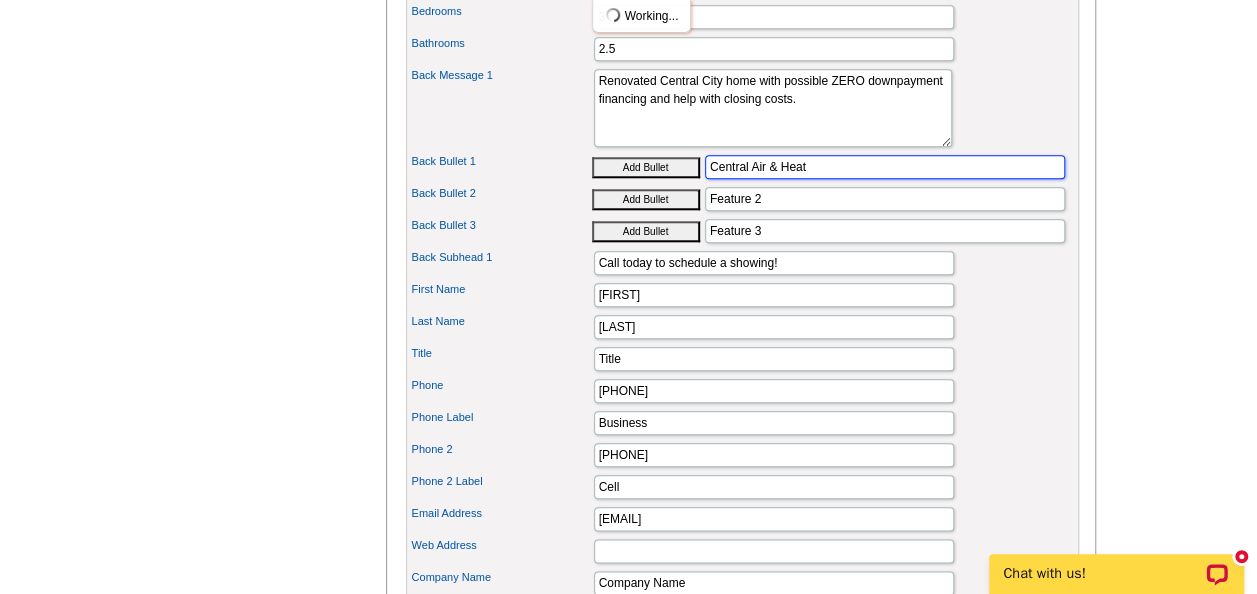 type on "Central Air & Heat" 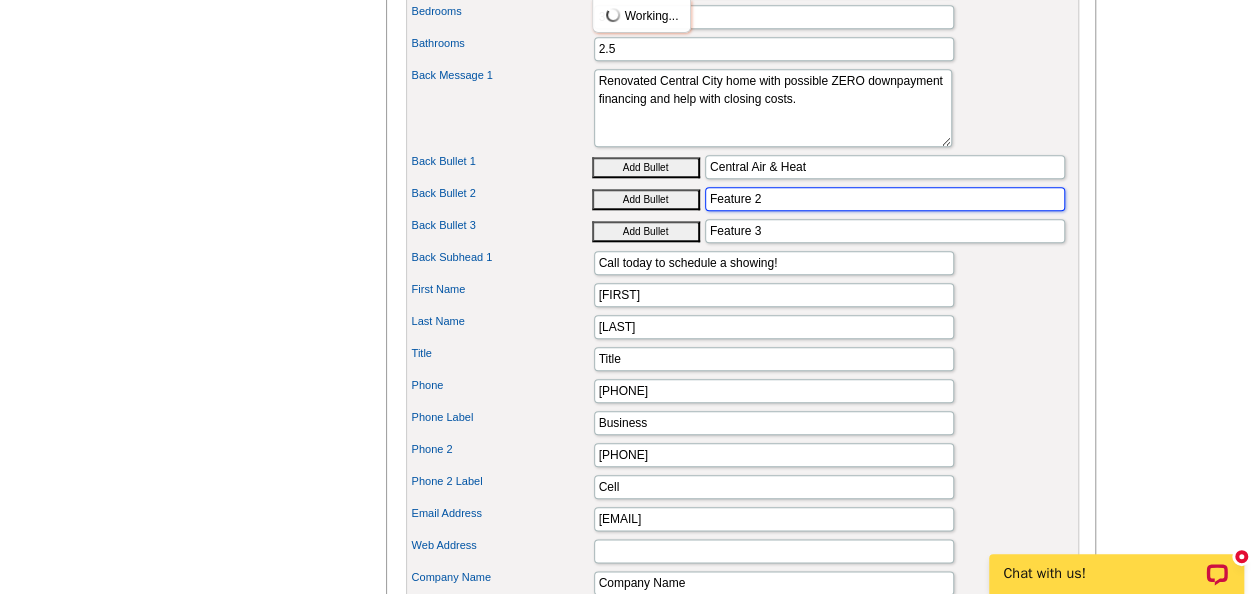 click on "Feature 2" at bounding box center (885, 199) 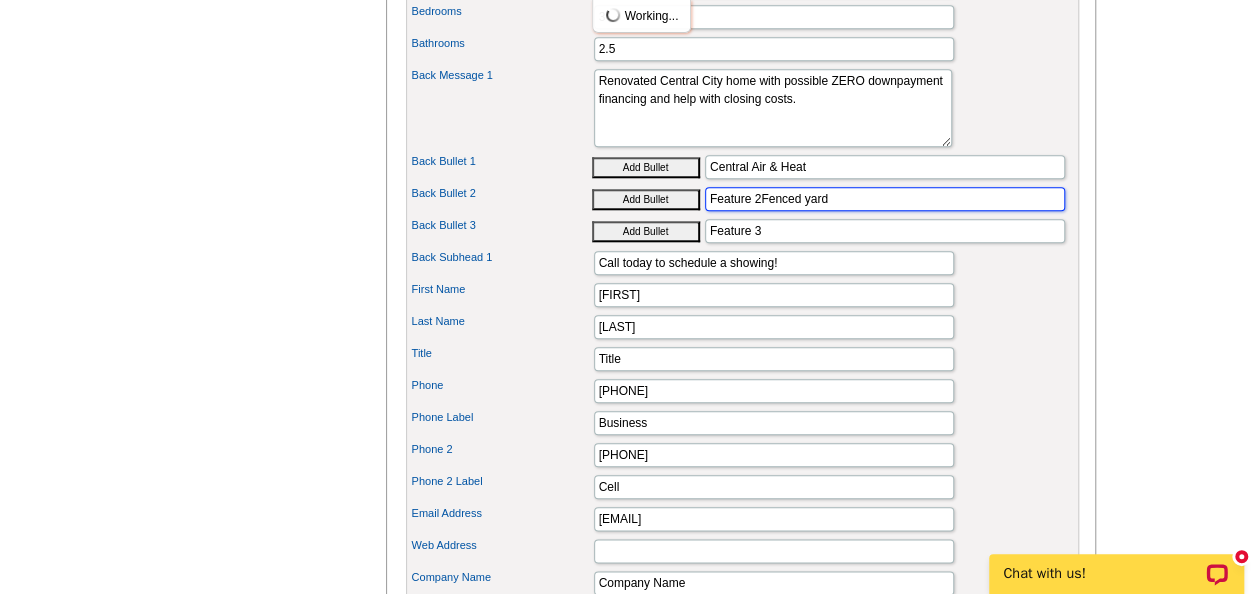 click on "Feature 2Fenced yard" at bounding box center (885, 199) 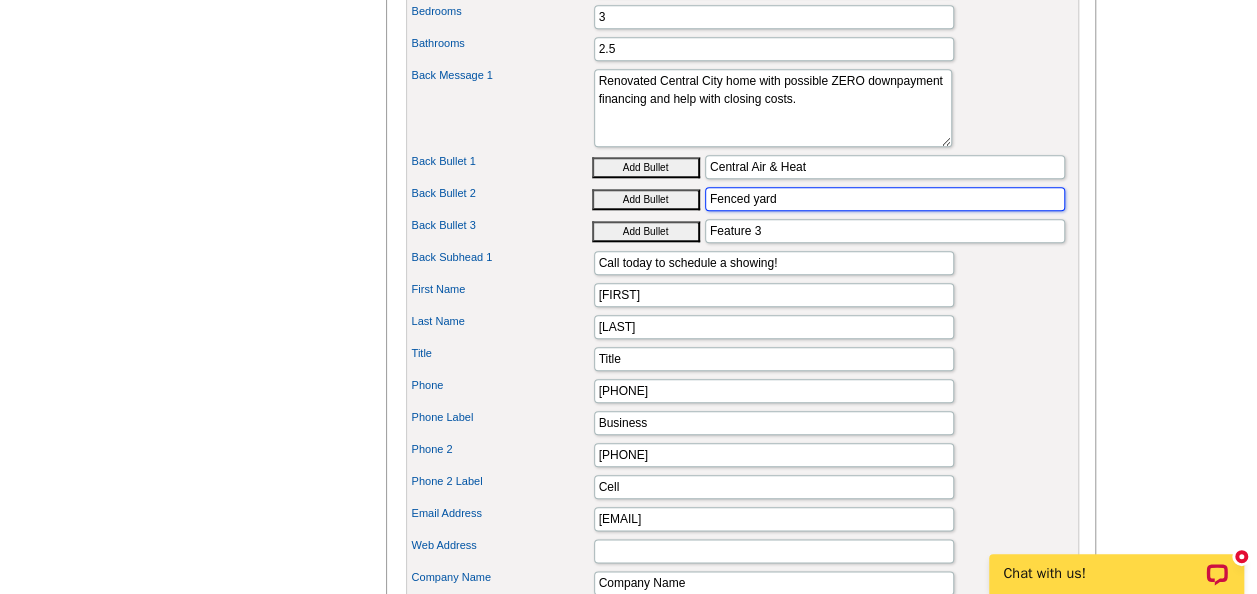 type on "Fenced yard" 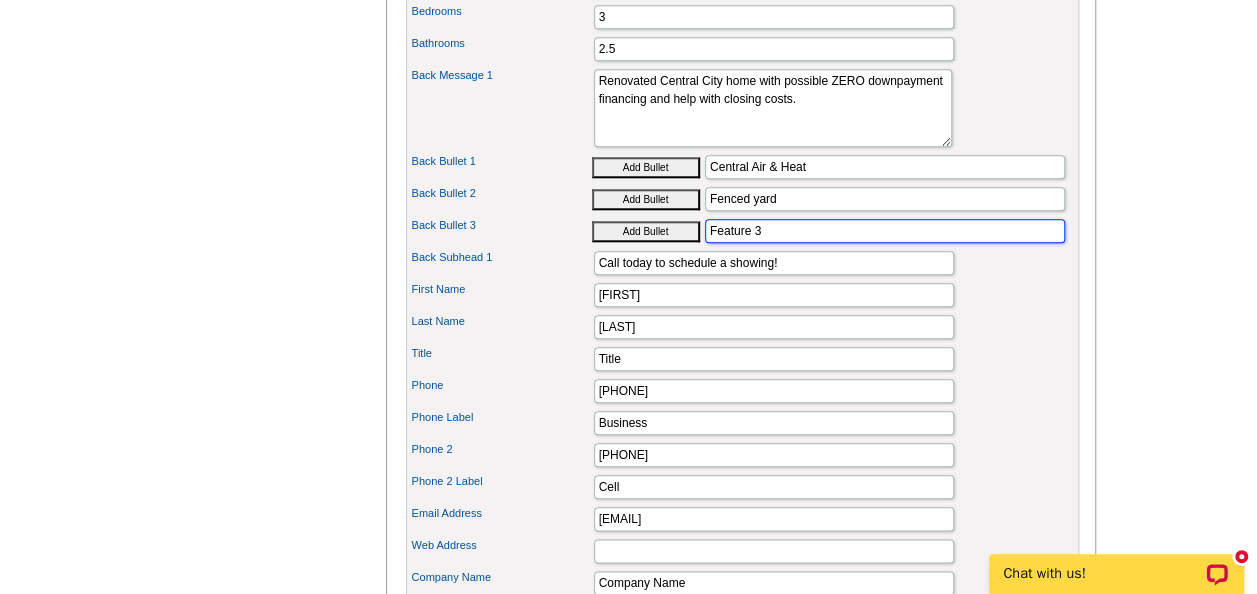 click on "Feature 3" at bounding box center [885, 231] 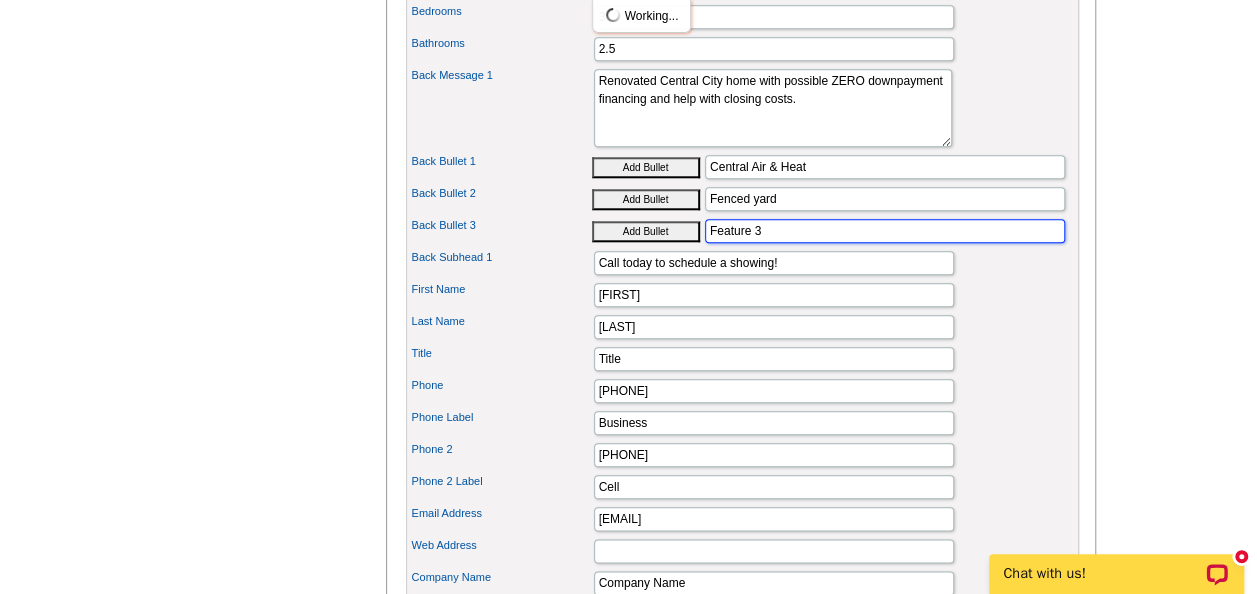 click on "Feature 3" at bounding box center (885, 231) 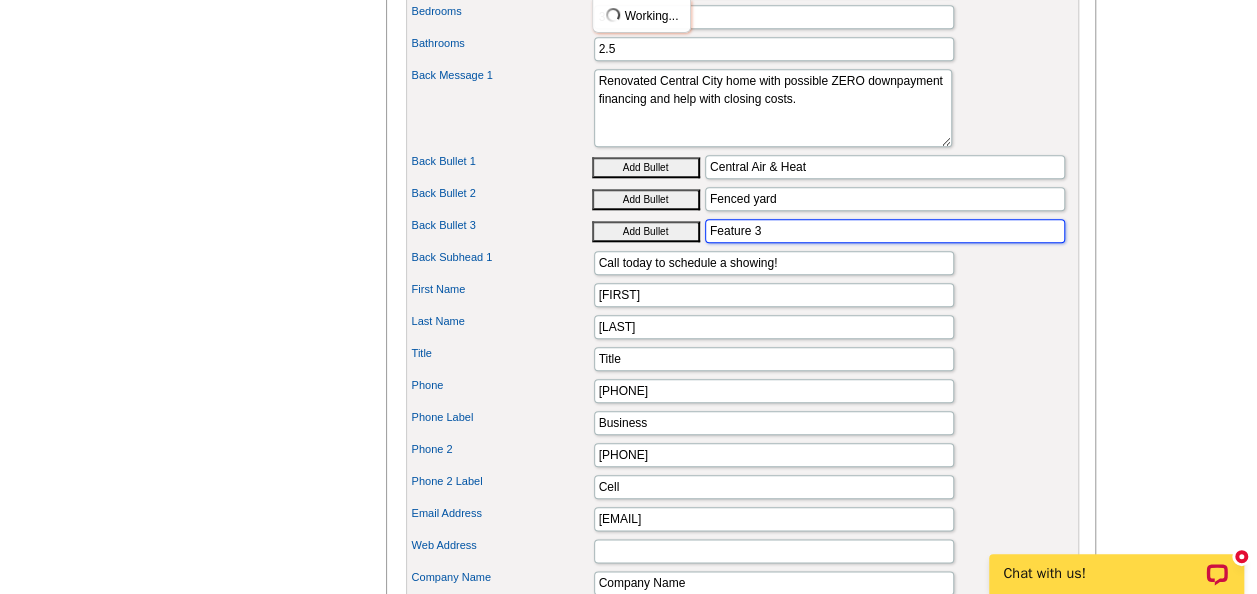 click on "Feature 3" at bounding box center (885, 231) 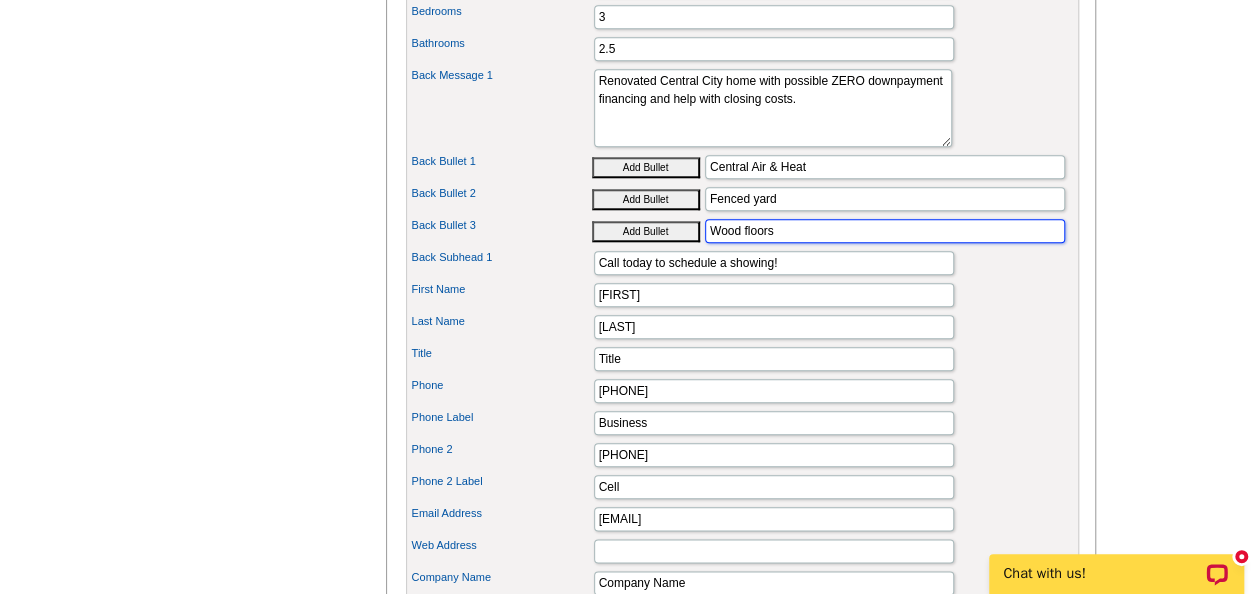 type on "Wood floors" 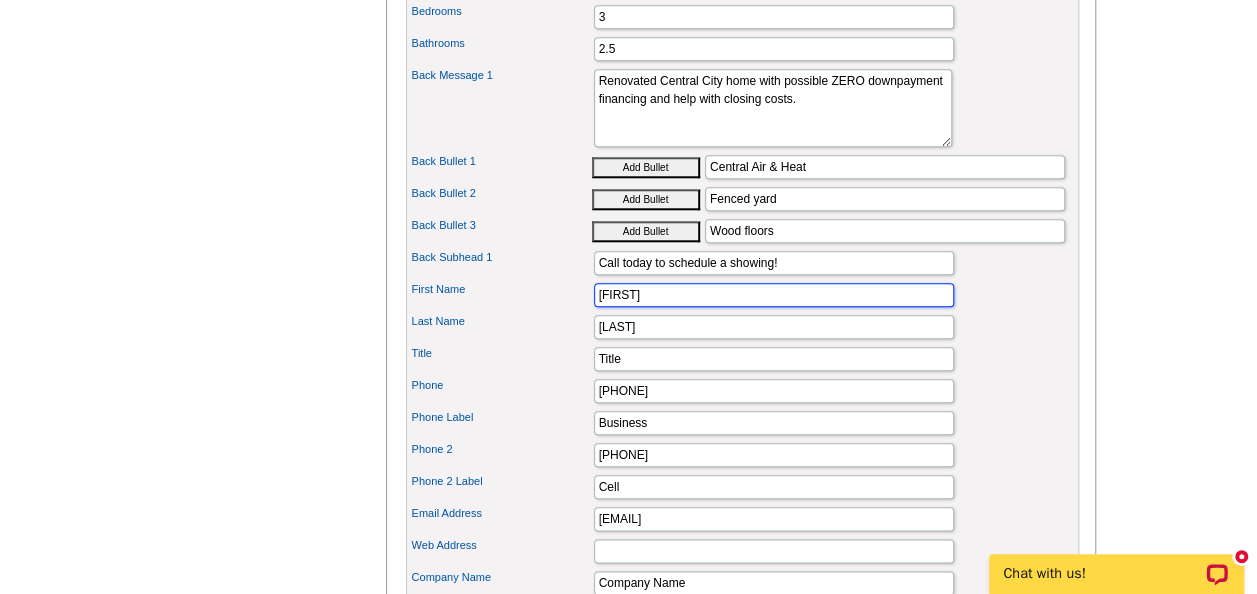 click on "[FIRST]" at bounding box center (774, 295) 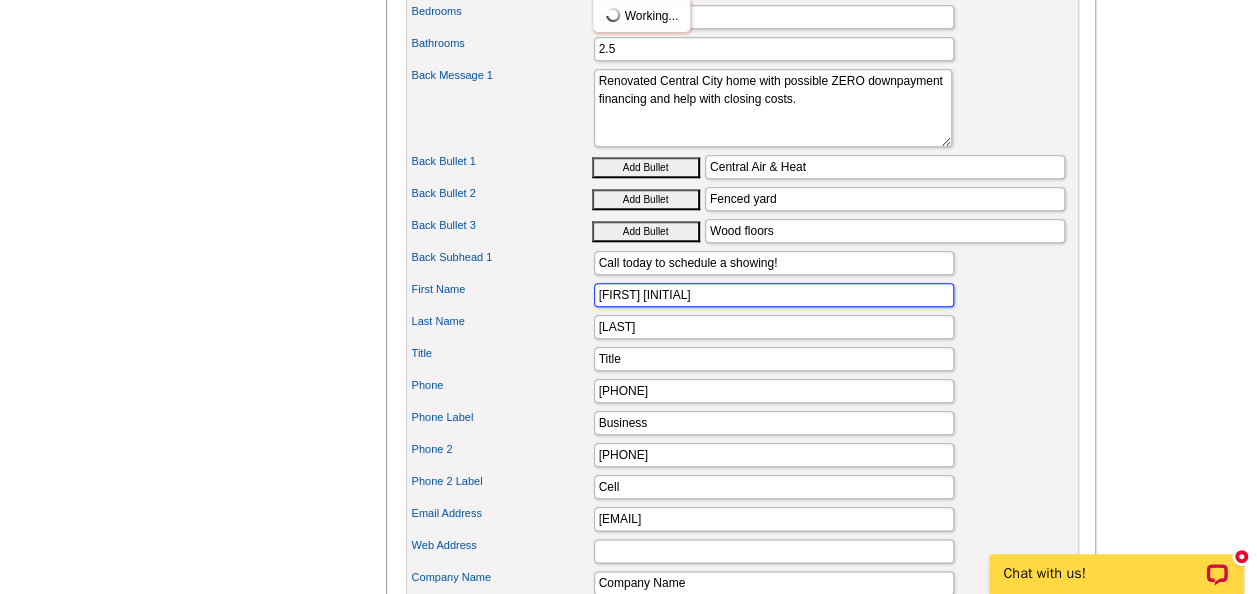 type on "Michael L." 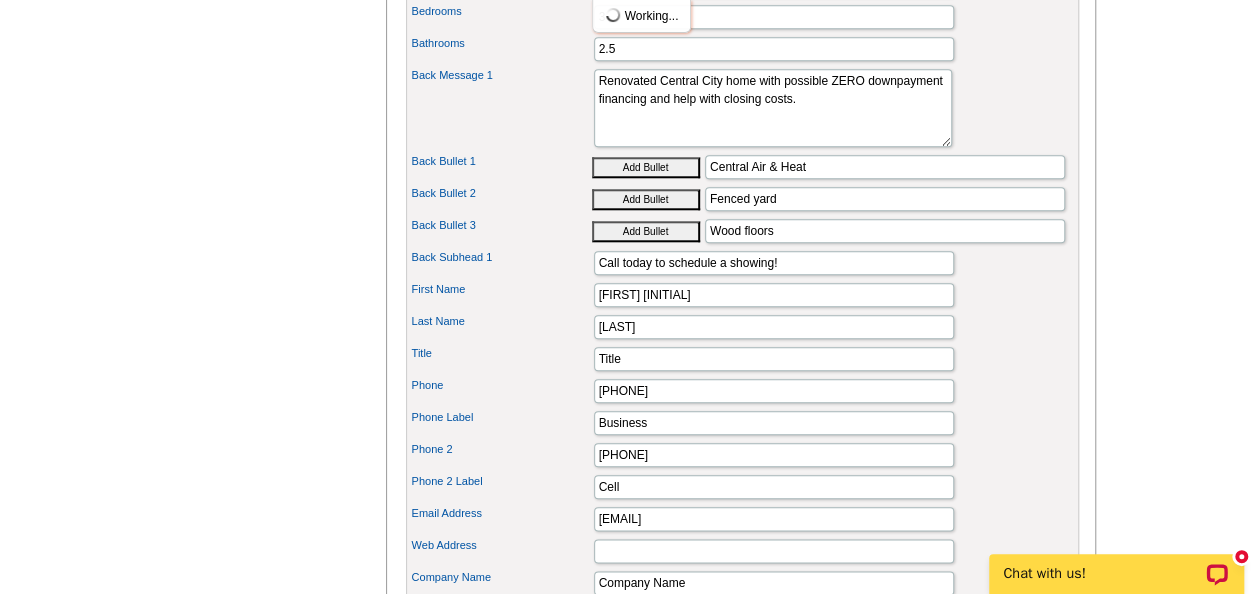 click on "Title" at bounding box center (502, 353) 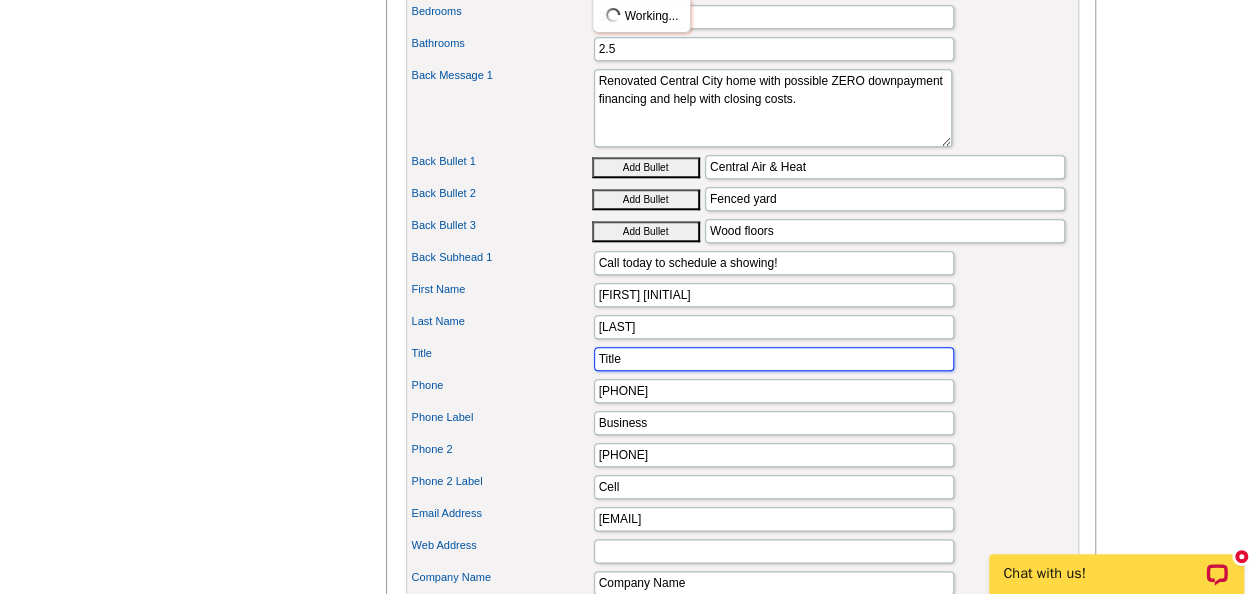 click on "Title" at bounding box center (774, 359) 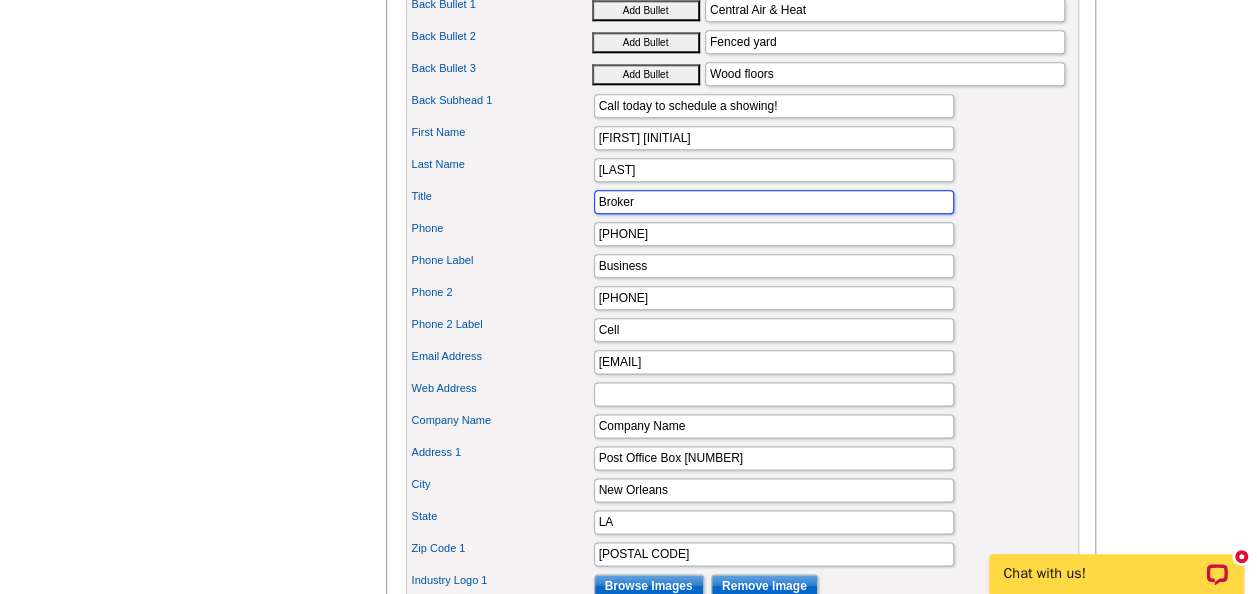 scroll, scrollTop: 1100, scrollLeft: 0, axis: vertical 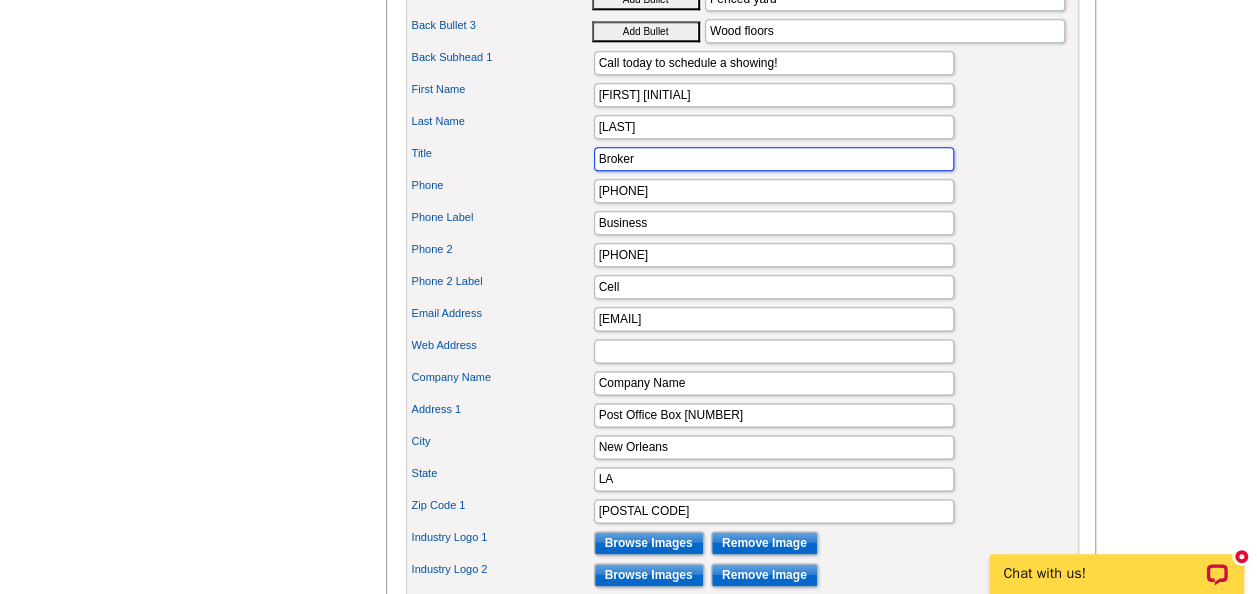 type on "Broker" 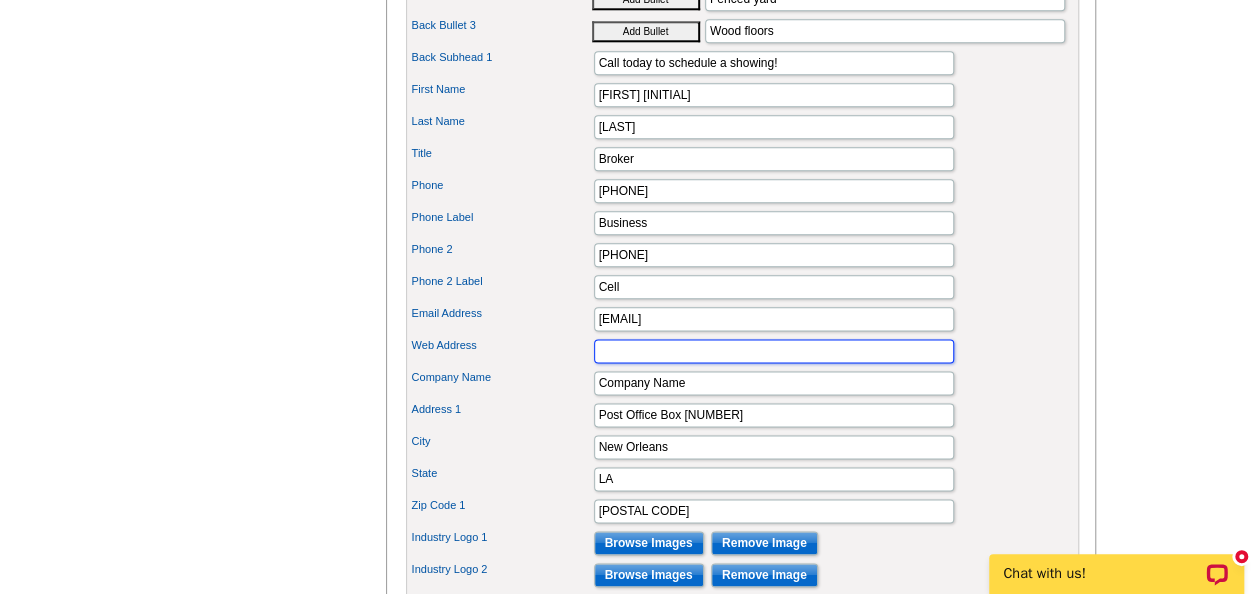 click on "Web Address" at bounding box center [774, 351] 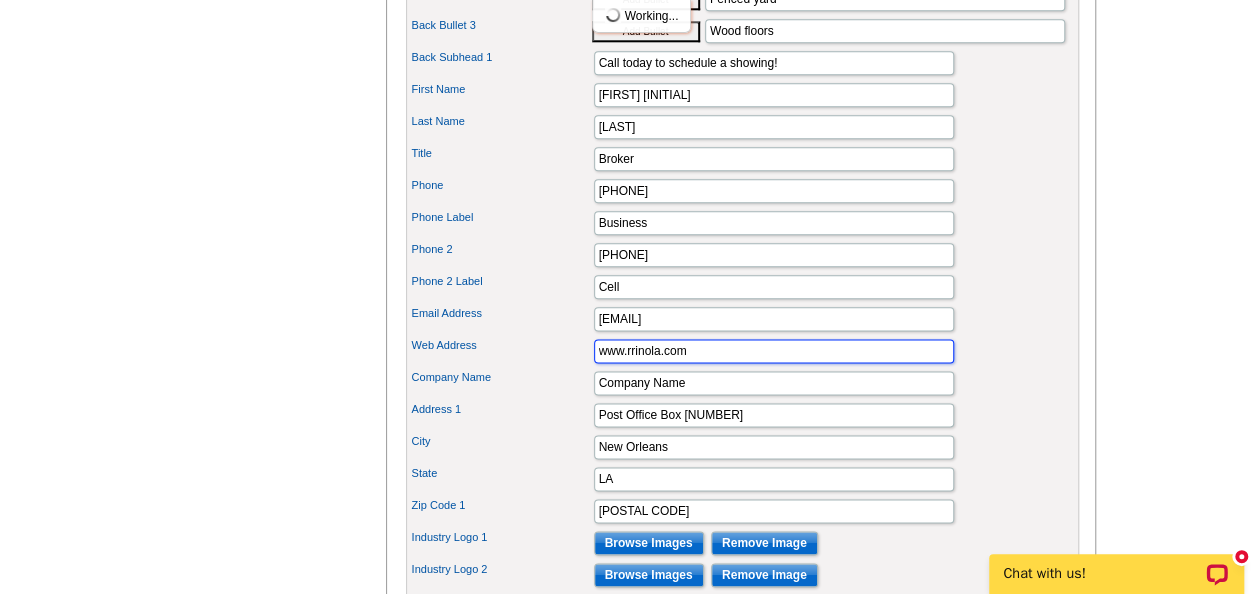 type on "www.rrinola.com" 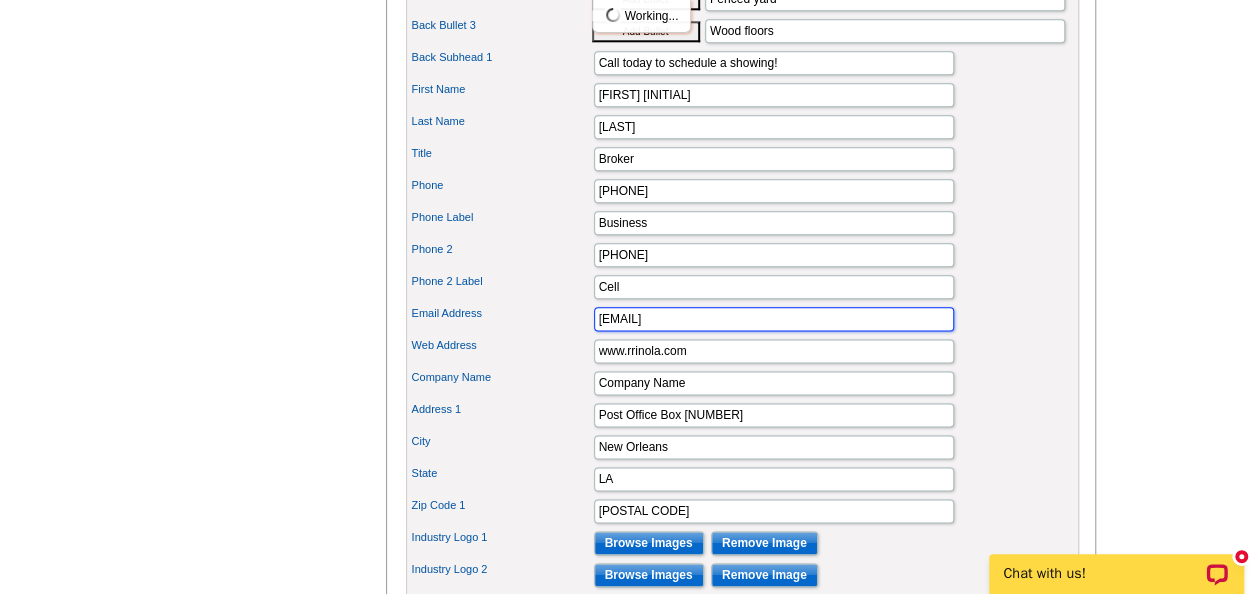 drag, startPoint x: 723, startPoint y: 332, endPoint x: 535, endPoint y: 344, distance: 188.38258 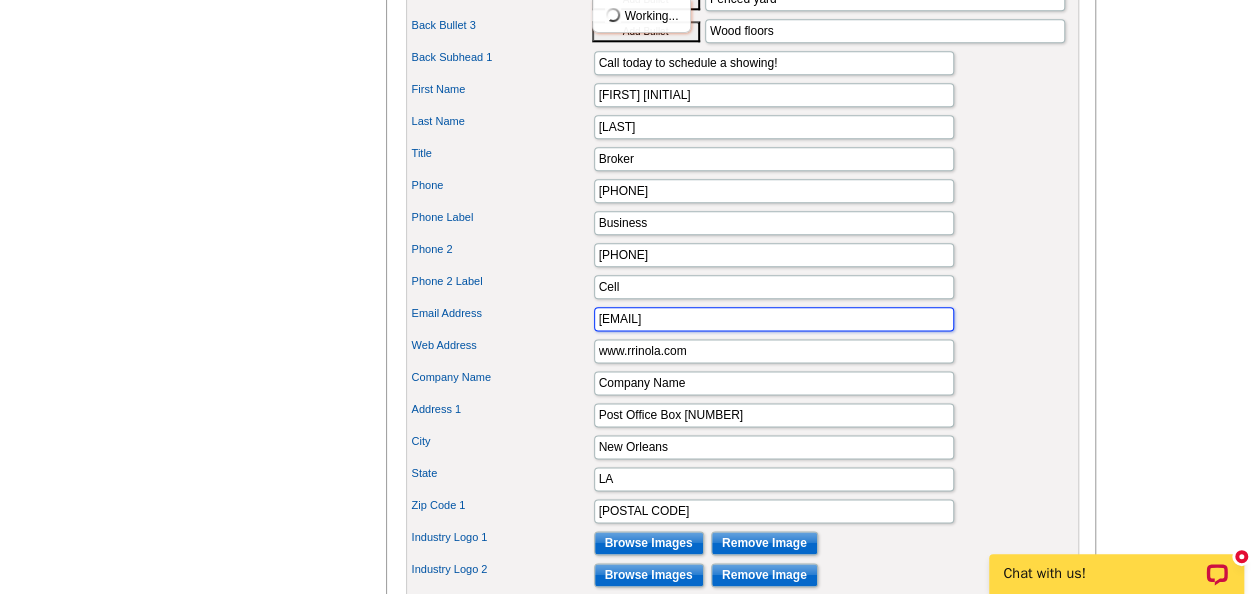 click on "Email Address
realtyrs@yahoo.com" at bounding box center (742, 319) 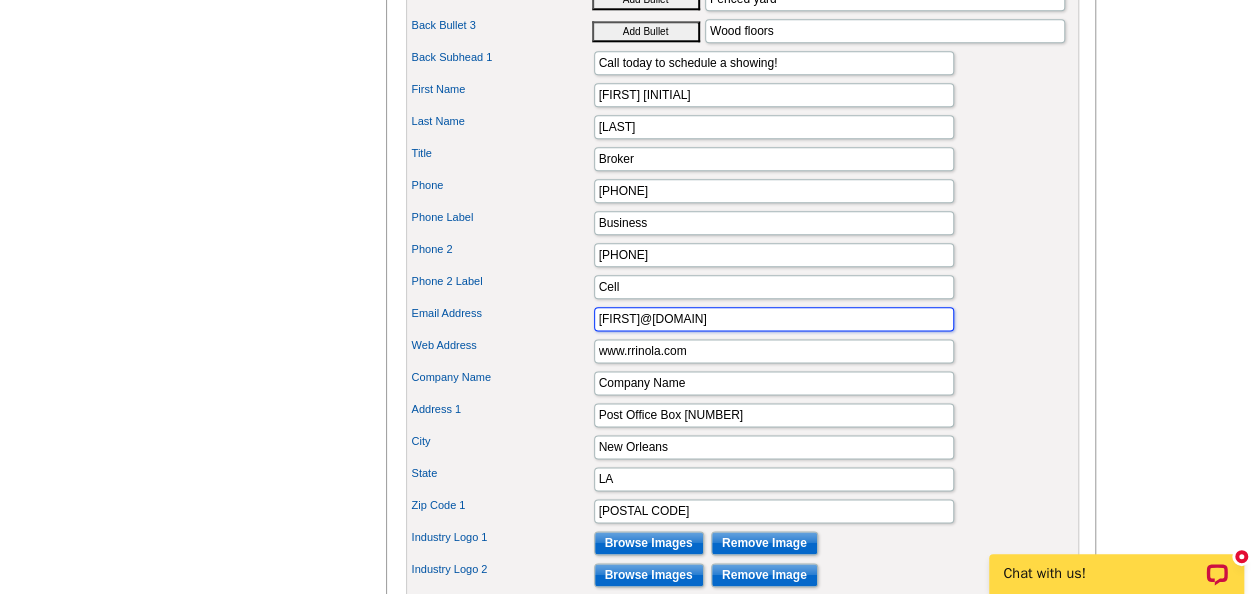 type on "michael@rrinola.com" 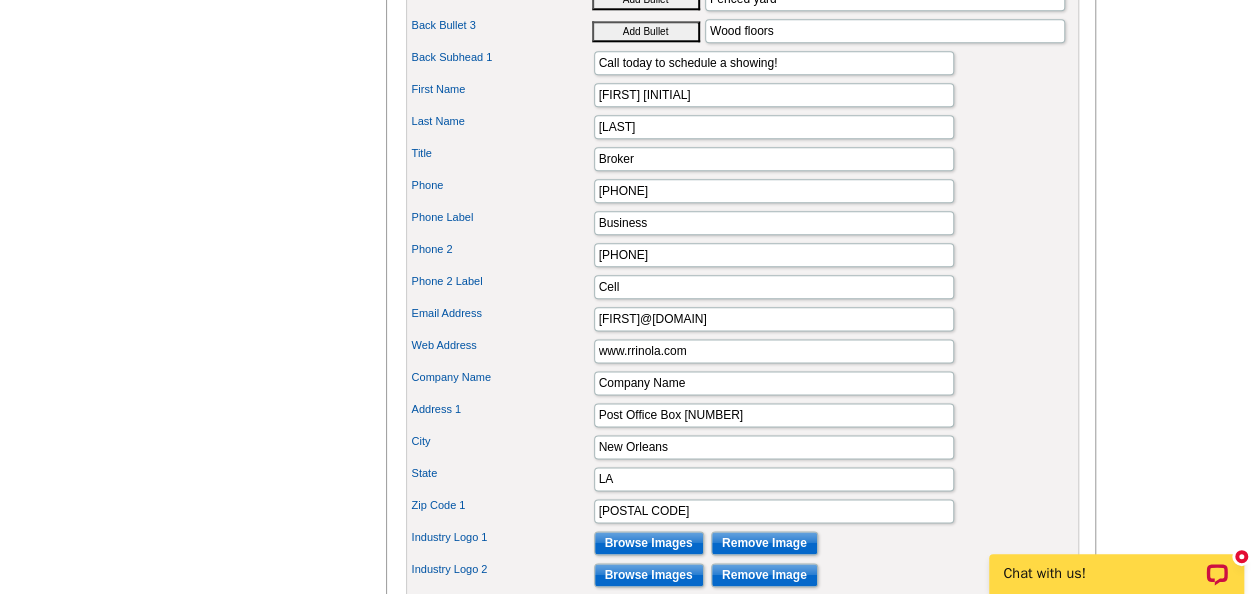 click on "Email Address" at bounding box center (502, 313) 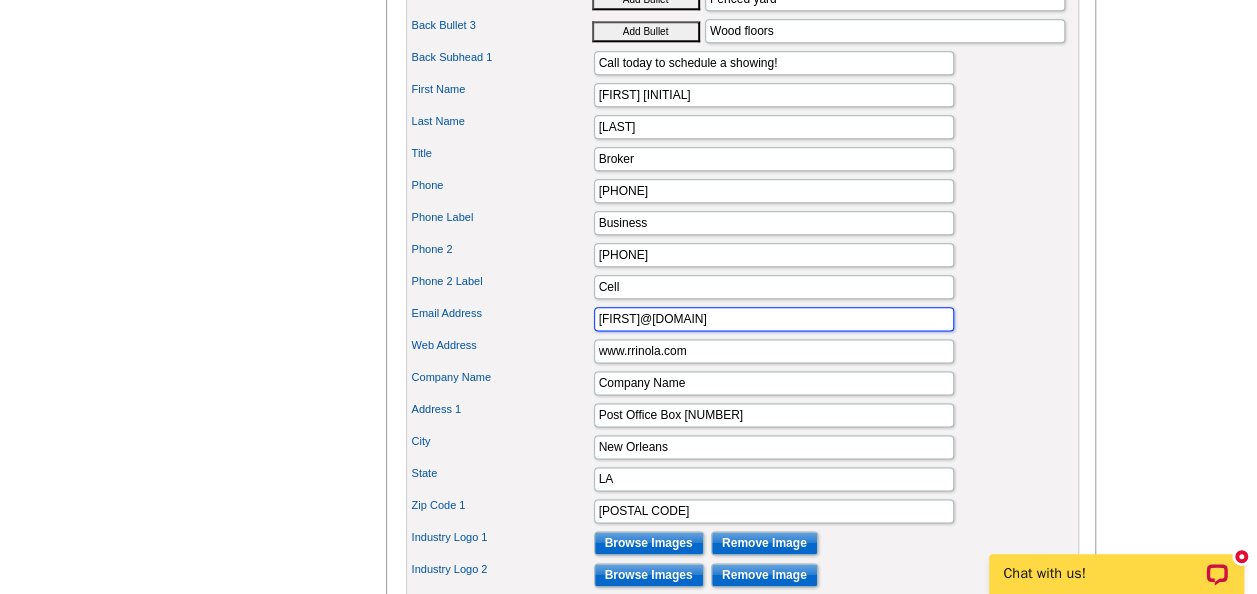 click on "michael@rrinola.com" at bounding box center (774, 319) 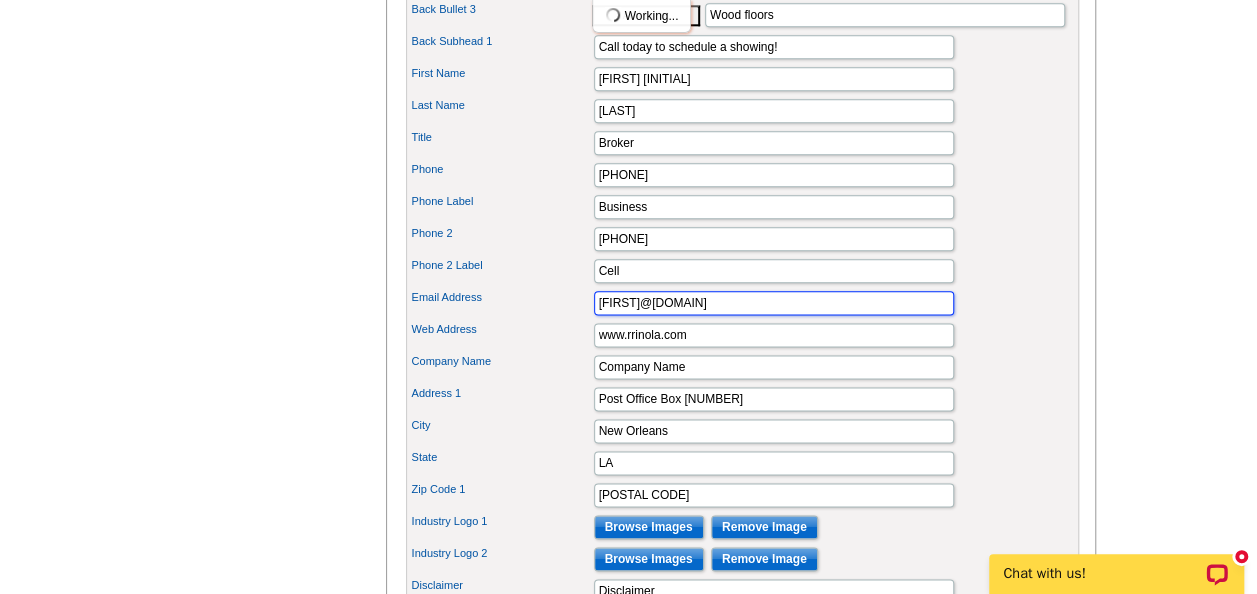 scroll, scrollTop: 1200, scrollLeft: 0, axis: vertical 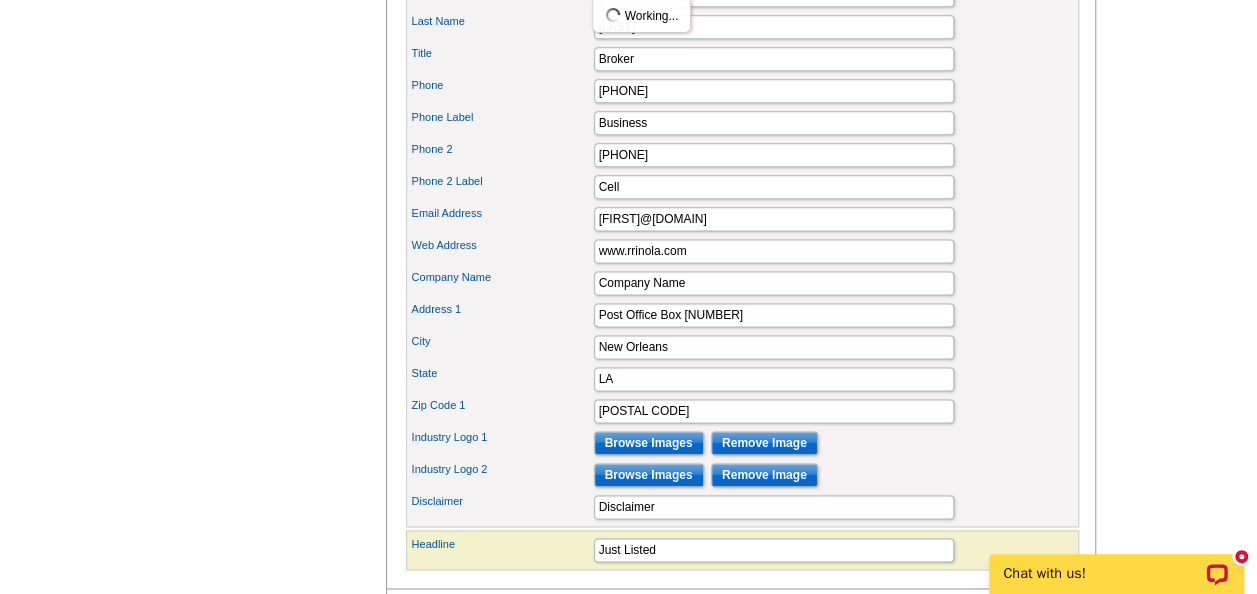 click on "Company Name
Company Name" at bounding box center [742, 283] 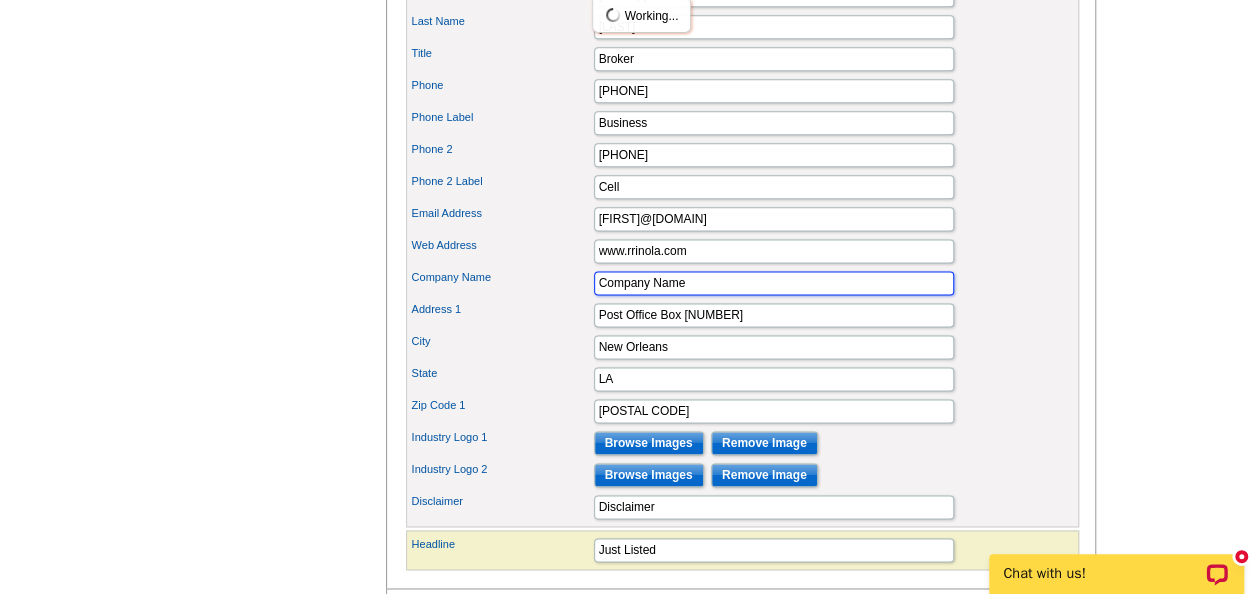 click on "Company Name" at bounding box center [774, 283] 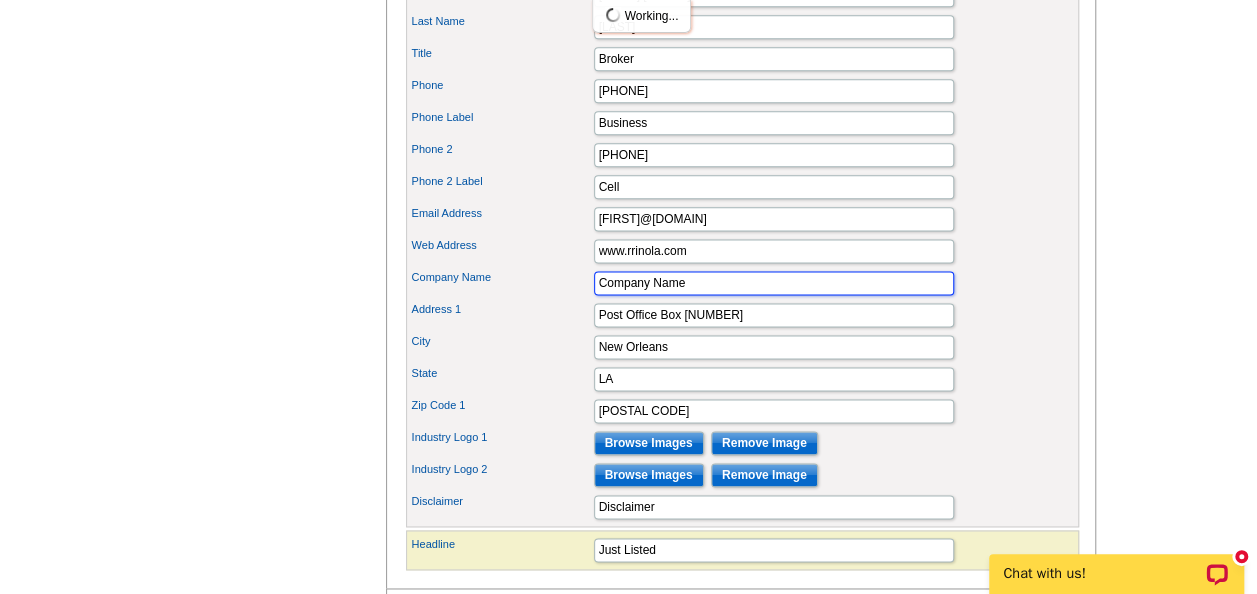 click on "Company Name" at bounding box center [774, 283] 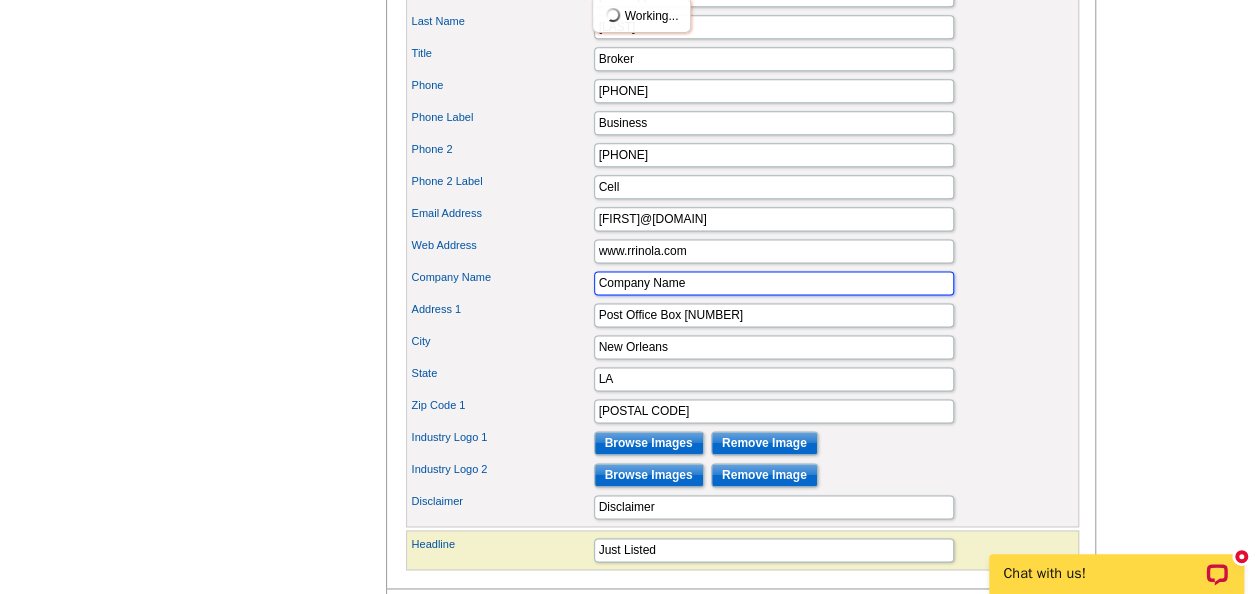 click on "Company Name" at bounding box center (774, 283) 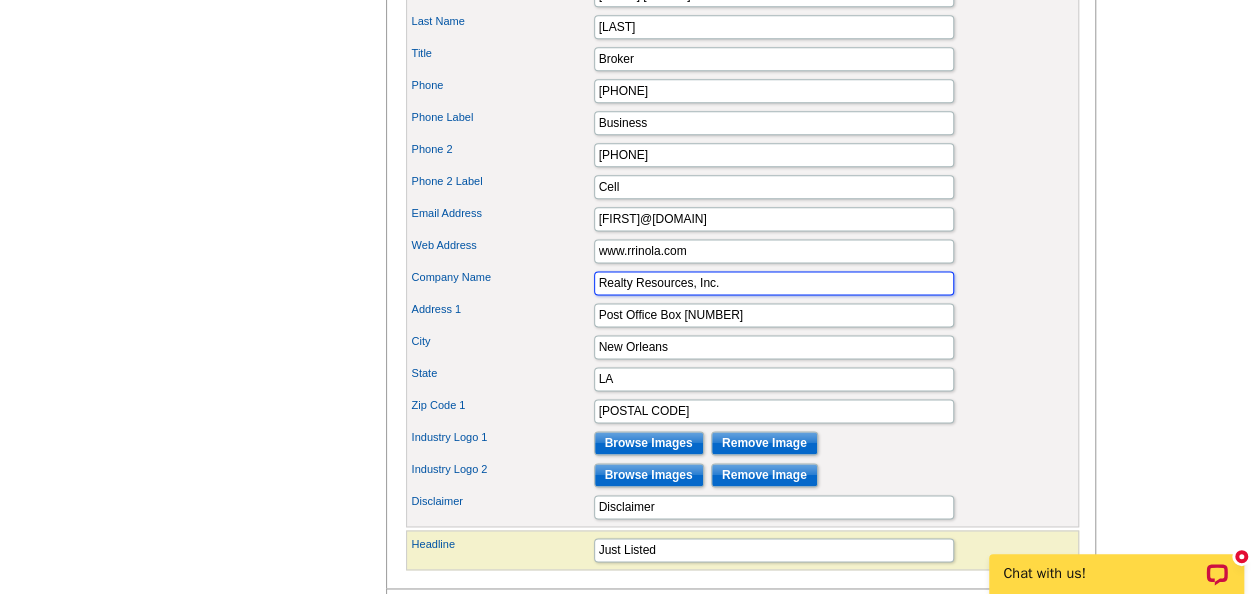 type on "Realty Resources, Inc." 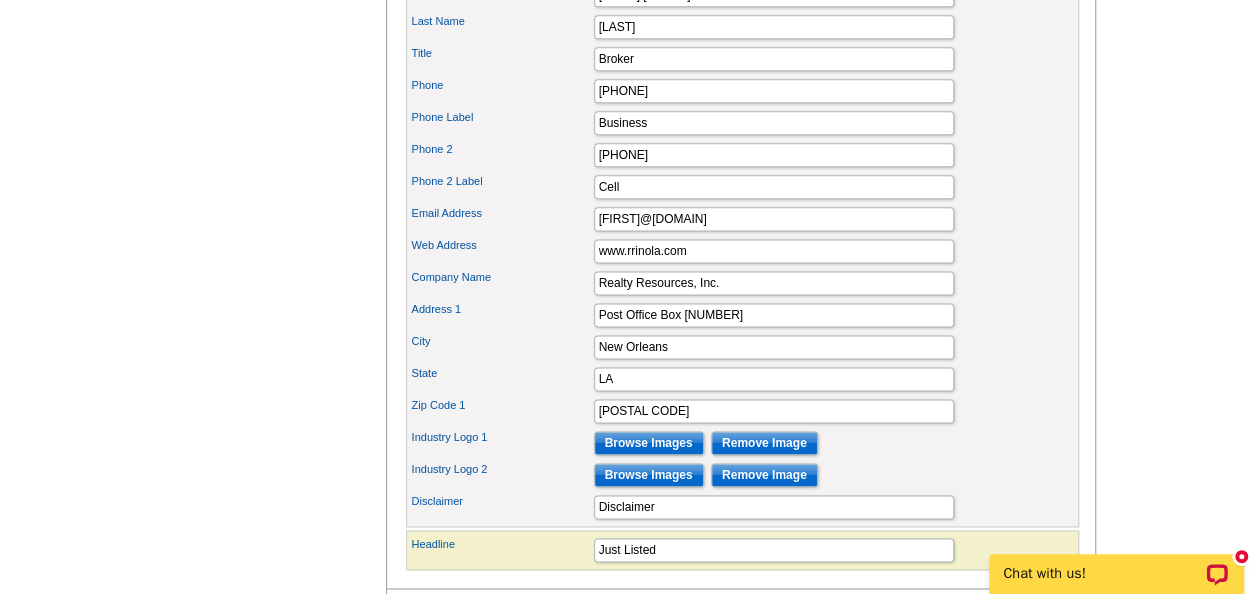 click on "Company Name
Realty Resources, Inc." at bounding box center [742, 283] 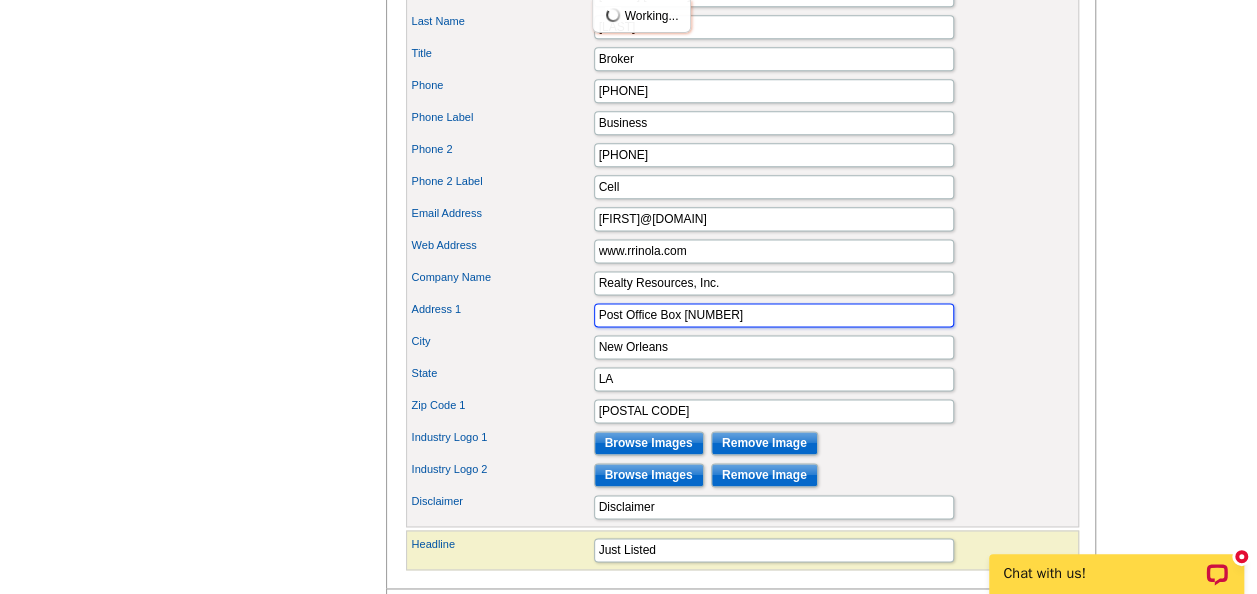 drag, startPoint x: 726, startPoint y: 337, endPoint x: 556, endPoint y: 365, distance: 172.29045 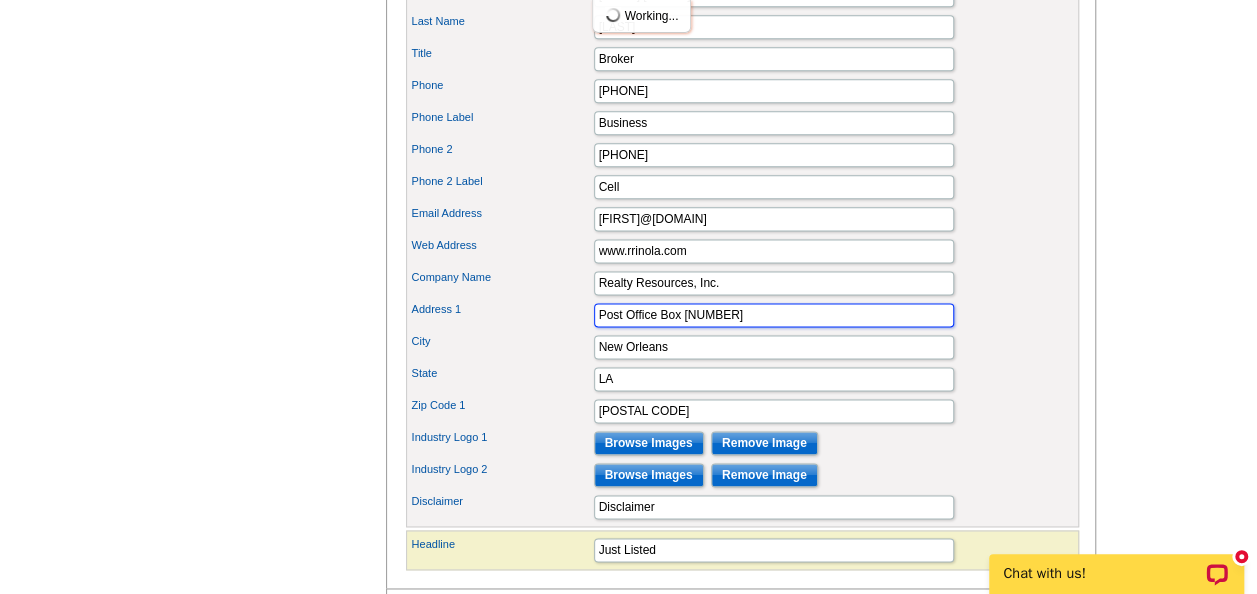 click on "Company Logo
Browse Images
Remove Image
Portrait
Browse Images
Remove Image
Property Address 1
2504 Martin L. King, Jr. Blvd 70113
Price 3 2.5" at bounding box center [742, 48] 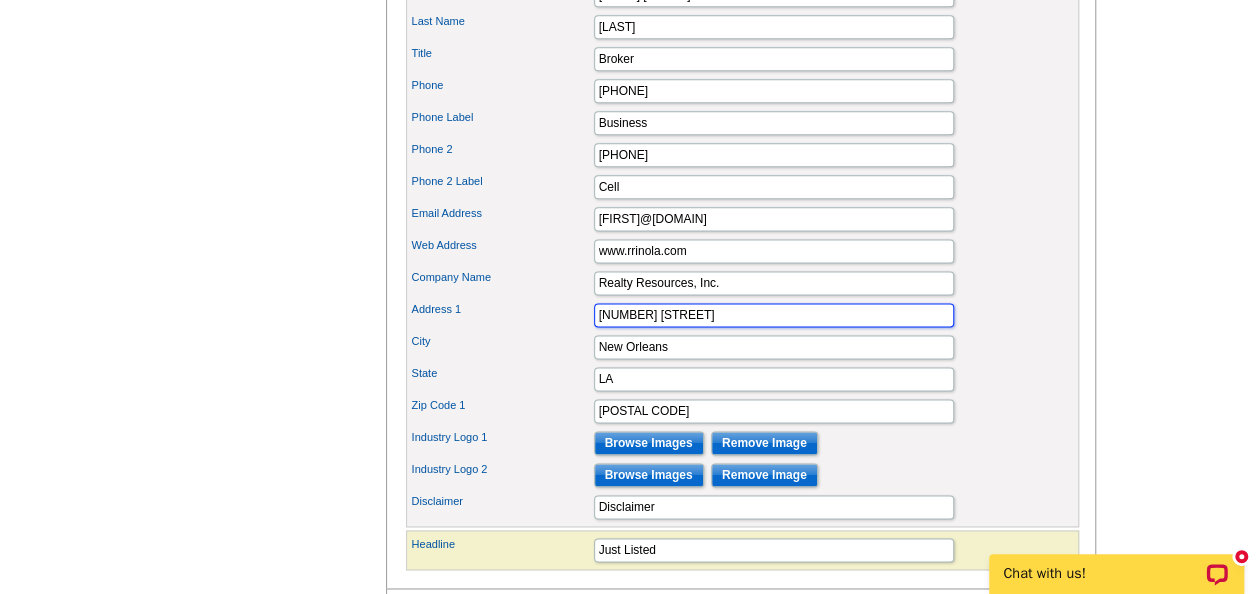 type on "1330 1/2 Camp Street" 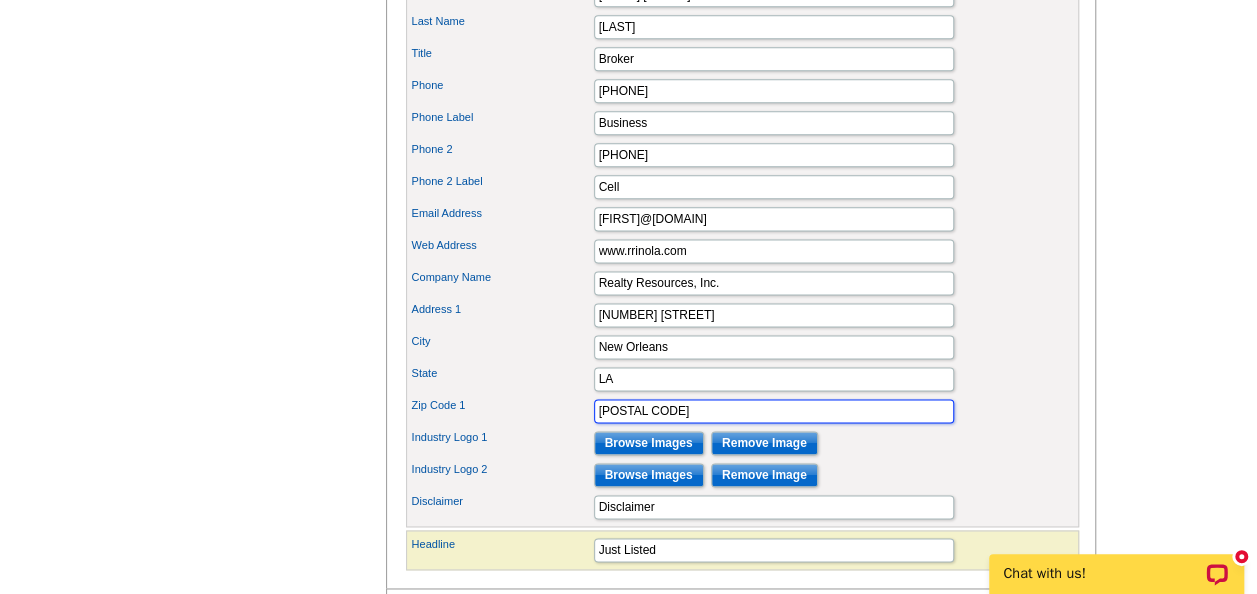 click on "70150-0541" at bounding box center [774, 411] 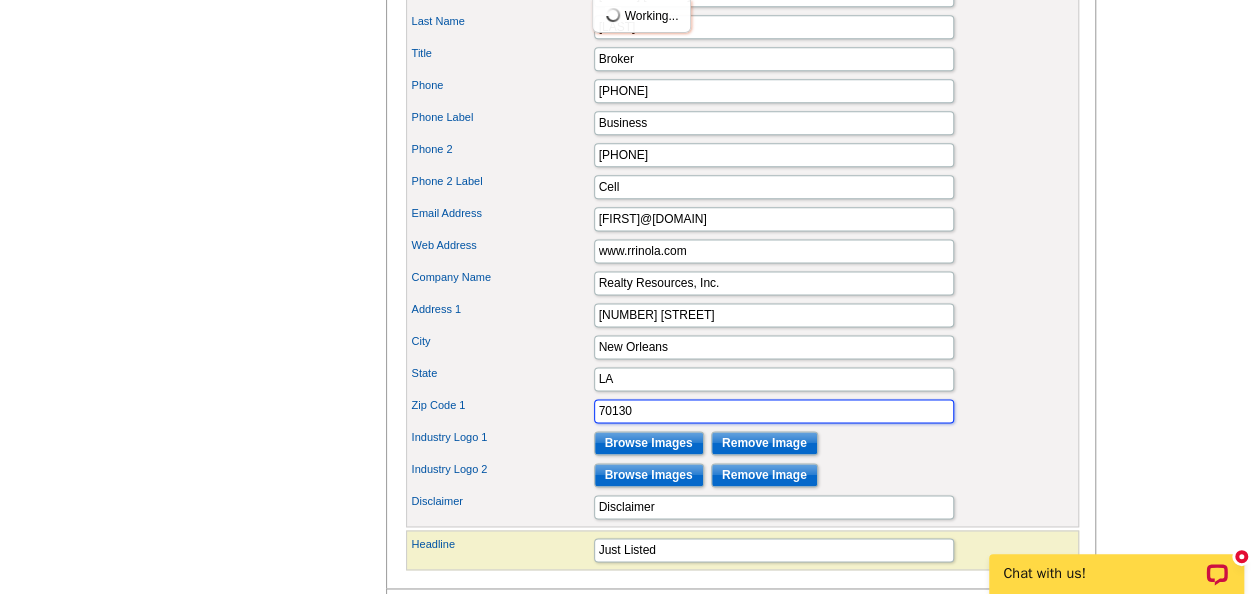 type on "70130" 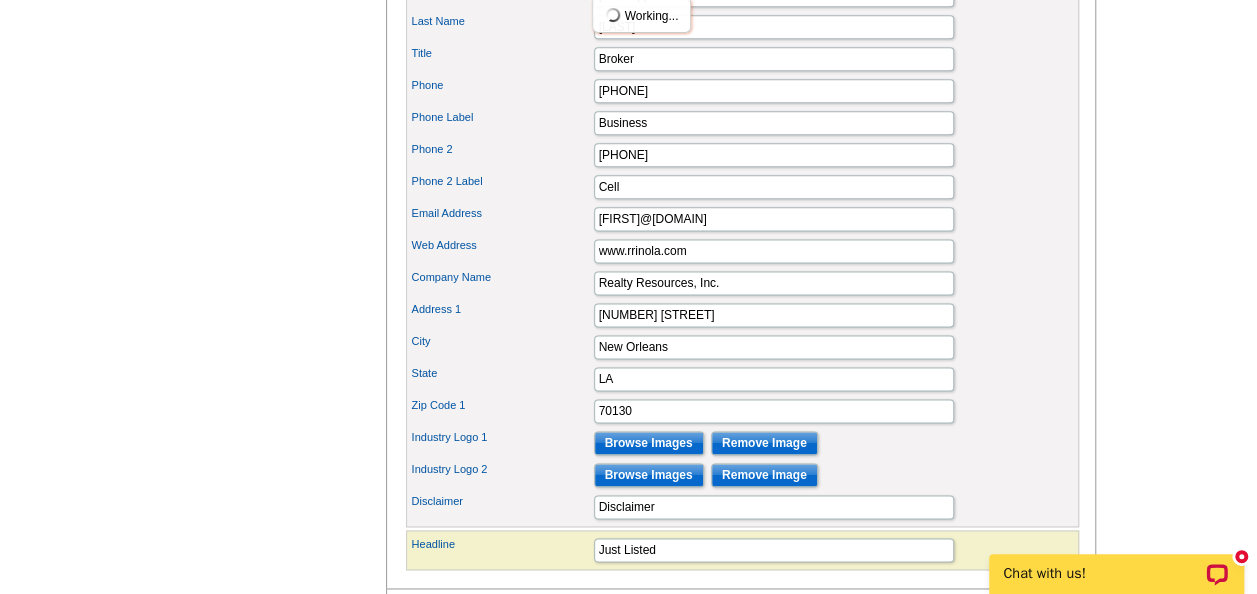 click on "Zip Code 1" at bounding box center [502, 405] 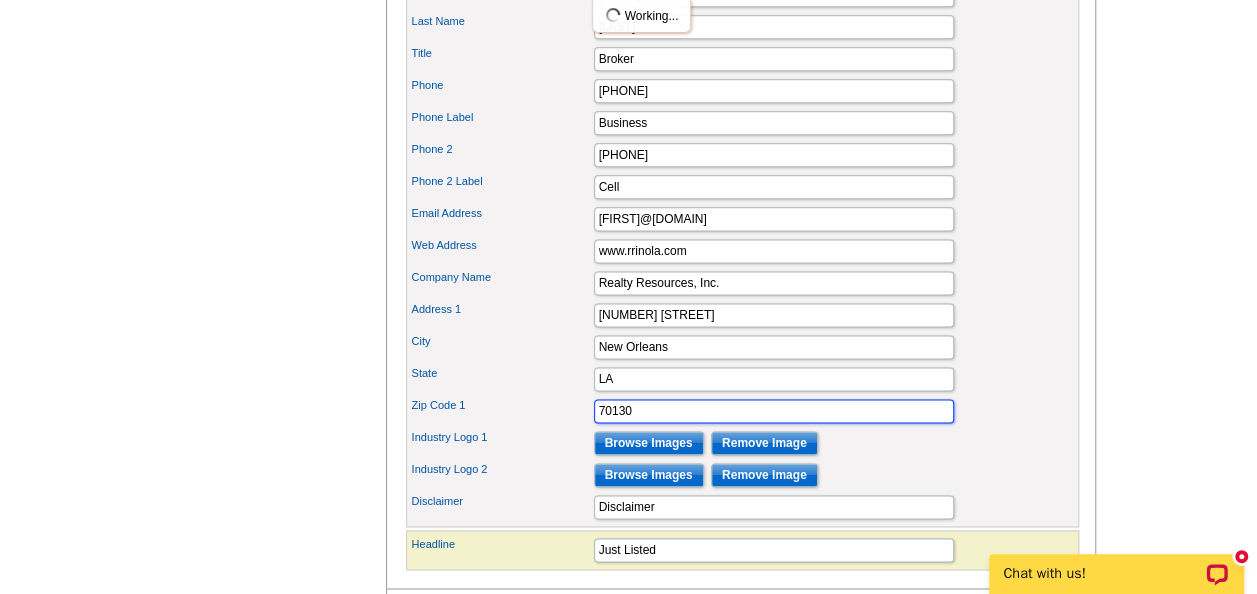 click on "70130" at bounding box center (774, 411) 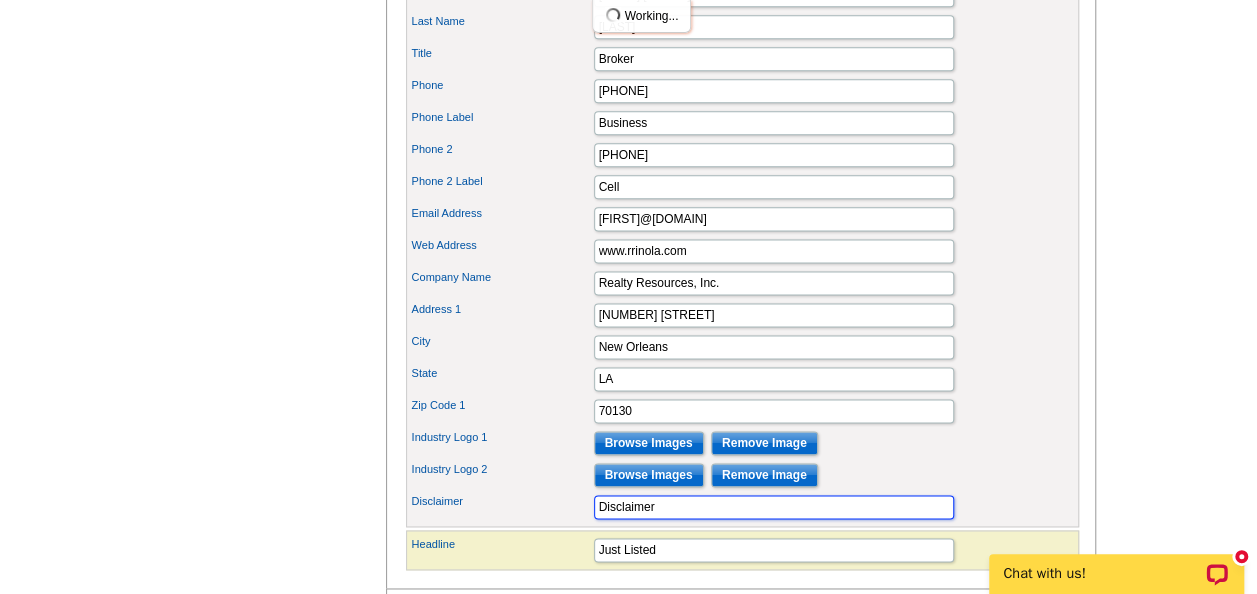drag, startPoint x: 658, startPoint y: 521, endPoint x: 554, endPoint y: 530, distance: 104.388695 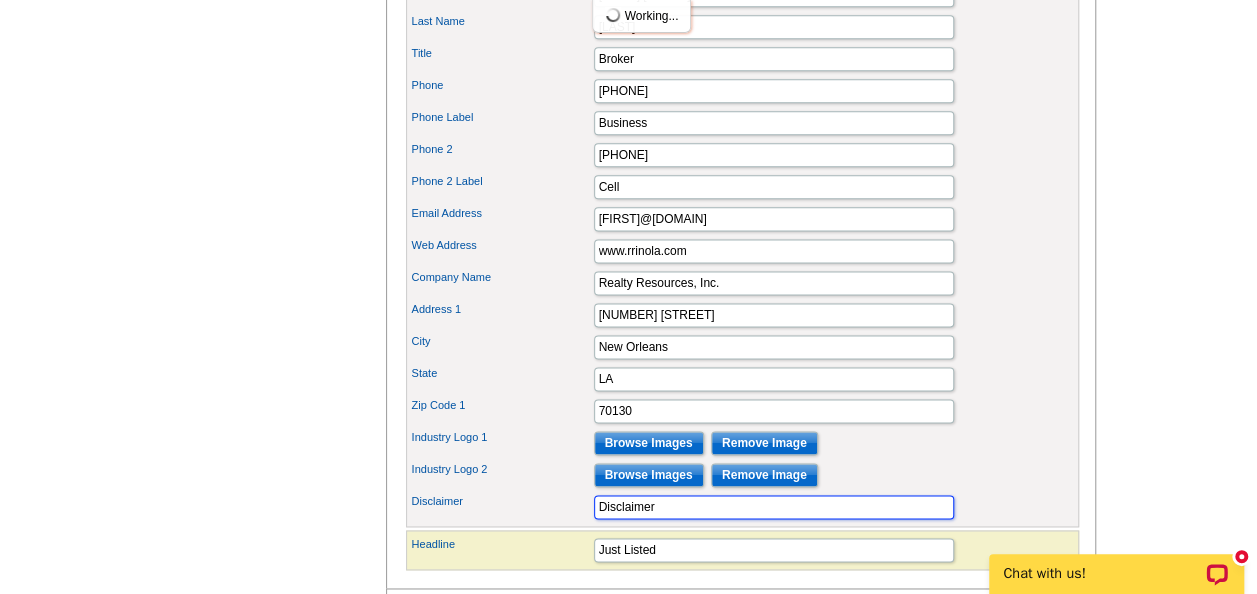 click on "Disclaimer
Disclaimer" at bounding box center (742, 507) 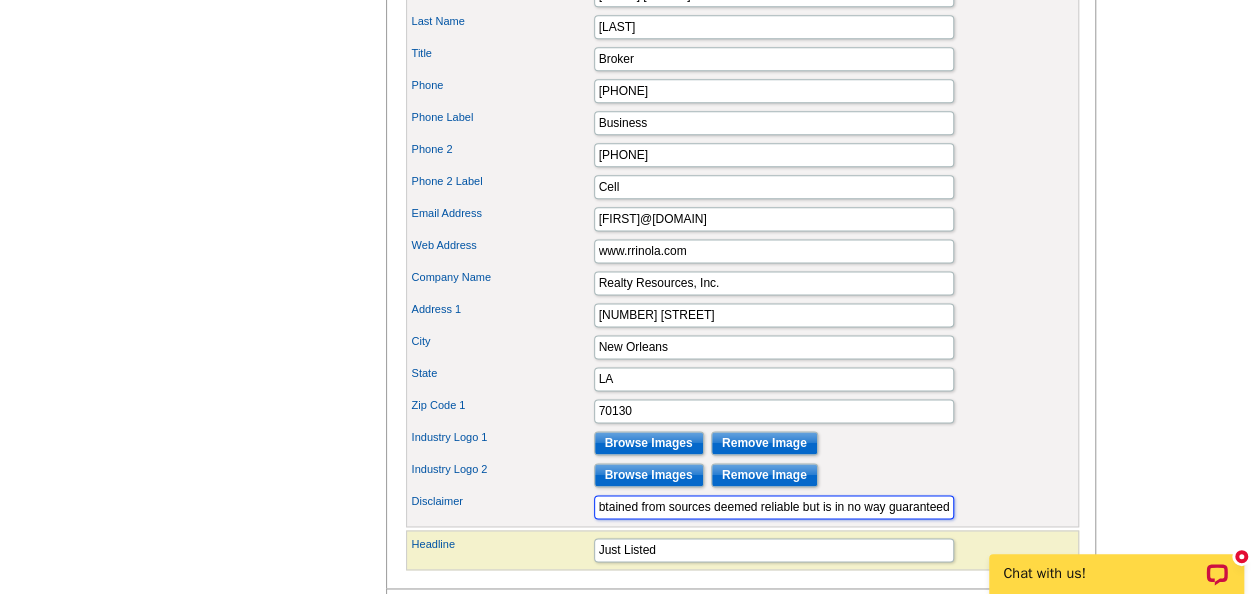 scroll, scrollTop: 0, scrollLeft: 86, axis: horizontal 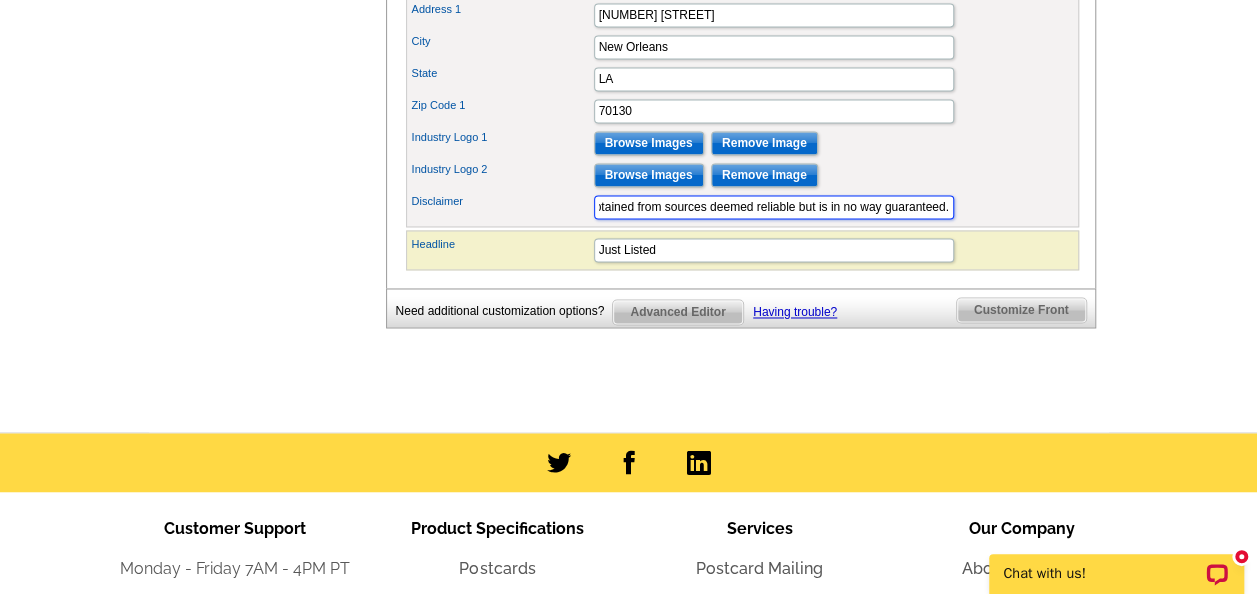 type on "Information is obtained from sources deemed reliable but is in no way guaranteed." 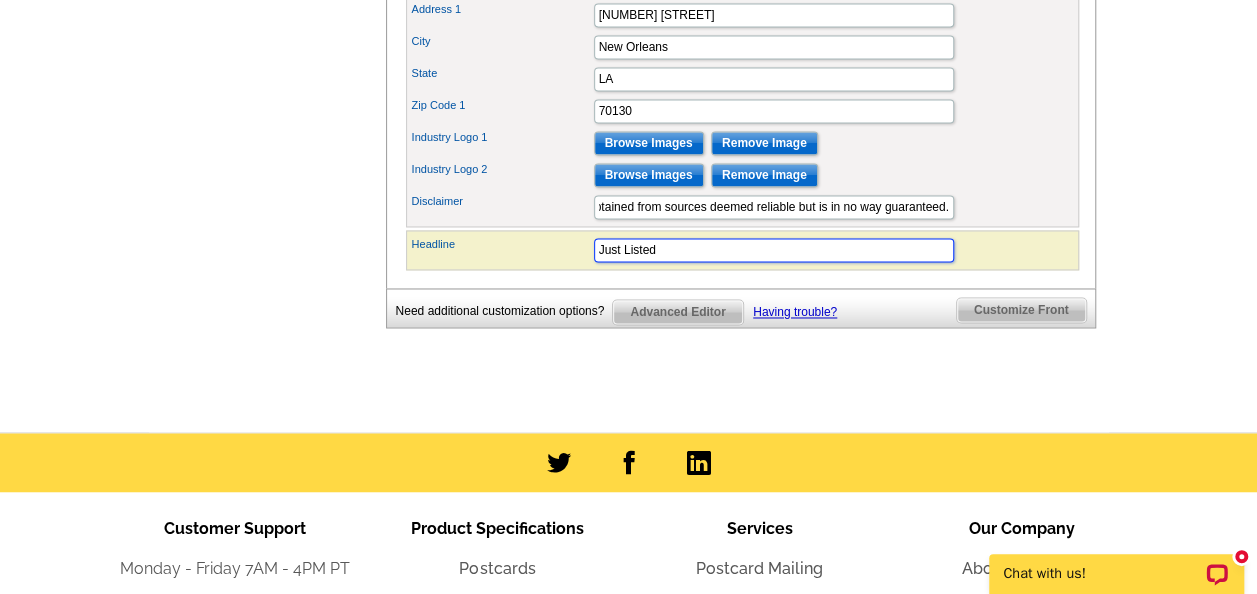 scroll, scrollTop: 0, scrollLeft: 0, axis: both 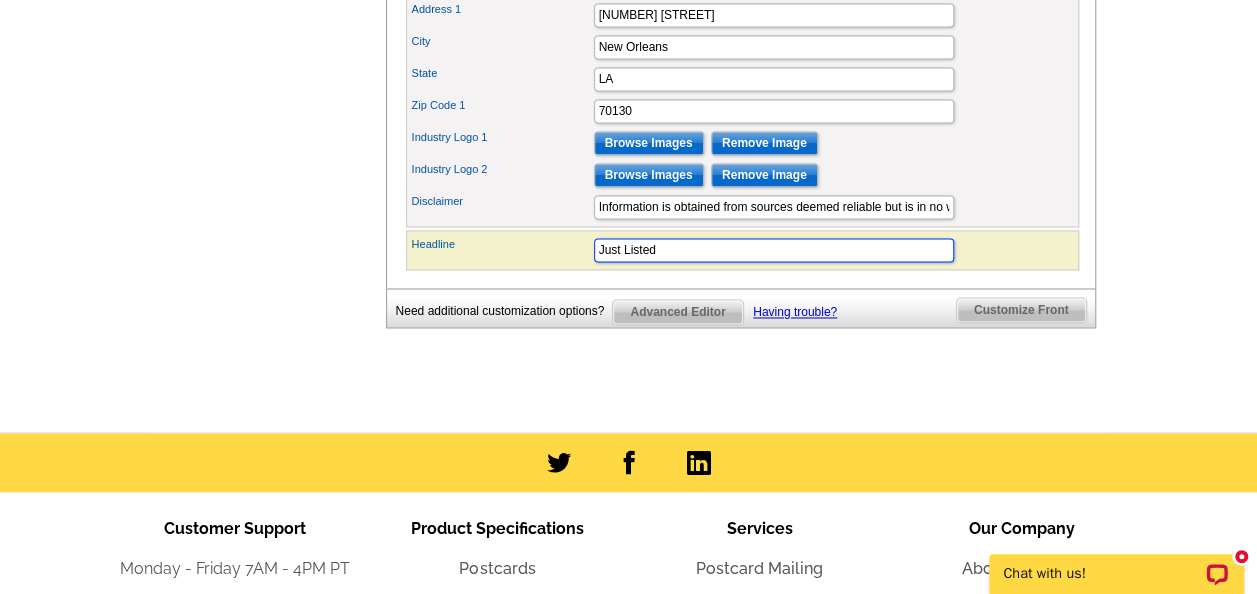 click on "Just Listed" at bounding box center (774, 250) 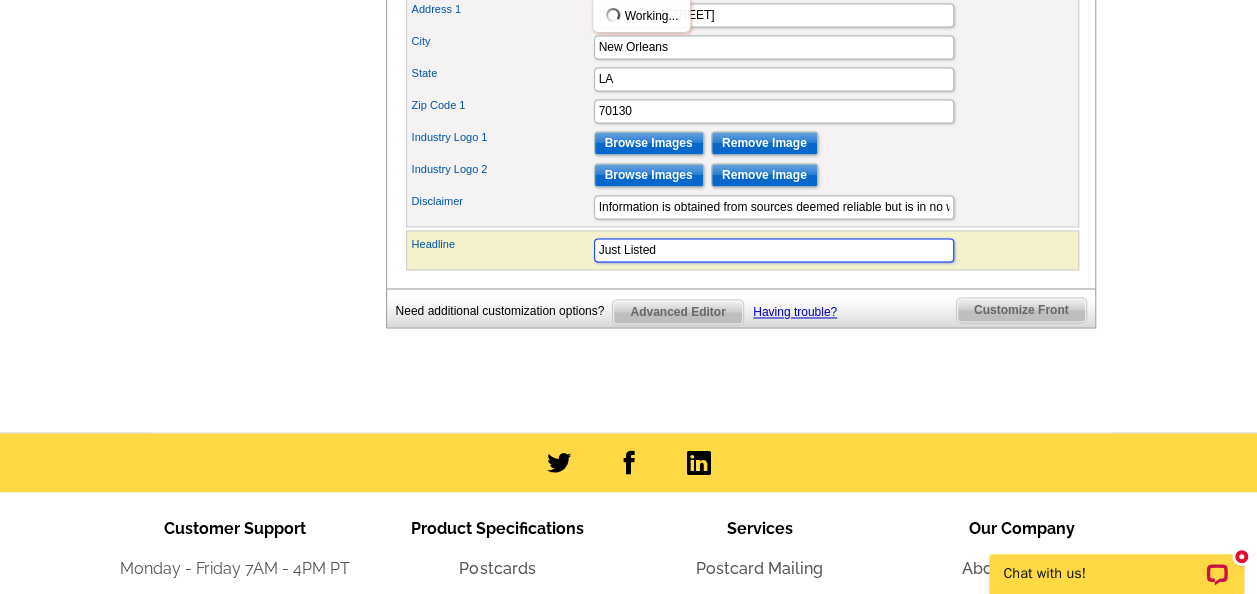 click on "Just Listed" at bounding box center [774, 250] 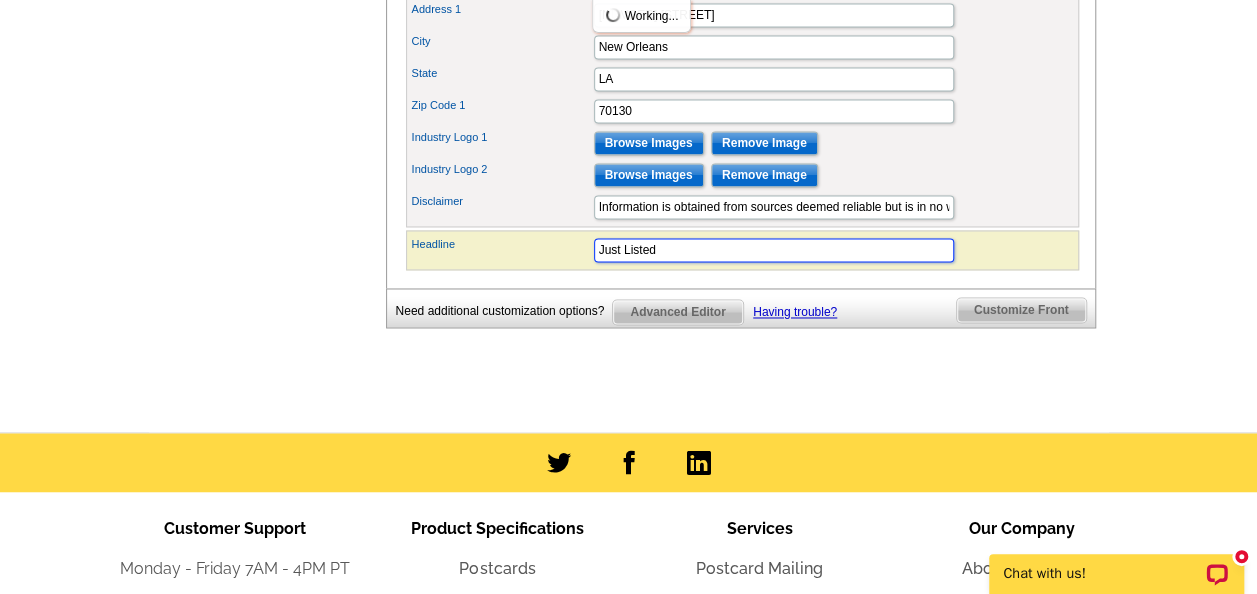click on "Just Listed" at bounding box center [774, 250] 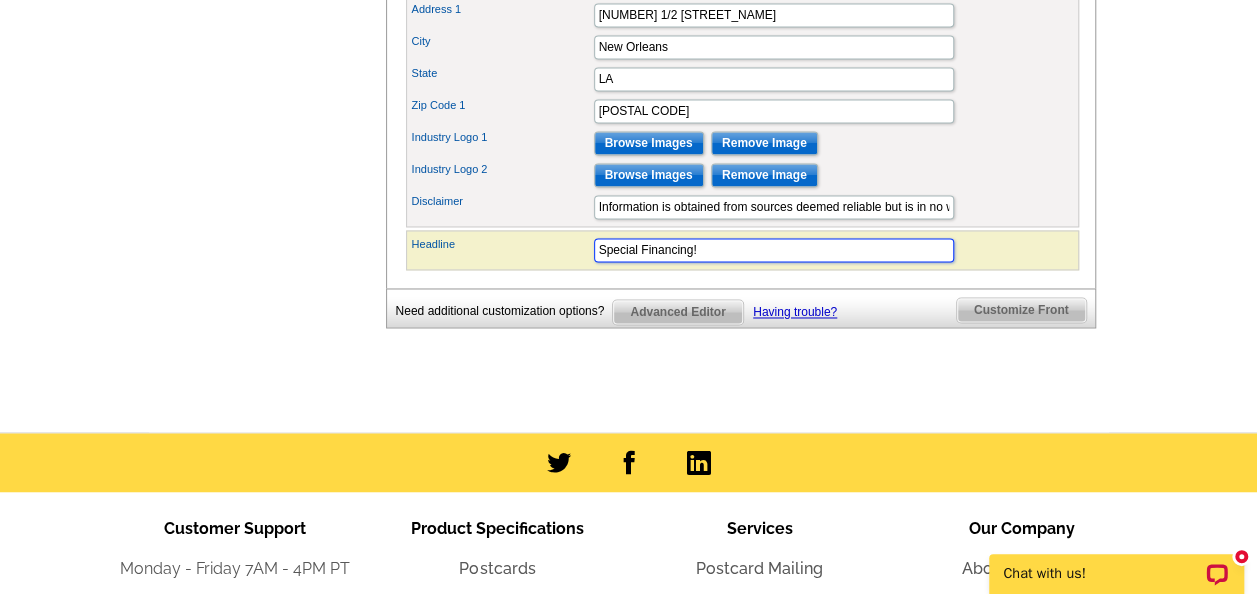 type on "Special Financing!" 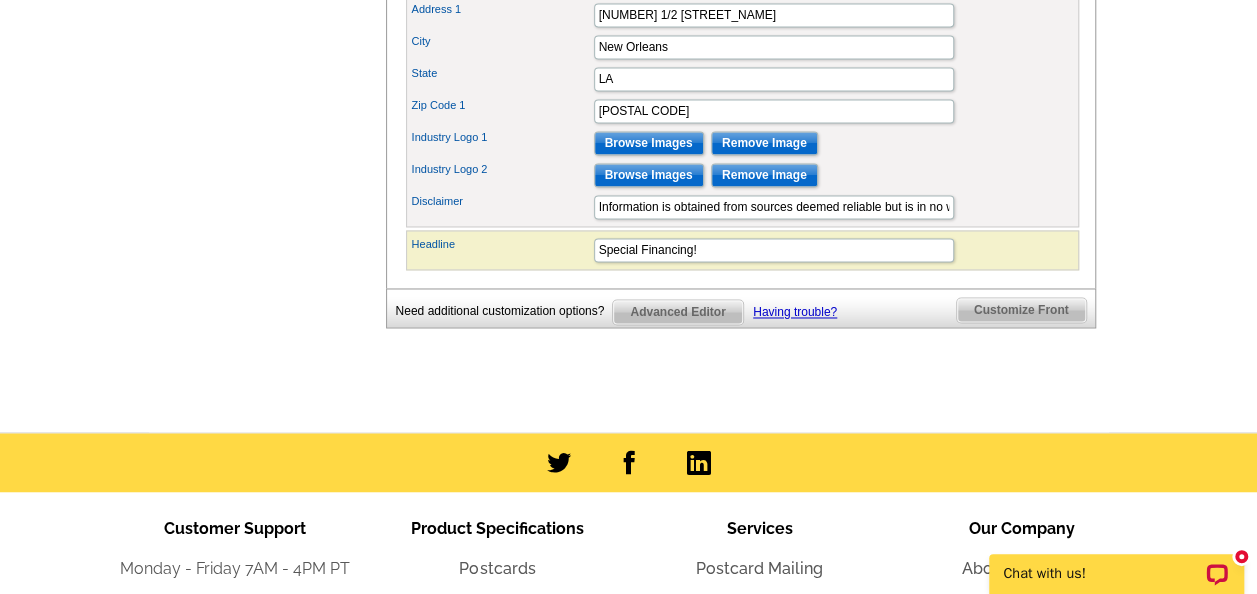 click on "Disclaimer
Information is obtained from sources deemed reliable but is in no way guaranteed." 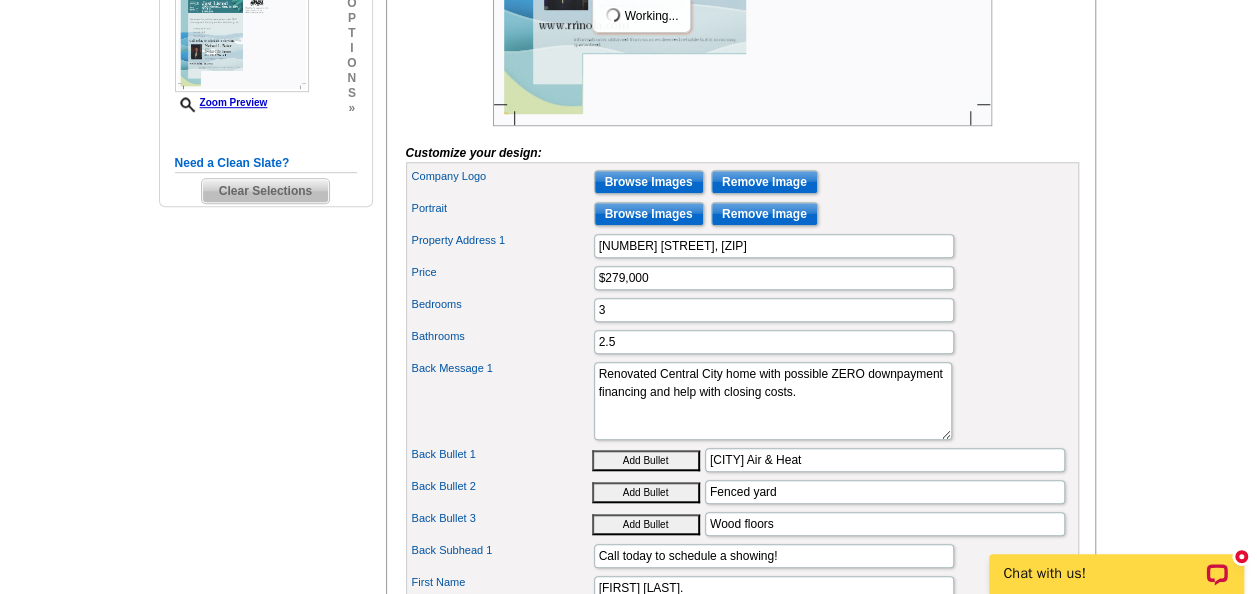 scroll, scrollTop: 600, scrollLeft: 0, axis: vertical 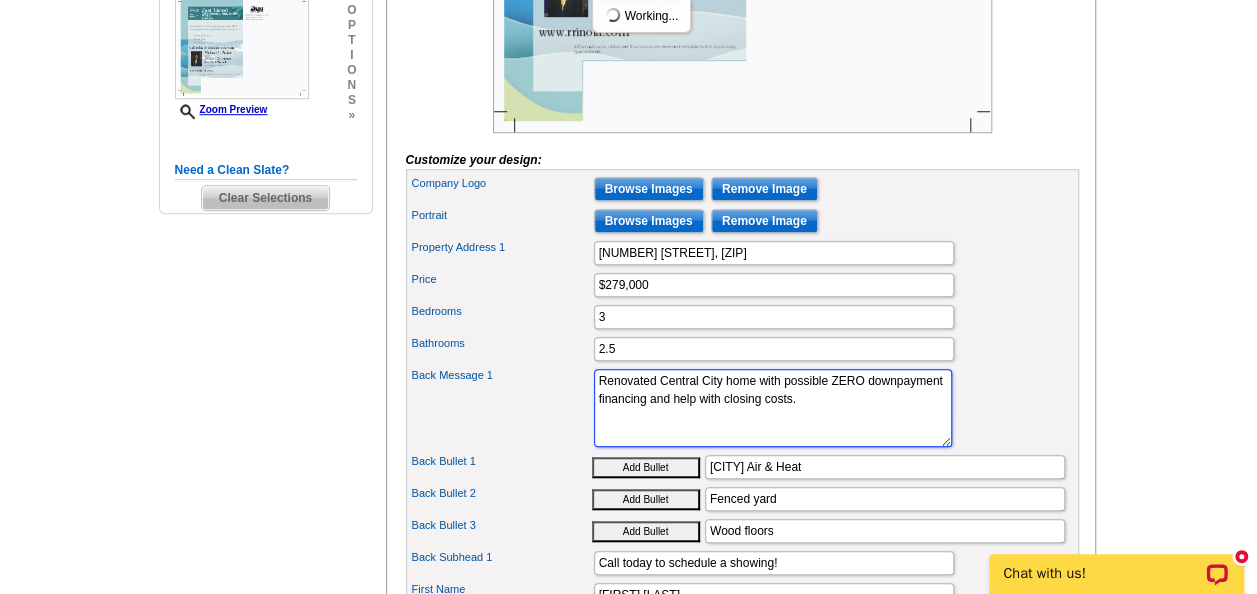 click on "Lorem ipsum dolor sit amet, consectetuer adipiscing elit, sed diam nonummy nibh euismod tincidunt ut laoreet dolore magna aliquam erat volutpat. Ut wisi enim ad minim veniam." 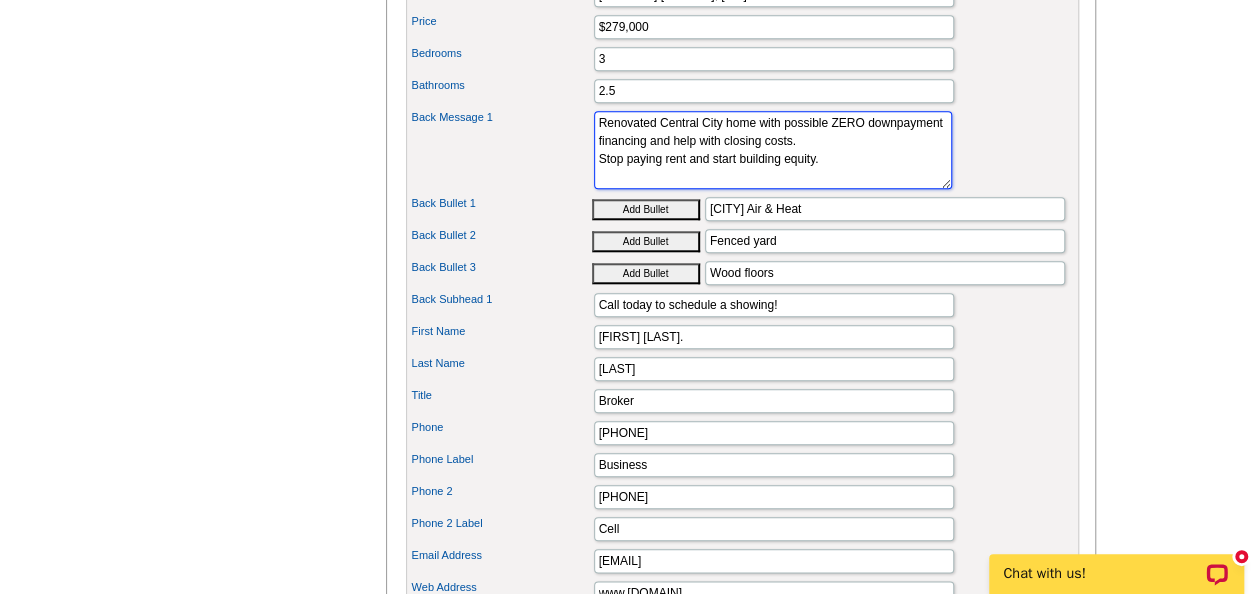scroll, scrollTop: 900, scrollLeft: 0, axis: vertical 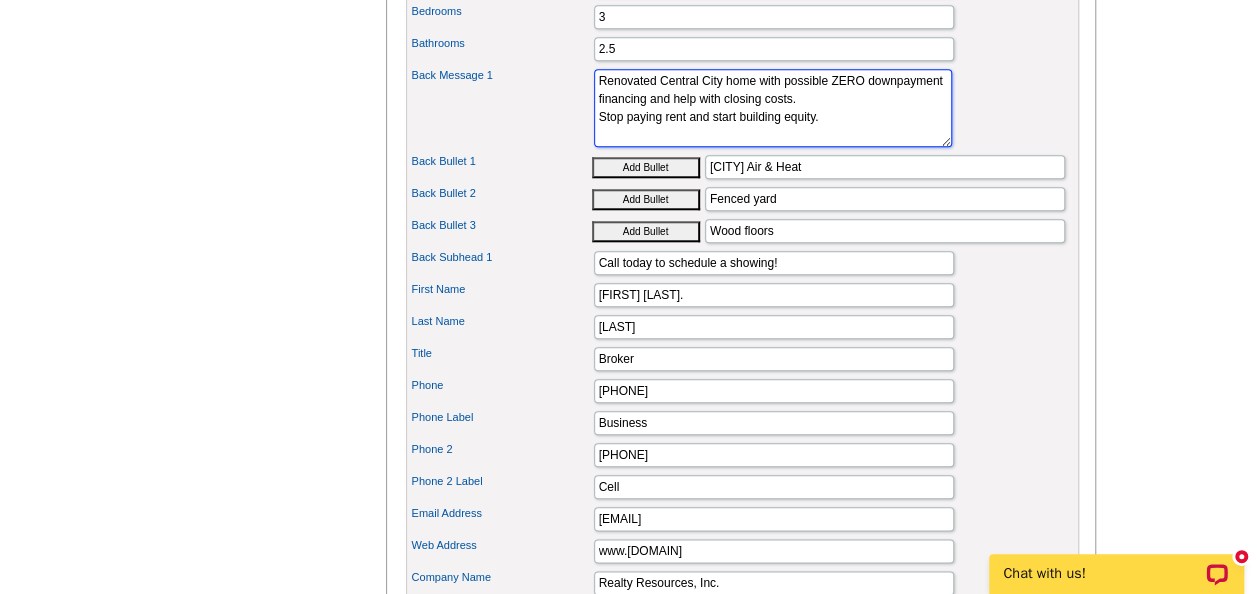 type on "Renovated Central City home with possible ZERO downpayment financing and help with closing costs.
Stop paying rent and start building equity." 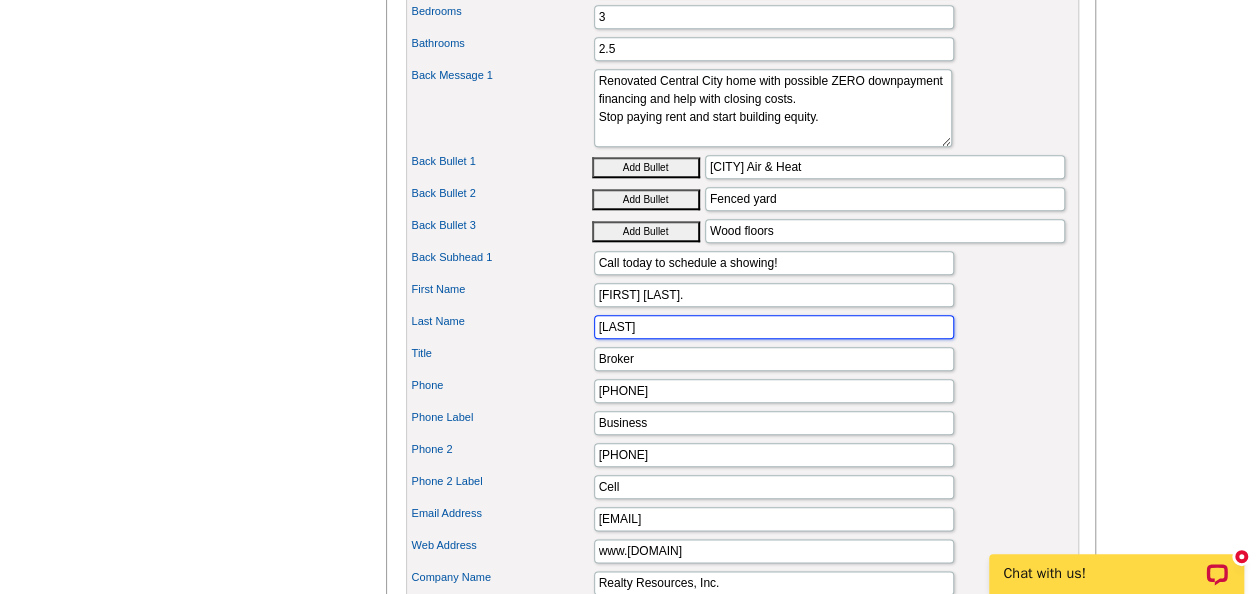 click on "Baker" 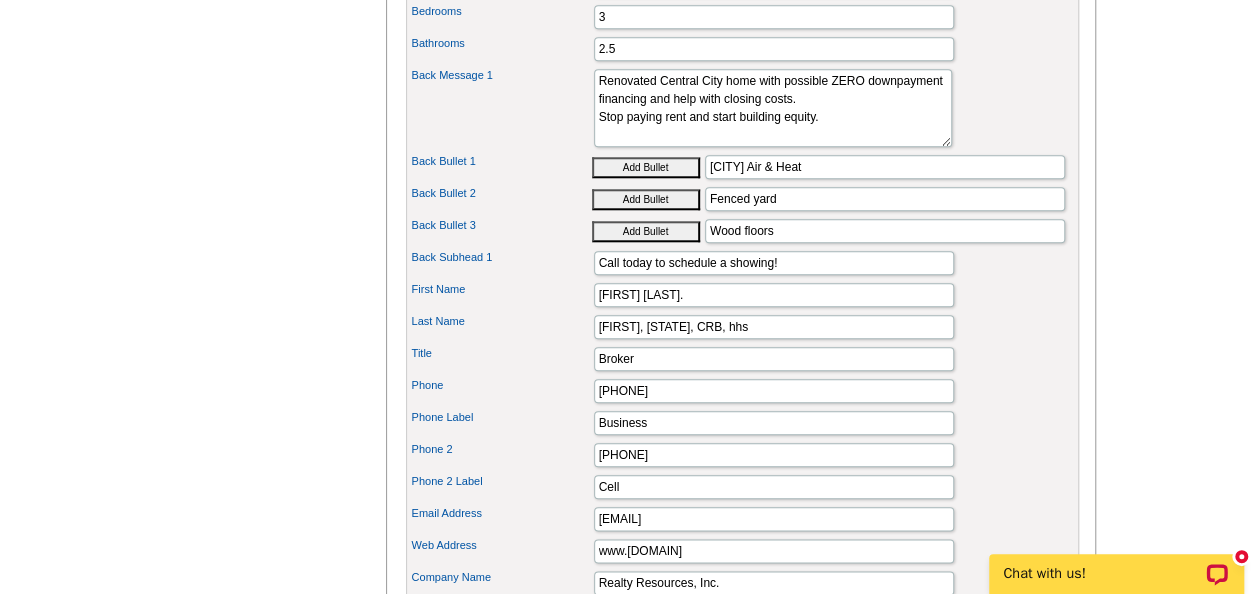 click on "Title" 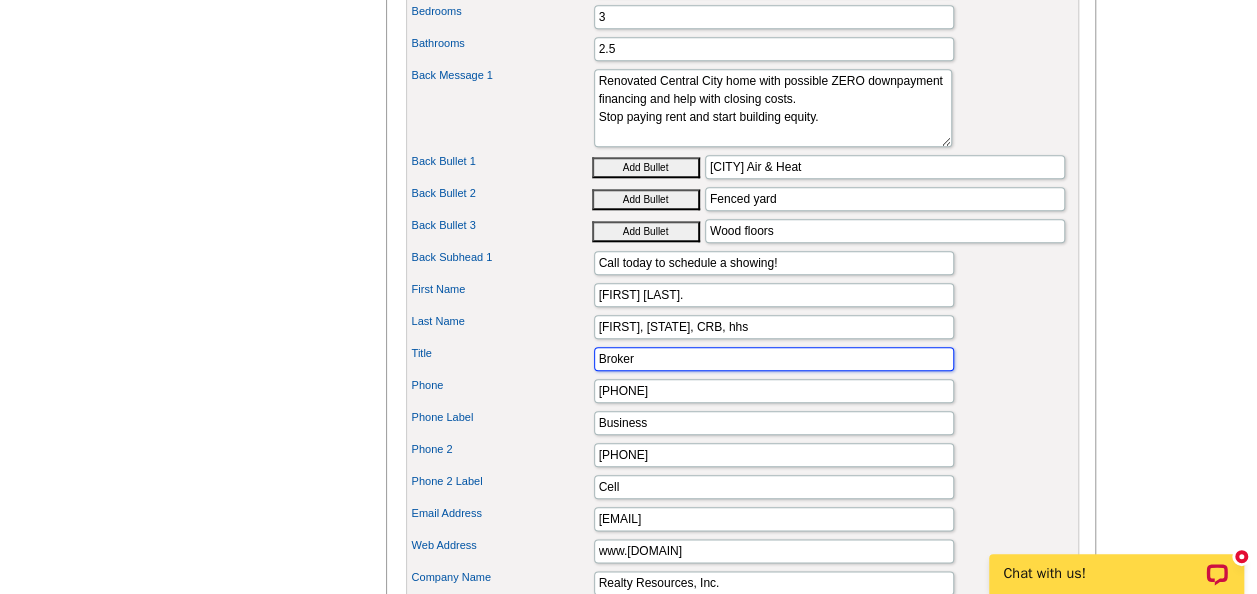 click on "Broker" 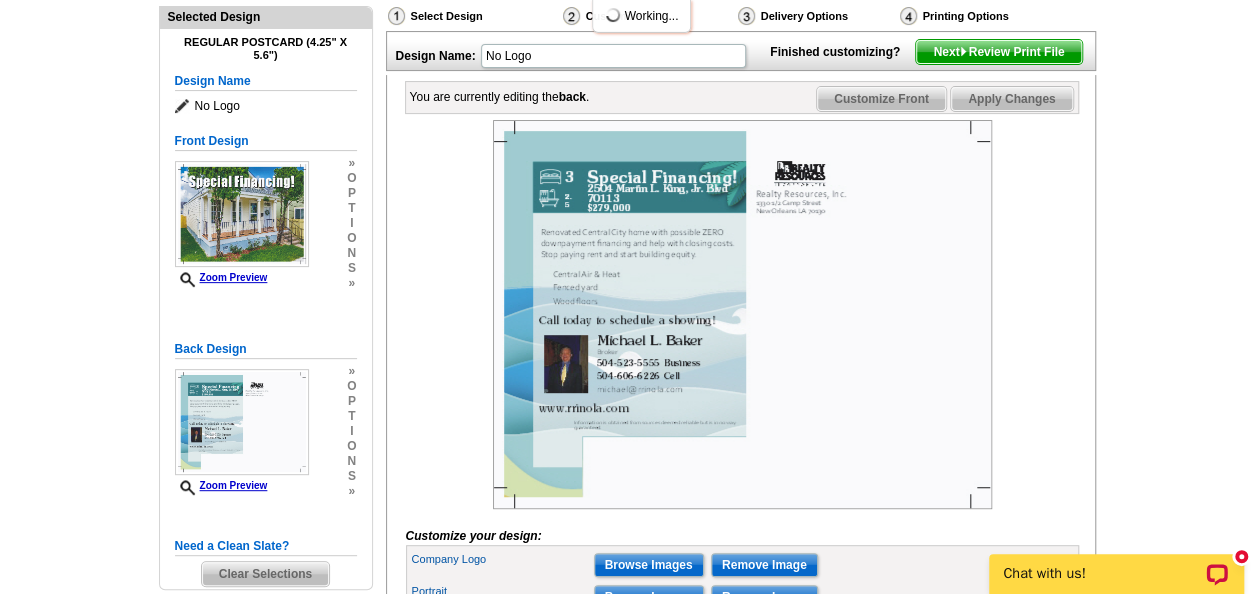 scroll, scrollTop: 200, scrollLeft: 0, axis: vertical 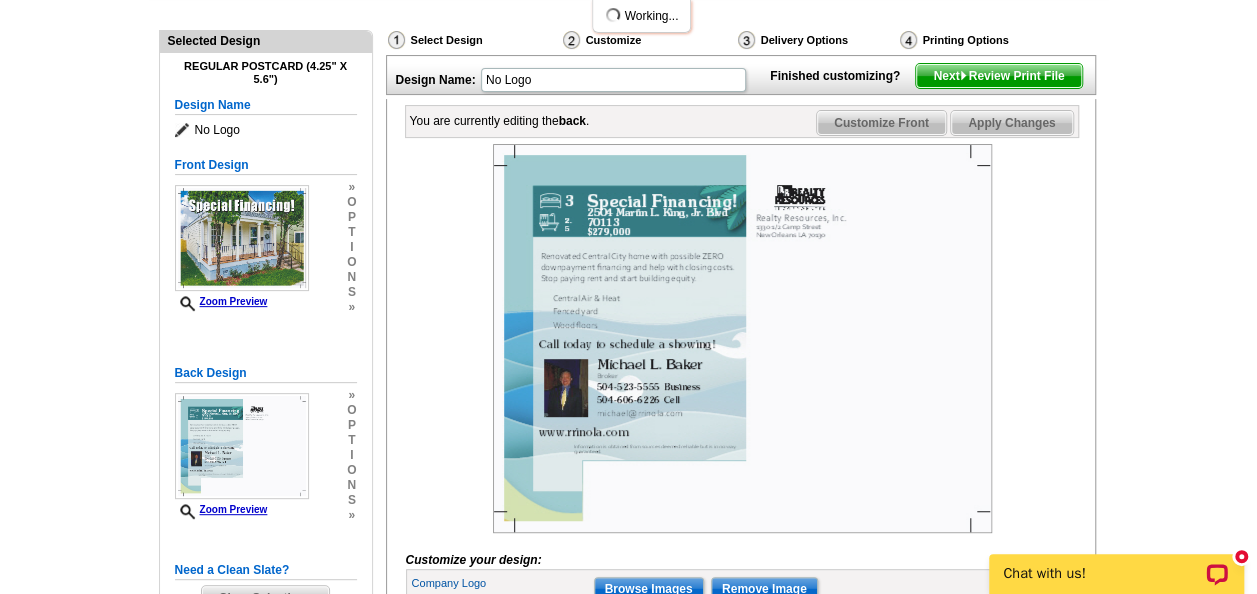click 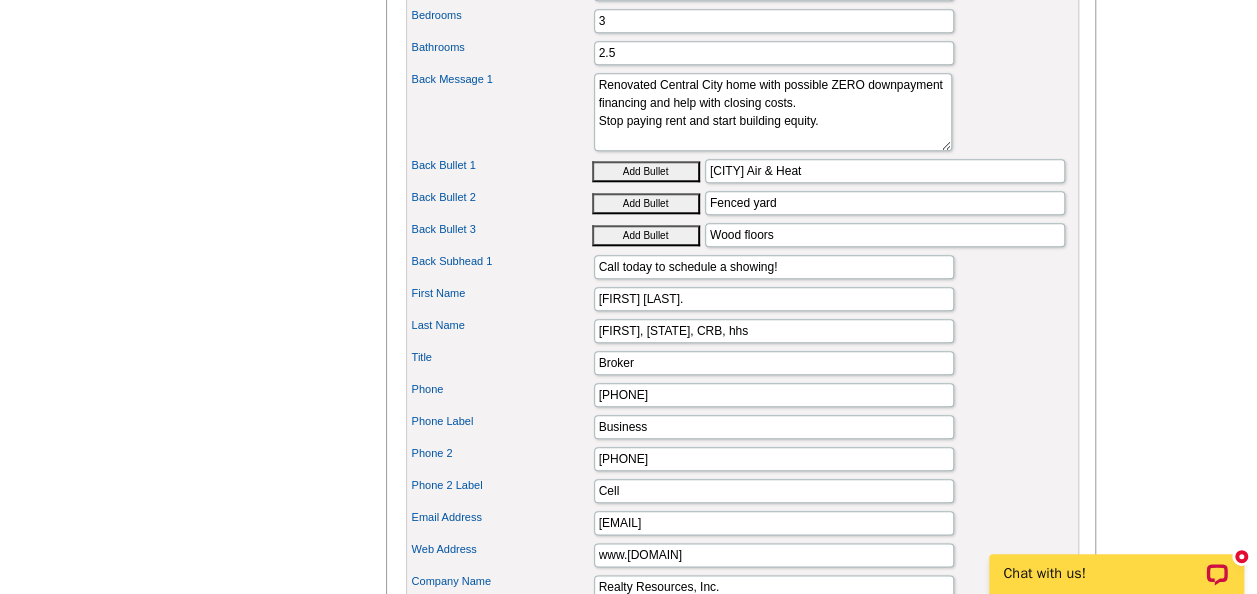 scroll, scrollTop: 900, scrollLeft: 0, axis: vertical 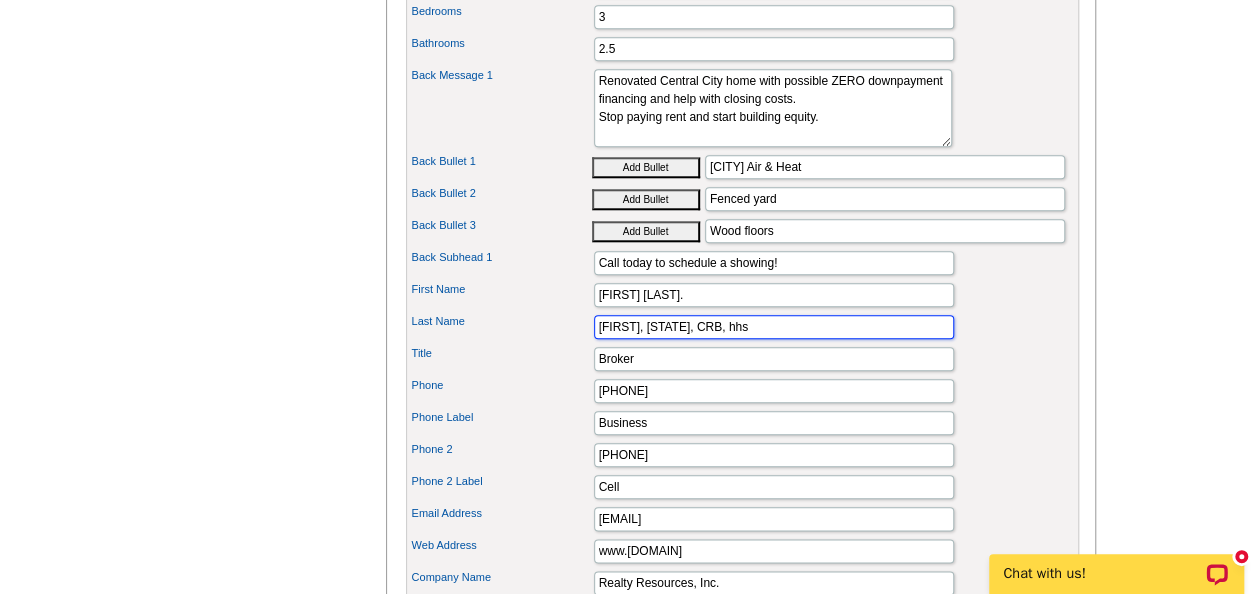click on "Baker, Abr/m, CRB, hhs" 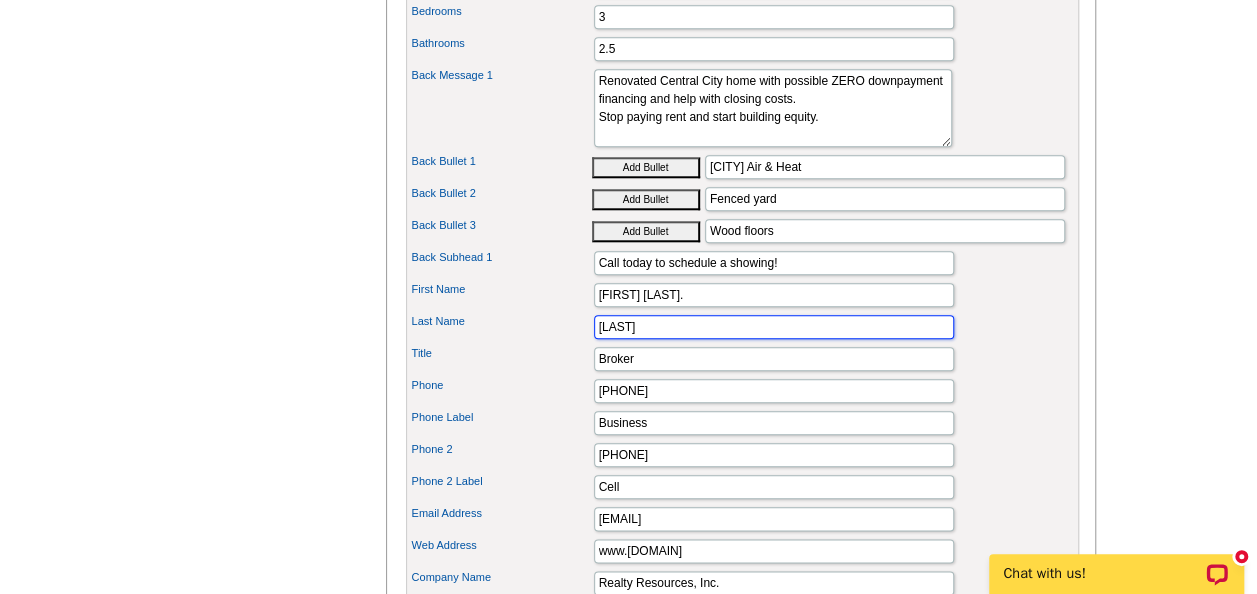 type on "Baker" 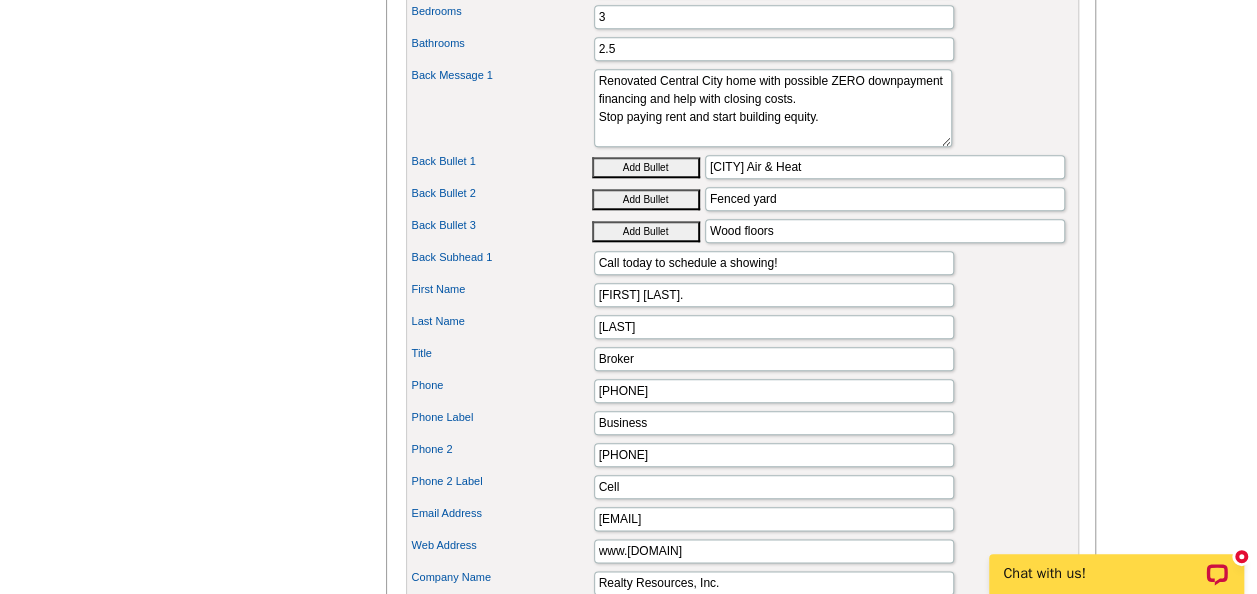 click on "First Name
Michael L." 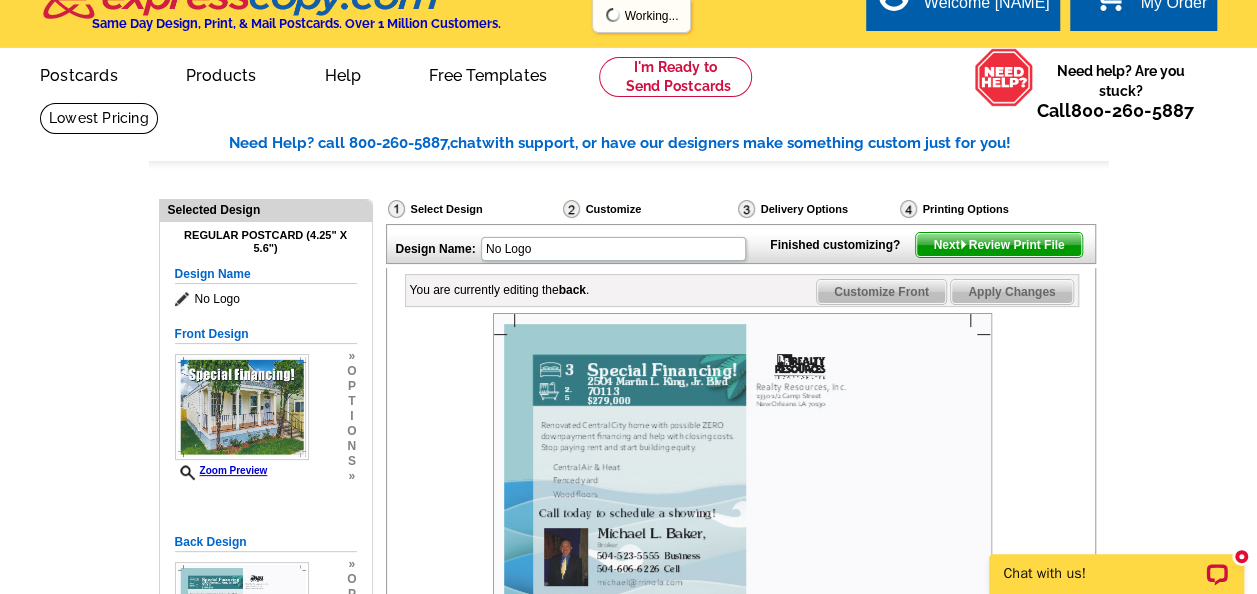 scroll, scrollTop: 0, scrollLeft: 0, axis: both 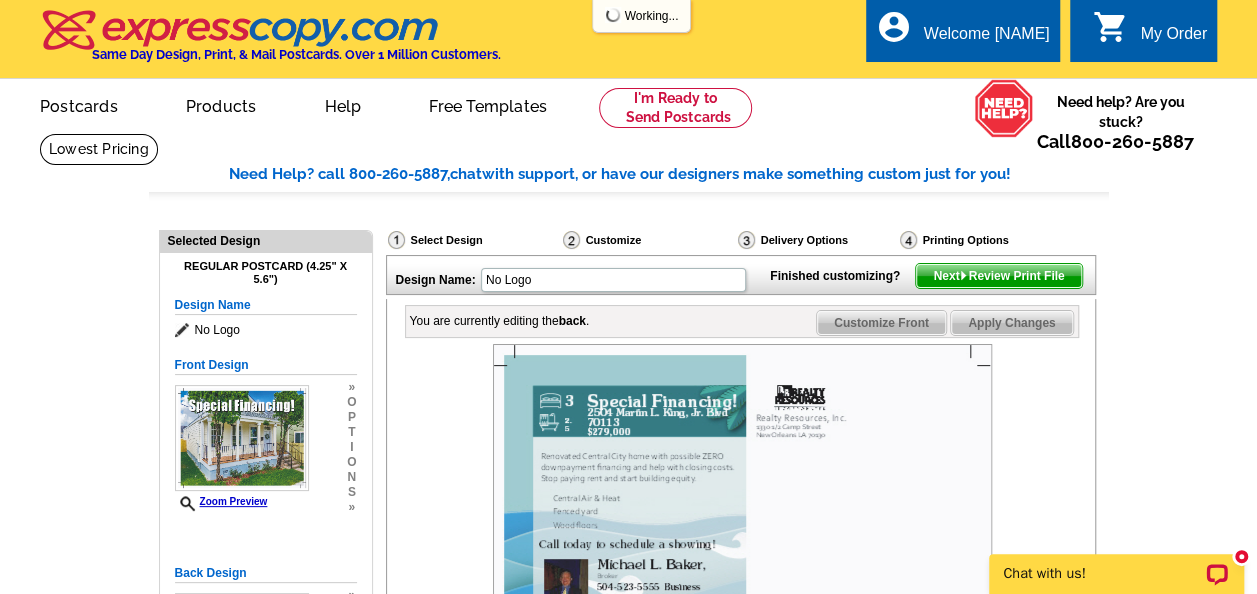 click on "Next   Review Print File" 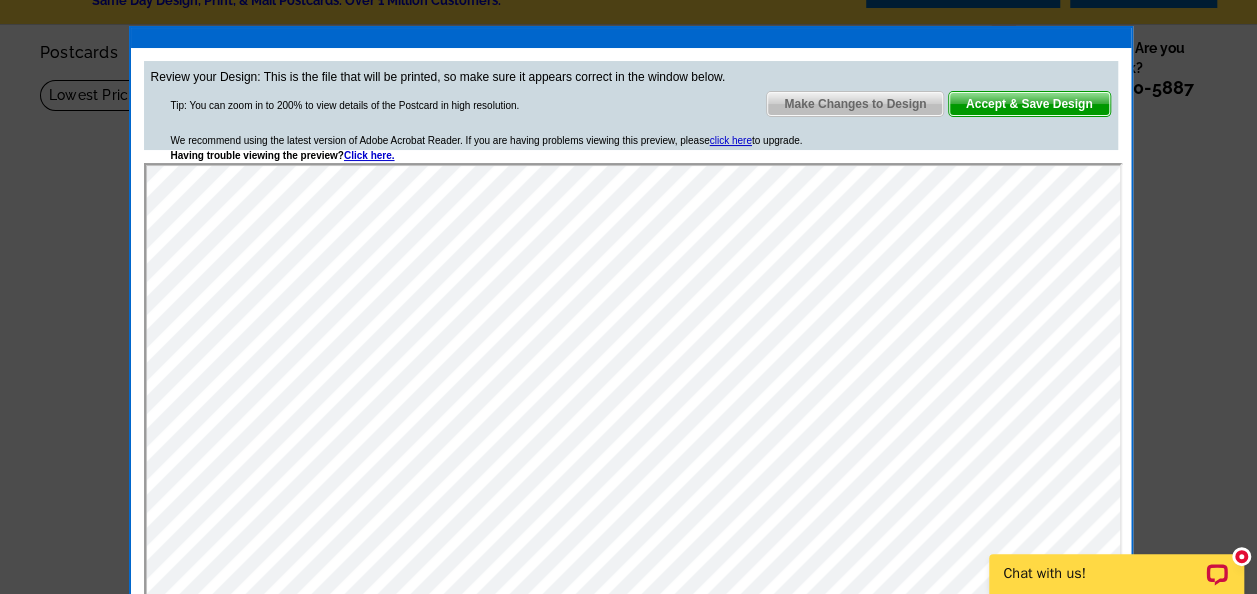 scroll, scrollTop: 0, scrollLeft: 0, axis: both 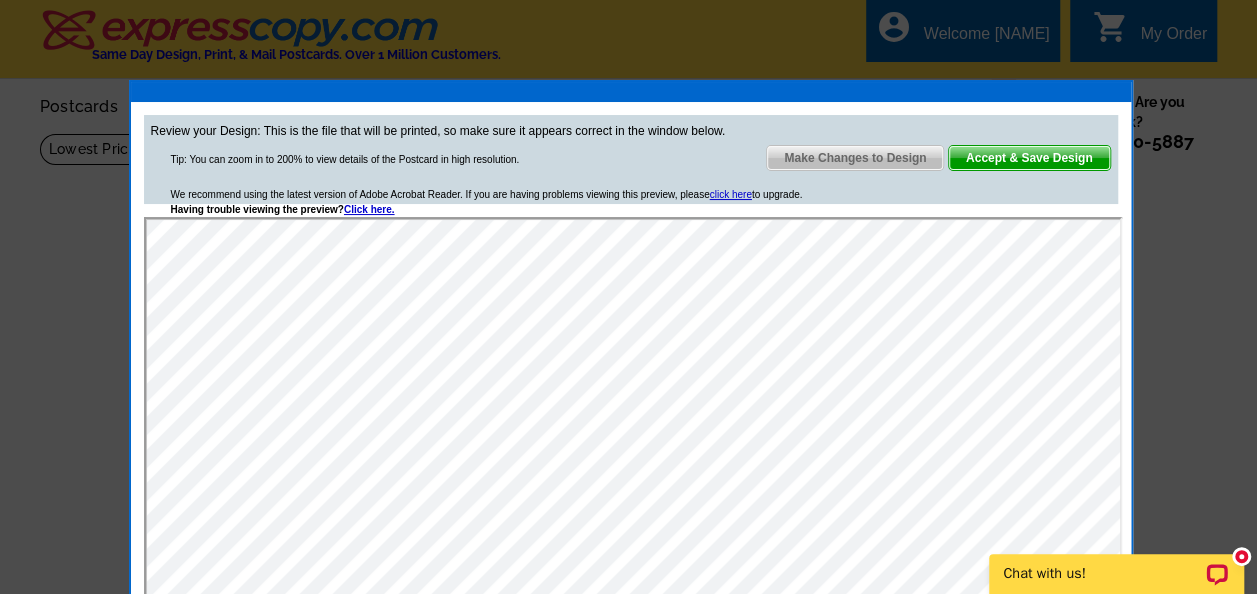 click on "Accept & Save Design" 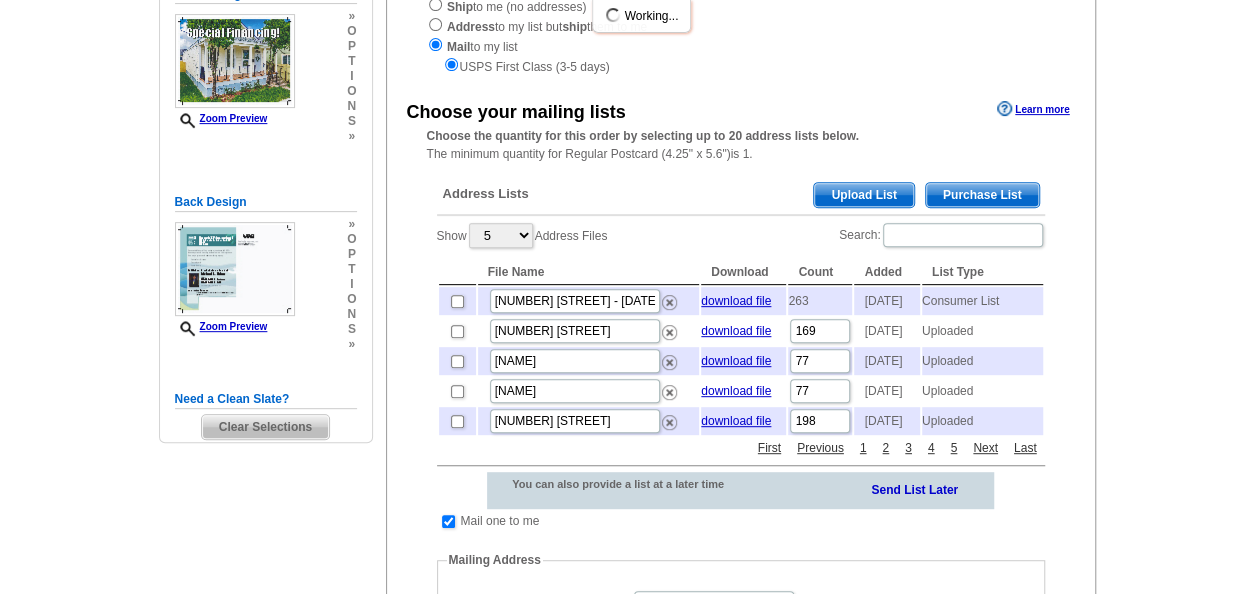 scroll, scrollTop: 300, scrollLeft: 0, axis: vertical 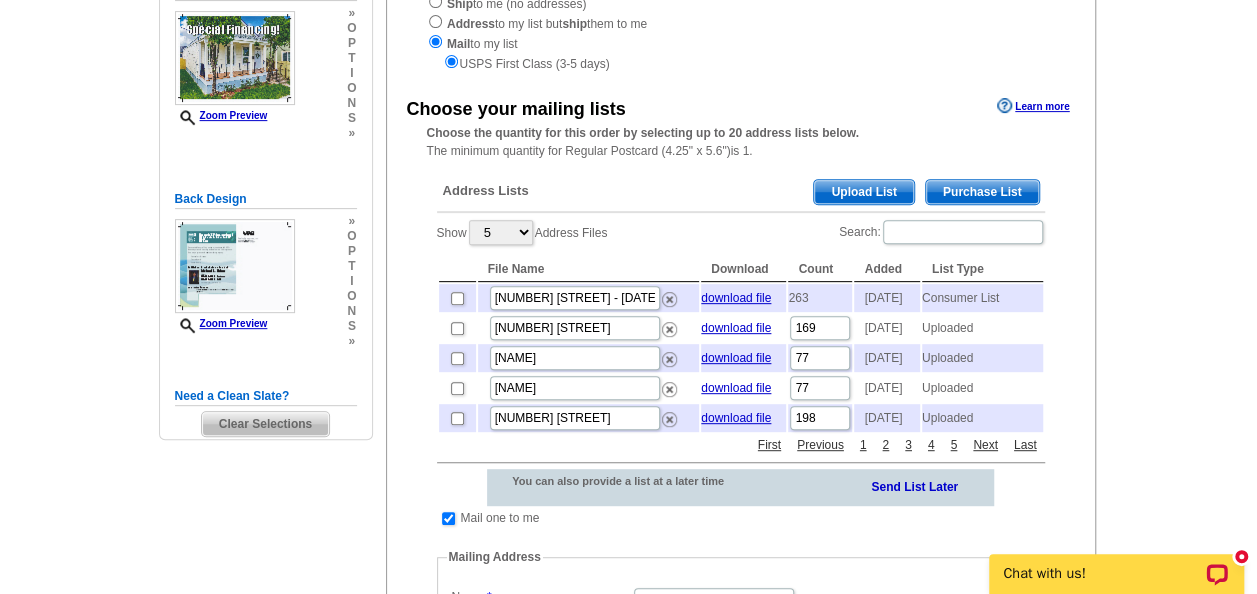 click on "Upload List" at bounding box center [863, 192] 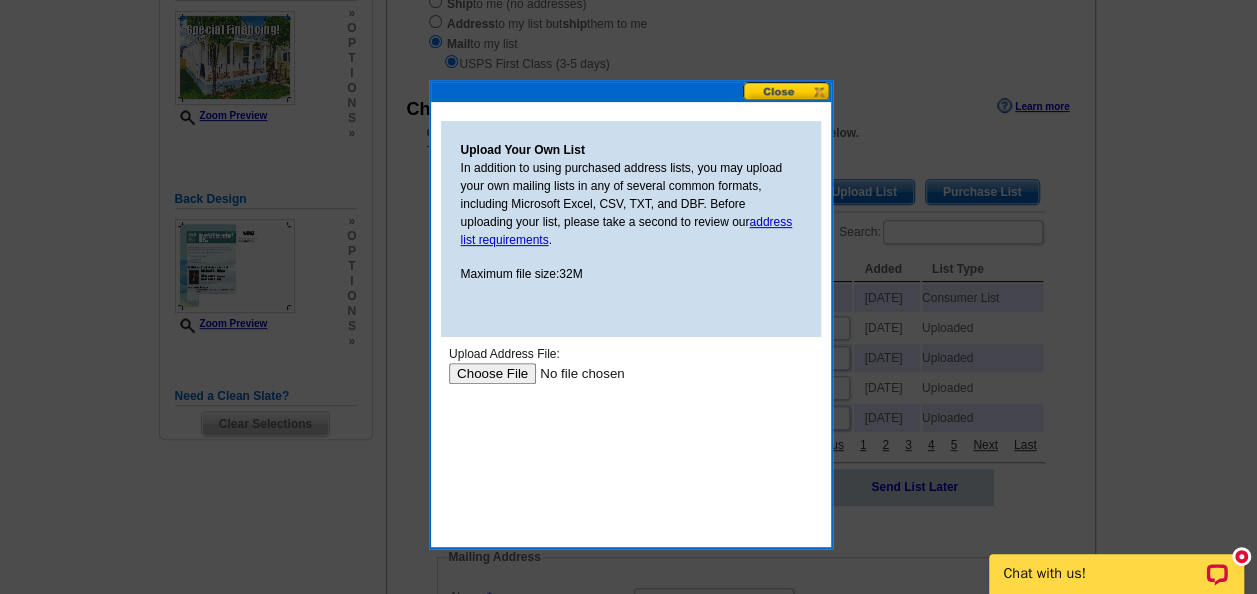 scroll, scrollTop: 0, scrollLeft: 0, axis: both 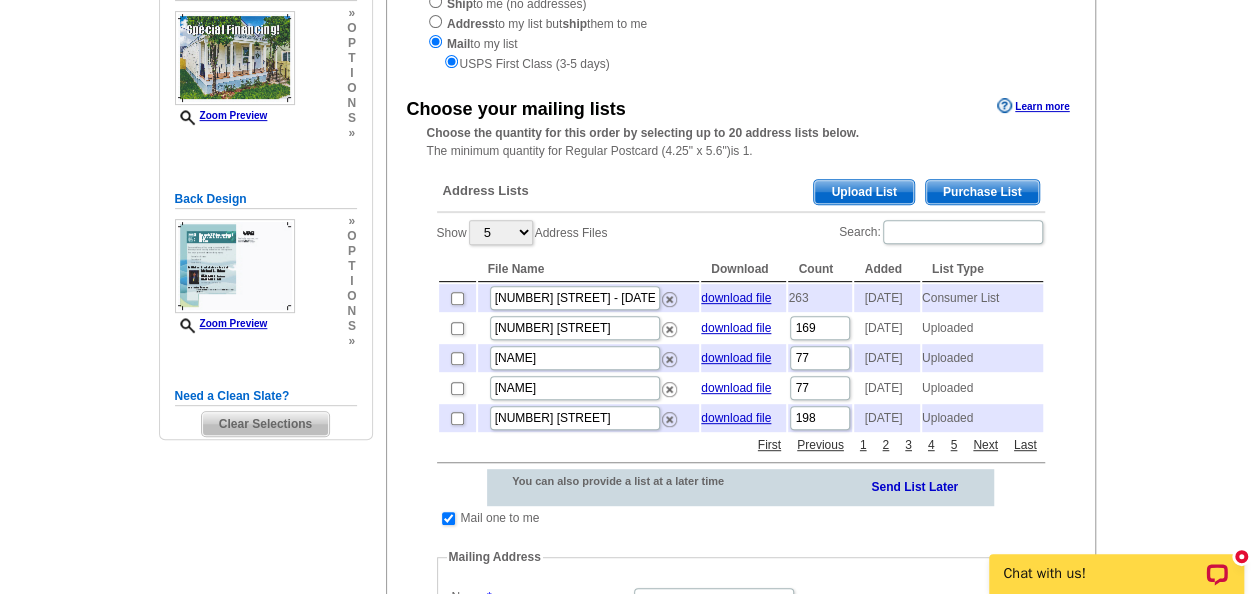 click on "Purchase List" at bounding box center (982, 192) 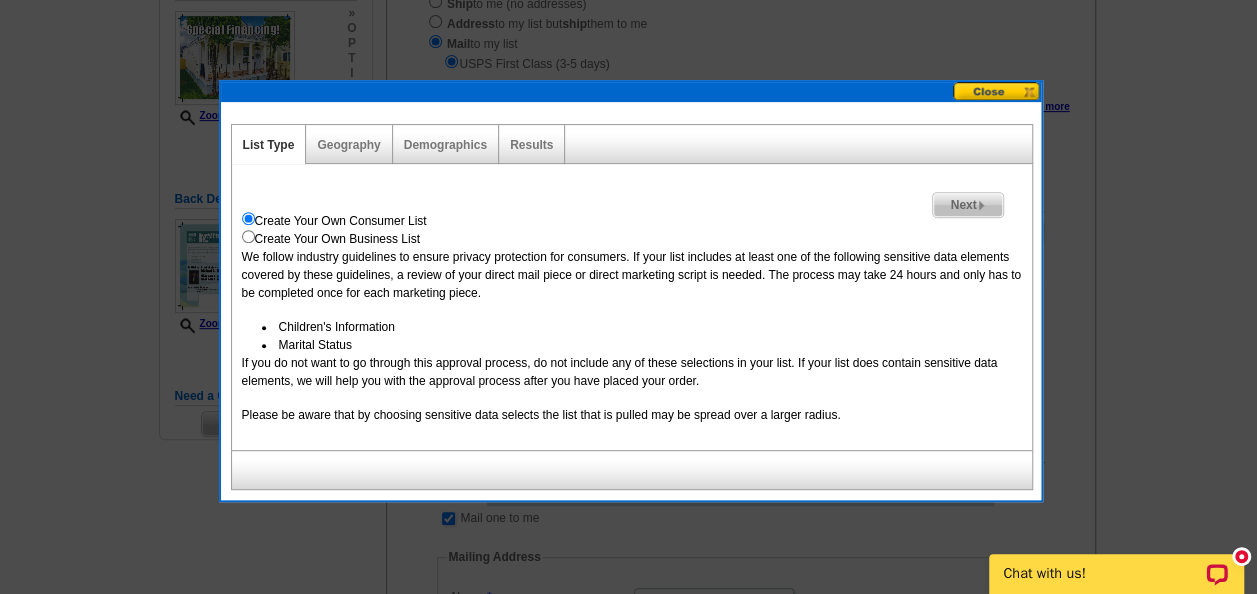 click on "Next" at bounding box center (967, 205) 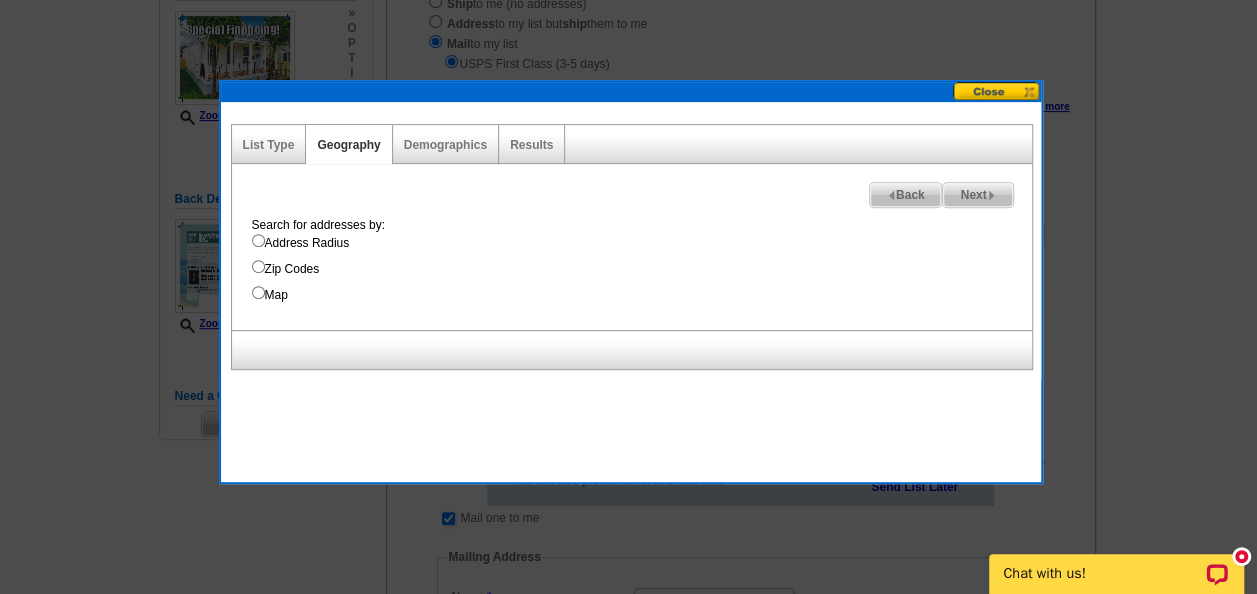 click on "Address Radius" at bounding box center [258, 240] 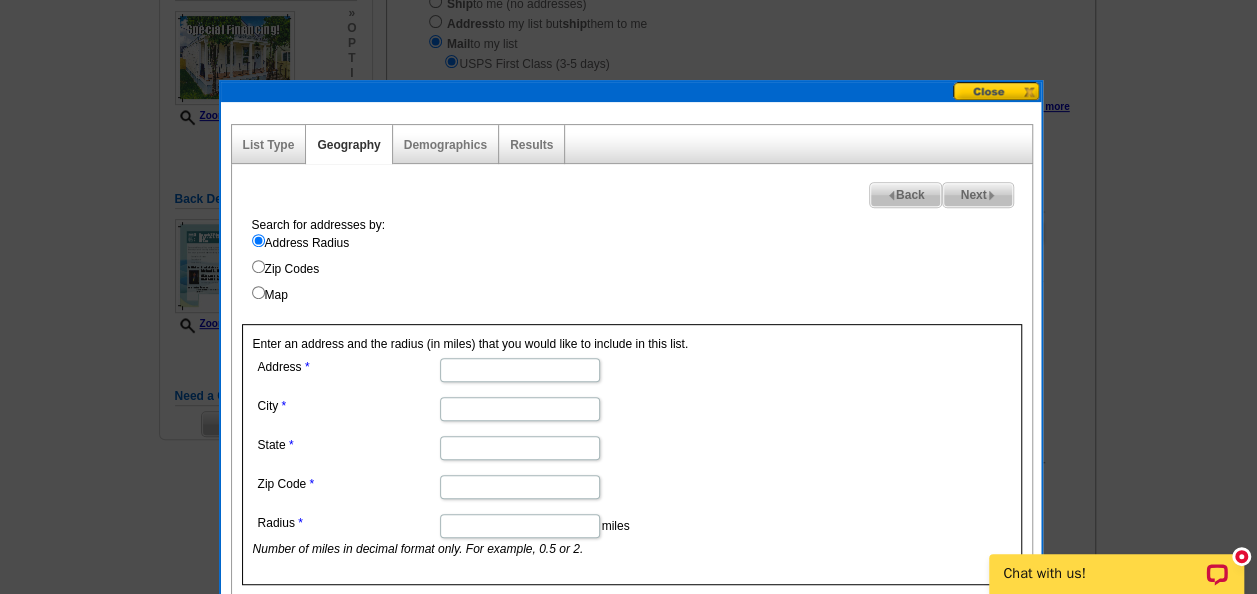 click on "Address" at bounding box center (520, 370) 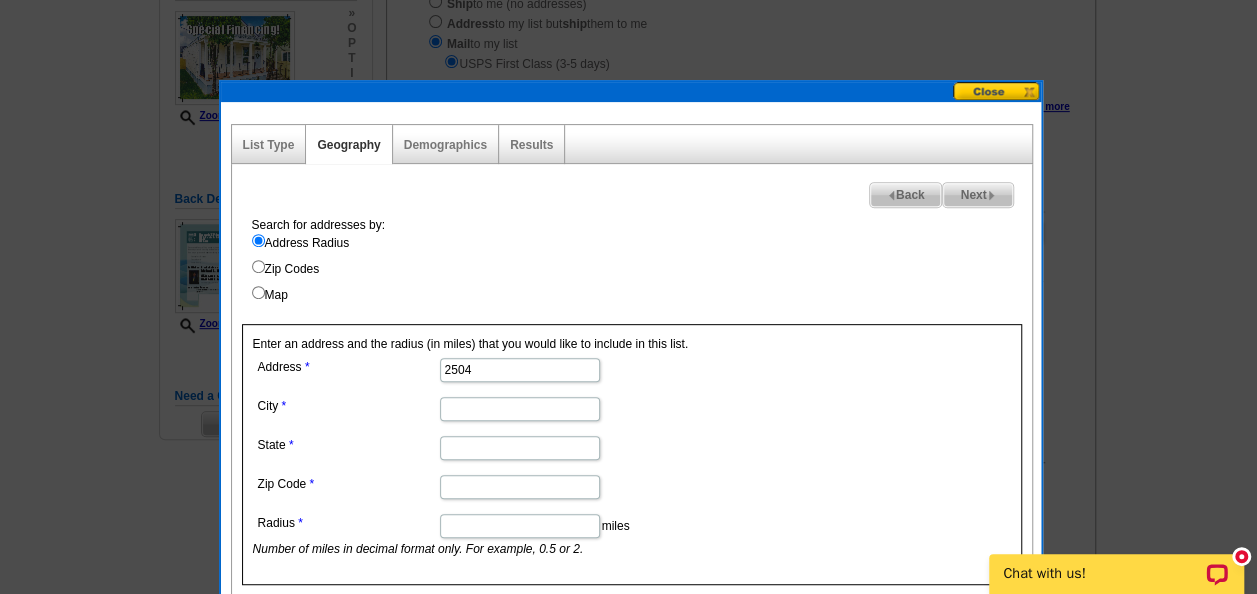 type on "2504 Martin L. King, Jr. Blvd 70113" 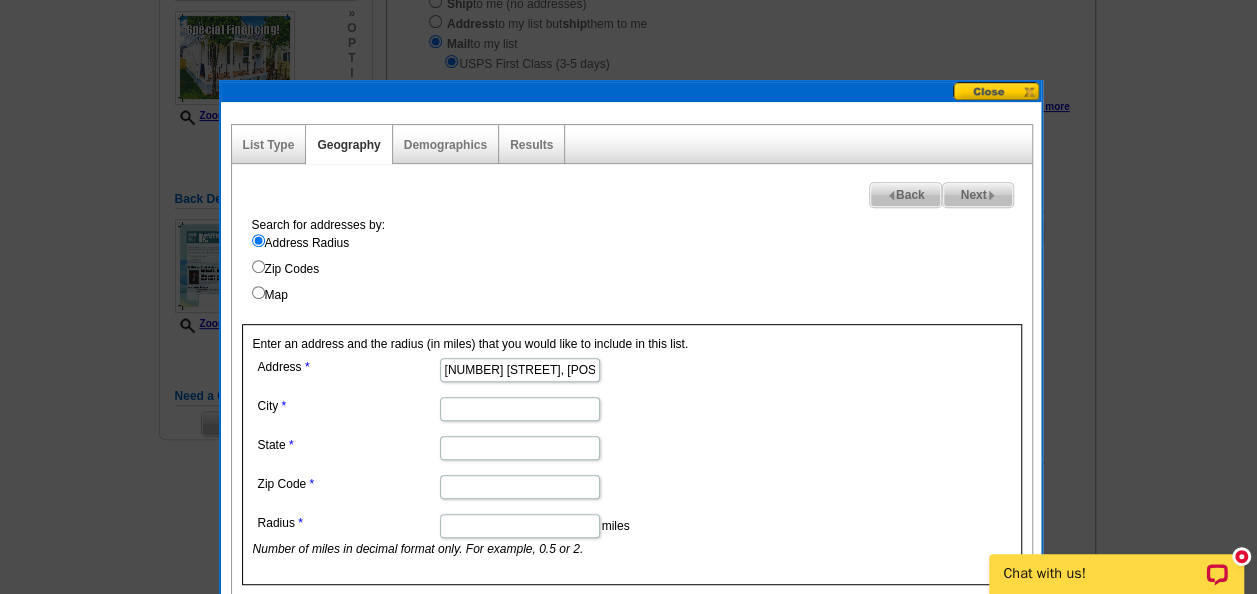scroll, scrollTop: 0, scrollLeft: 0, axis: both 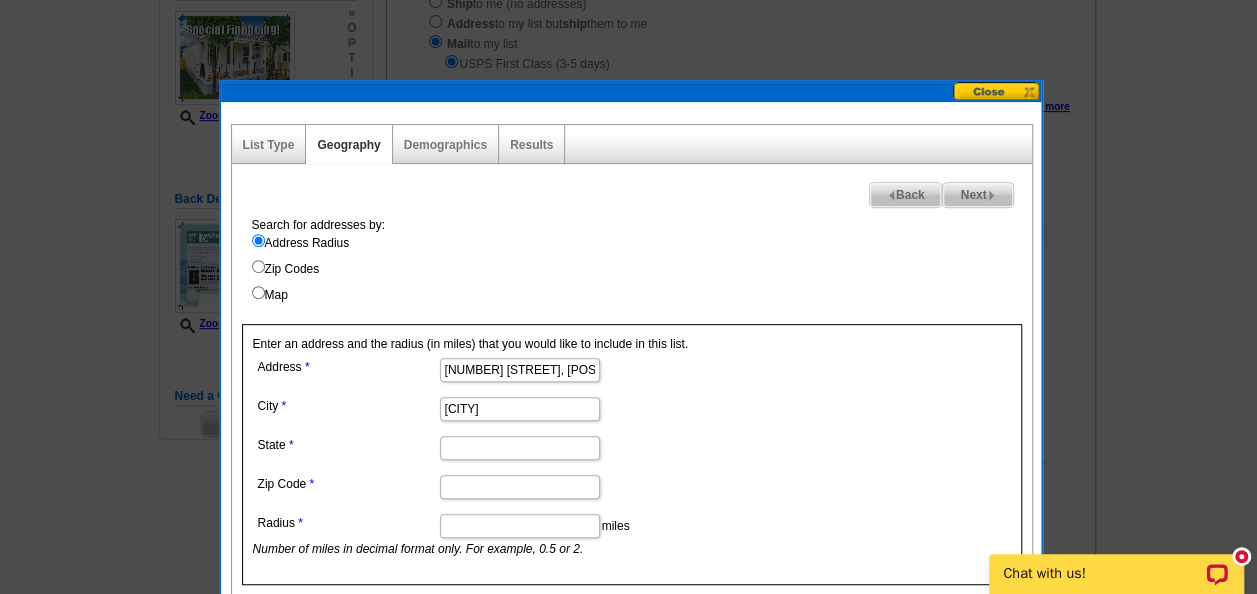 type on "LA" 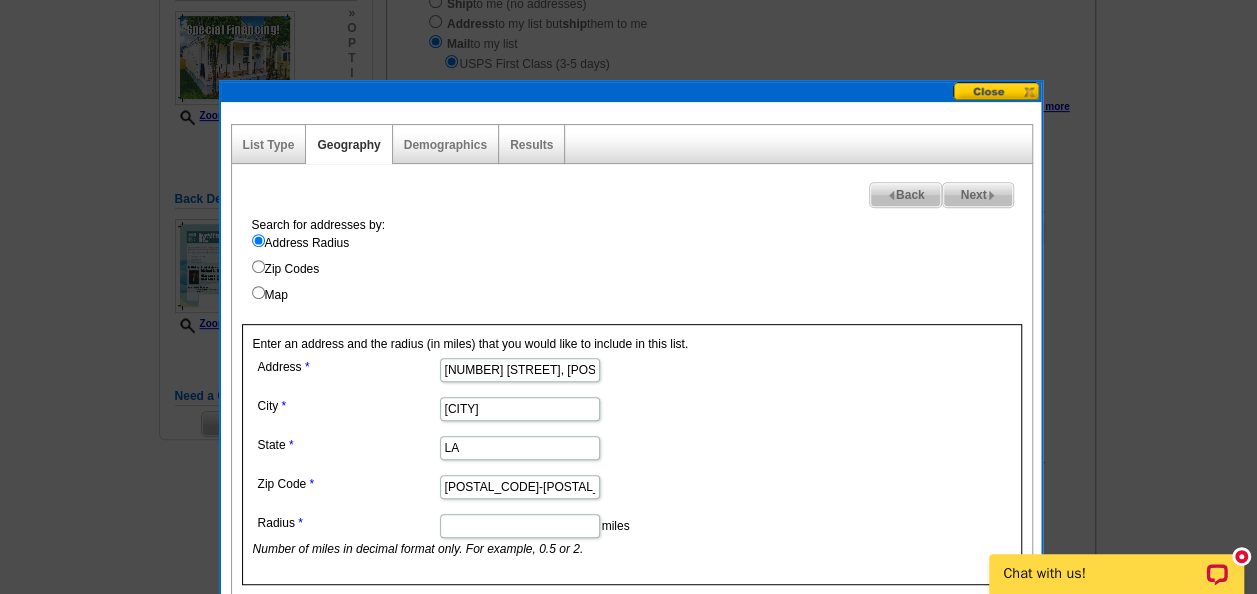 click on "NEW ORLEANS" at bounding box center [519, 407] 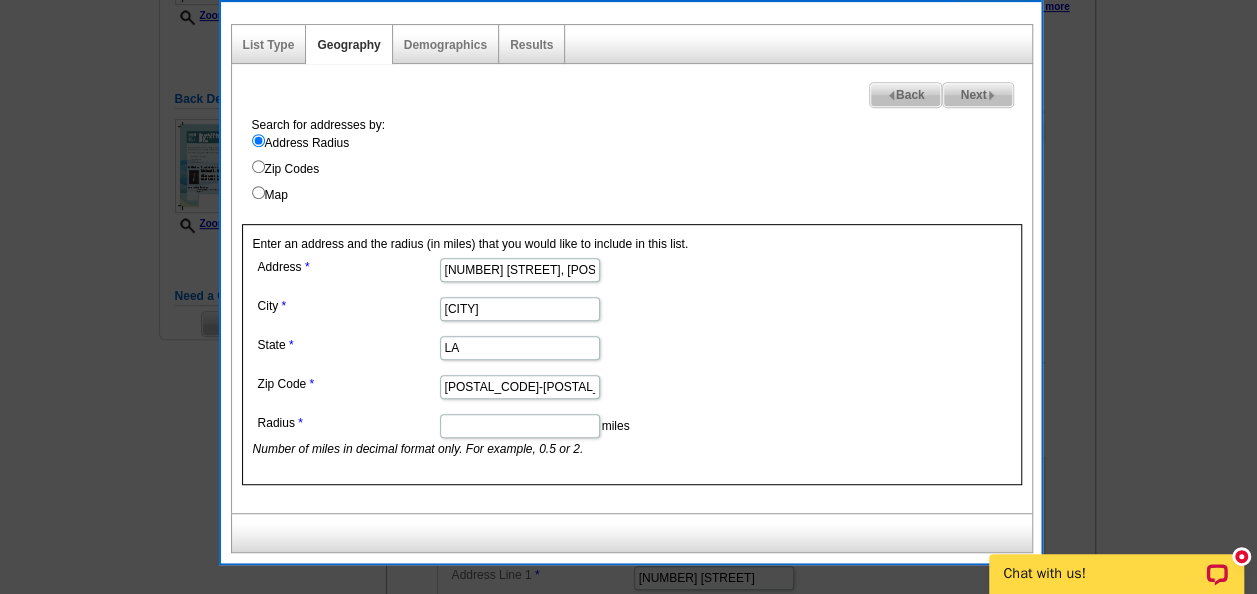 click on "70130-4206" at bounding box center (520, 387) 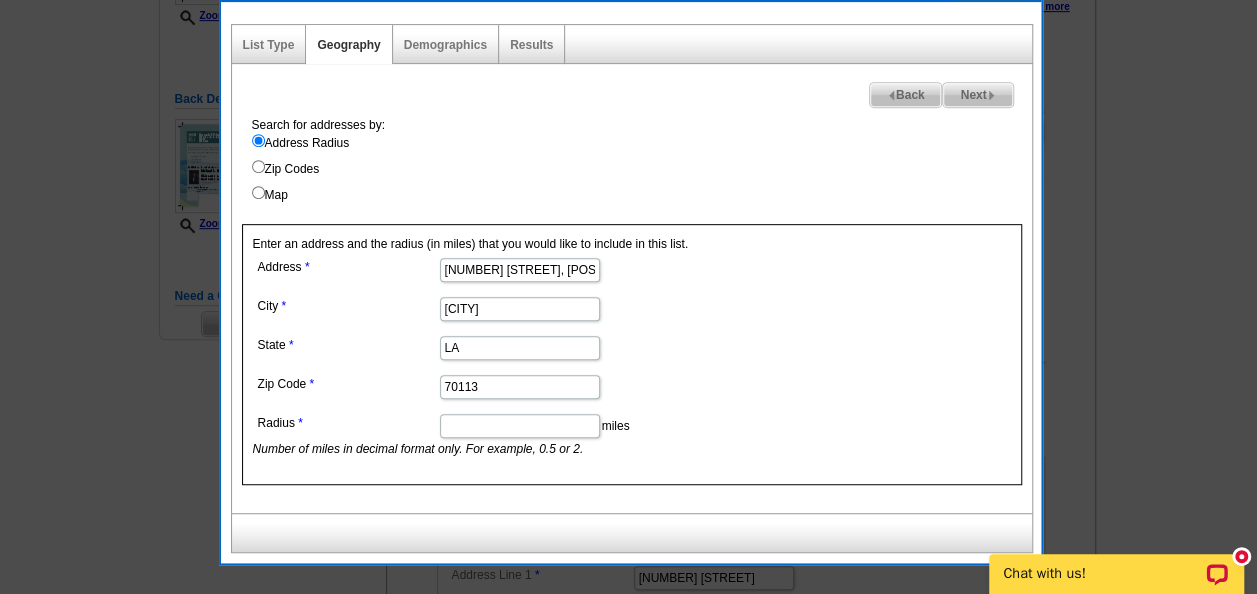 type on "70113" 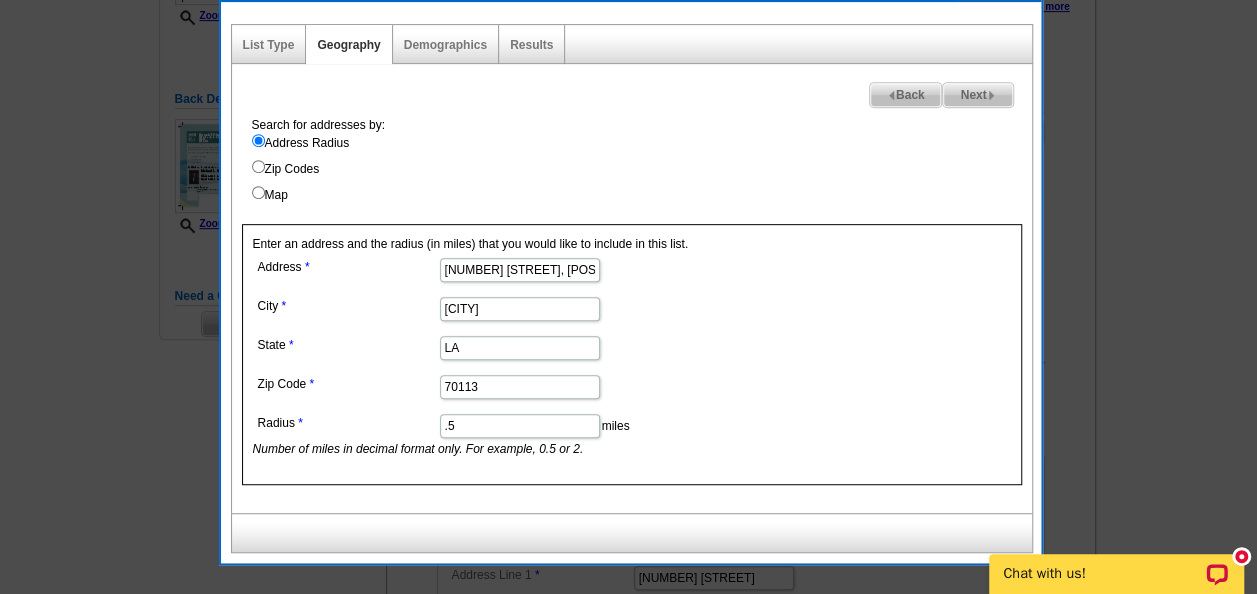 type on ".5" 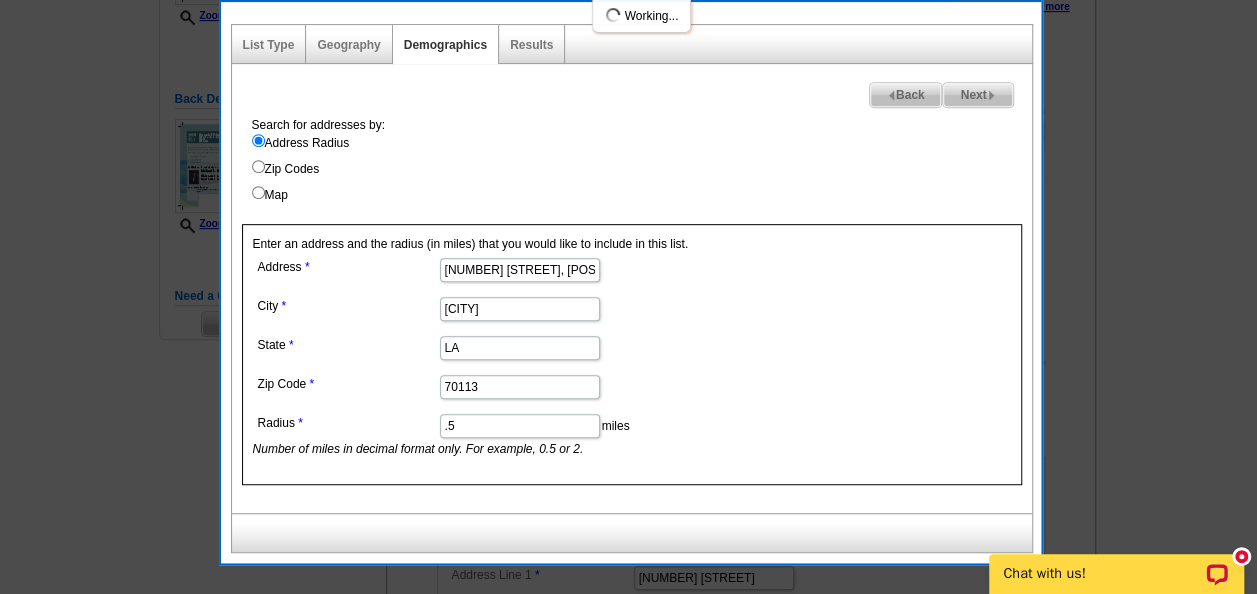 select 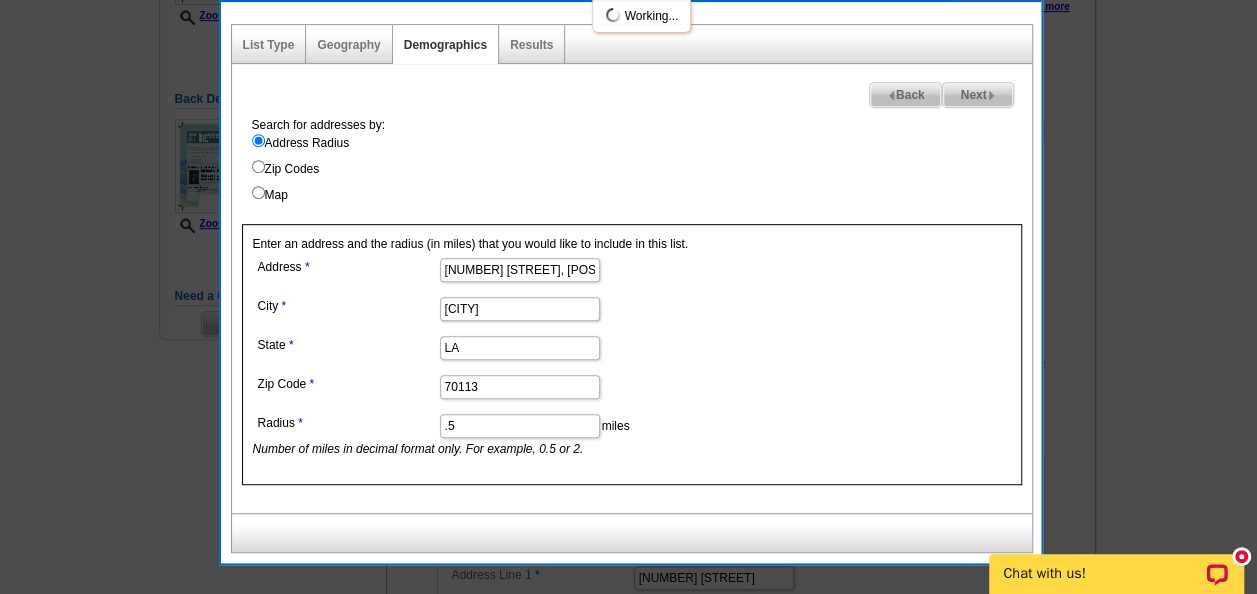 select 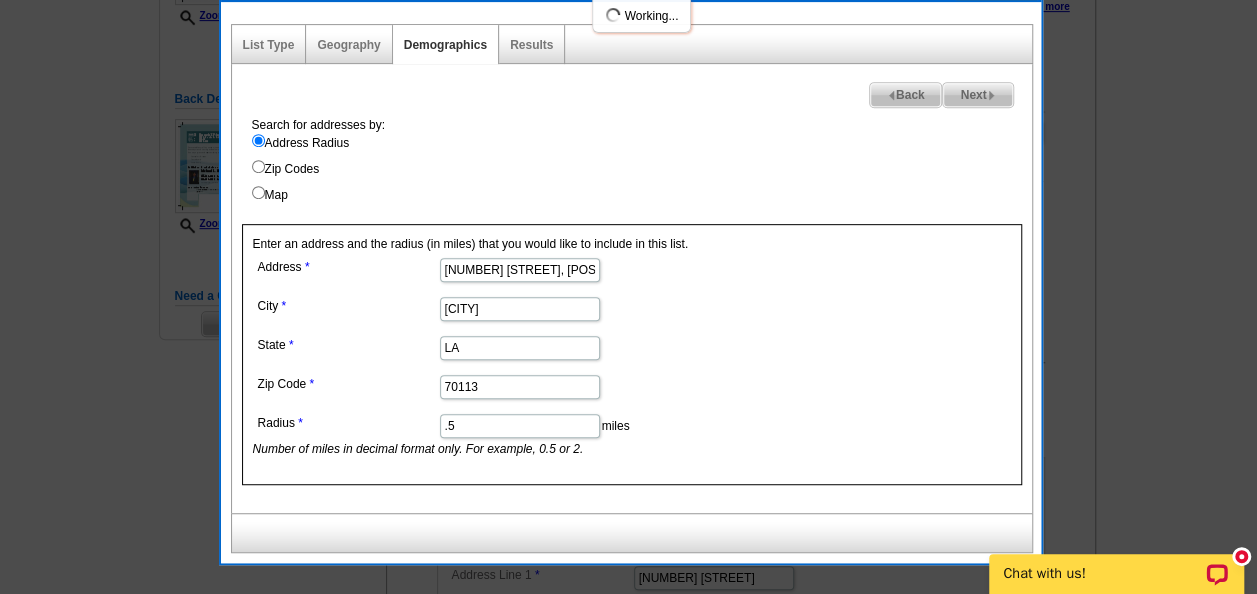 select 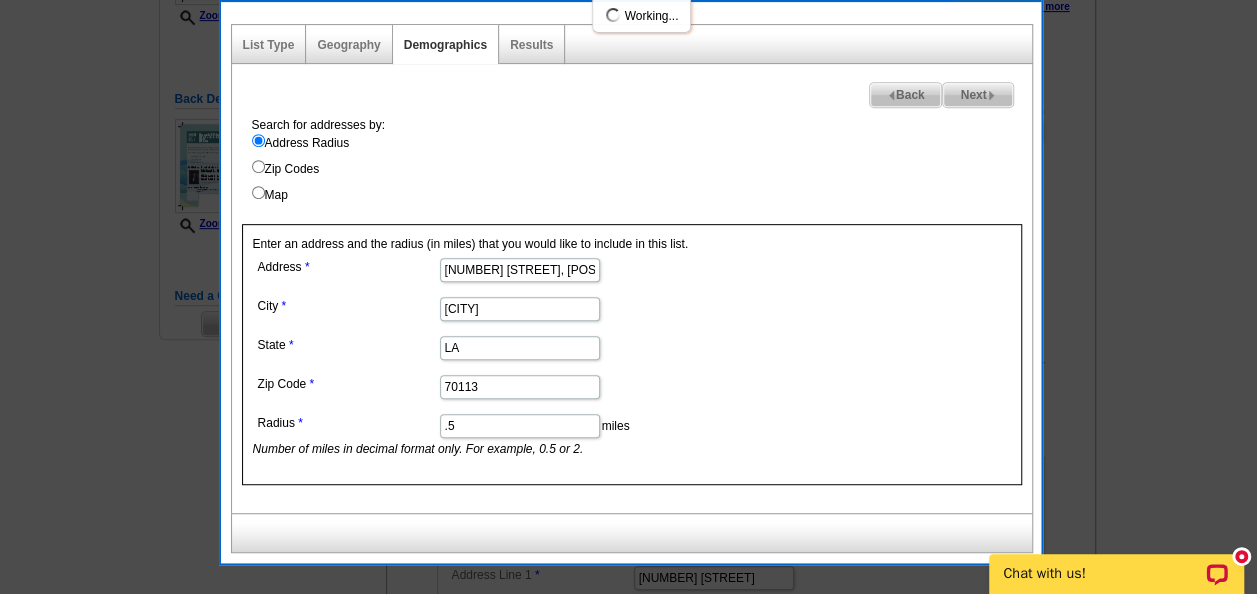 select 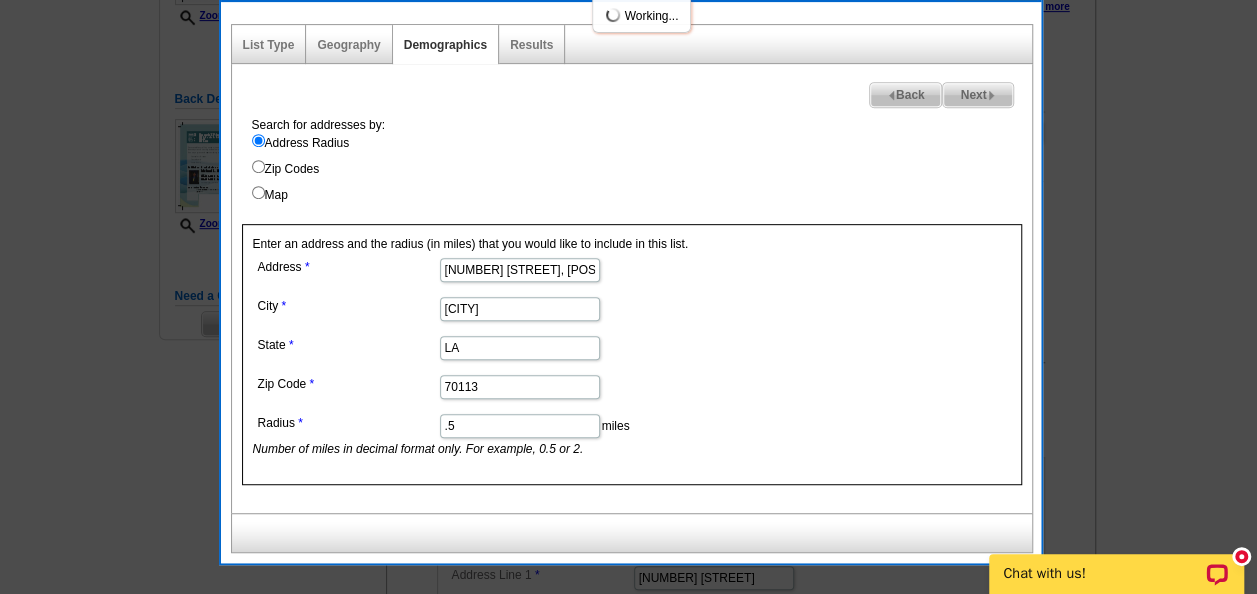 select 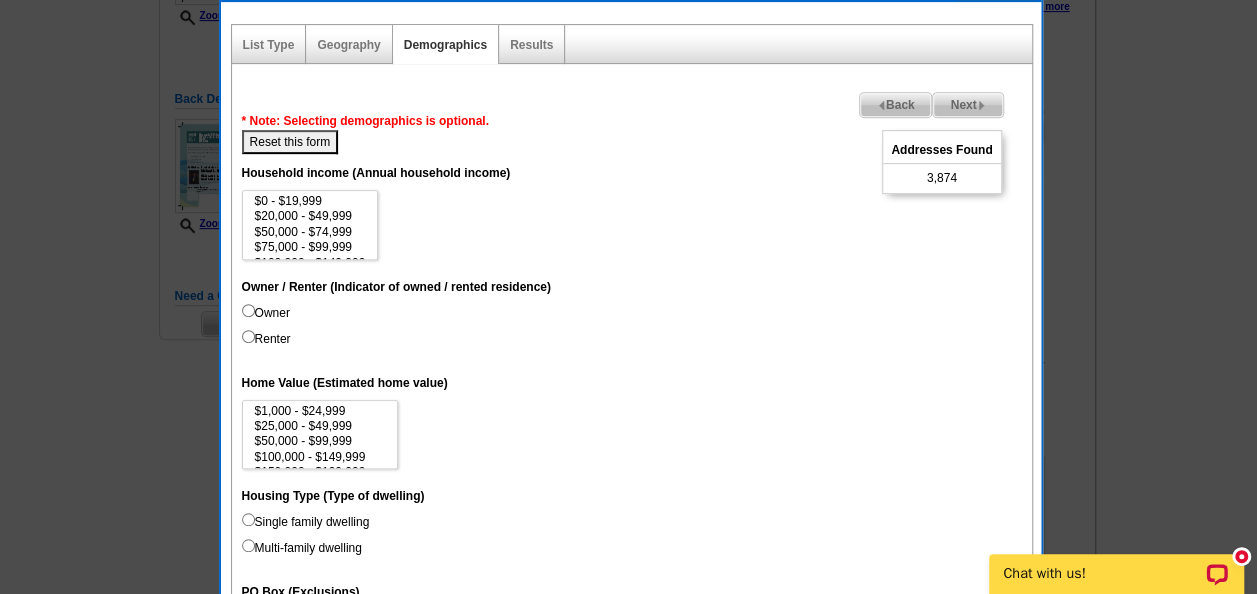 click on "Owner / Renter (Indicator of owned / rented residence)" at bounding box center [632, 286] 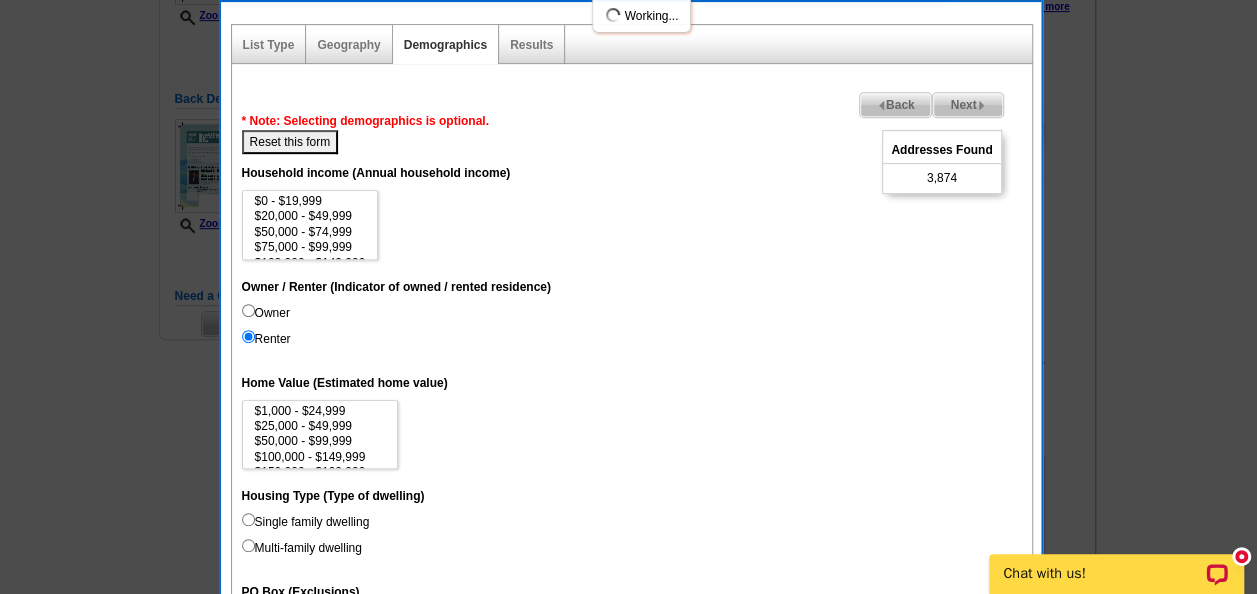 click on "Owner" at bounding box center (248, 310) 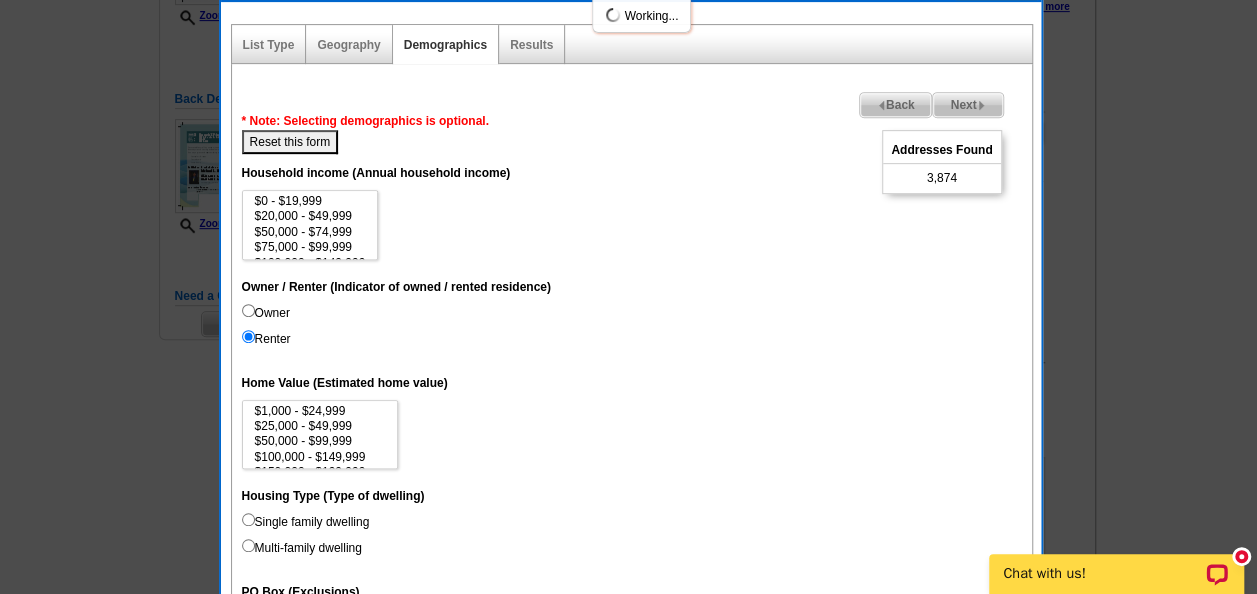 radio on "true" 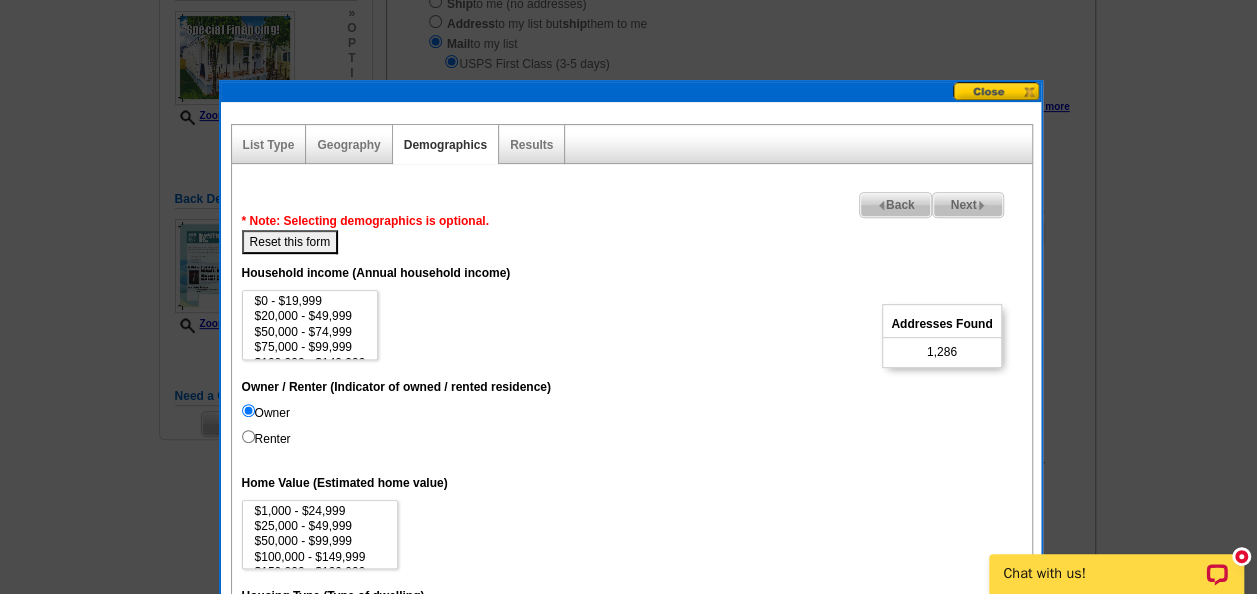 scroll, scrollTop: 300, scrollLeft: 0, axis: vertical 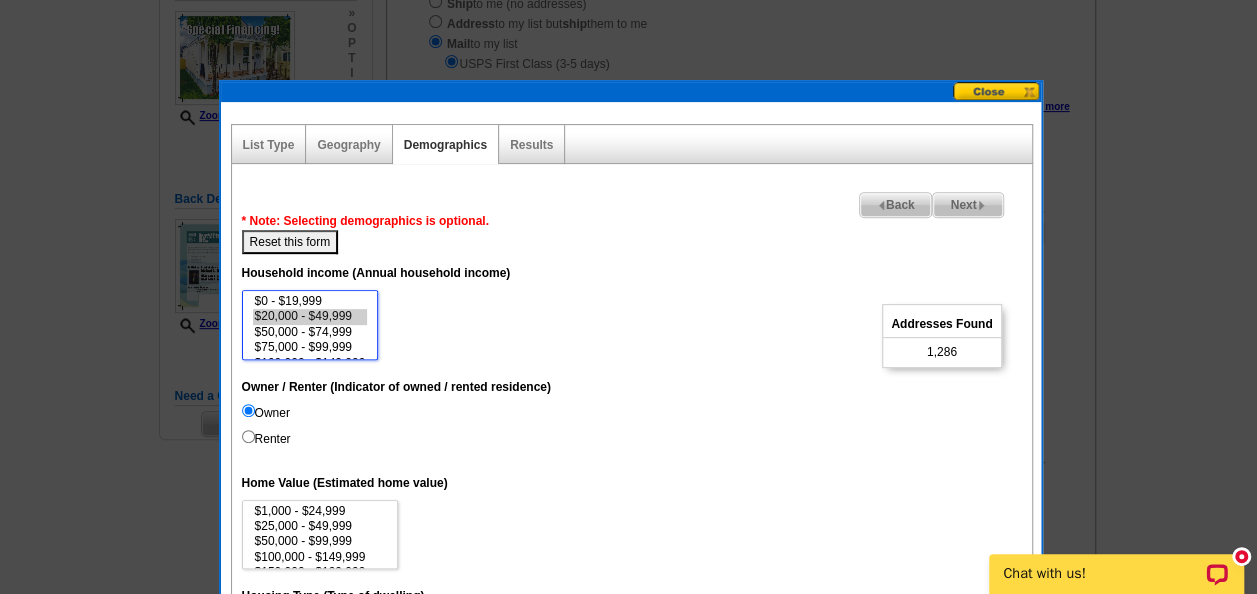 click on "$20,000 - $49,999" at bounding box center [310, 316] 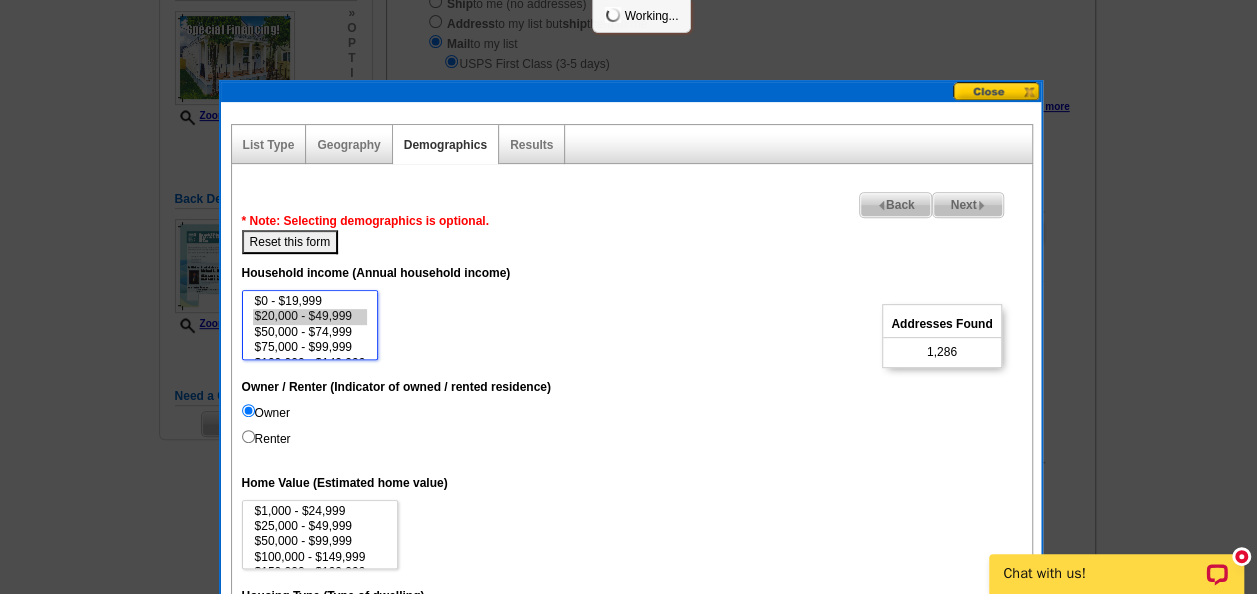 click on "$50,000 - $74,999" at bounding box center (310, 332) 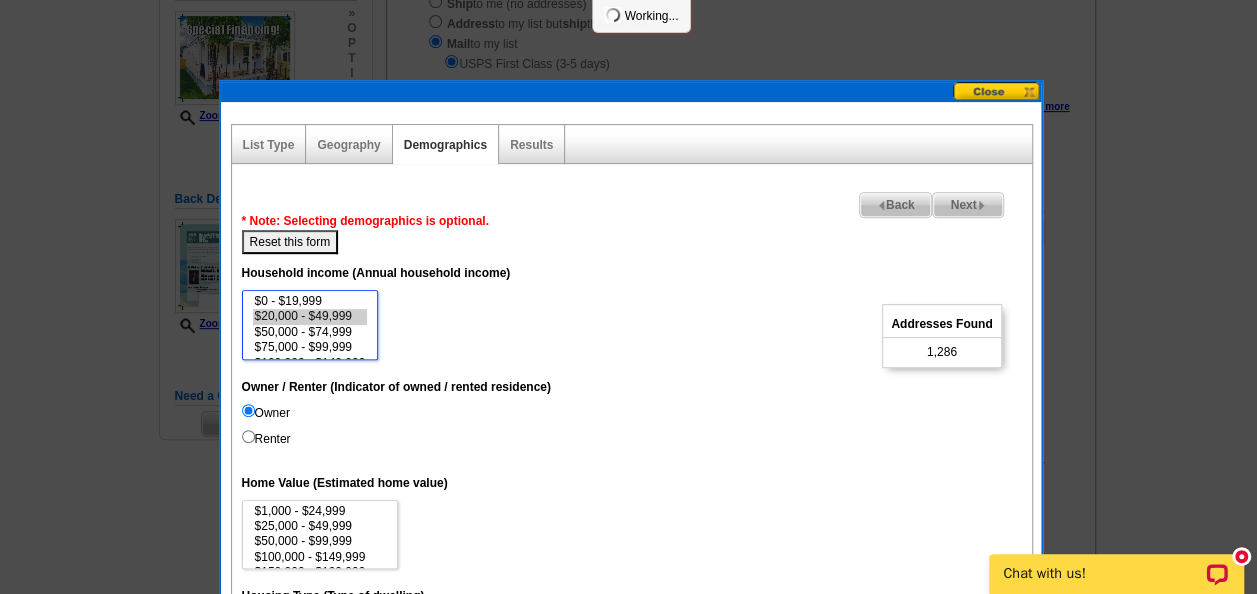 click on "$75,000 - $99,999" at bounding box center [310, 347] 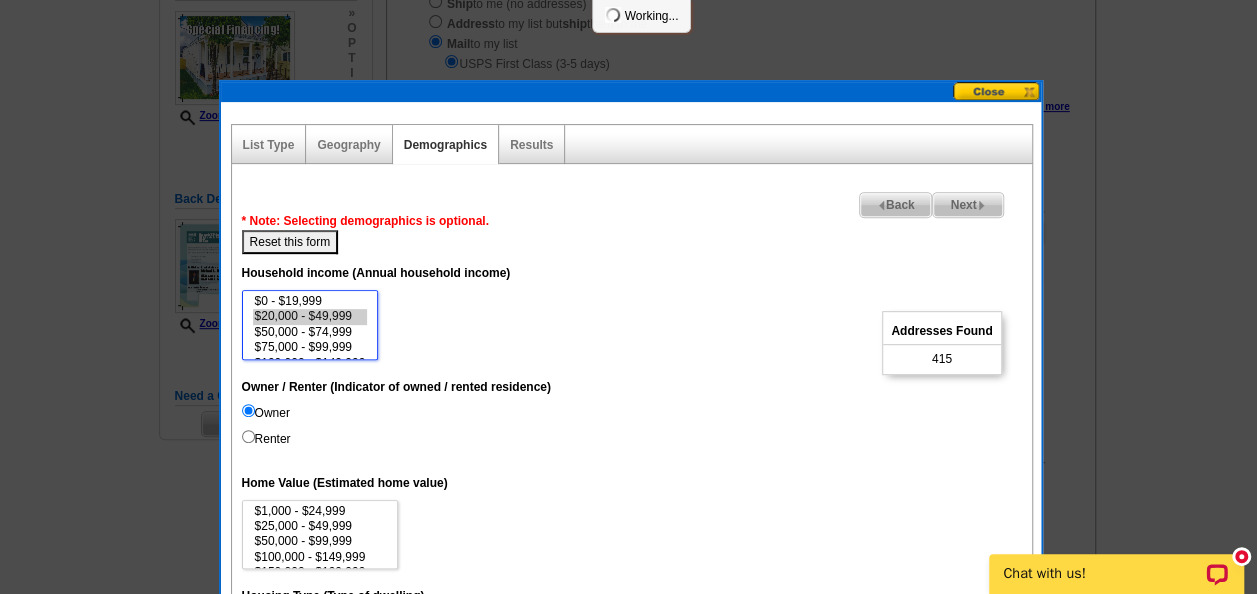 scroll, scrollTop: 400, scrollLeft: 0, axis: vertical 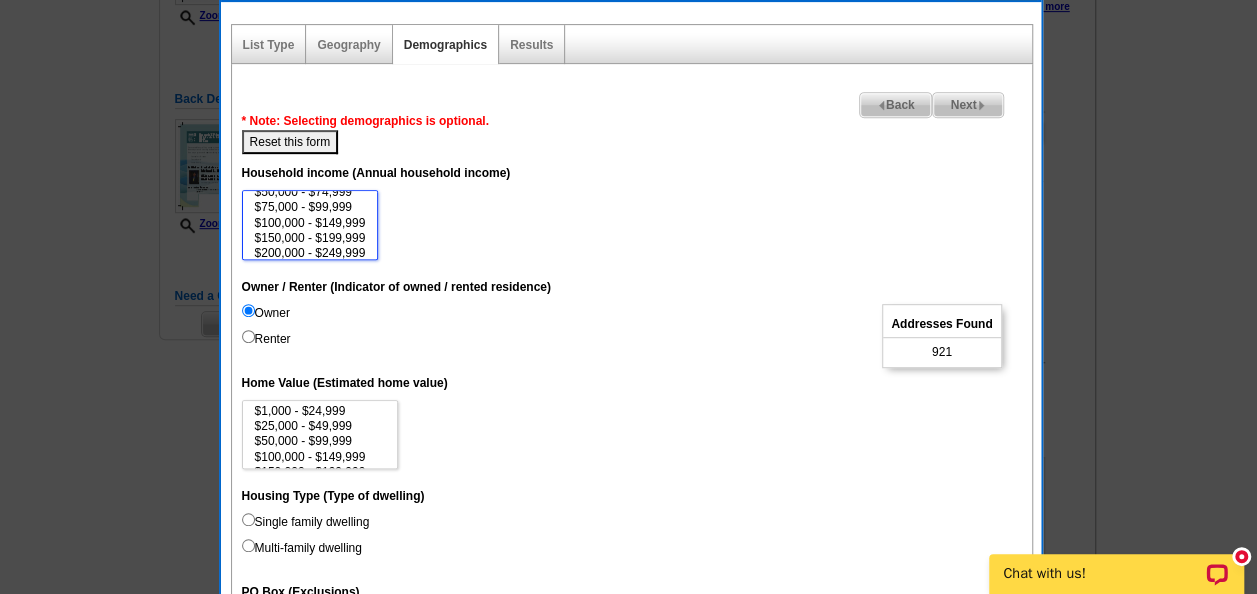click on "$100,000 - $149,999" at bounding box center (310, 223) 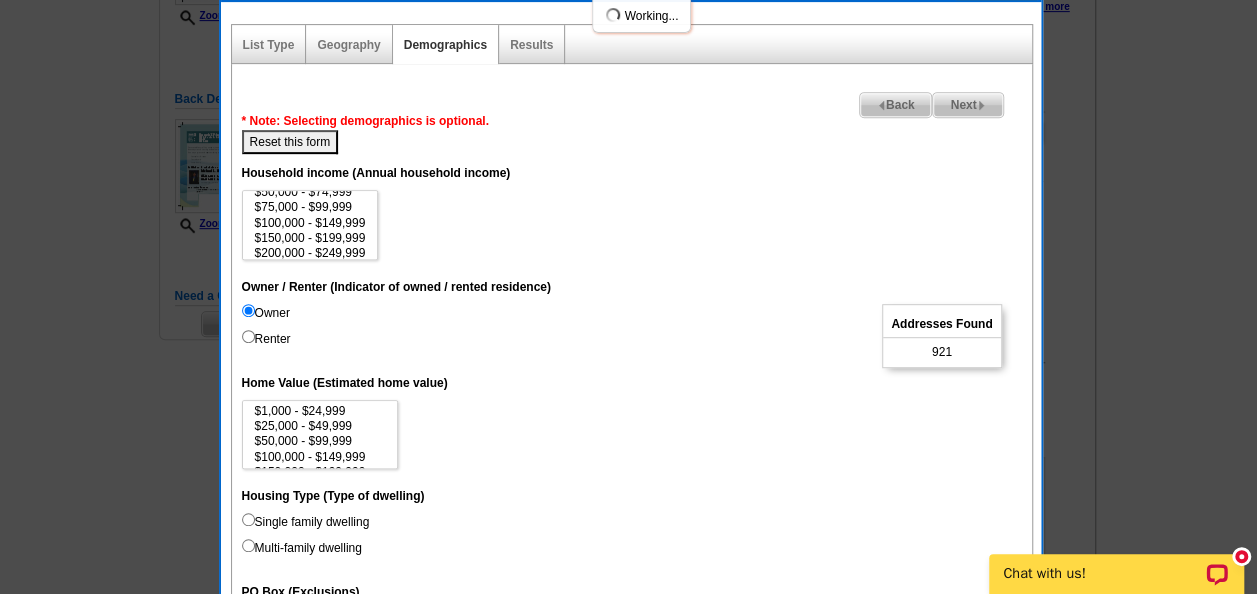 click on "$0 - $19,999
$20,000 - $49,999
$50,000 - $74,999
$75,000 - $99,999
$100,000 - $149,999
$150,000 - $199,999
$200,000 - $249,999
$250,000 - $499,999
$500,000 - $999,999
$1,000,000+" at bounding box center (632, 225) 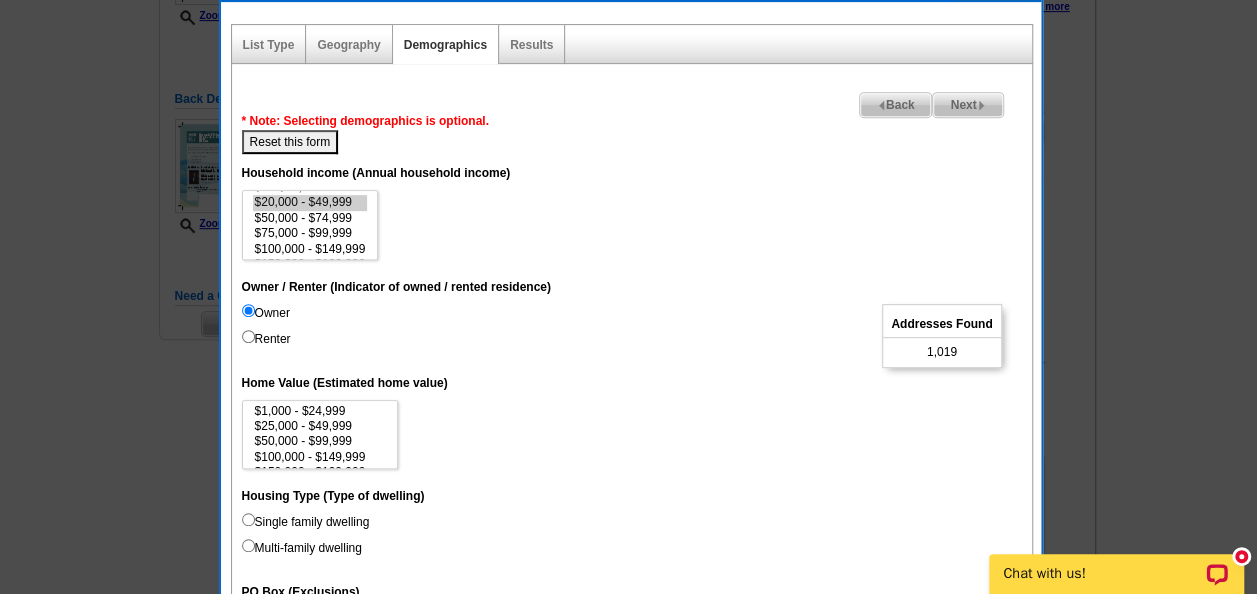 scroll, scrollTop: 0, scrollLeft: 0, axis: both 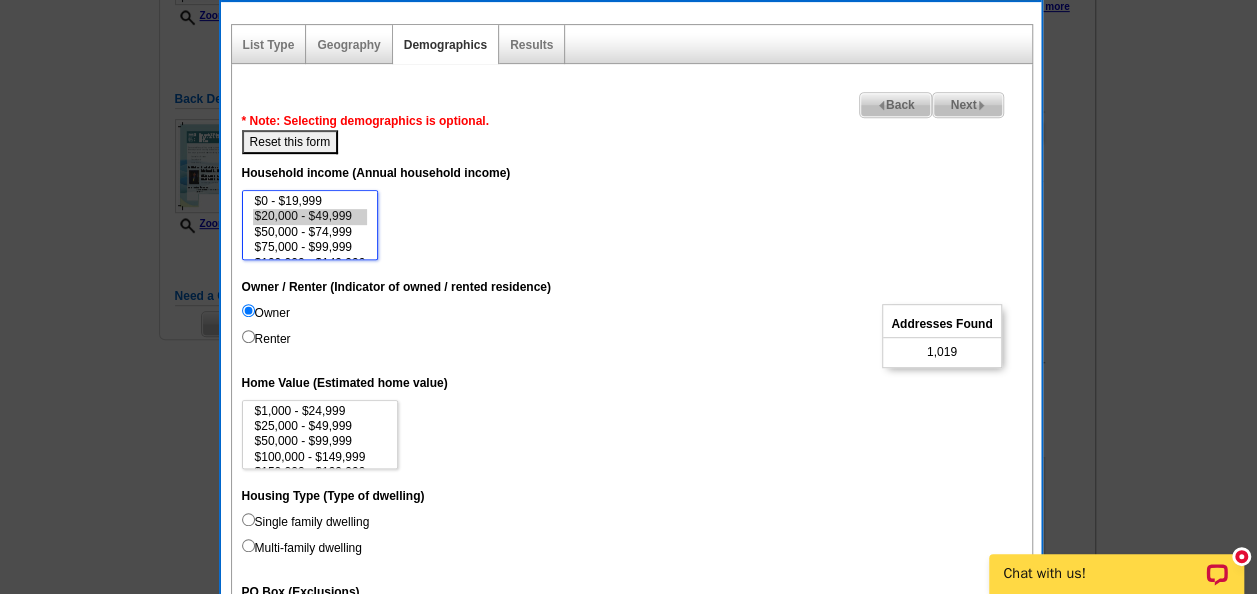 select on "20000-49999" 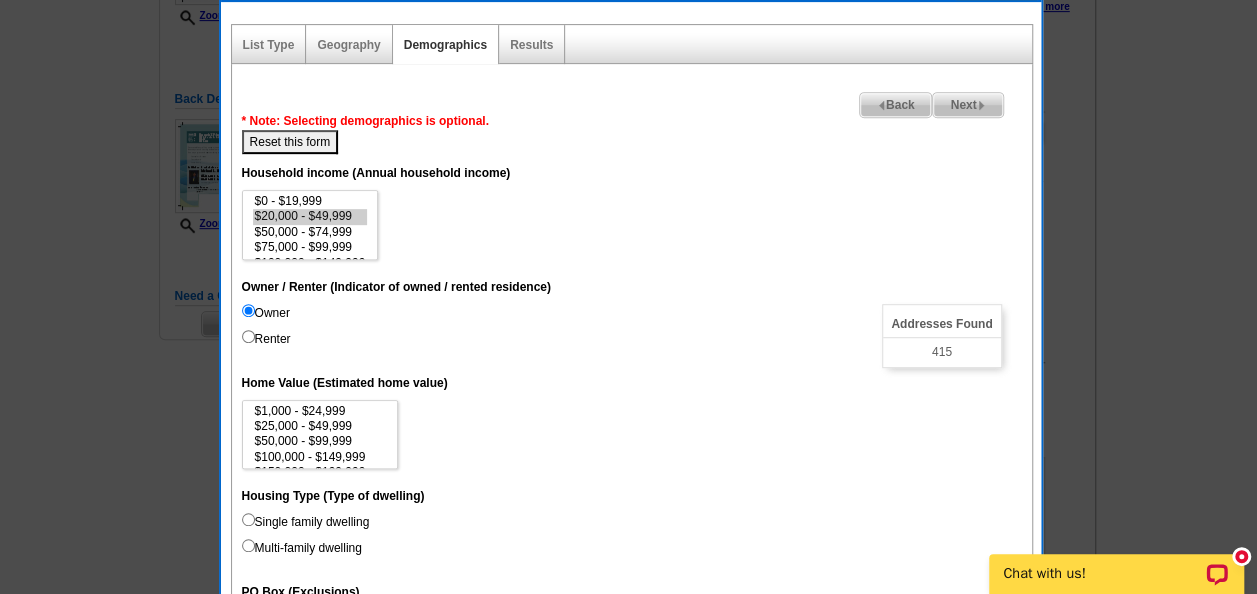 click on "$0 - $19,999
$20,000 - $49,999
$50,000 - $74,999
$75,000 - $99,999
$100,000 - $149,999
$150,000 - $199,999
$200,000 - $249,999
$250,000 - $499,999
$500,000 - $999,999
$1,000,000+" at bounding box center [632, 225] 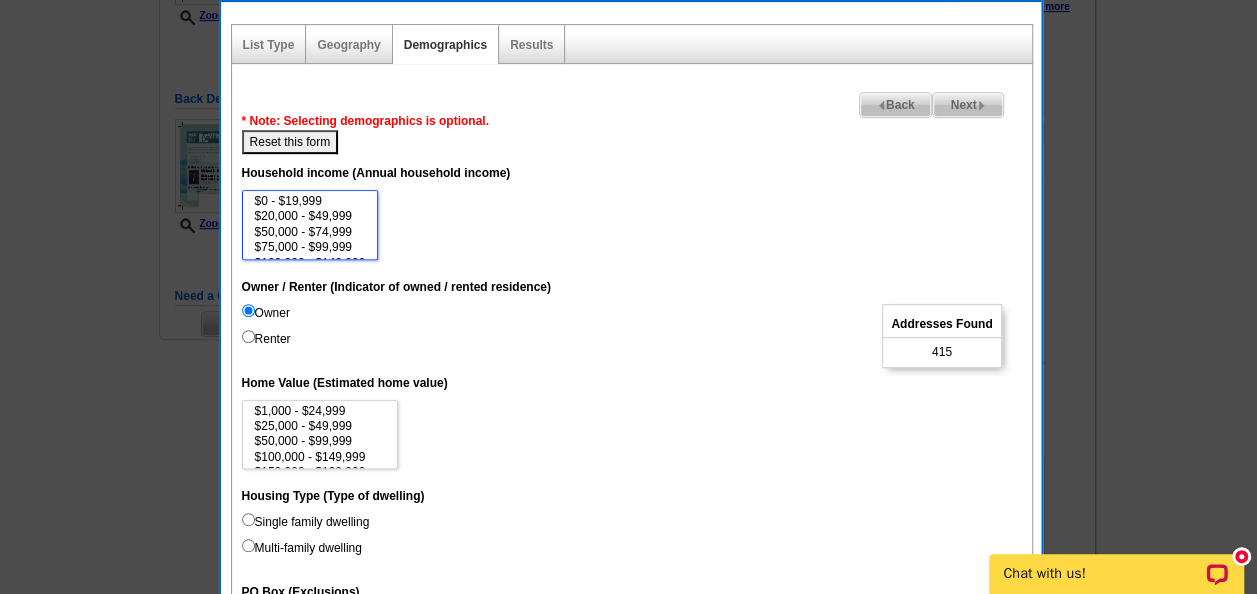 click on "$20,000 - $49,999" at bounding box center [310, 216] 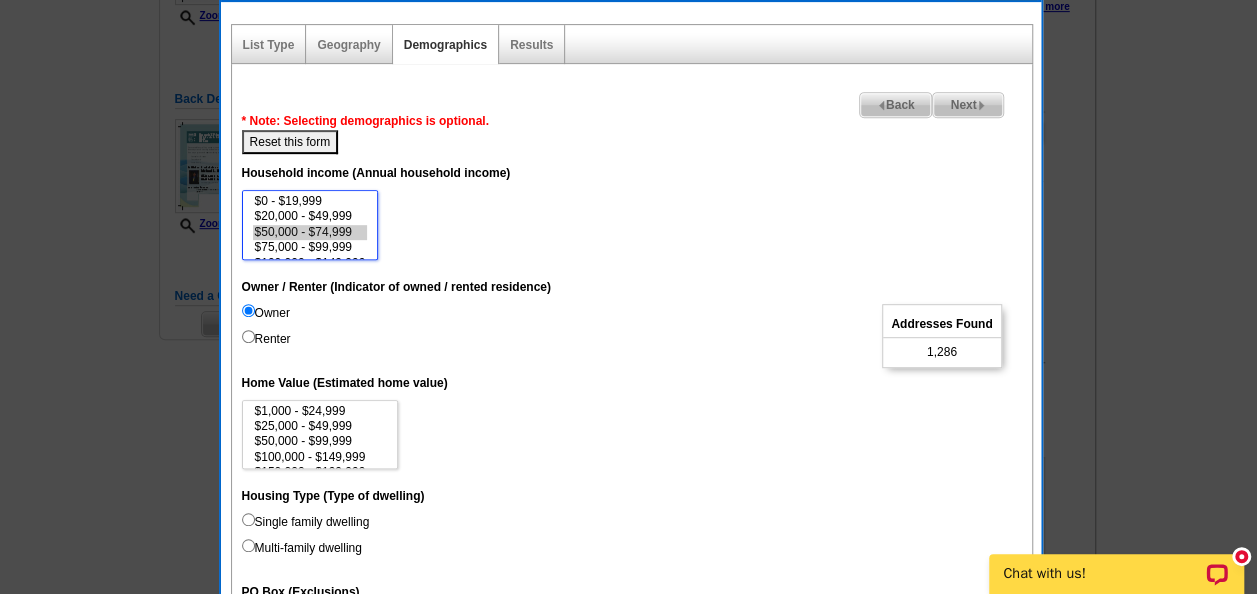 click on "$50,000 - $74,999" at bounding box center [310, 232] 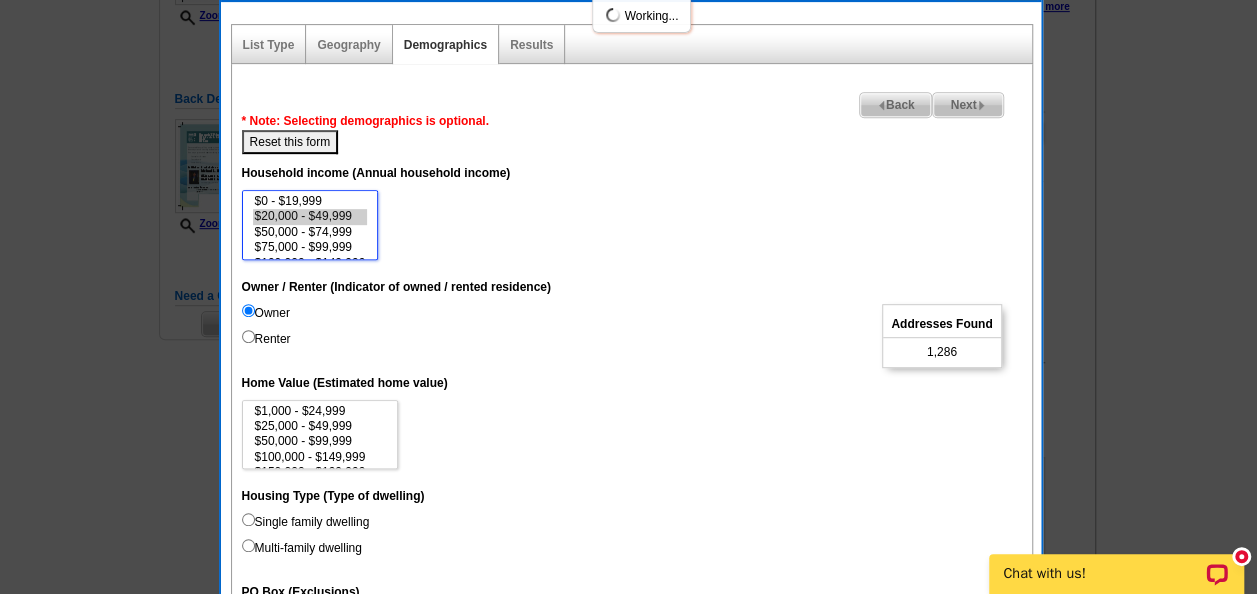 click on "$20,000 - $49,999" at bounding box center (310, 216) 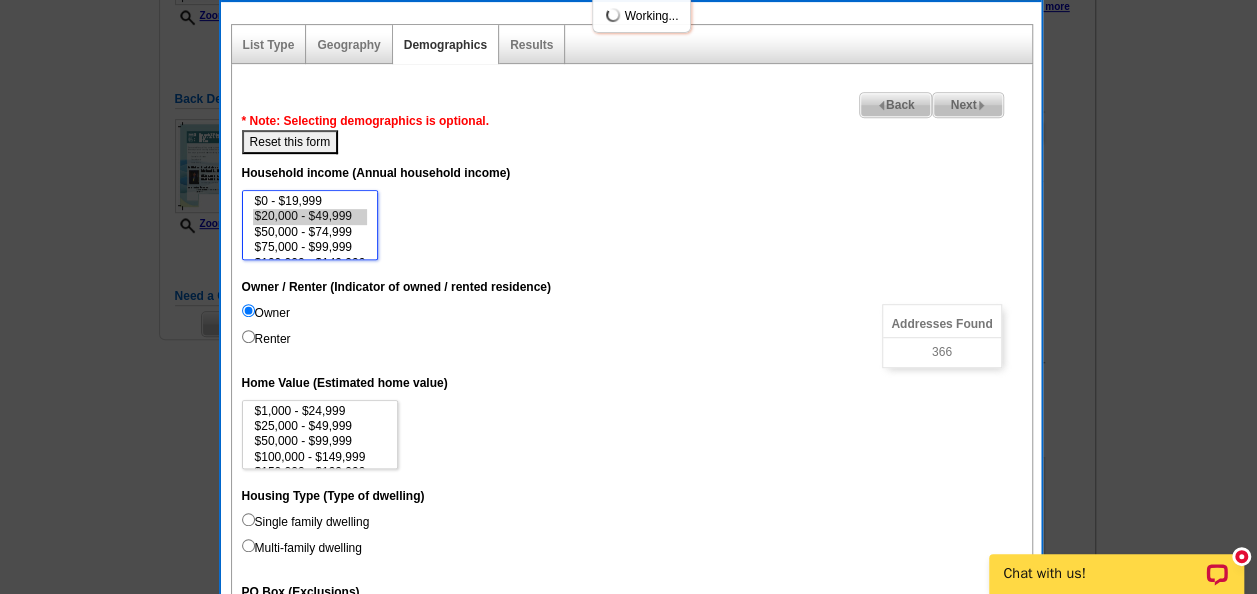 click on "$50,000 - $74,999" at bounding box center (310, 232) 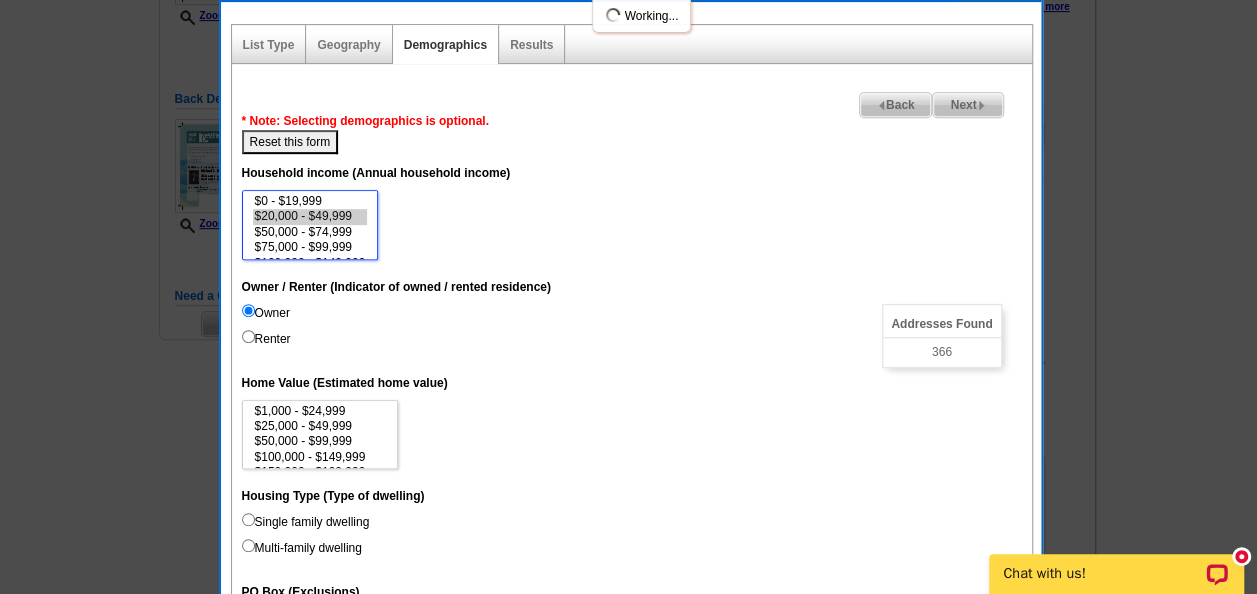 click on "$50,000 - $74,999" at bounding box center (310, 232) 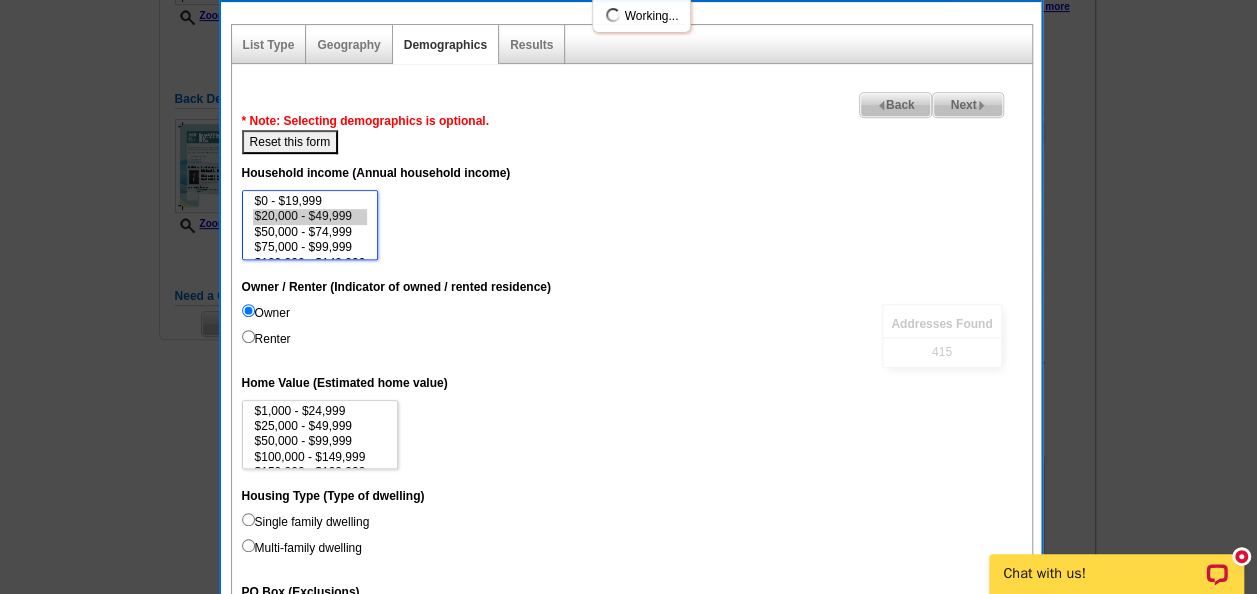 select on "20000-49999" 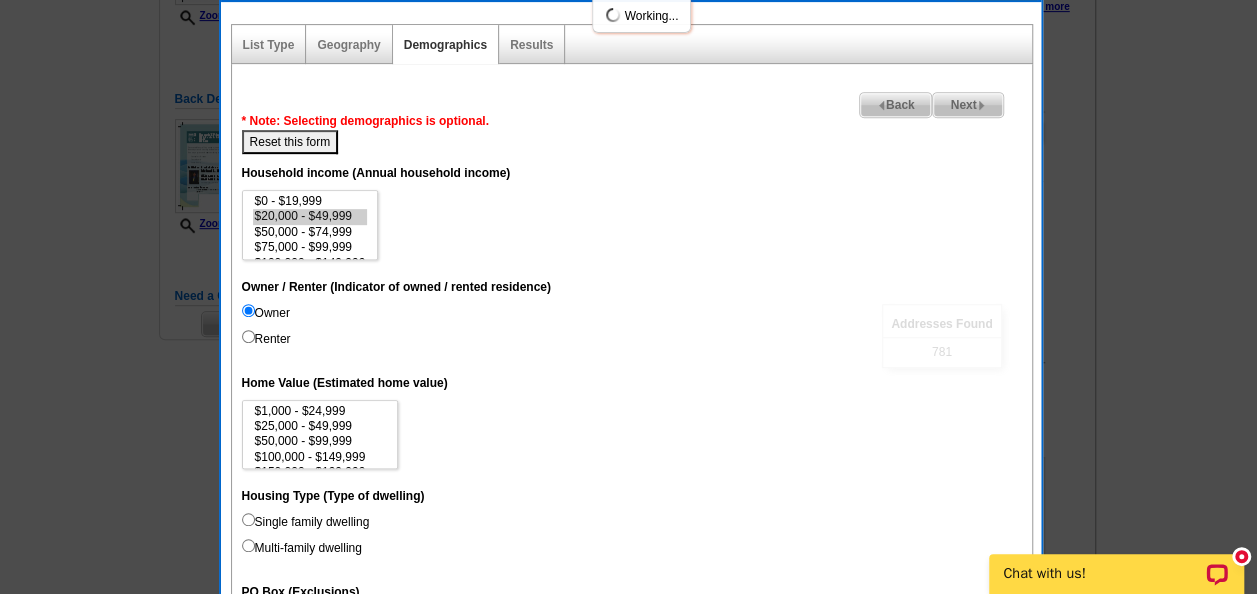 click on "$0 - $19,999
$20,000 - $49,999
$50,000 - $74,999
$75,000 - $99,999
$100,000 - $149,999
$150,000 - $199,999
$200,000 - $249,999
$250,000 - $499,999
$500,000 - $999,999
$1,000,000+" at bounding box center [632, 225] 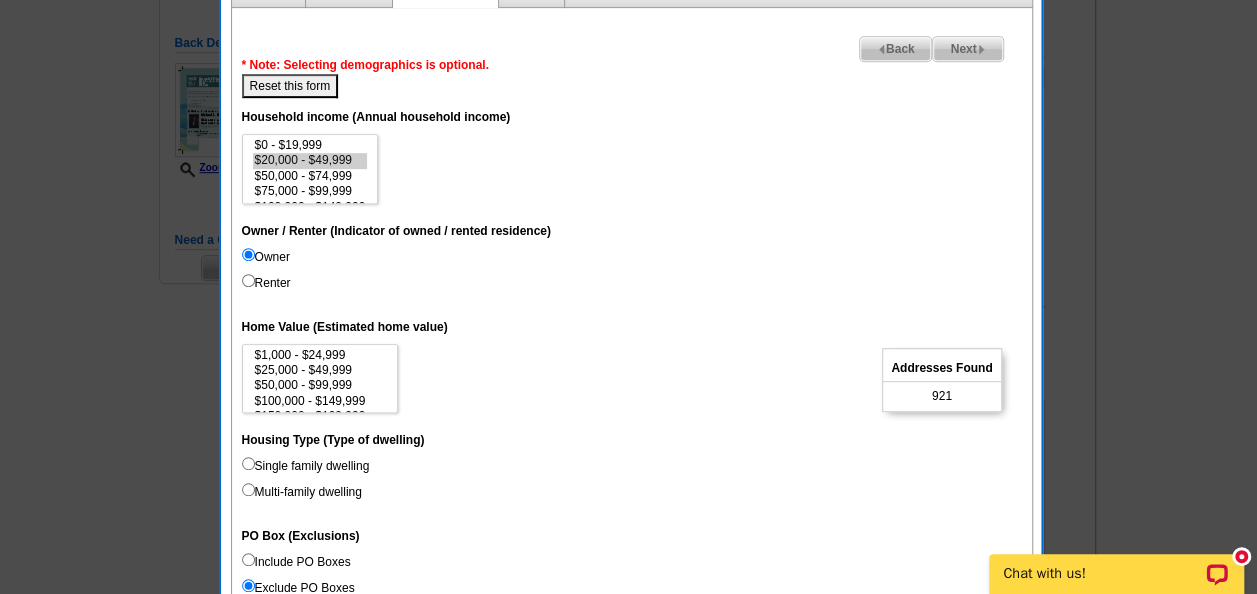 scroll, scrollTop: 500, scrollLeft: 0, axis: vertical 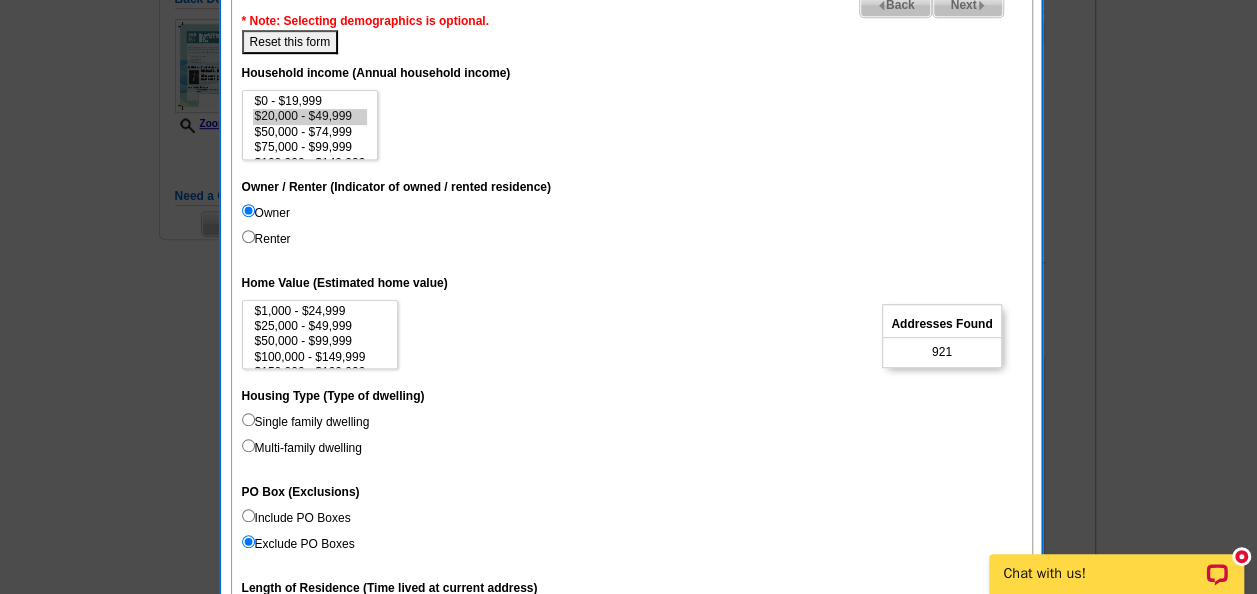 click on "Renter" at bounding box center (248, 236) 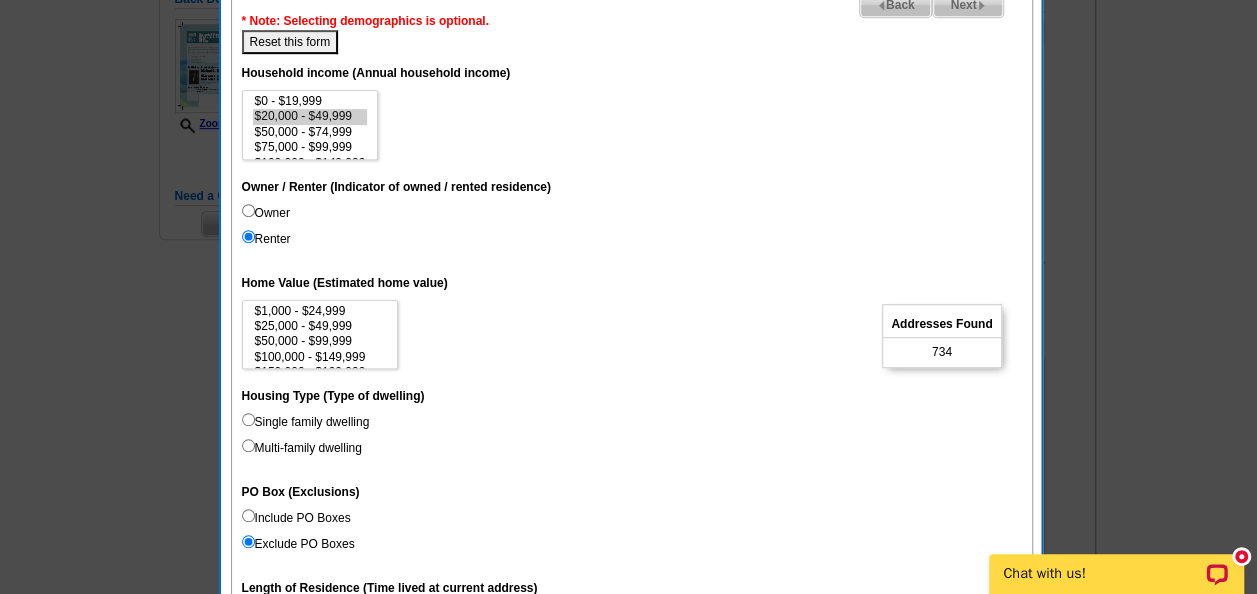 click on "Owner" at bounding box center (248, 210) 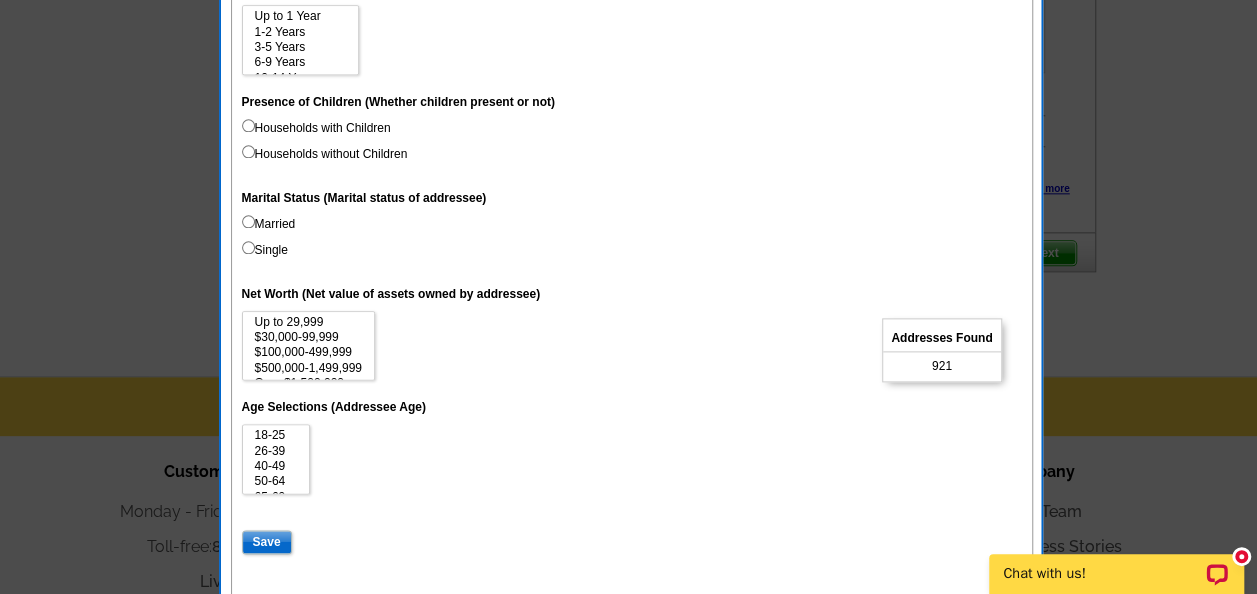 scroll, scrollTop: 1200, scrollLeft: 0, axis: vertical 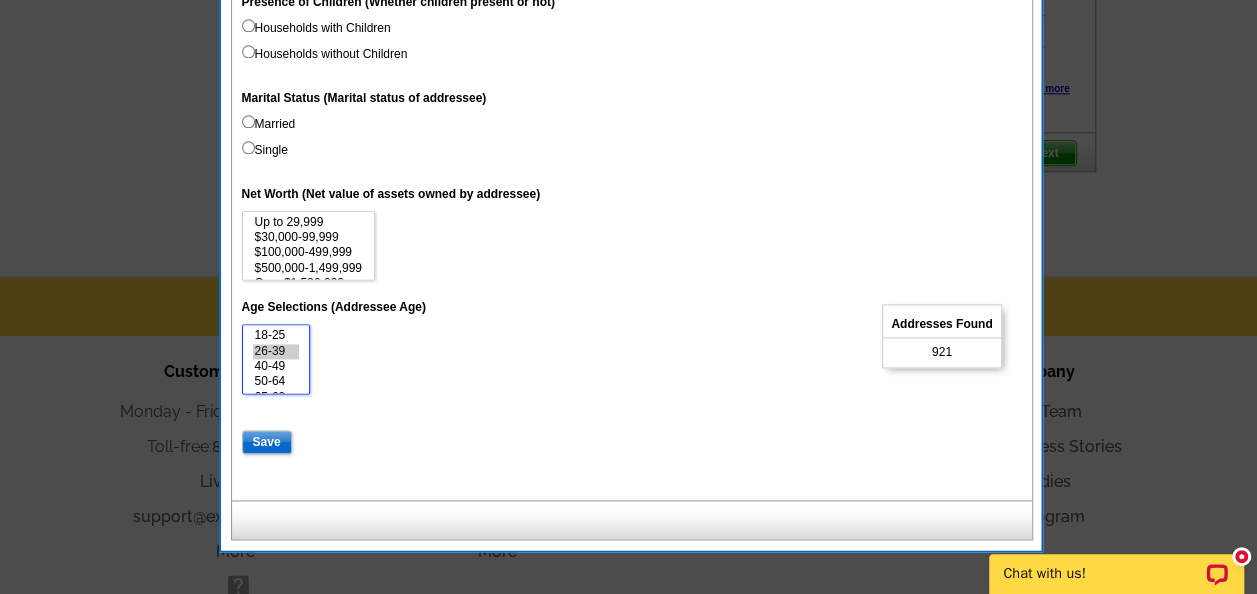 click on "26-39" at bounding box center (276, 351) 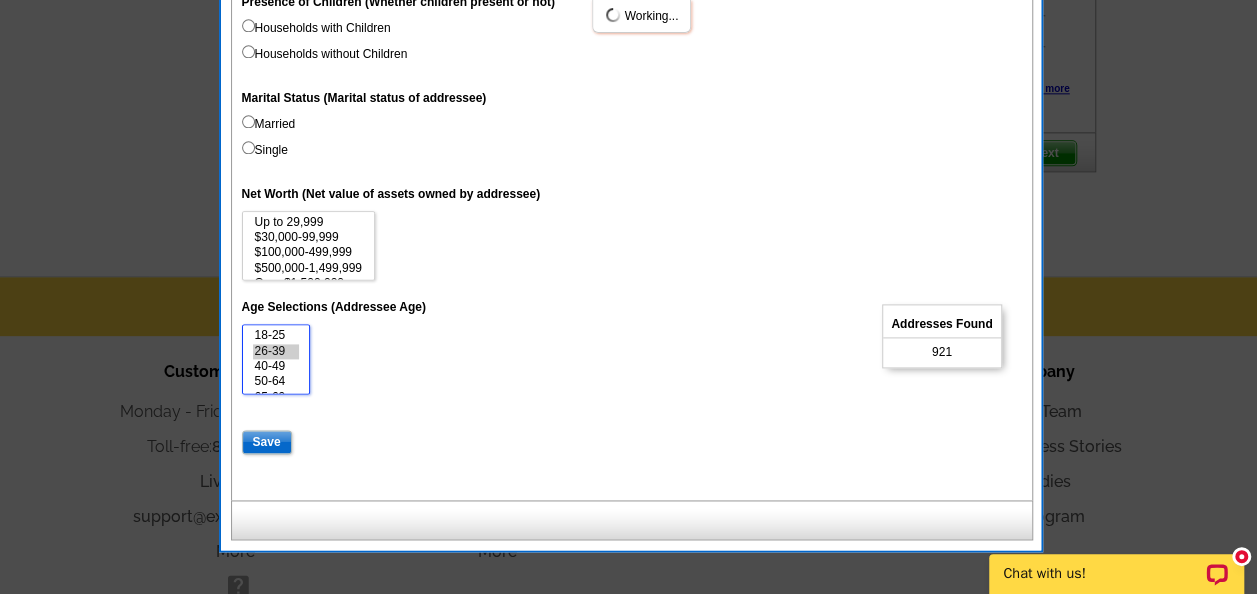 click on "40-49" at bounding box center [276, 366] 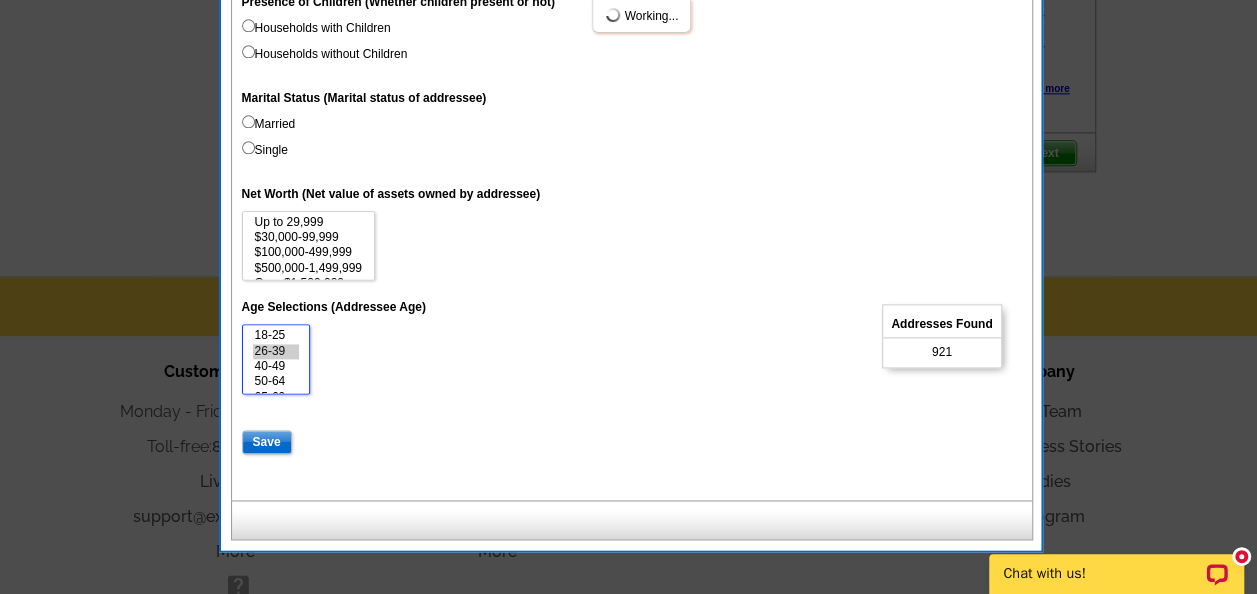 select on "26-39" 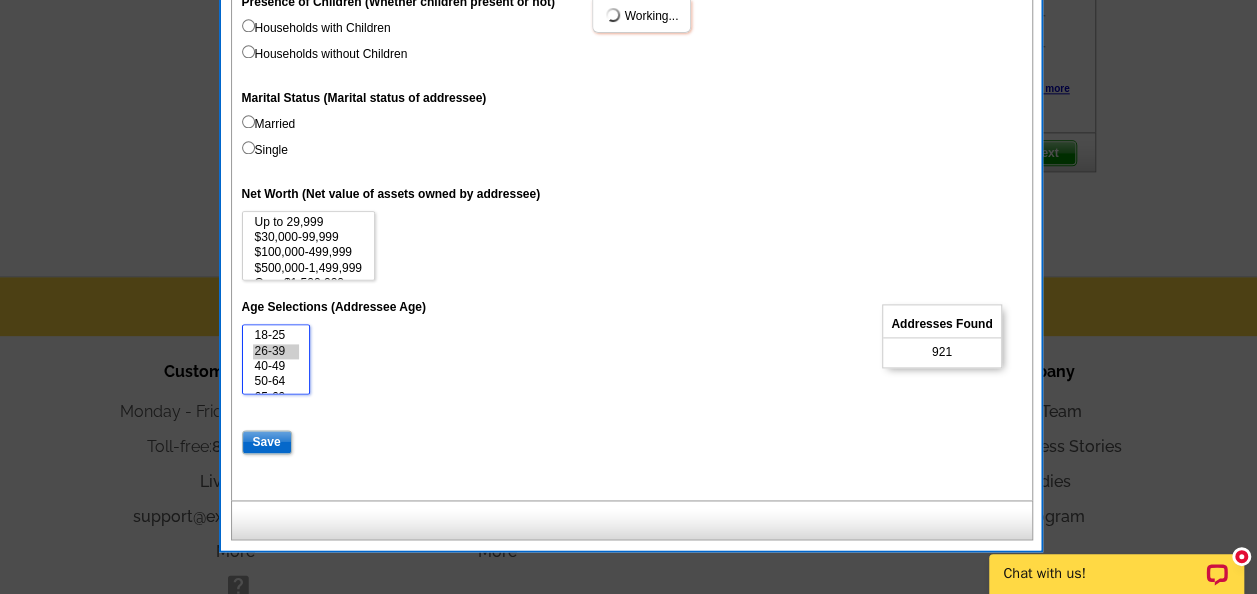 click on "50-64" at bounding box center [276, 381] 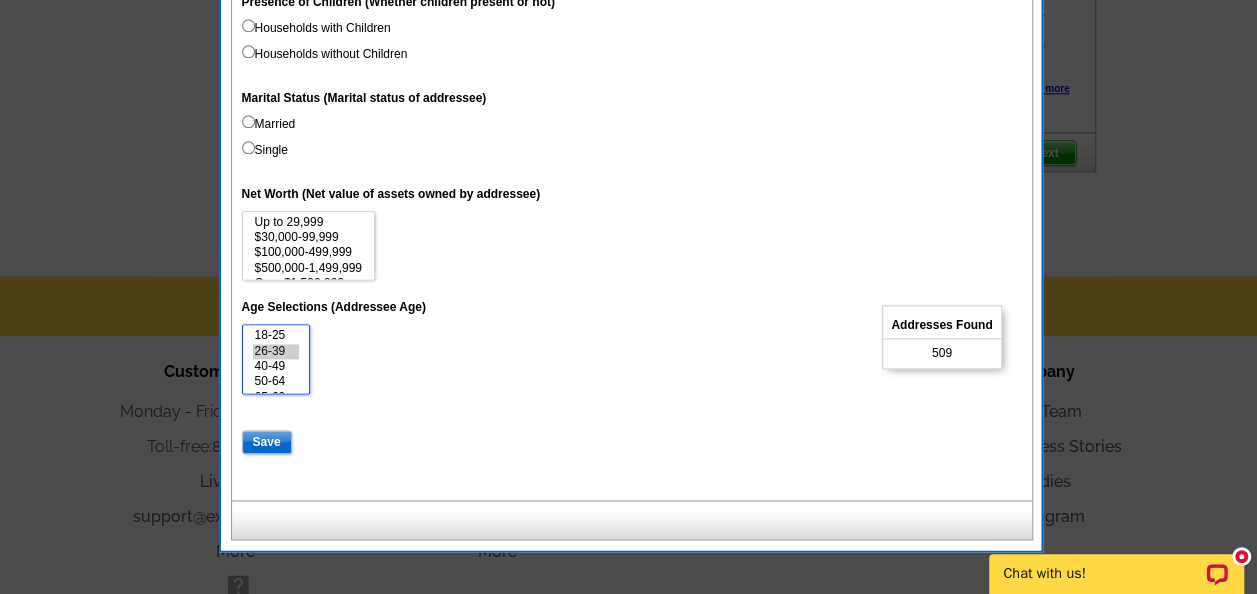 scroll, scrollTop: 1300, scrollLeft: 0, axis: vertical 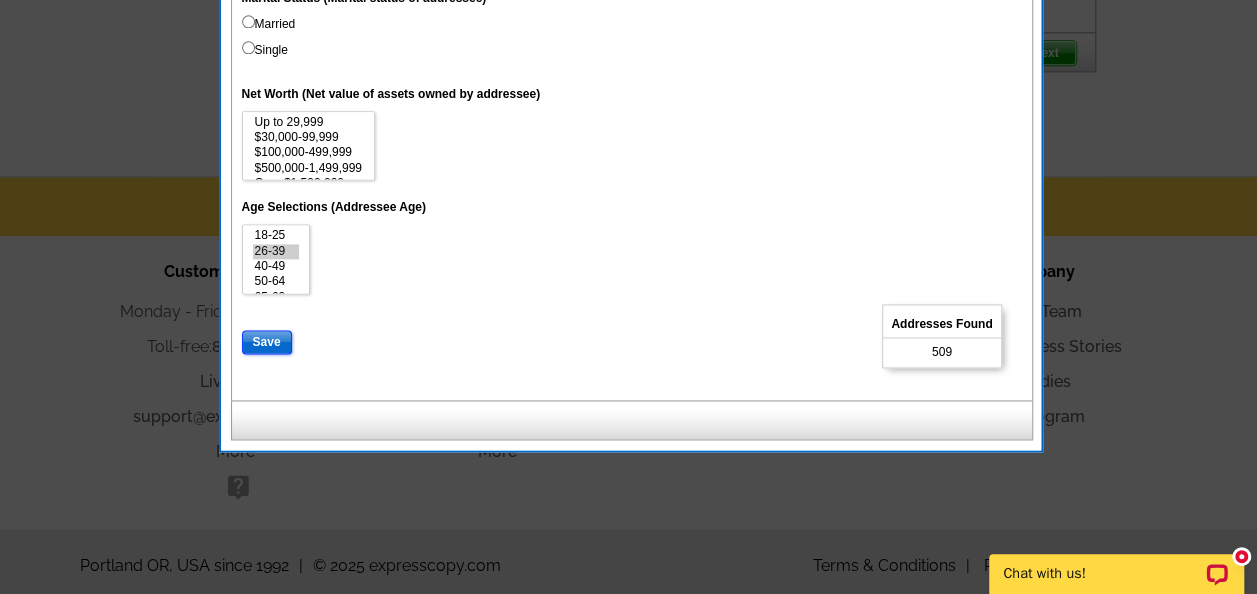 click on "Save" at bounding box center (267, 342) 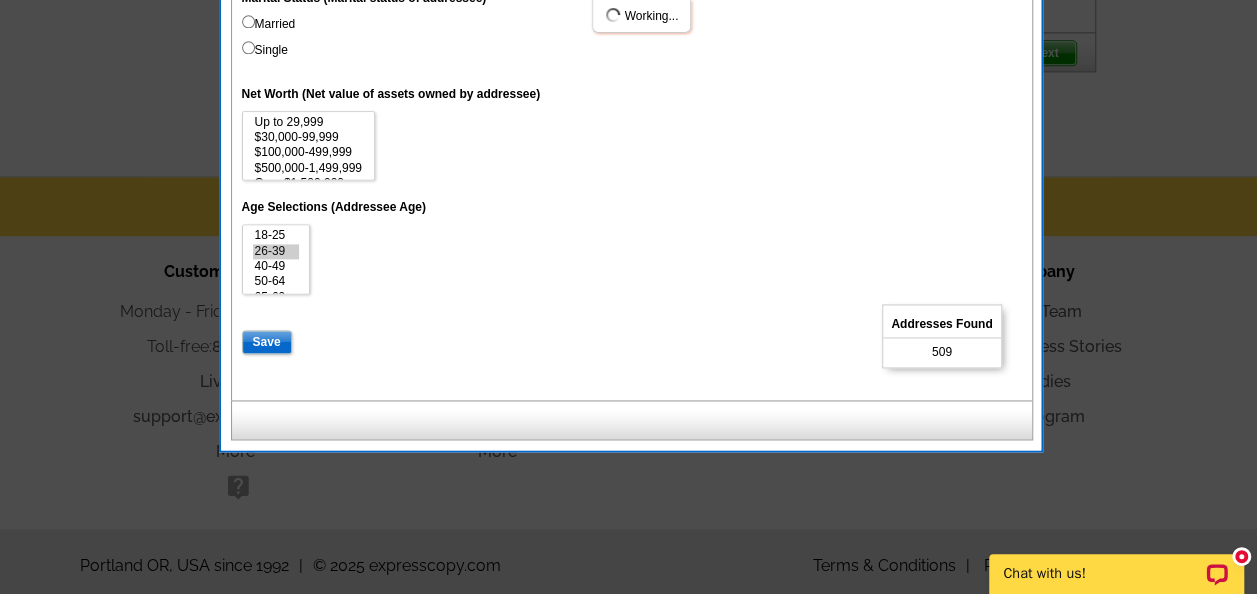 select 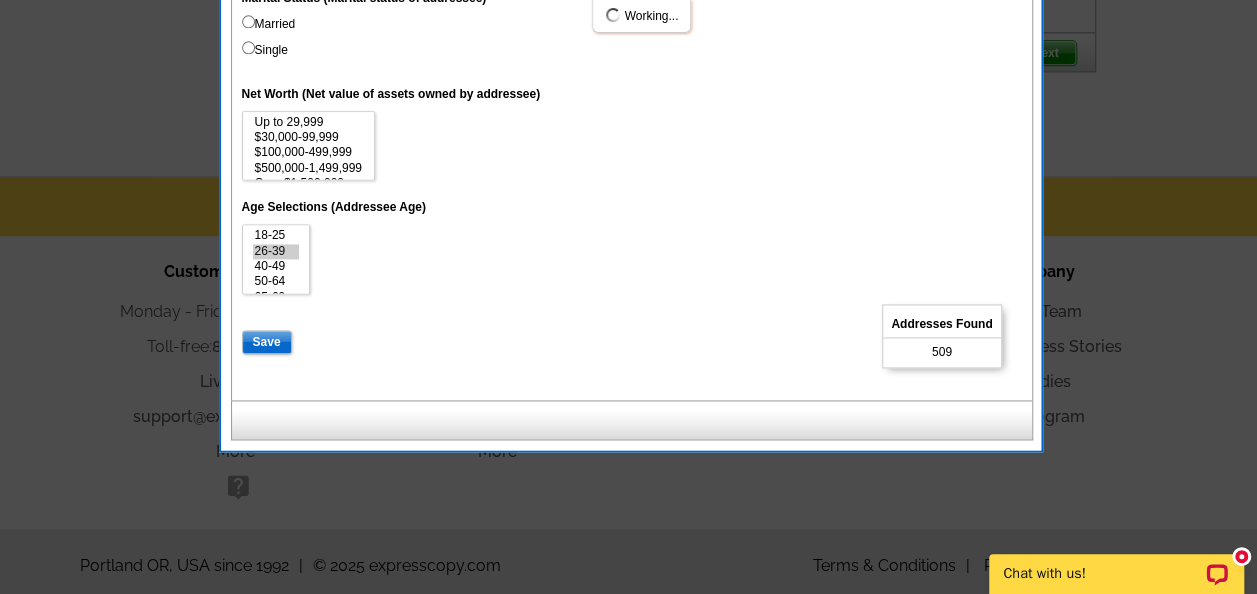 select 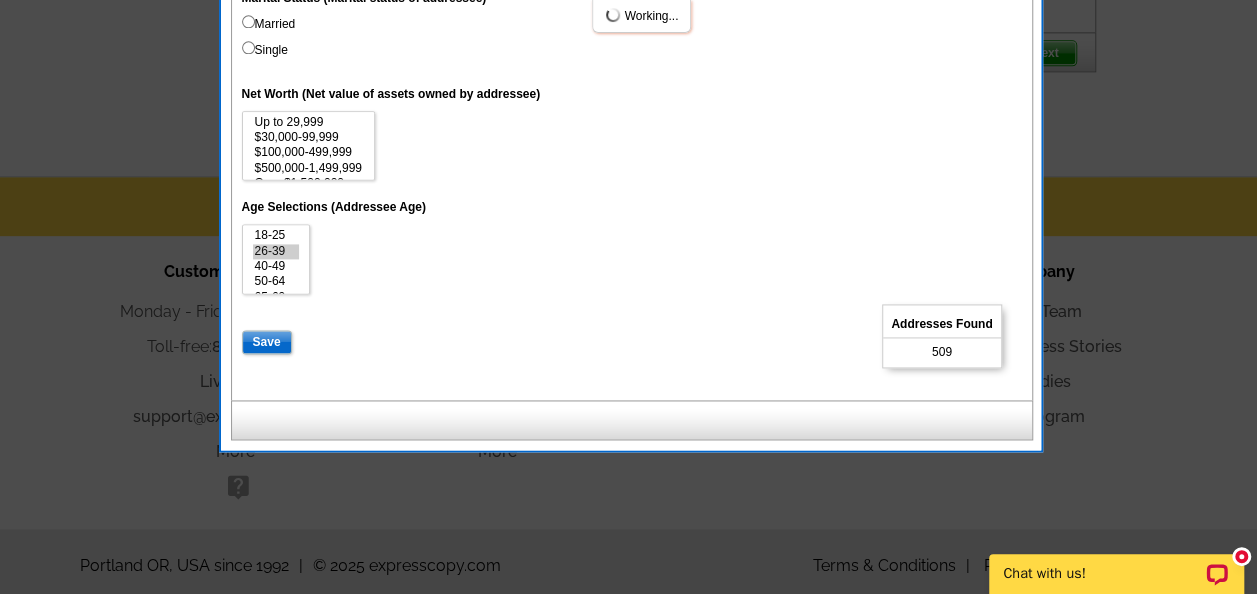 select 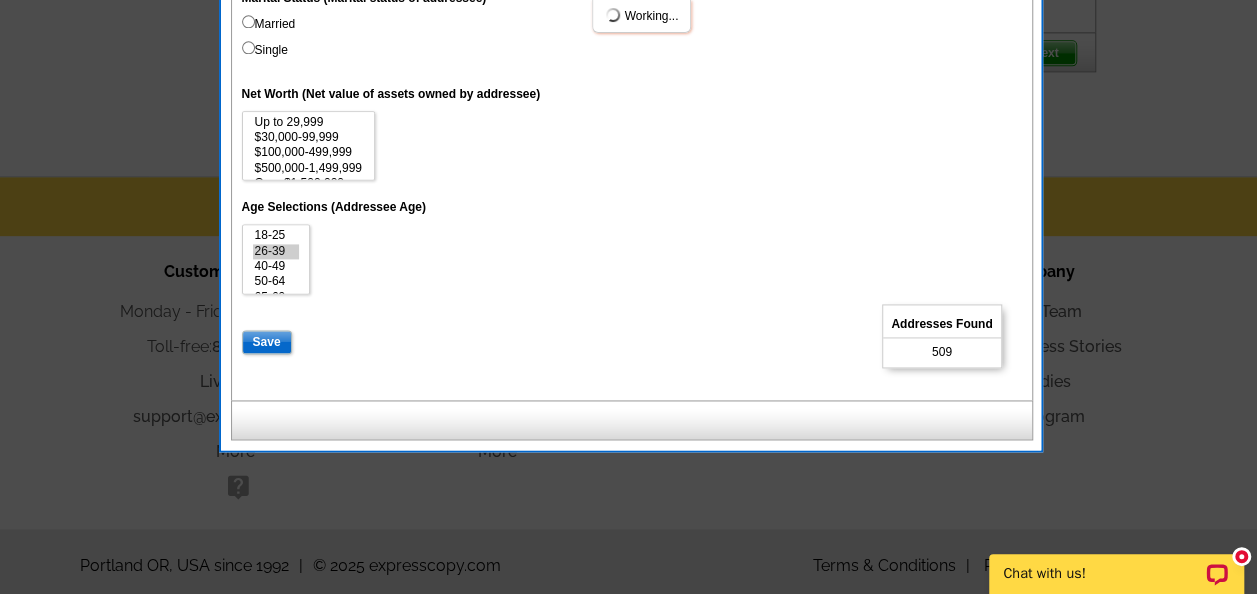 select 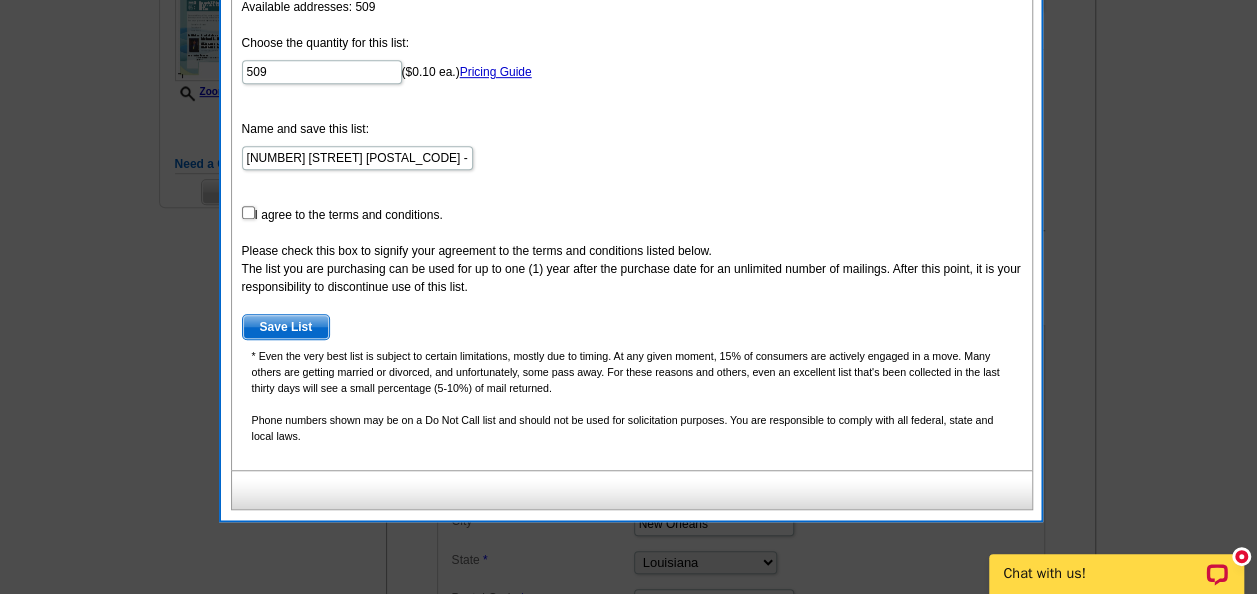 scroll, scrollTop: 500, scrollLeft: 0, axis: vertical 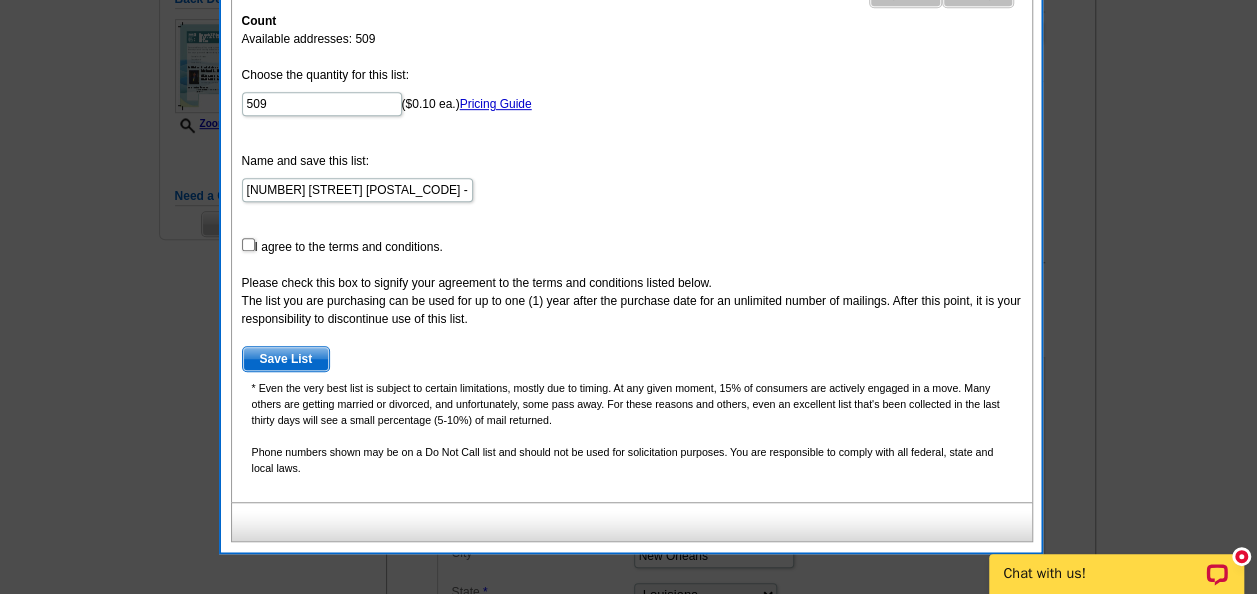 click on "Save List" at bounding box center [286, 359] 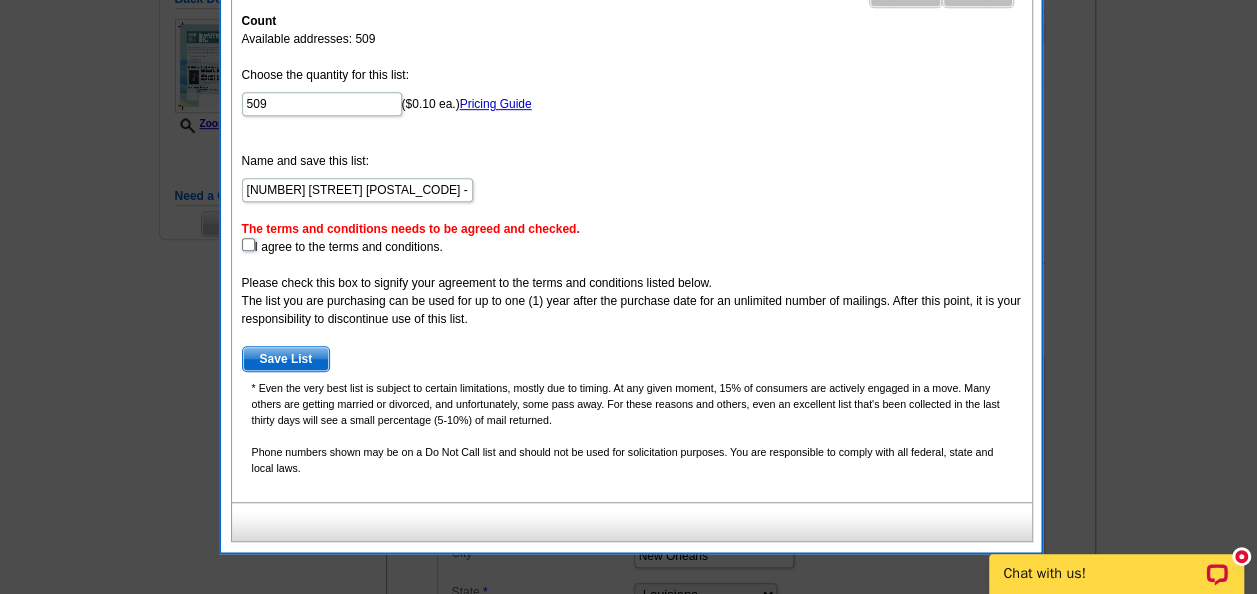 click at bounding box center (248, 244) 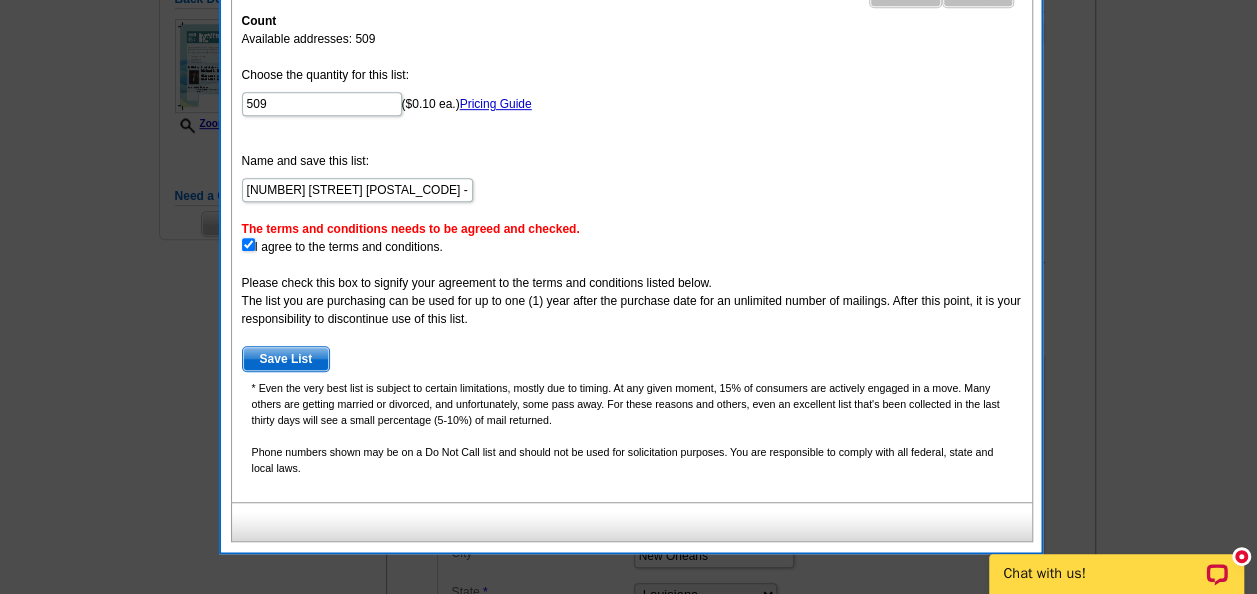 click on "Save List" at bounding box center [286, 359] 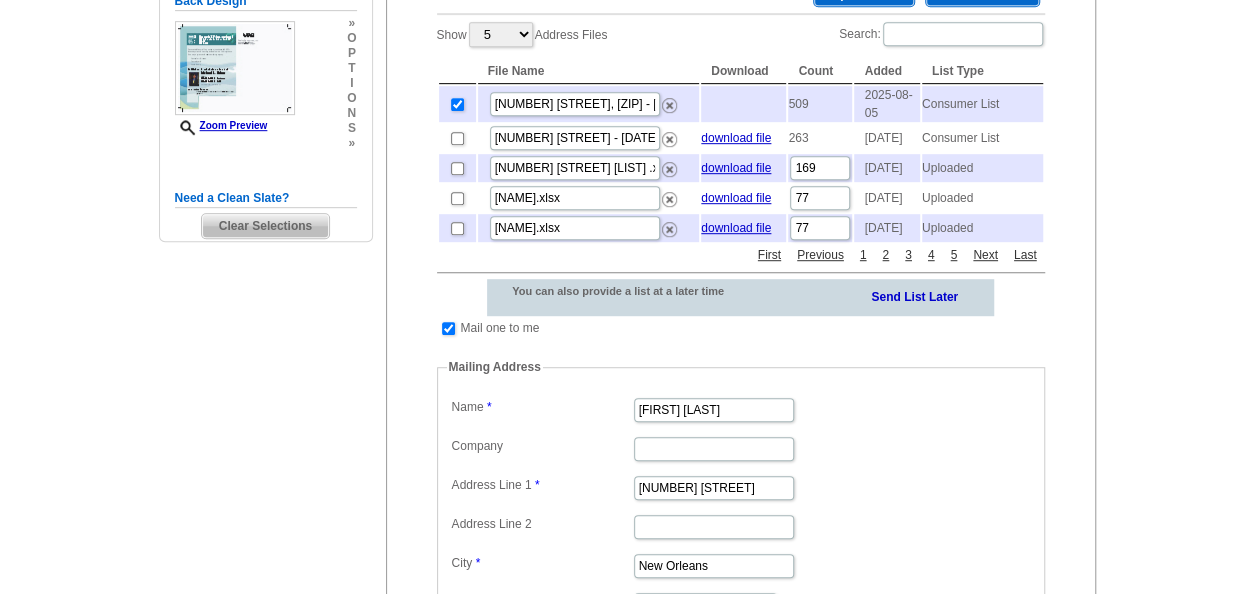 scroll, scrollTop: 500, scrollLeft: 0, axis: vertical 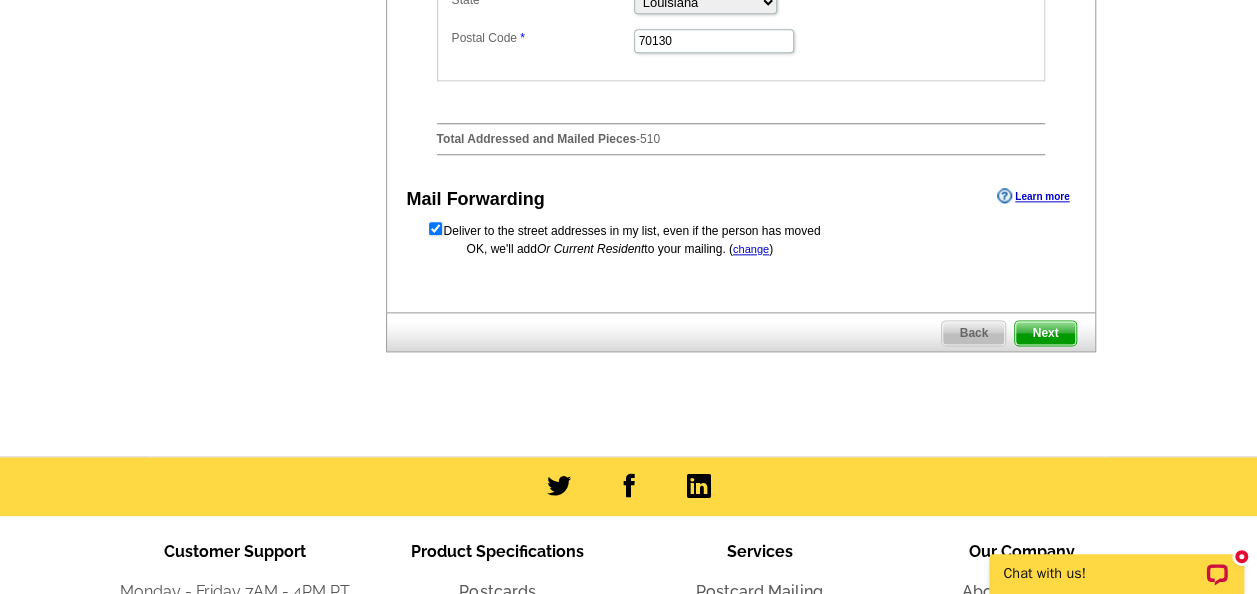 click on "Next" at bounding box center (1045, 333) 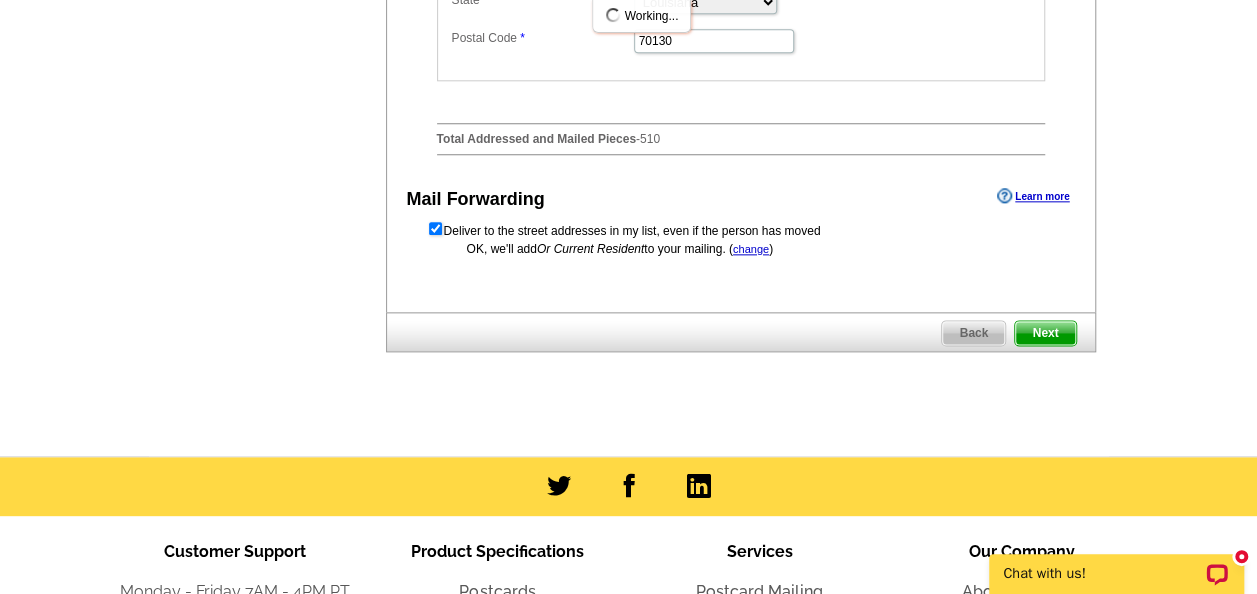 scroll, scrollTop: 0, scrollLeft: 0, axis: both 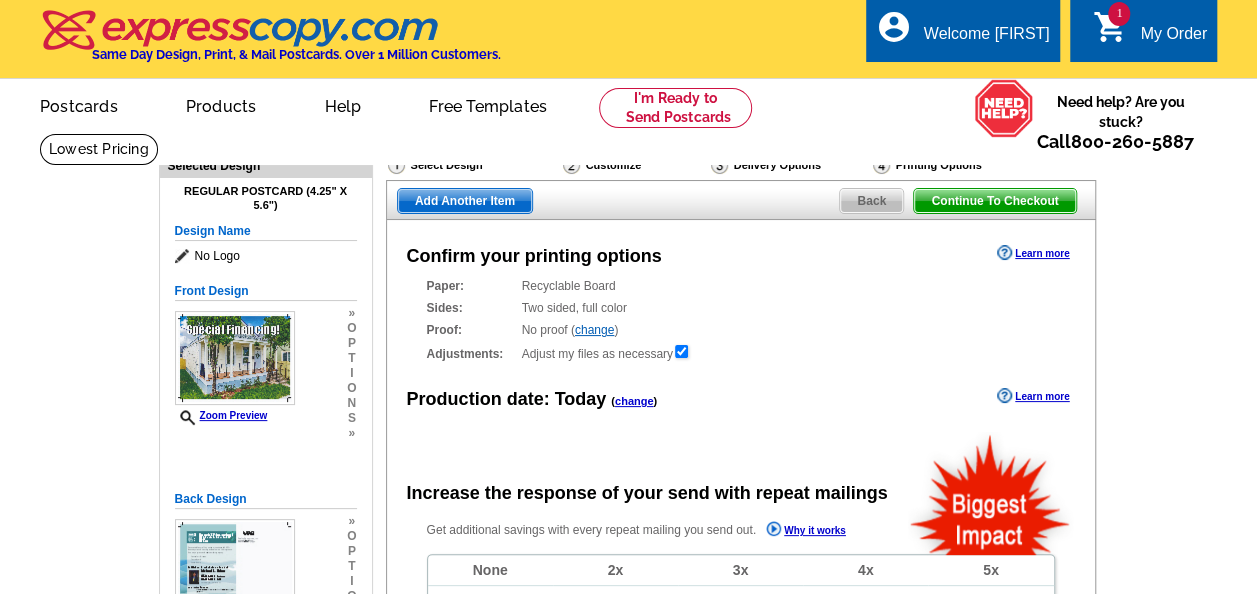radio on "false" 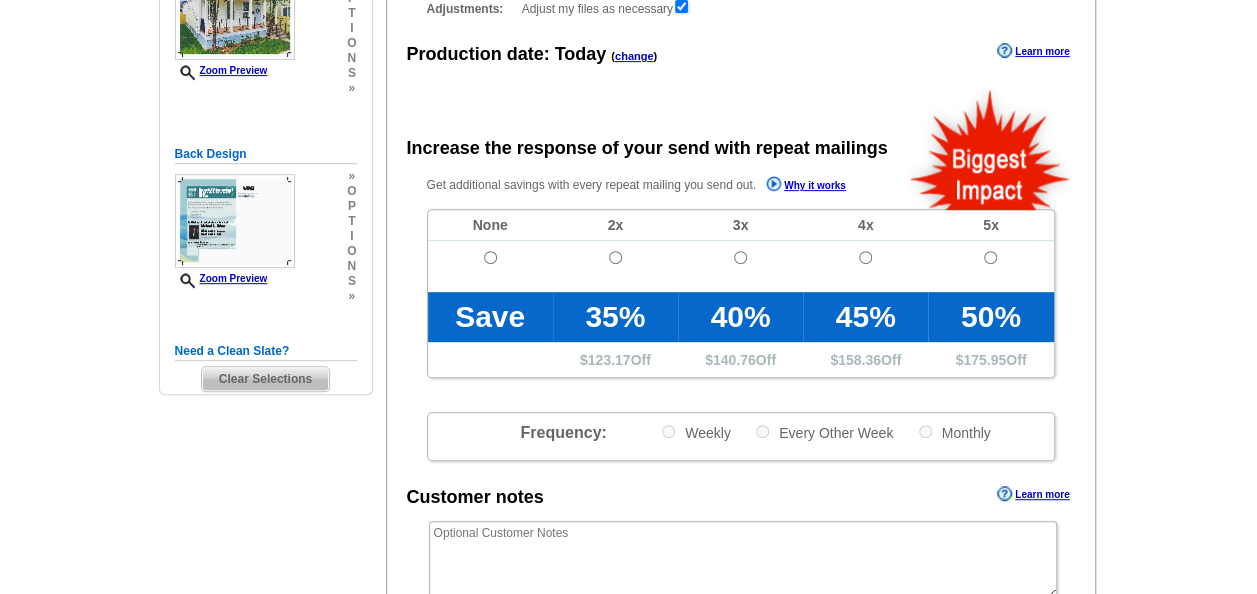 scroll, scrollTop: 400, scrollLeft: 0, axis: vertical 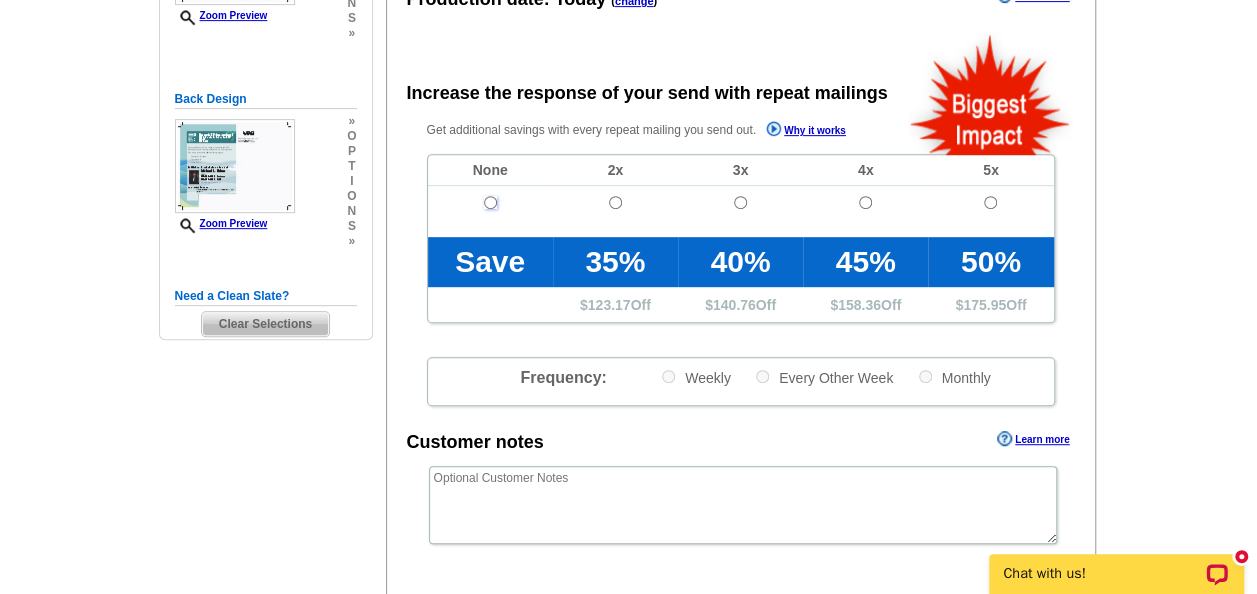 click at bounding box center (490, 202) 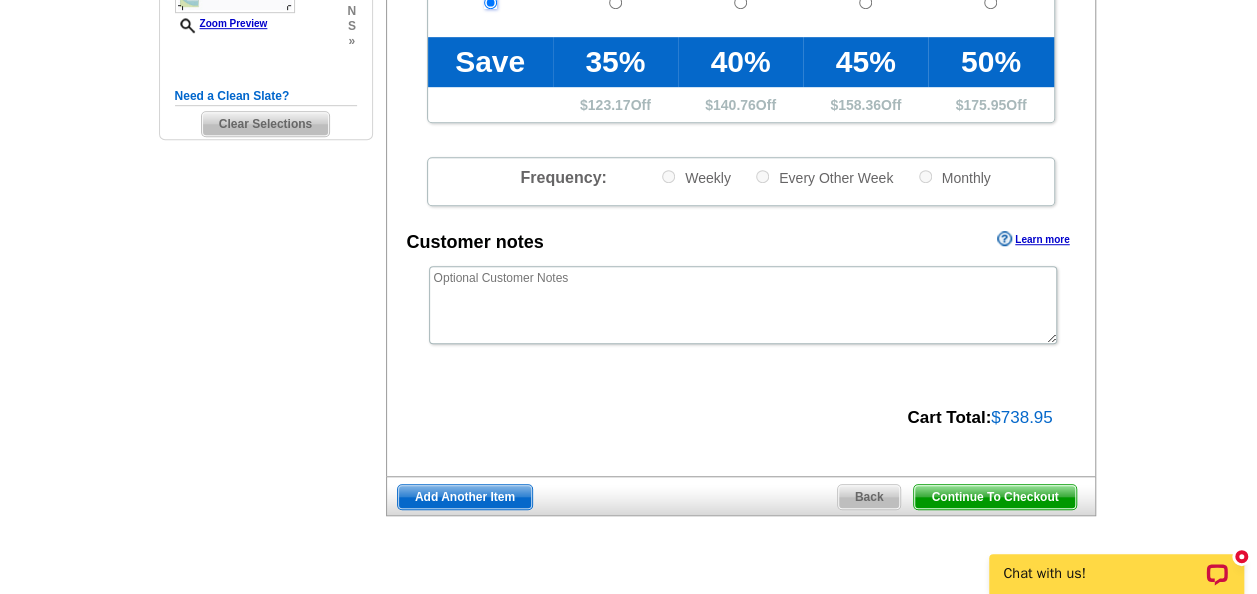 scroll, scrollTop: 700, scrollLeft: 0, axis: vertical 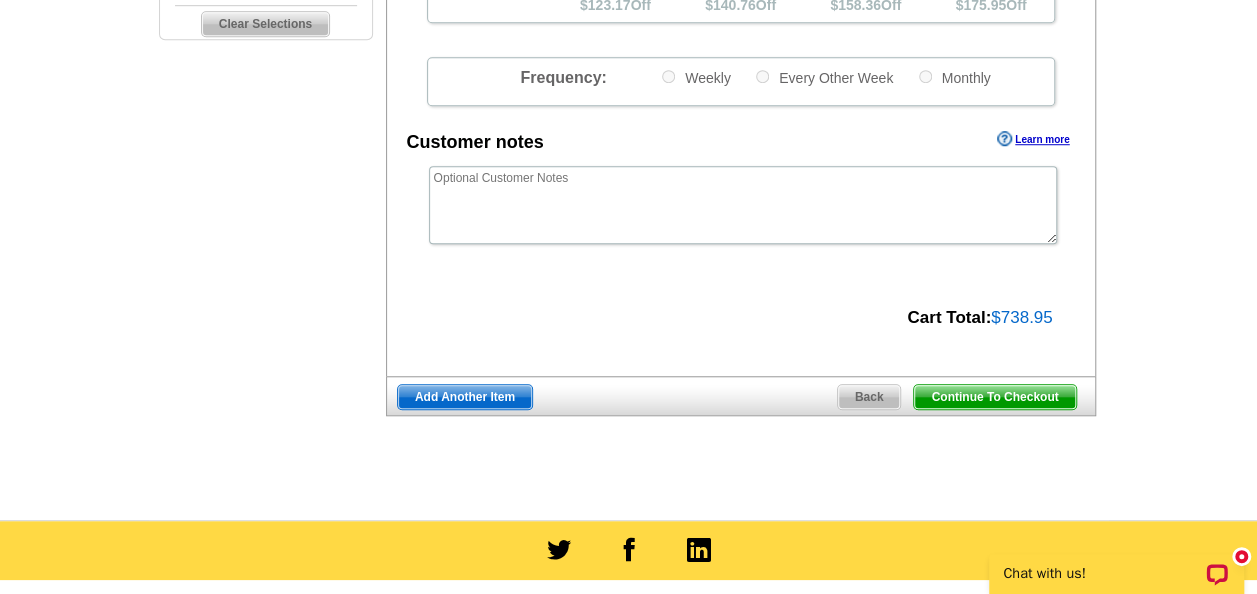 click on "Continue To Checkout" at bounding box center (994, 397) 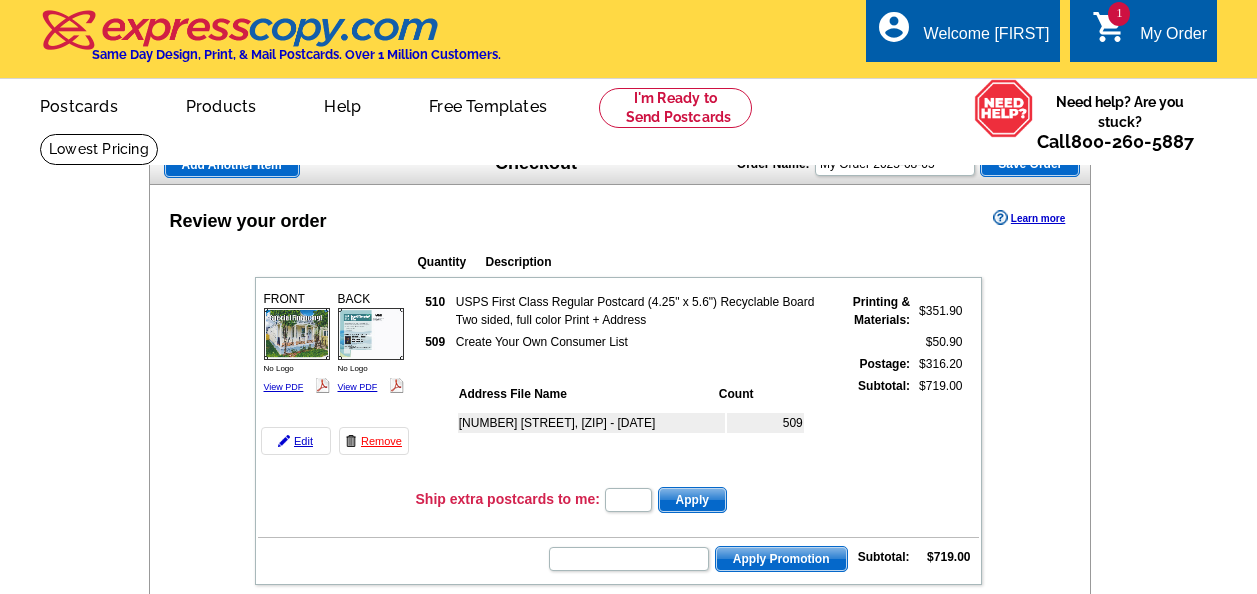 scroll, scrollTop: 0, scrollLeft: 0, axis: both 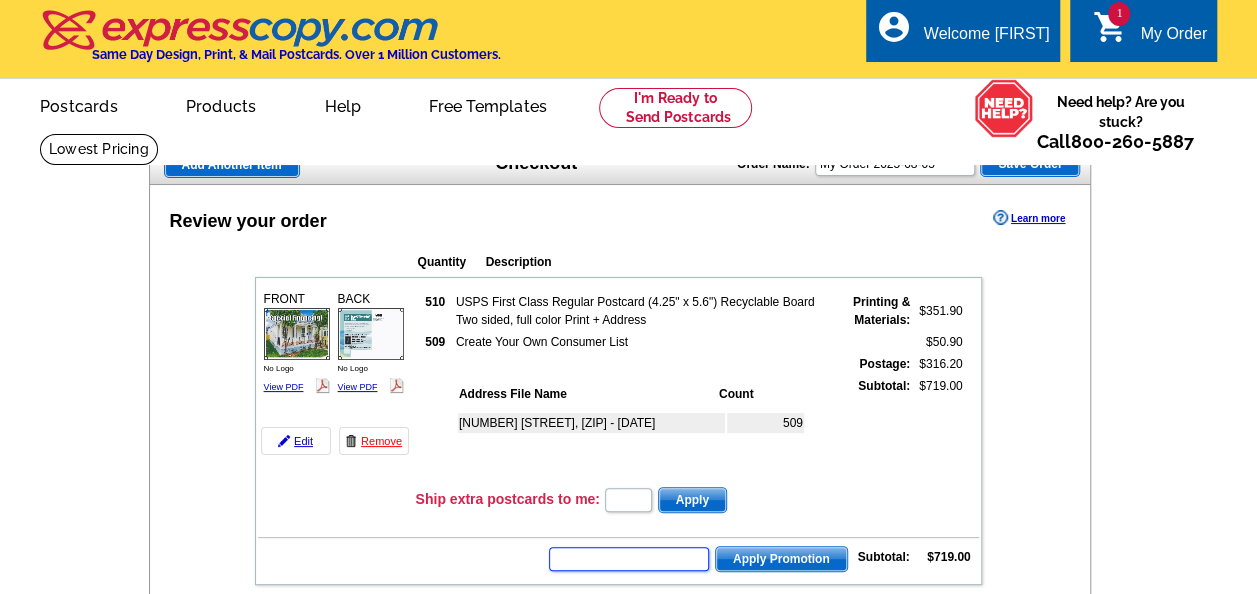 click at bounding box center (629, 559) 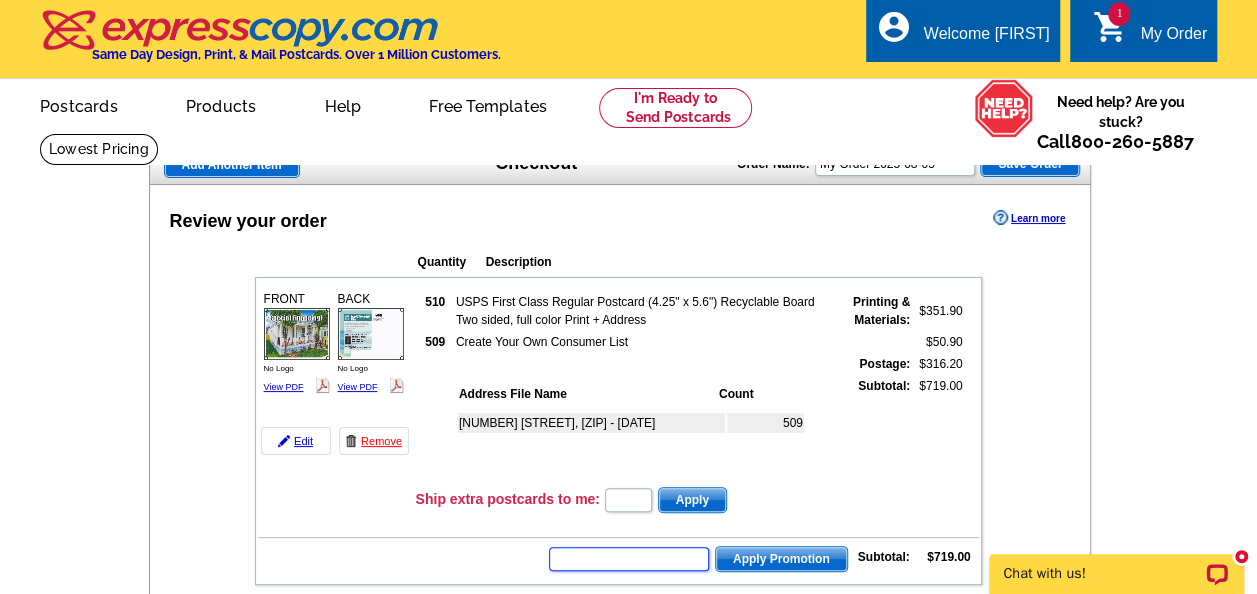 scroll, scrollTop: 0, scrollLeft: 0, axis: both 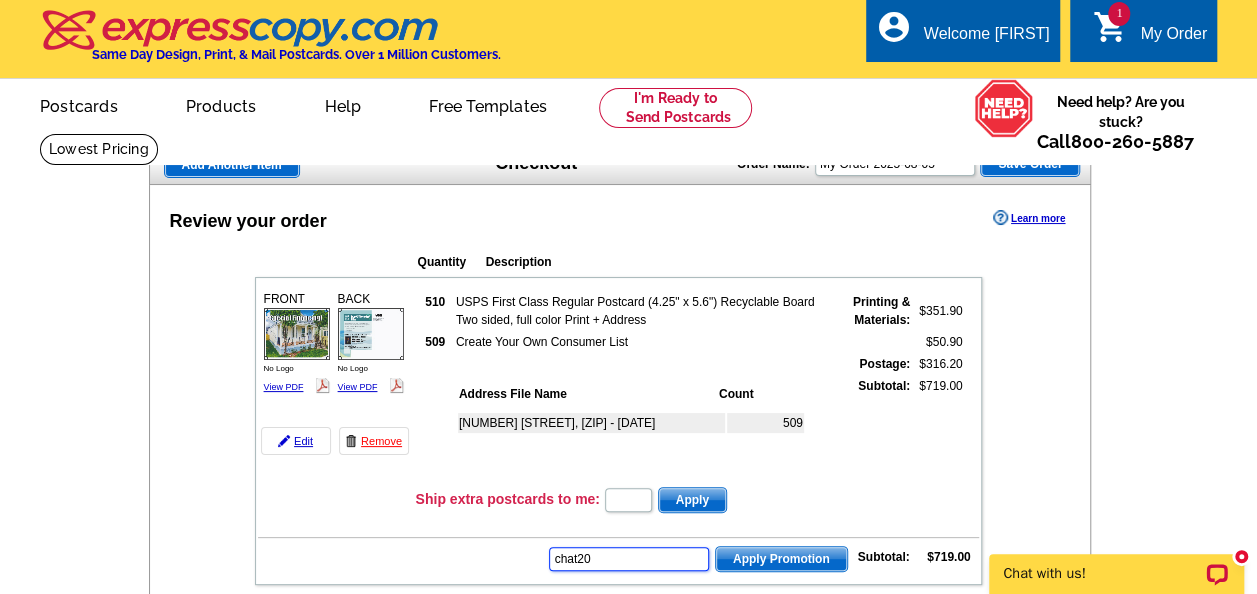 type on "chat20" 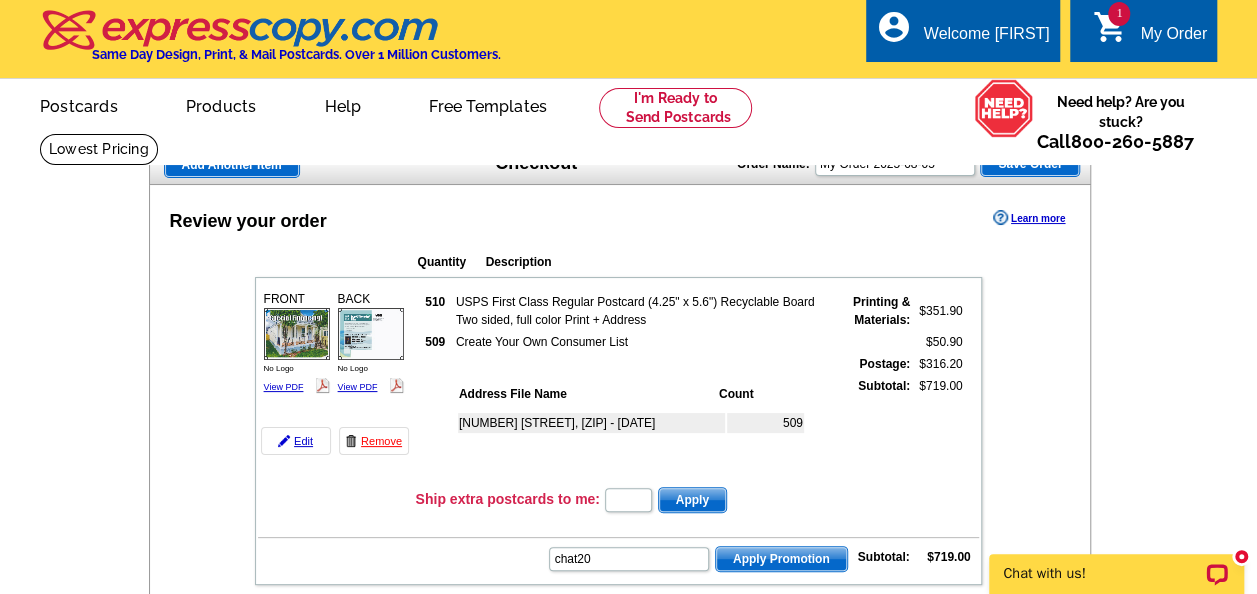 click on "Apply Promotion" at bounding box center (781, 559) 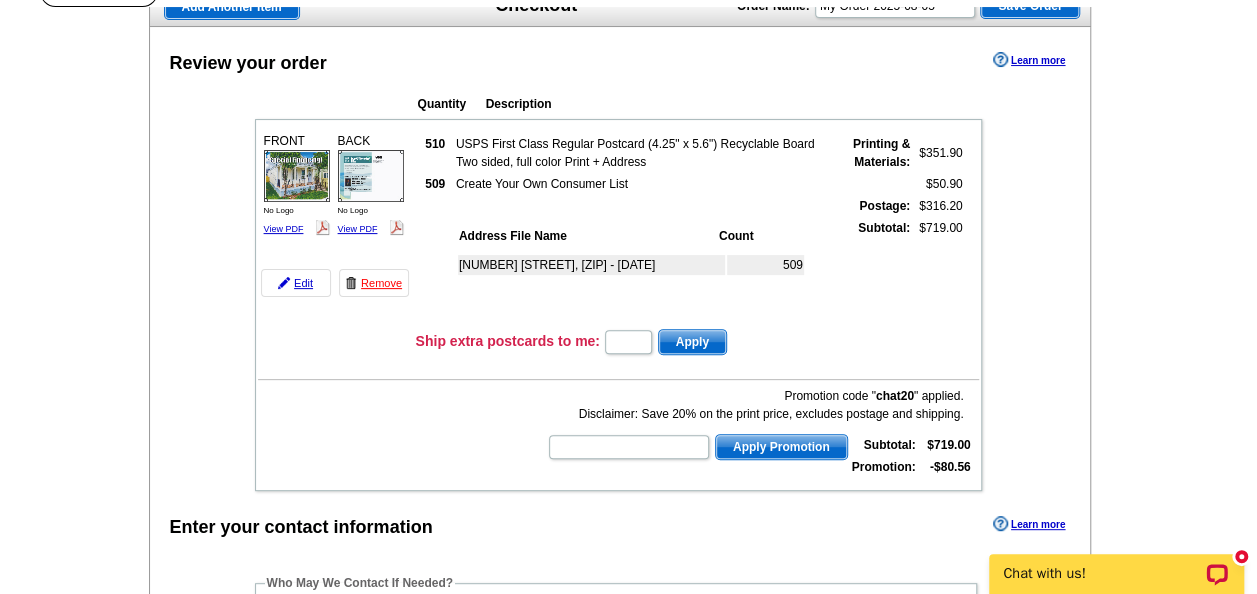 scroll, scrollTop: 0, scrollLeft: 0, axis: both 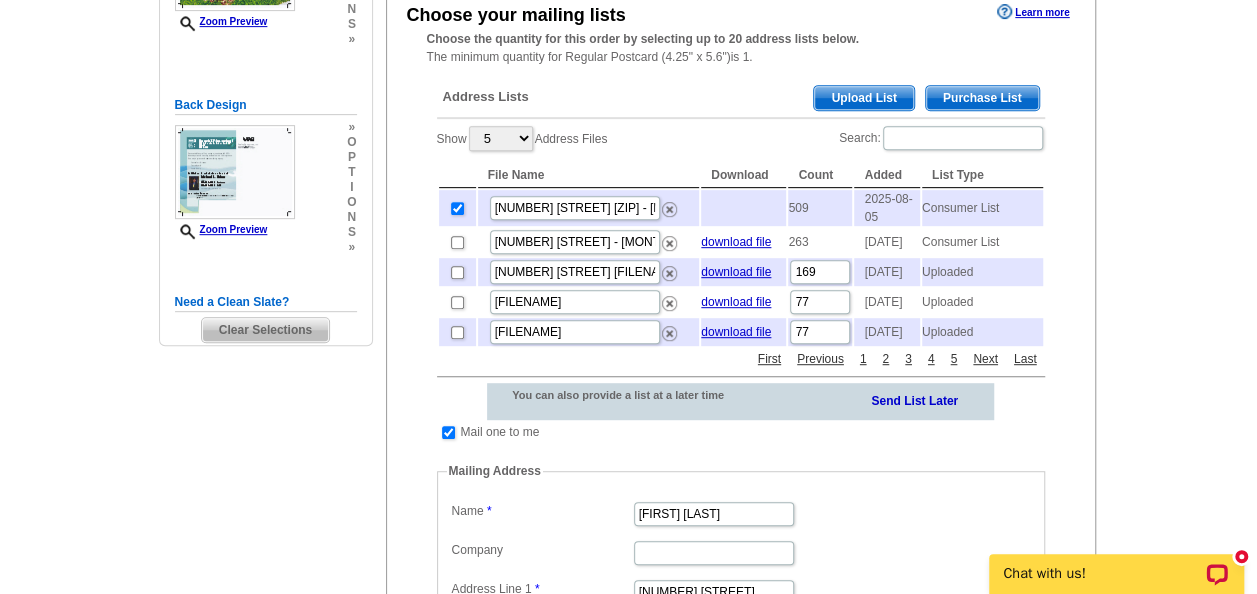 click at bounding box center (743, 208) 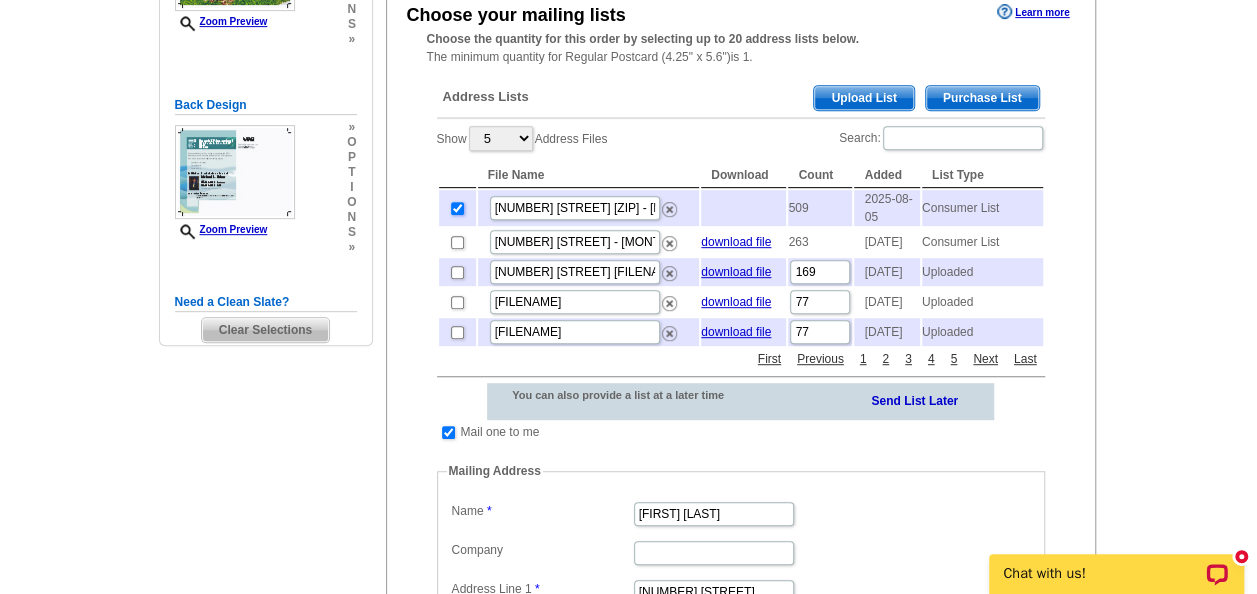 click at bounding box center (457, 208) 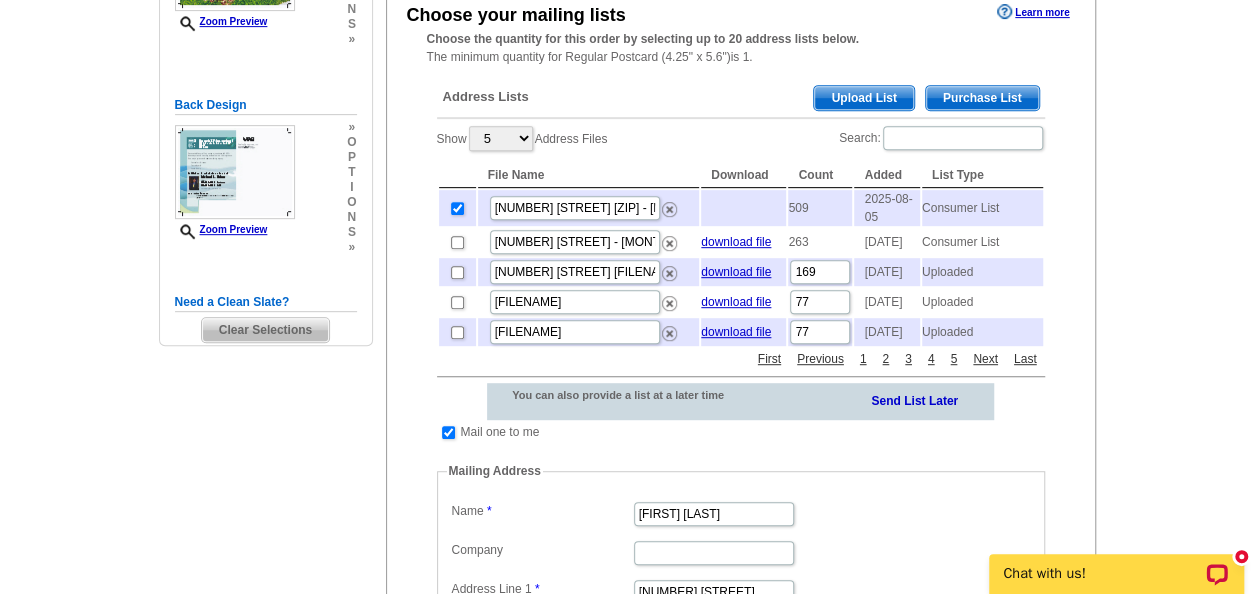 checkbox on "false" 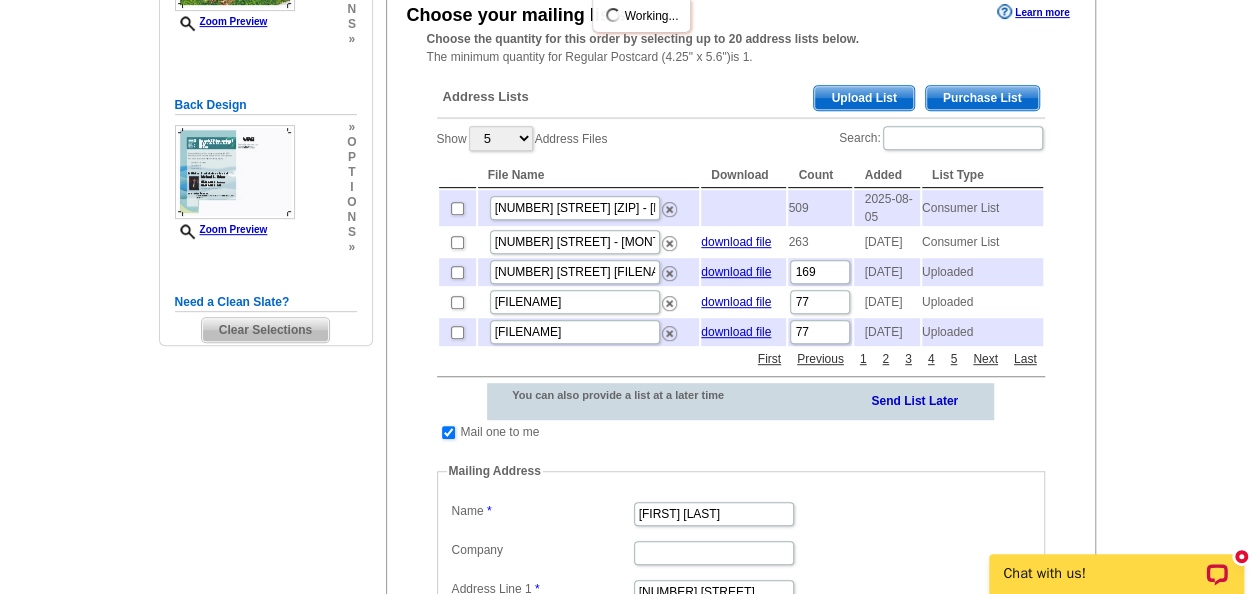 click at bounding box center [743, 208] 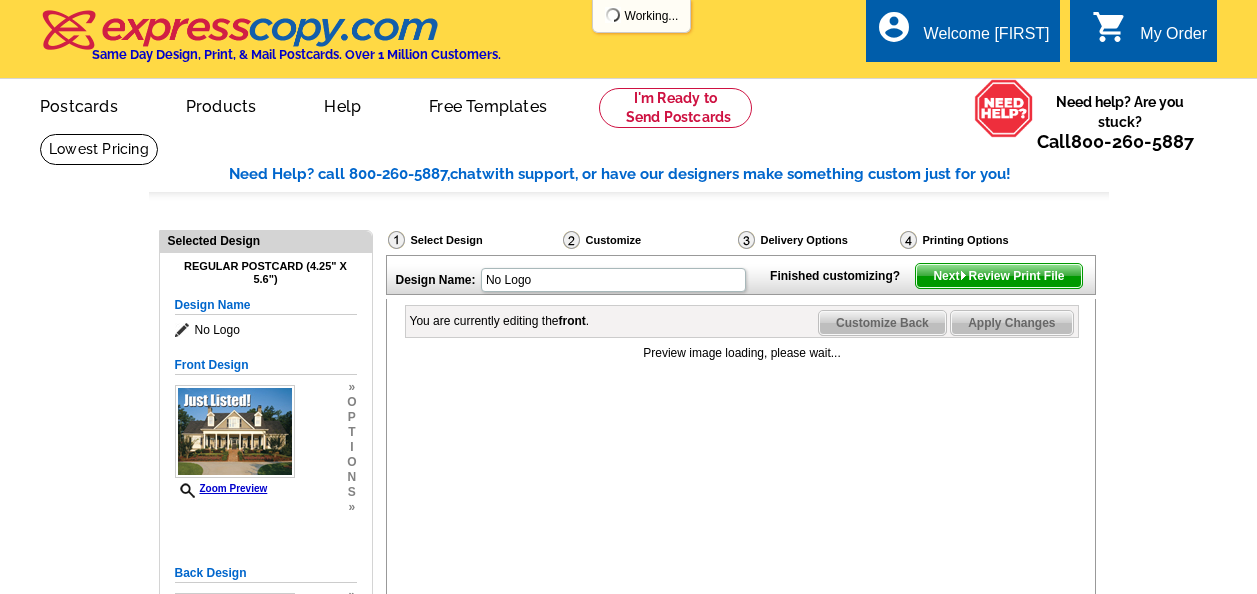 scroll, scrollTop: 0, scrollLeft: 0, axis: both 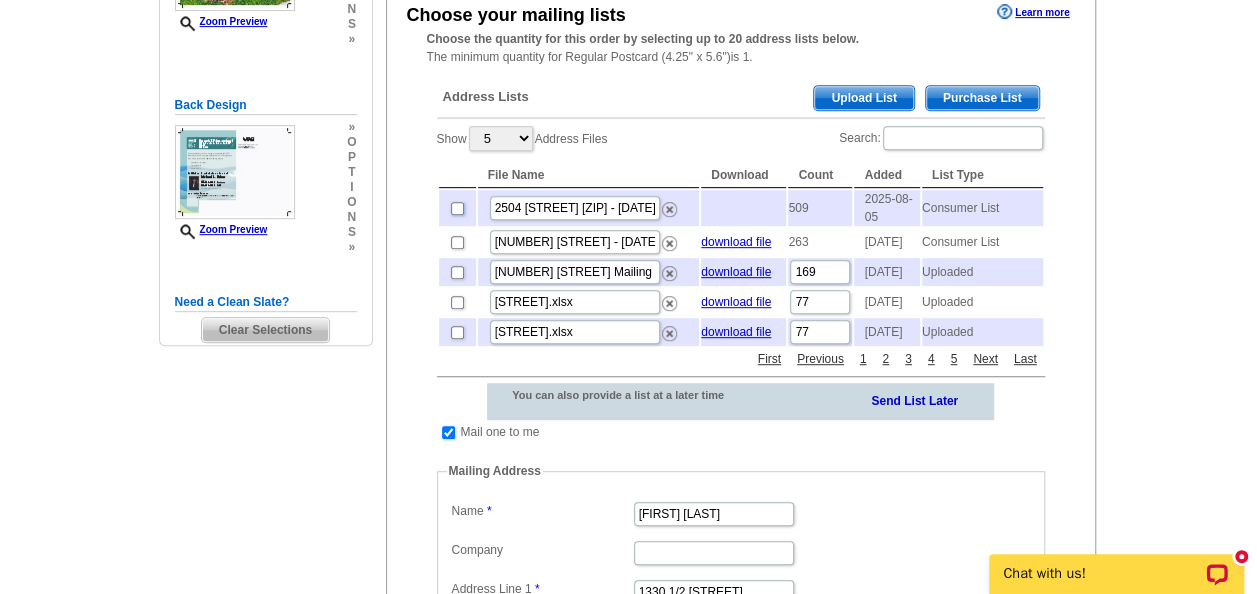 click at bounding box center [457, 208] 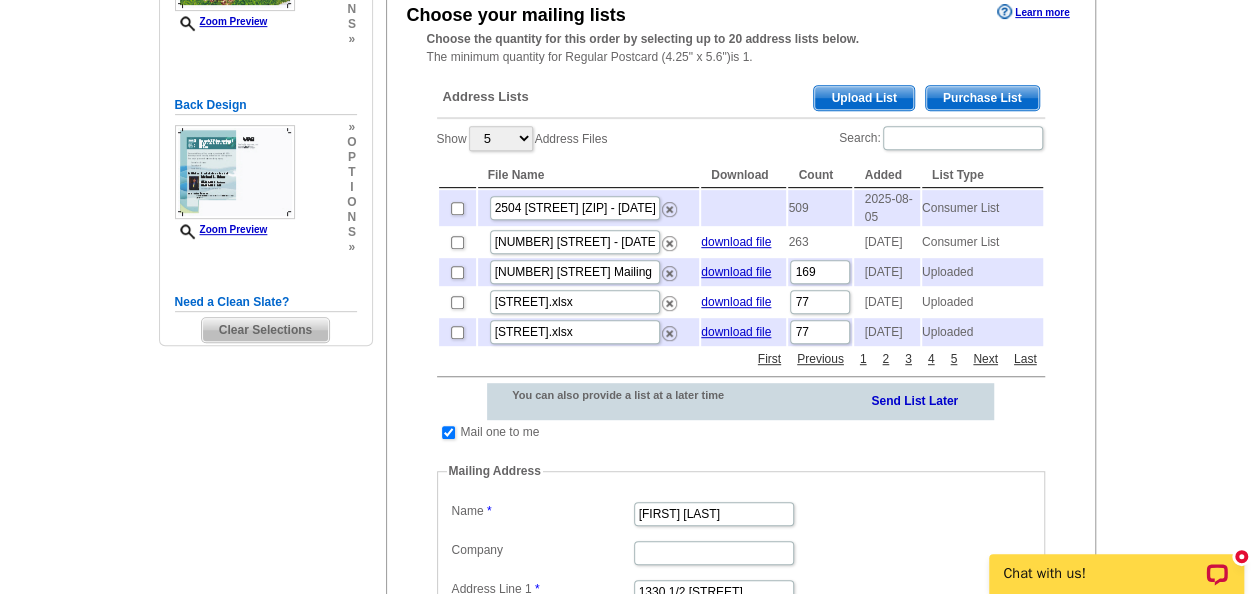 checkbox on "true" 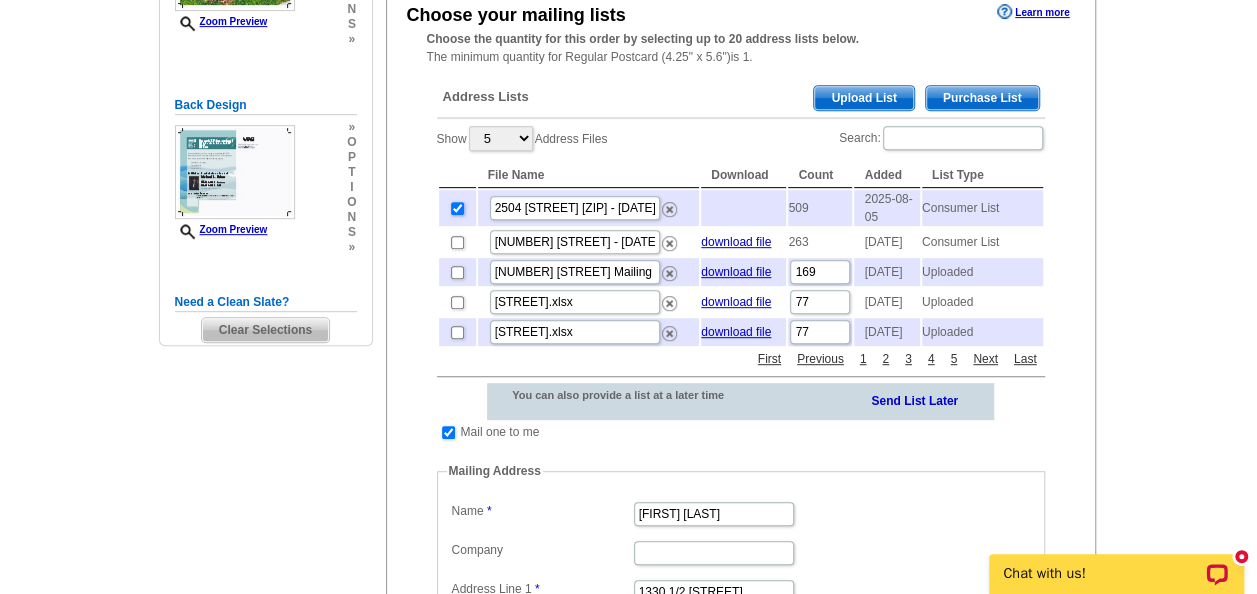click at bounding box center (457, 208) 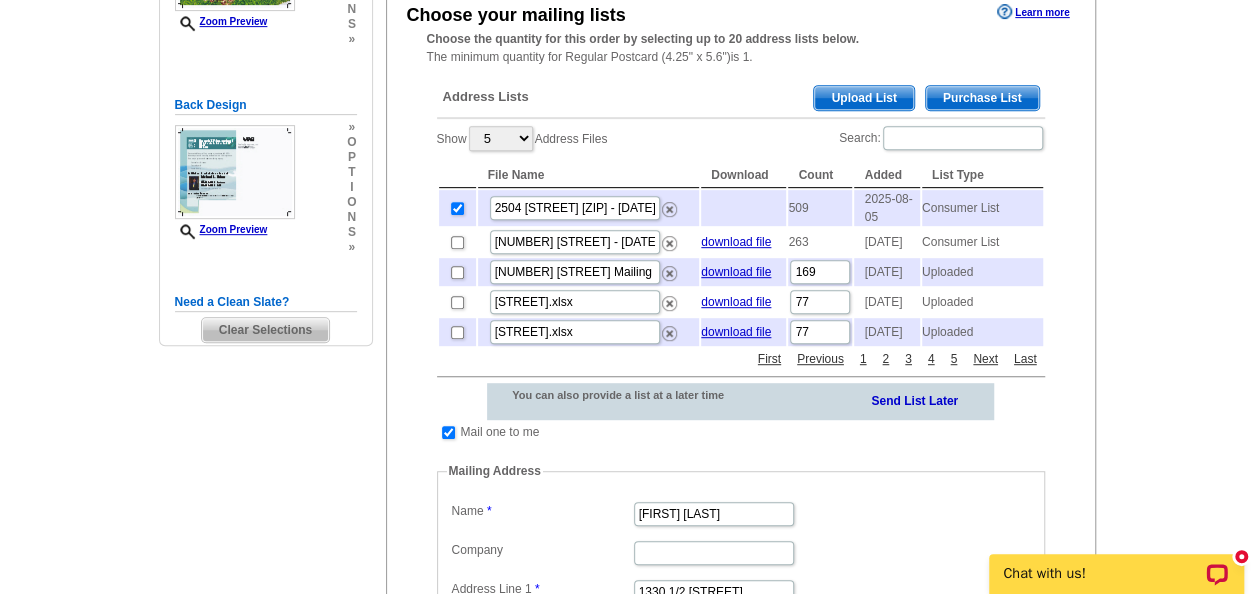 checkbox on "false" 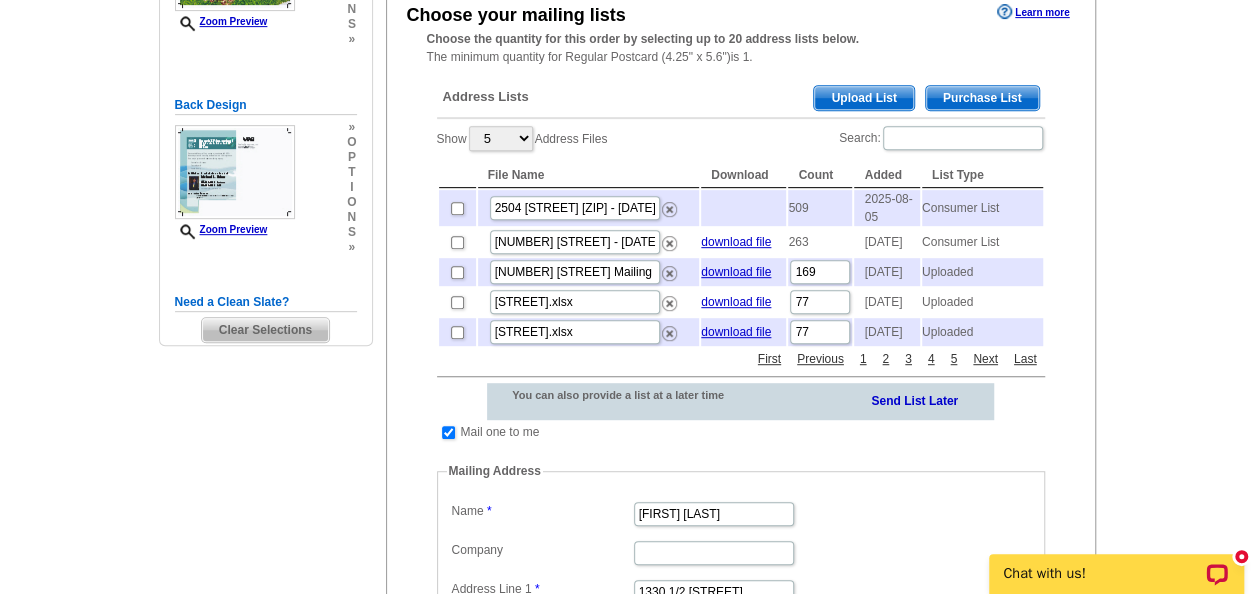 click on "Purchase List" at bounding box center (982, 98) 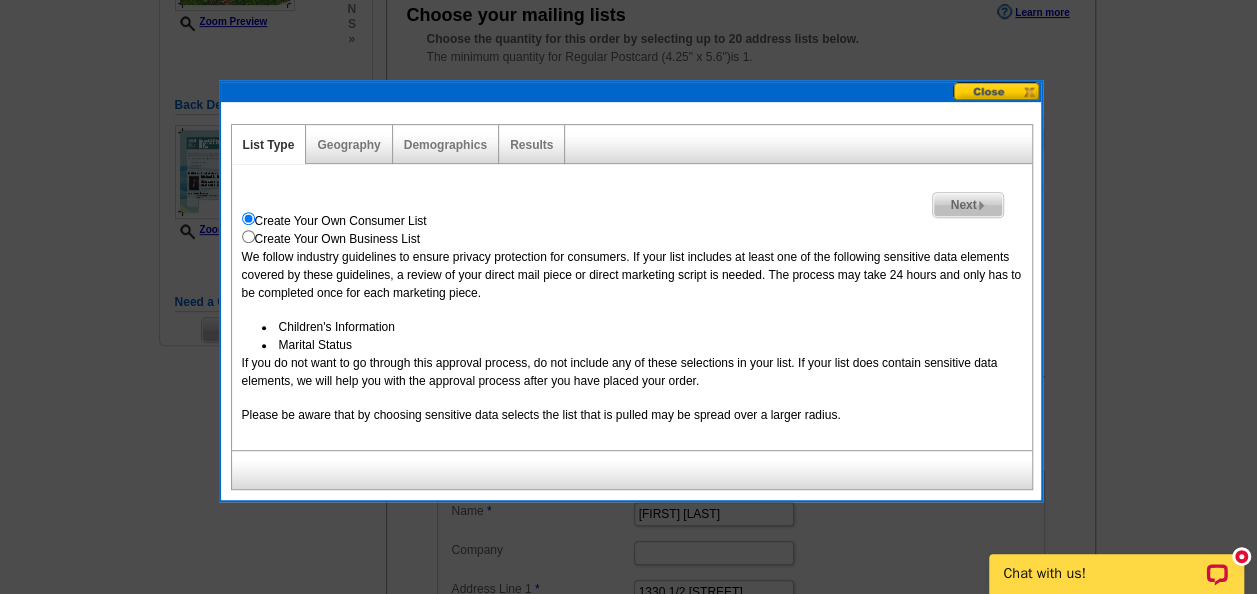 click on "Next" at bounding box center (967, 205) 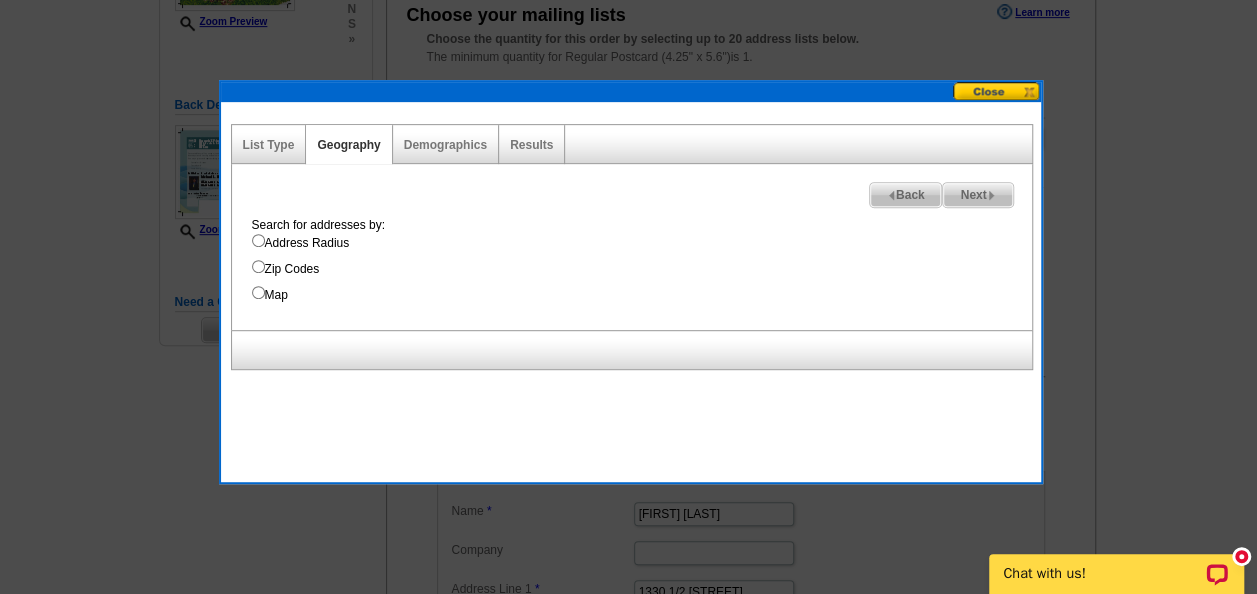 click on "Address Radius" at bounding box center (642, 243) 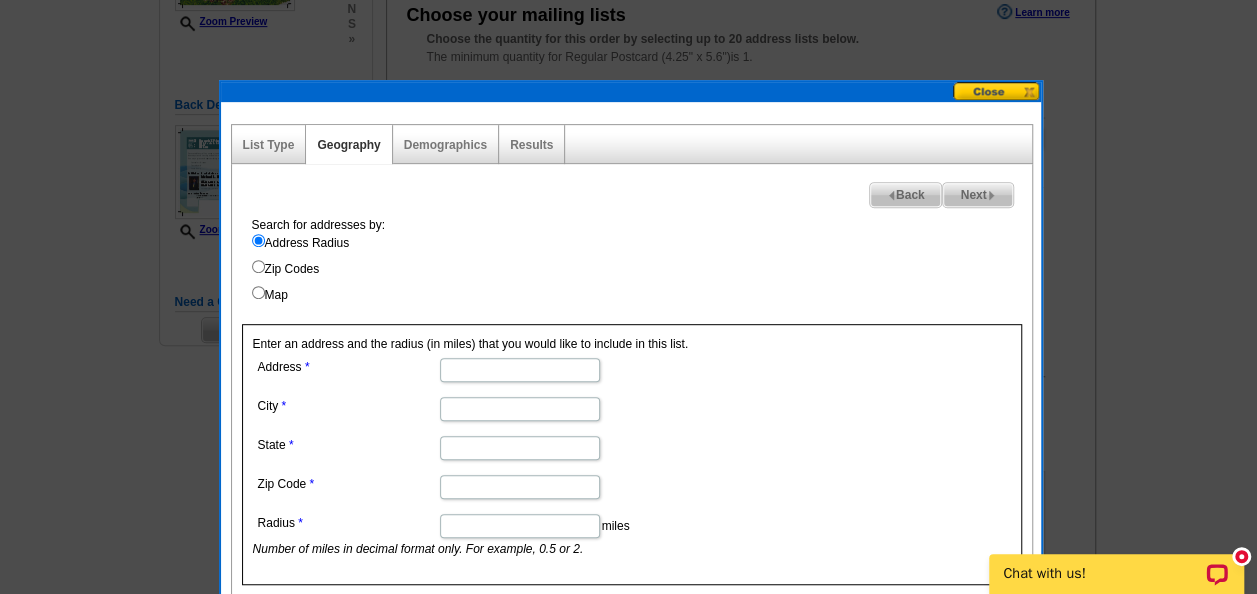 click on "Address" at bounding box center [520, 370] 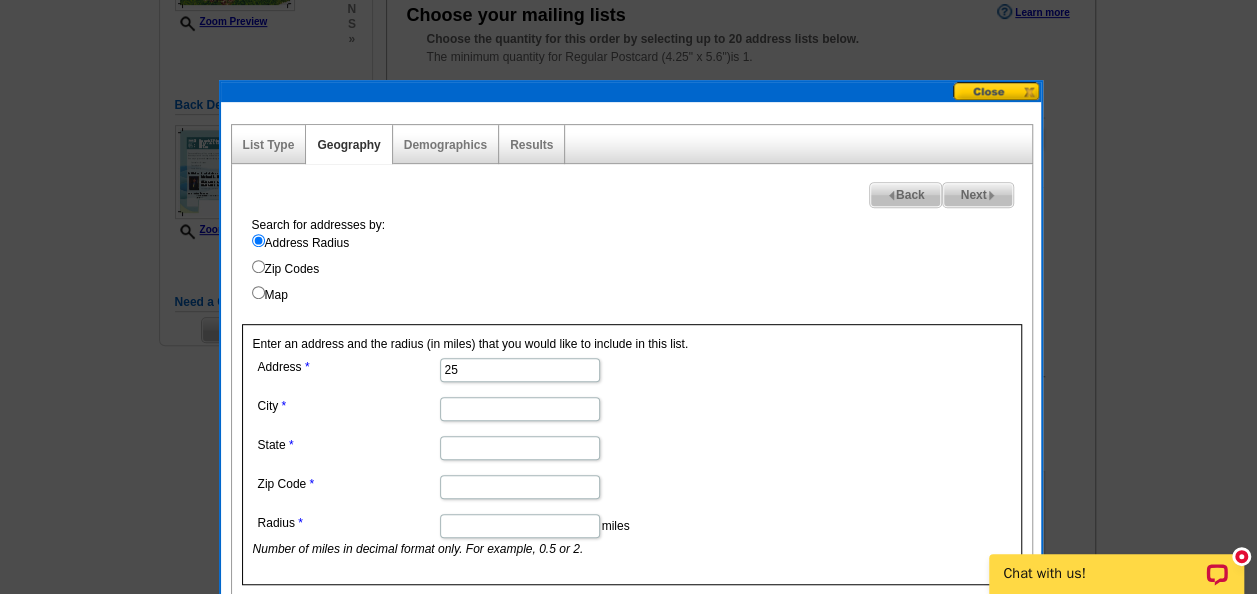 type on "2504 [STREET] [ZIP]" 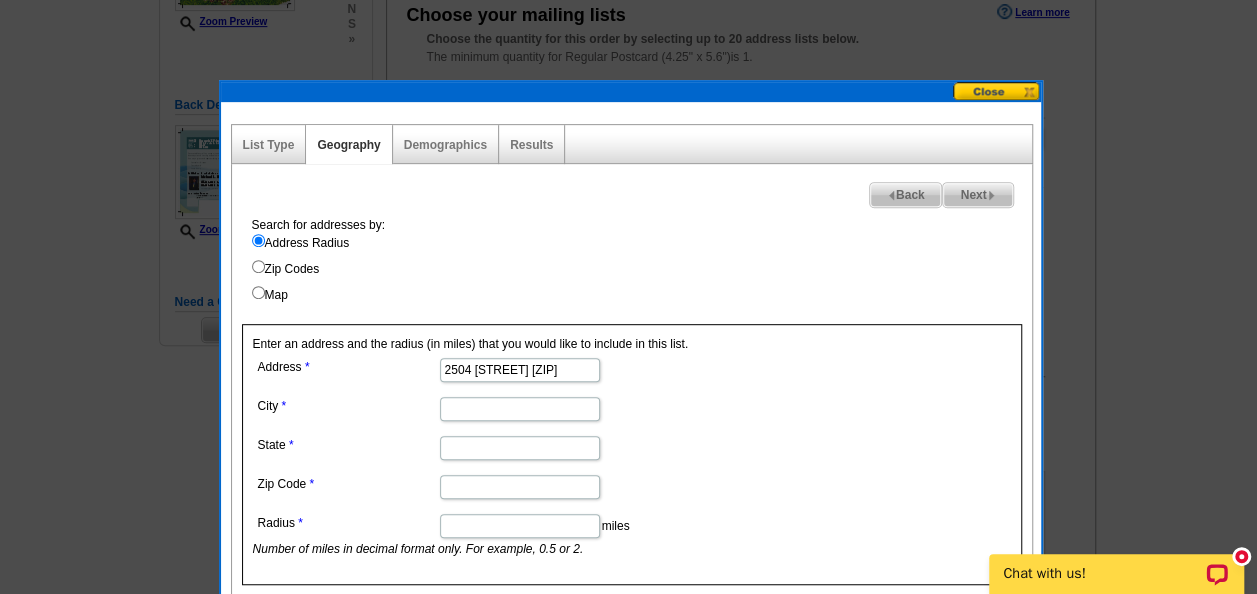 type on "[CITY]" 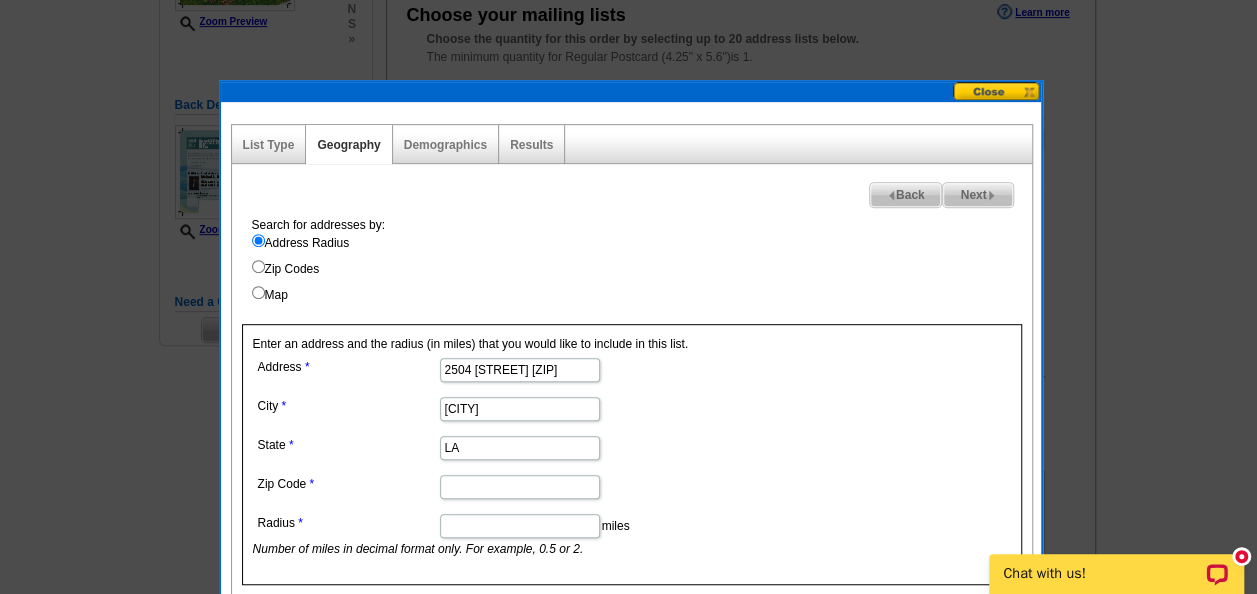 type on "70113" 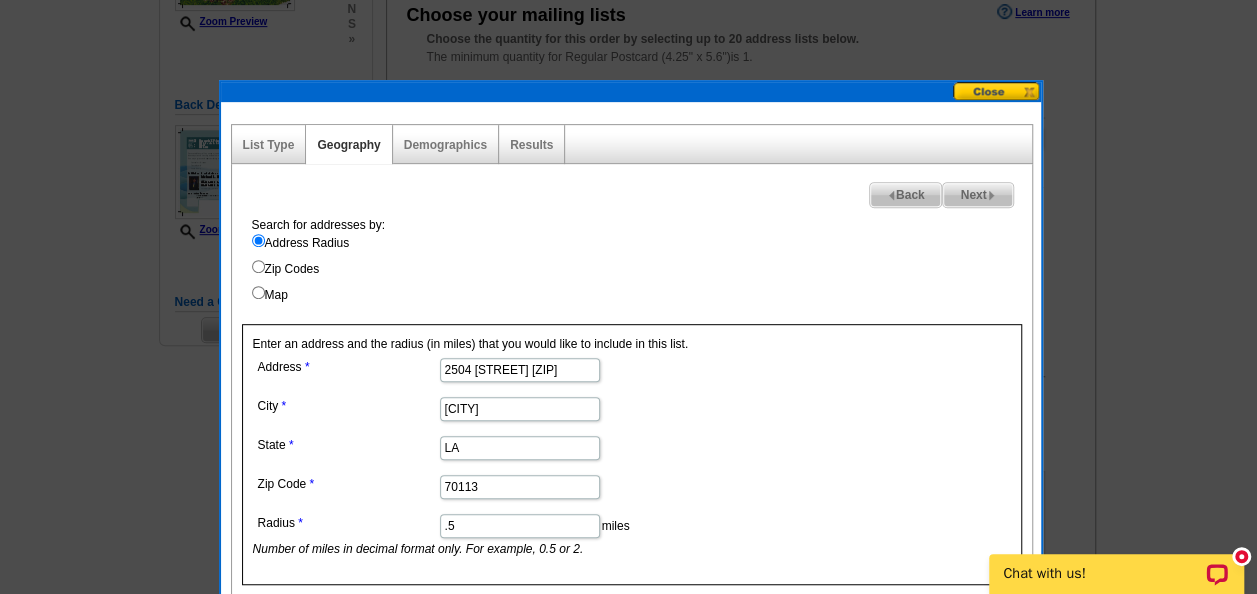 scroll, scrollTop: 0, scrollLeft: 0, axis: both 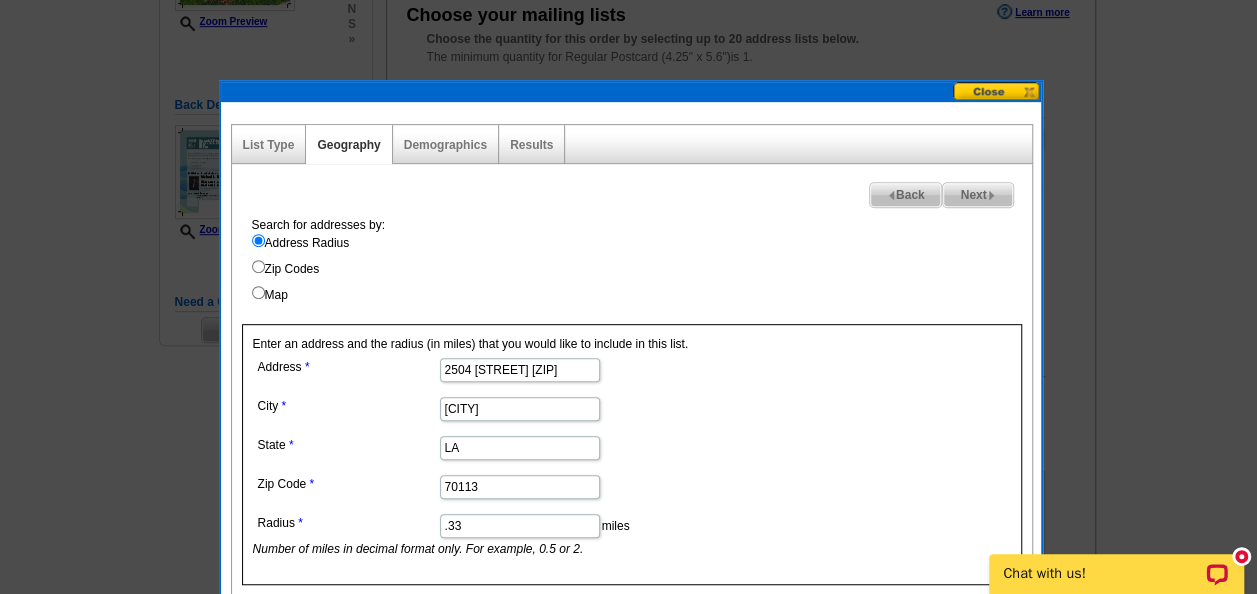 type on ".33" 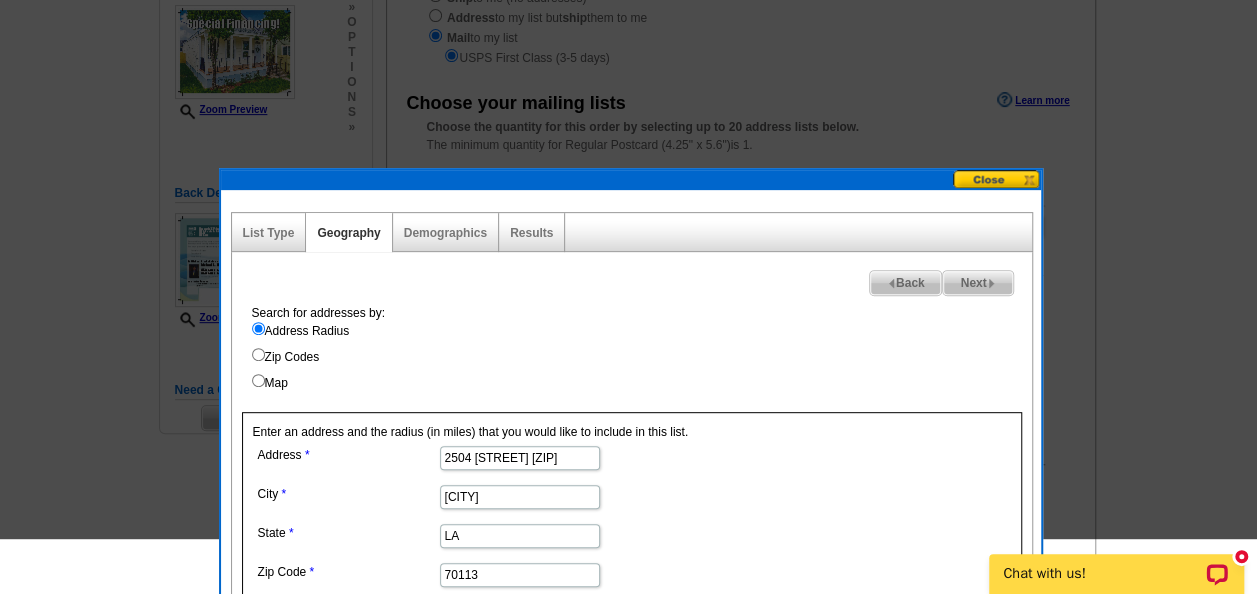 scroll, scrollTop: 194, scrollLeft: 0, axis: vertical 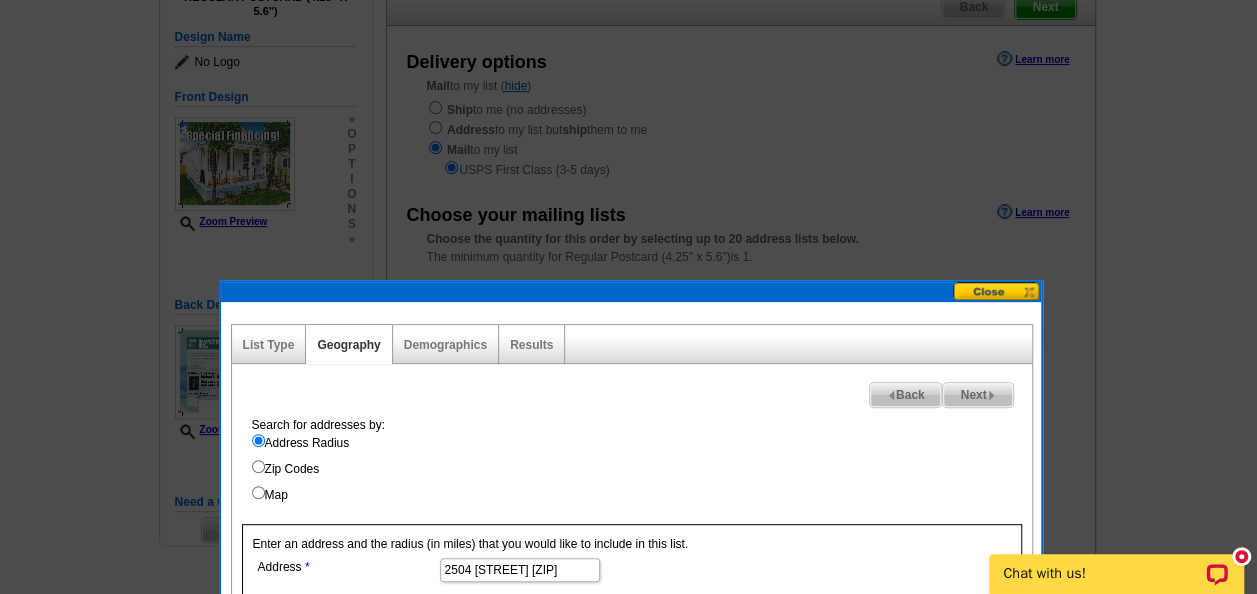 click on "Next" at bounding box center (977, 395) 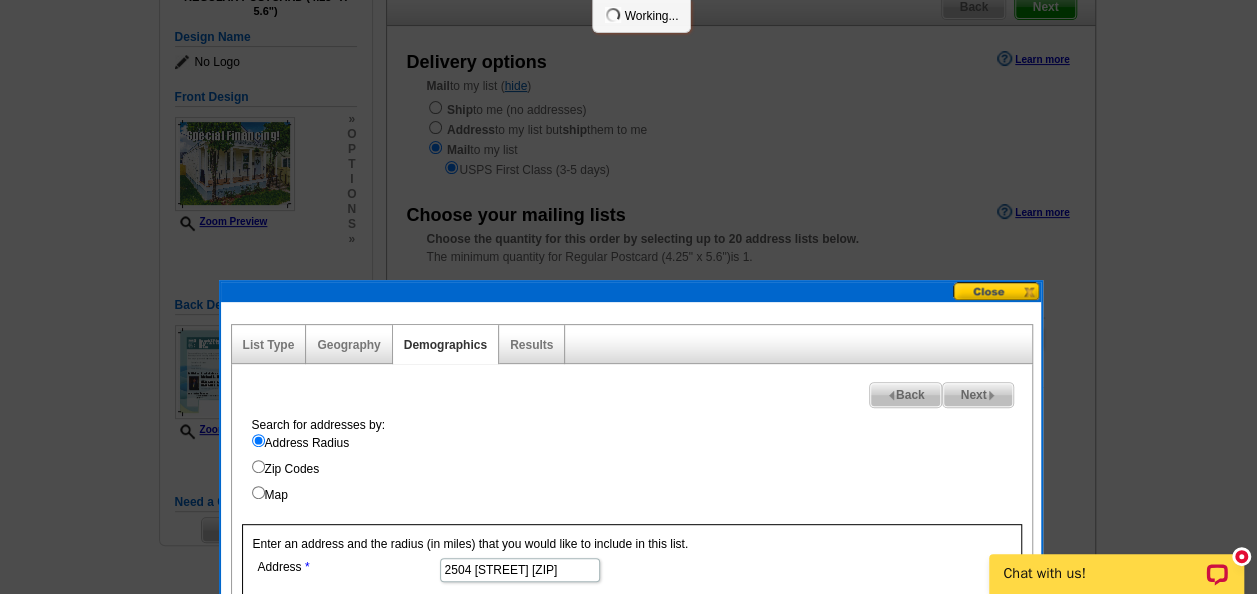 select 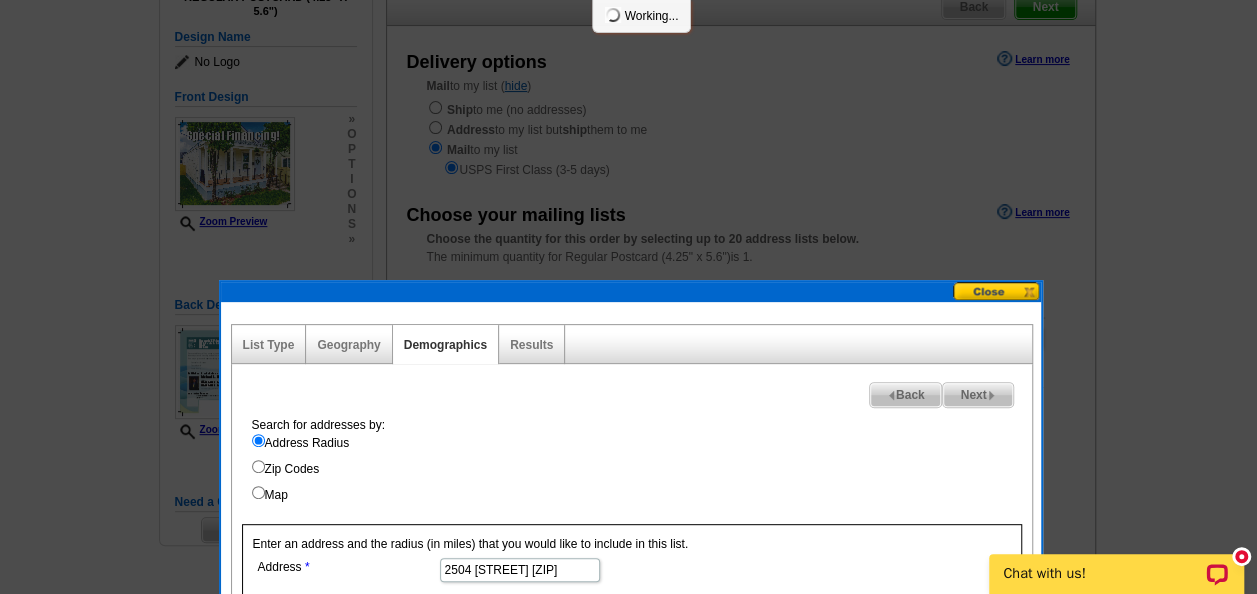 select 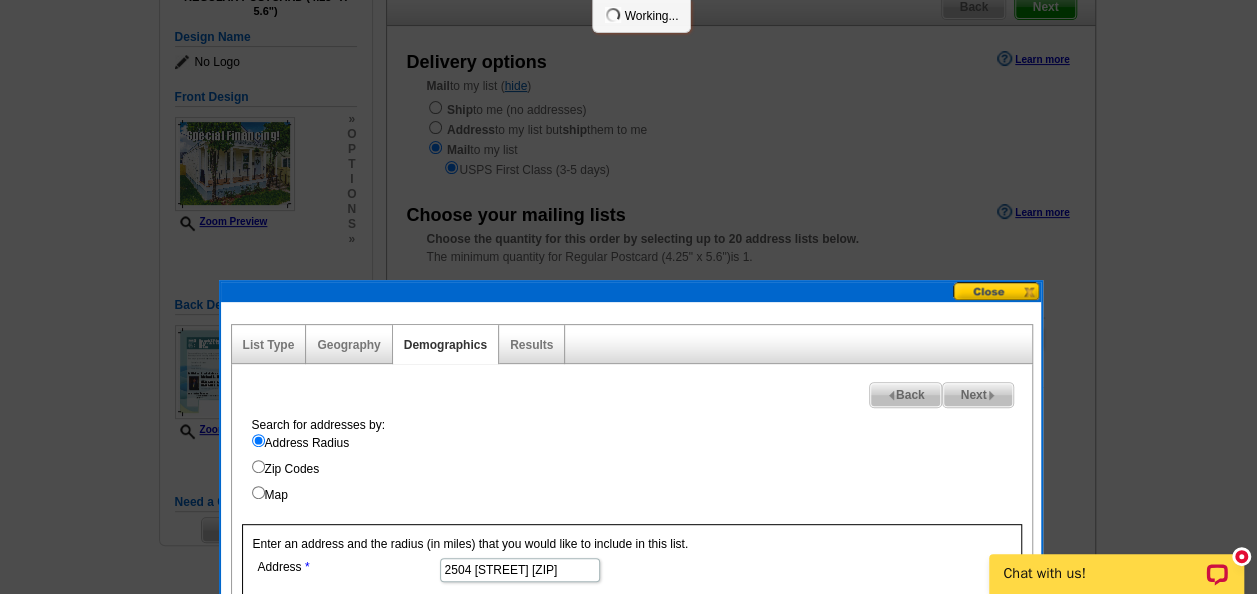 select 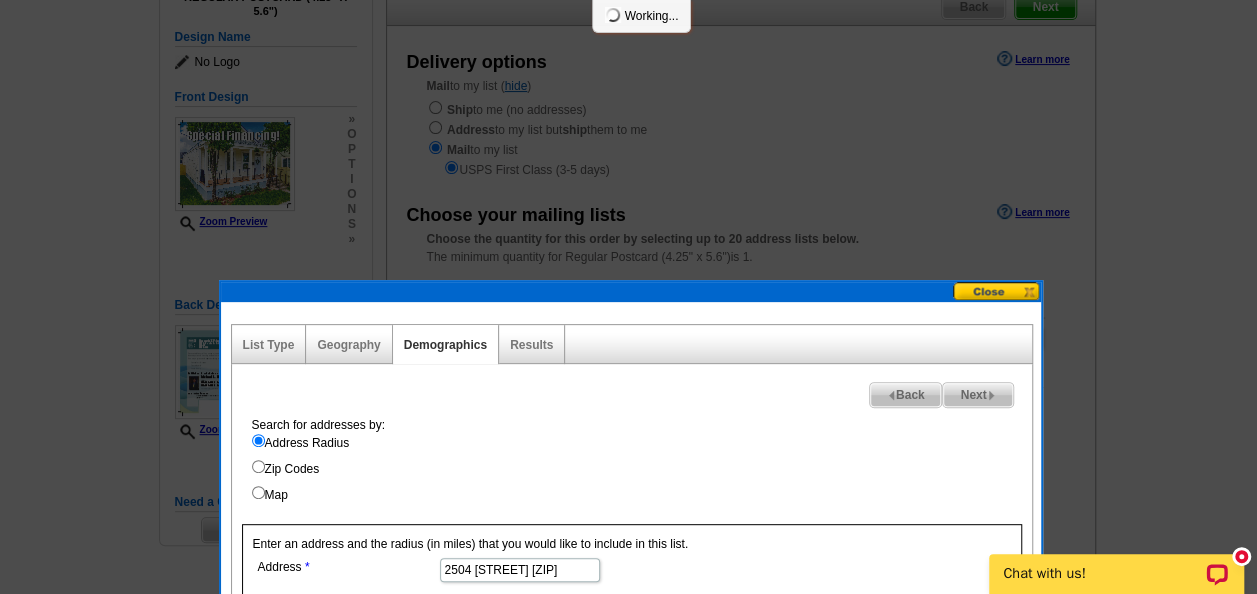 select 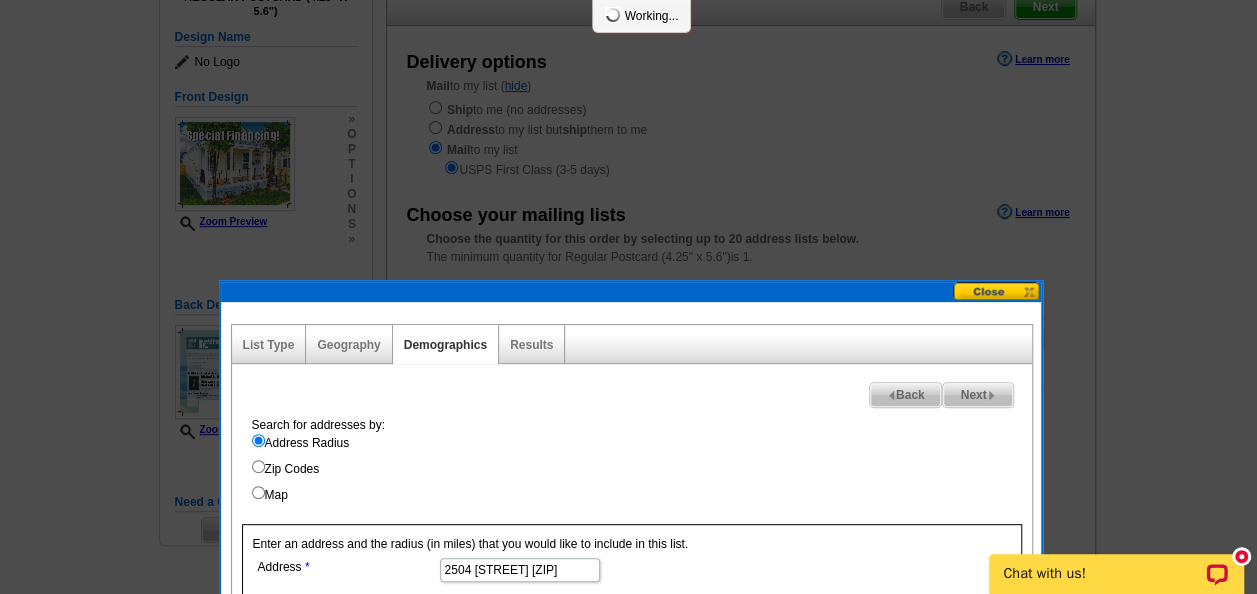 select 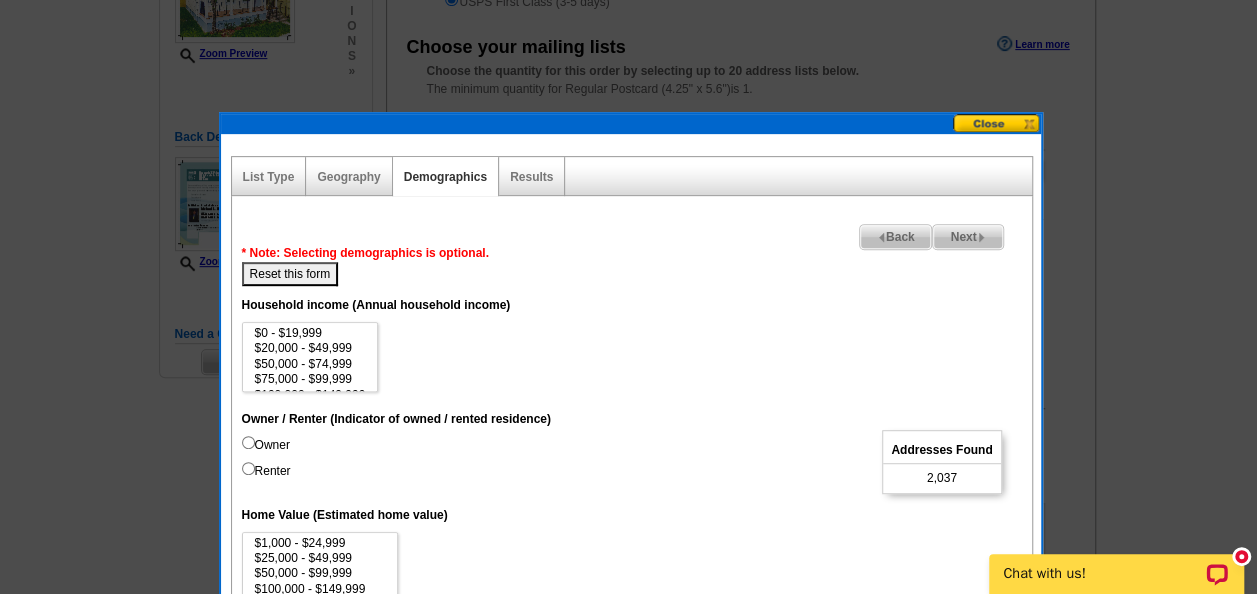 scroll, scrollTop: 394, scrollLeft: 0, axis: vertical 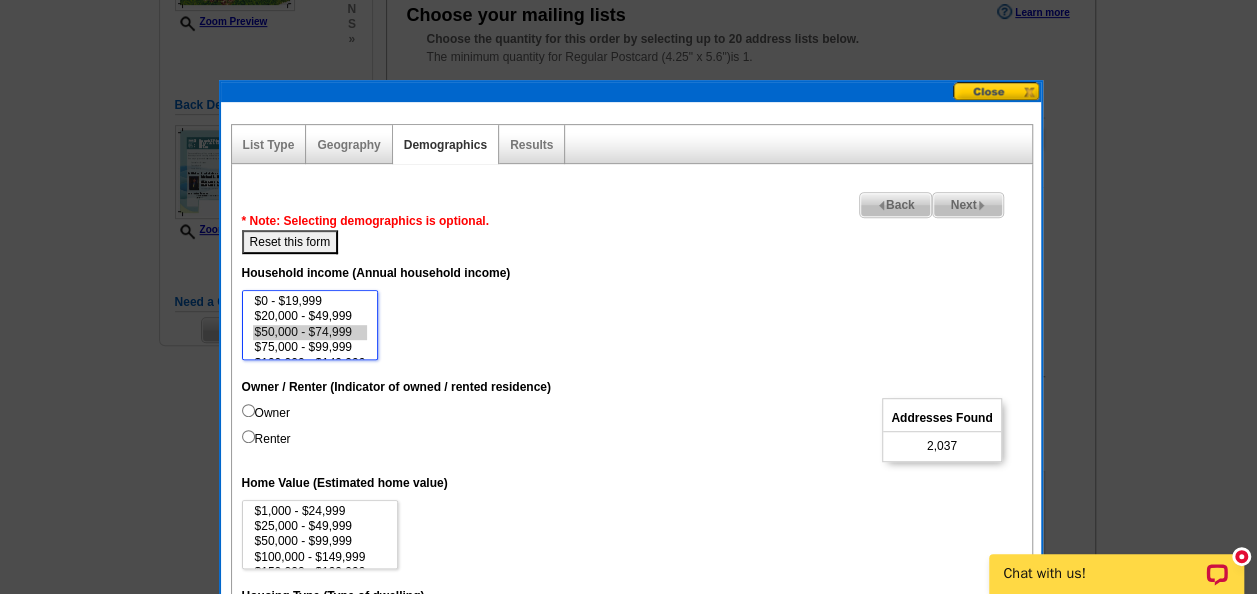 click on "$50,000 - $74,999" at bounding box center (310, 332) 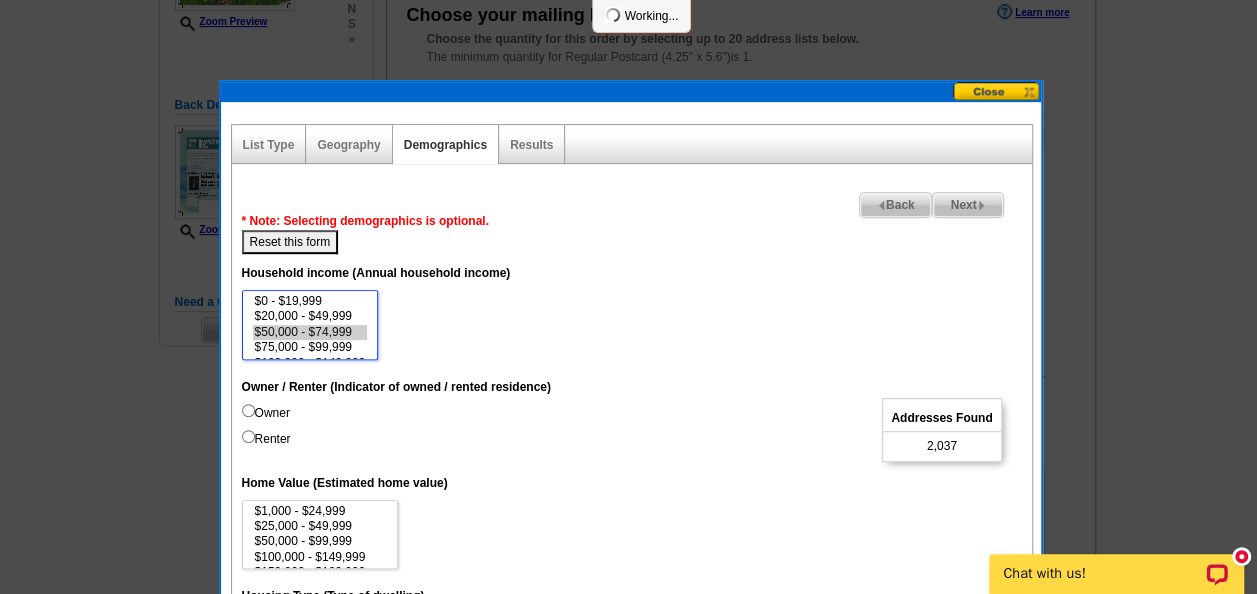 select on "50000-74999" 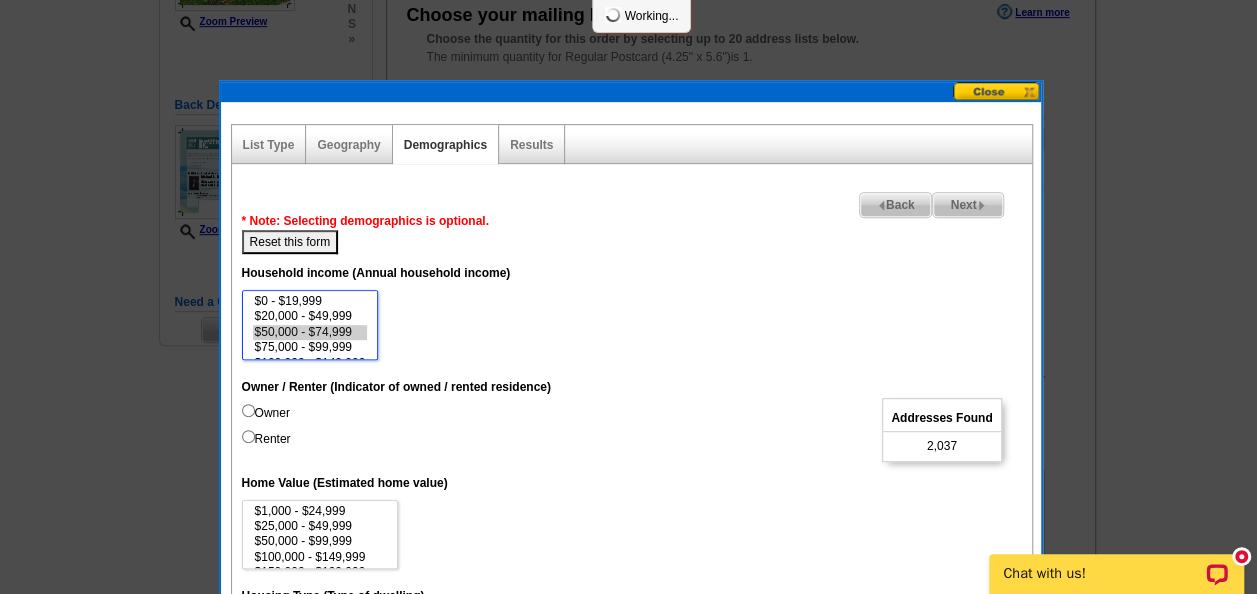 click on "$75,000 - $99,999" at bounding box center (310, 347) 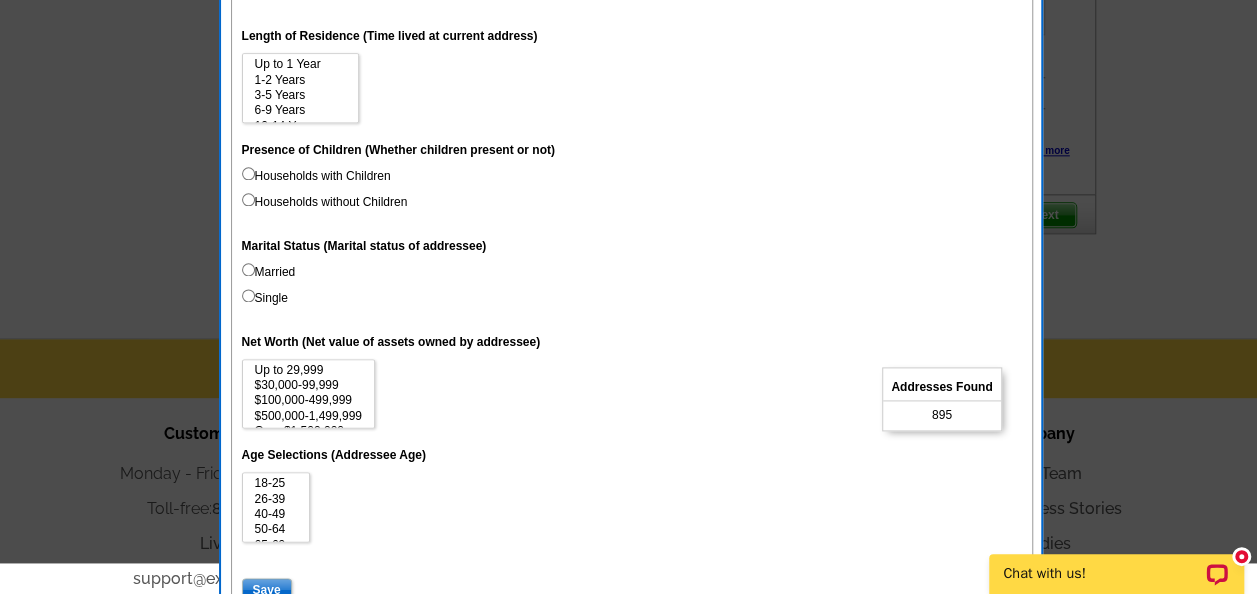 scroll, scrollTop: 1194, scrollLeft: 0, axis: vertical 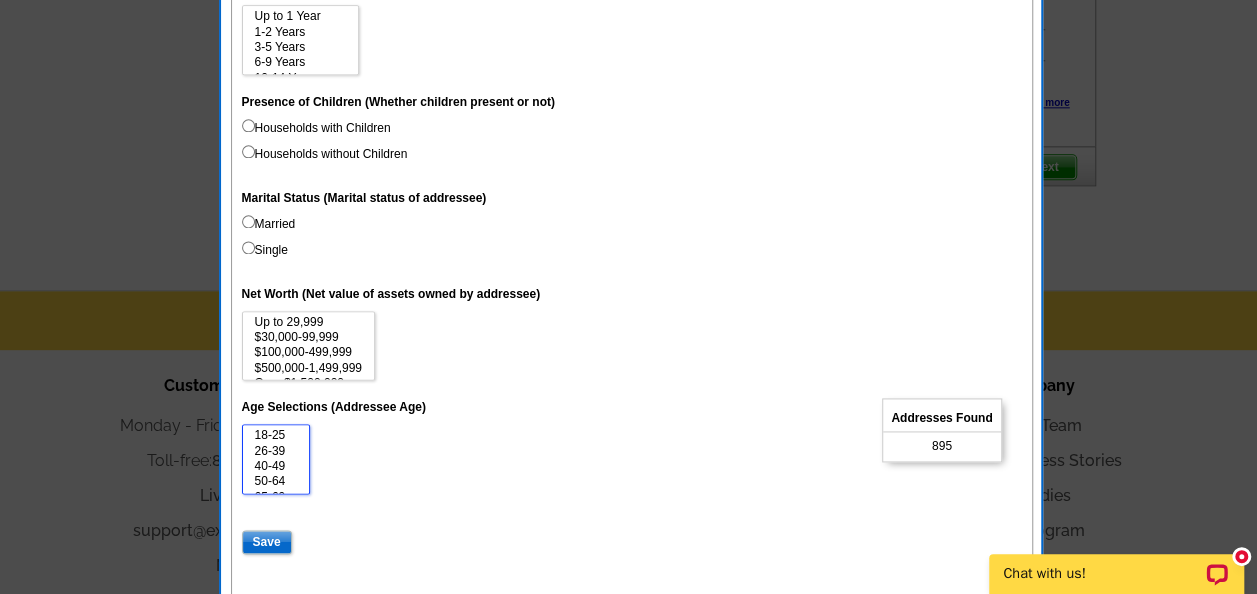 click on "18-25
26-39
40-49
50-64
65-69
70-74
Over 75" at bounding box center [276, 459] 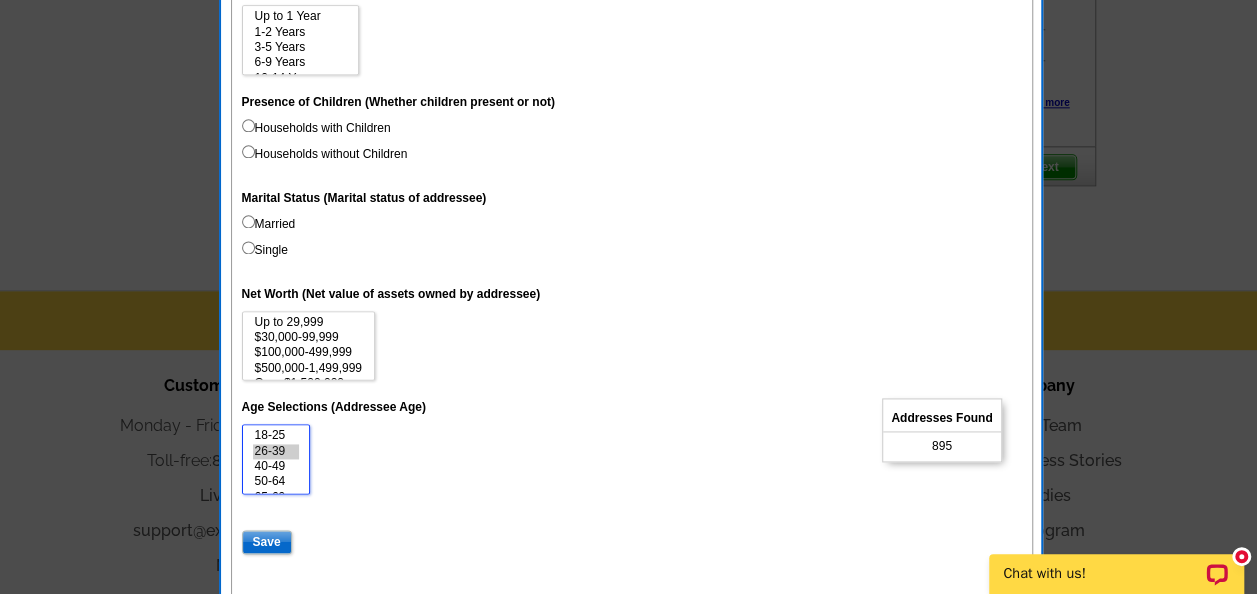 click on "26-39" at bounding box center [276, 451] 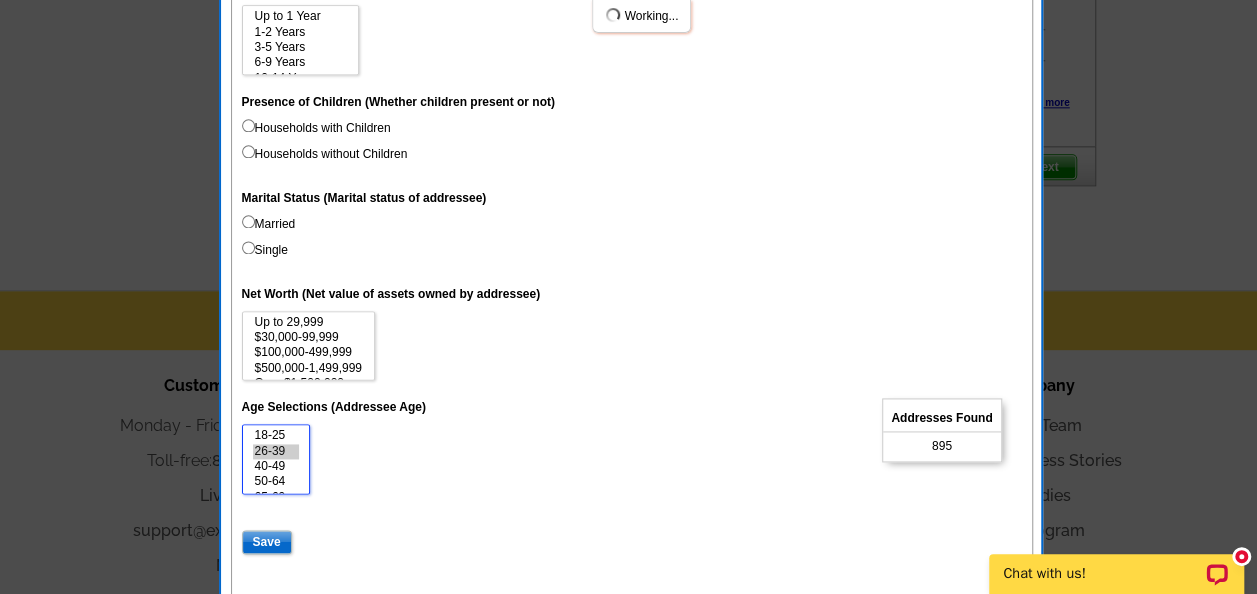 click on "40-49" at bounding box center [276, 466] 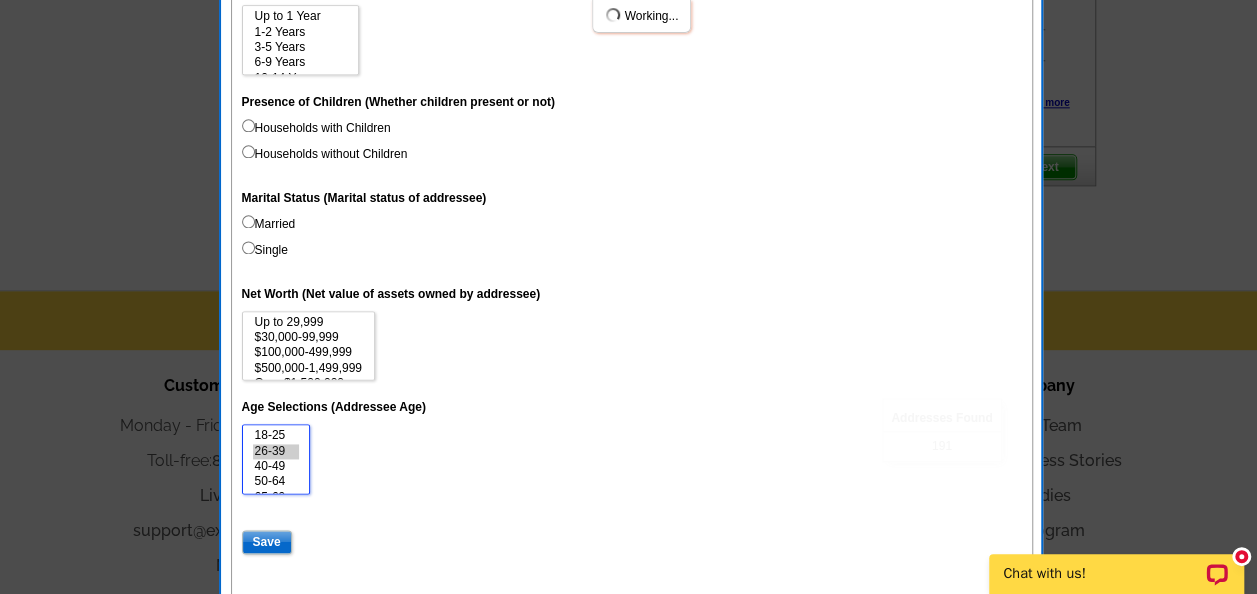 select on "26-39" 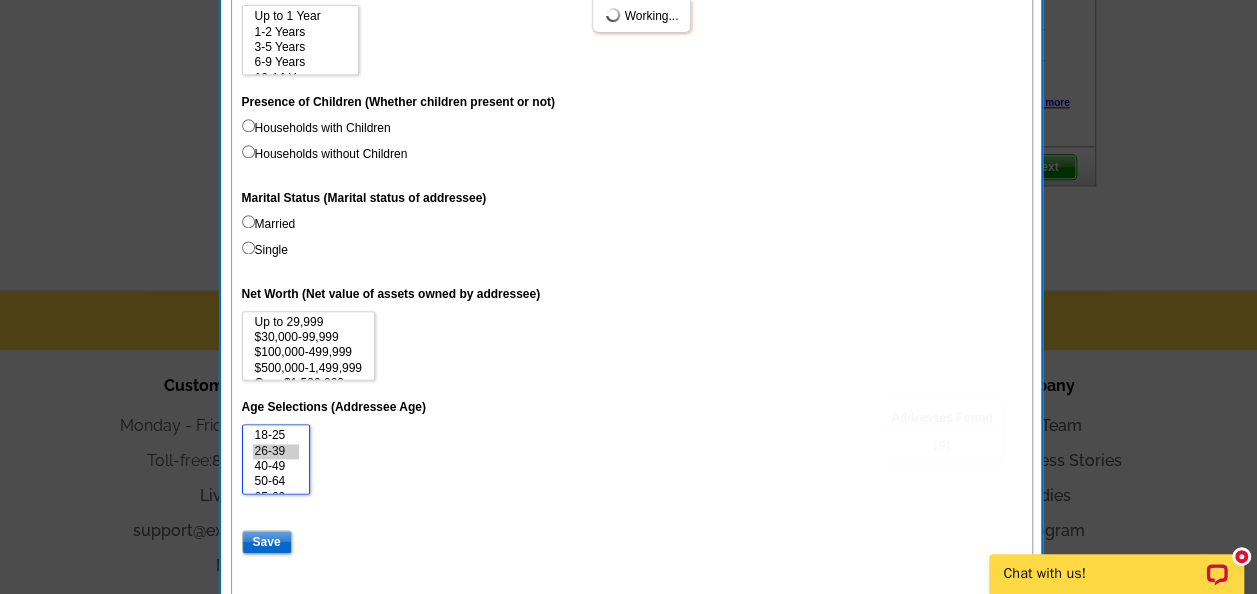 click on "50-64" at bounding box center (276, 481) 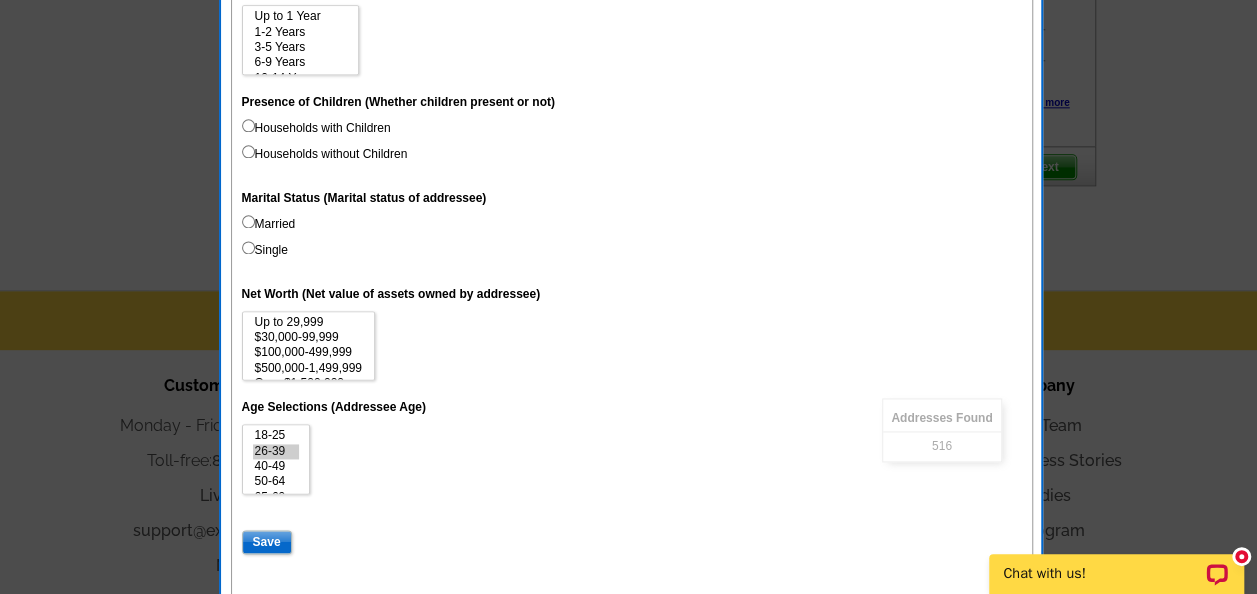 click on "18-25
26-39
40-49
50-64
65-69
70-74
Over 75" at bounding box center (632, 459) 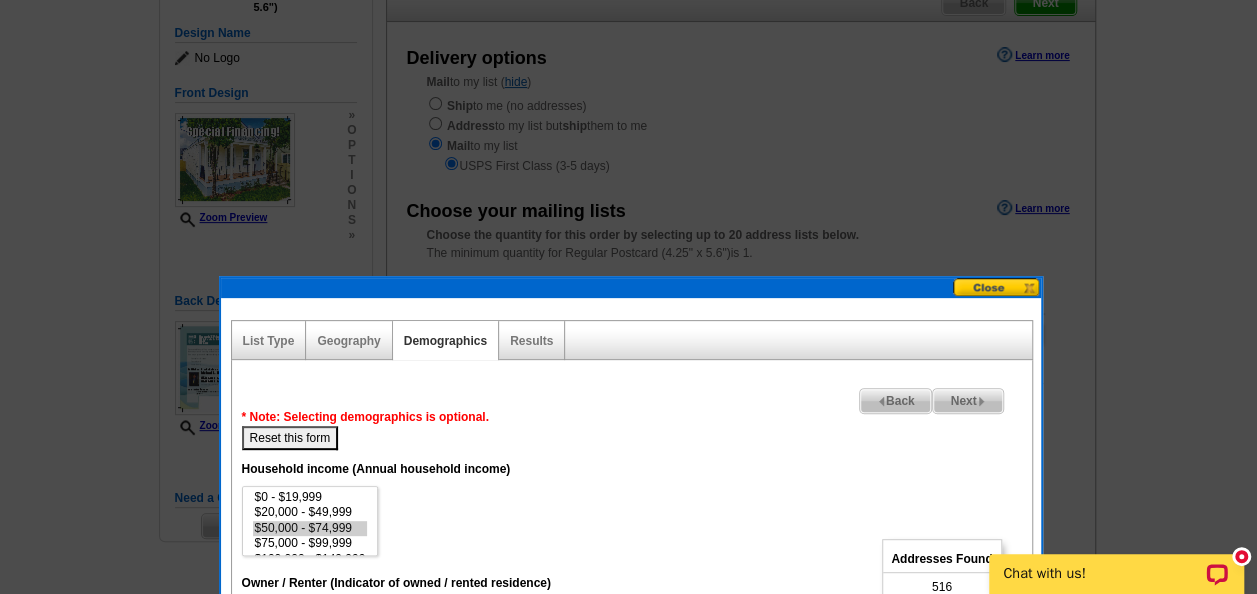scroll, scrollTop: 194, scrollLeft: 0, axis: vertical 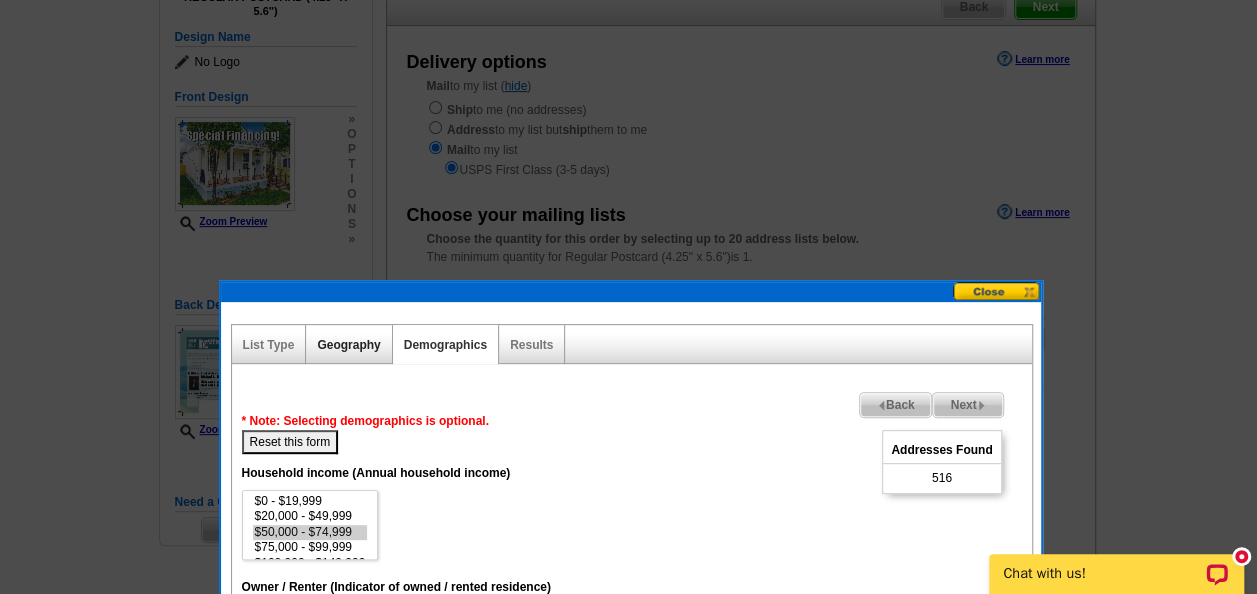 click on "Geography" at bounding box center [348, 345] 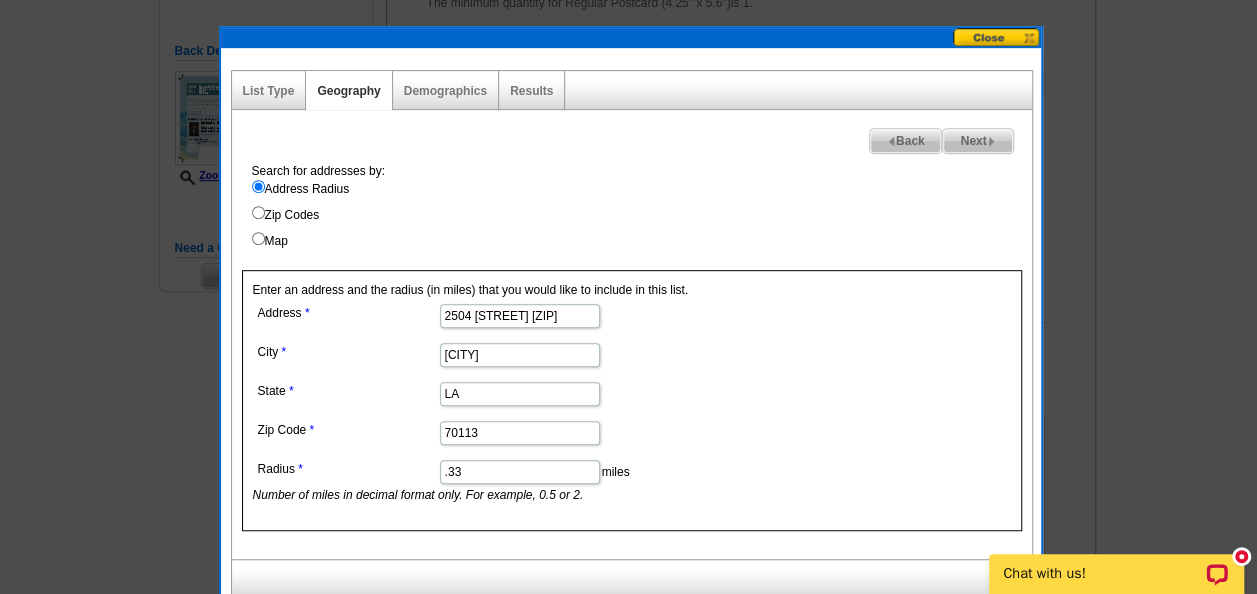scroll, scrollTop: 494, scrollLeft: 0, axis: vertical 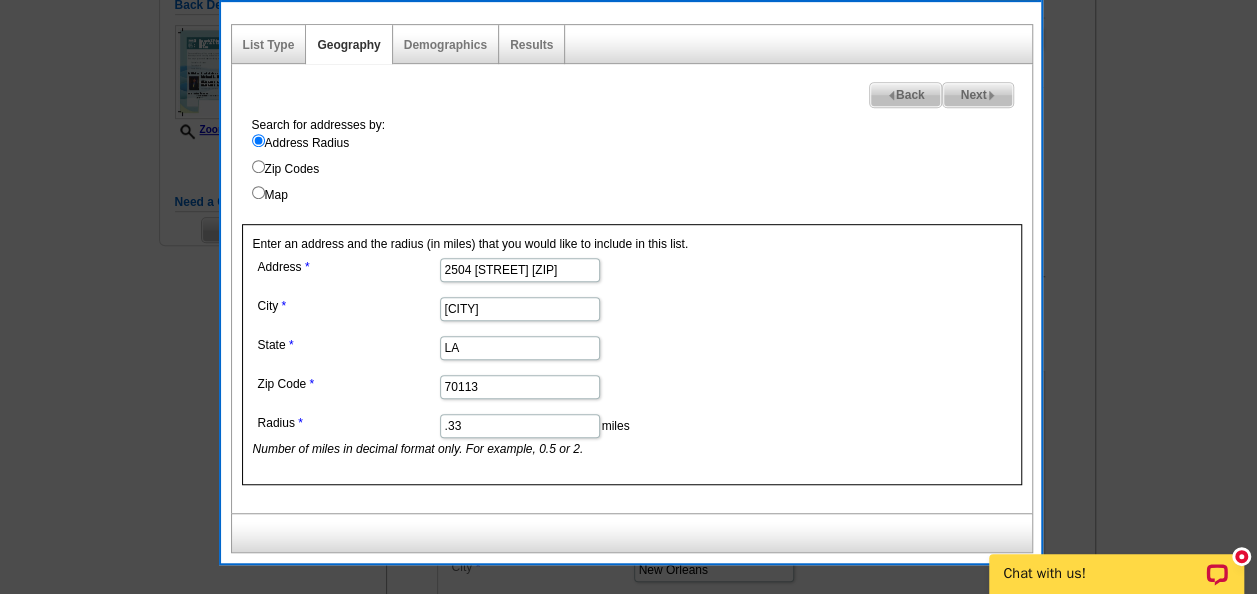 click on ".33" at bounding box center (520, 426) 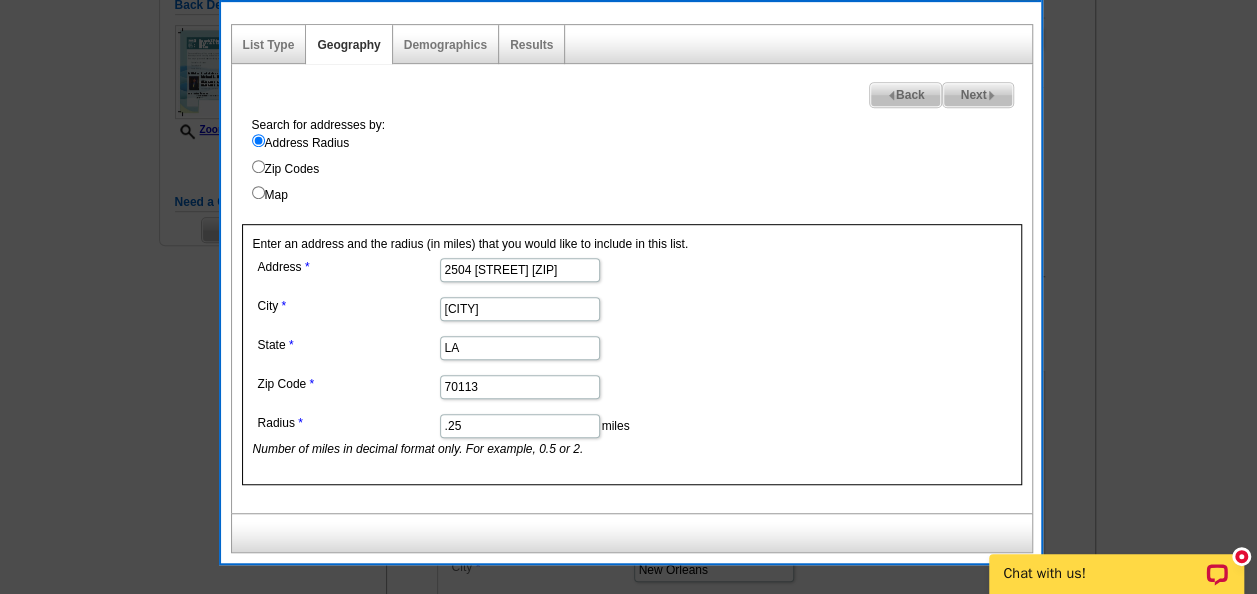 type on ".25" 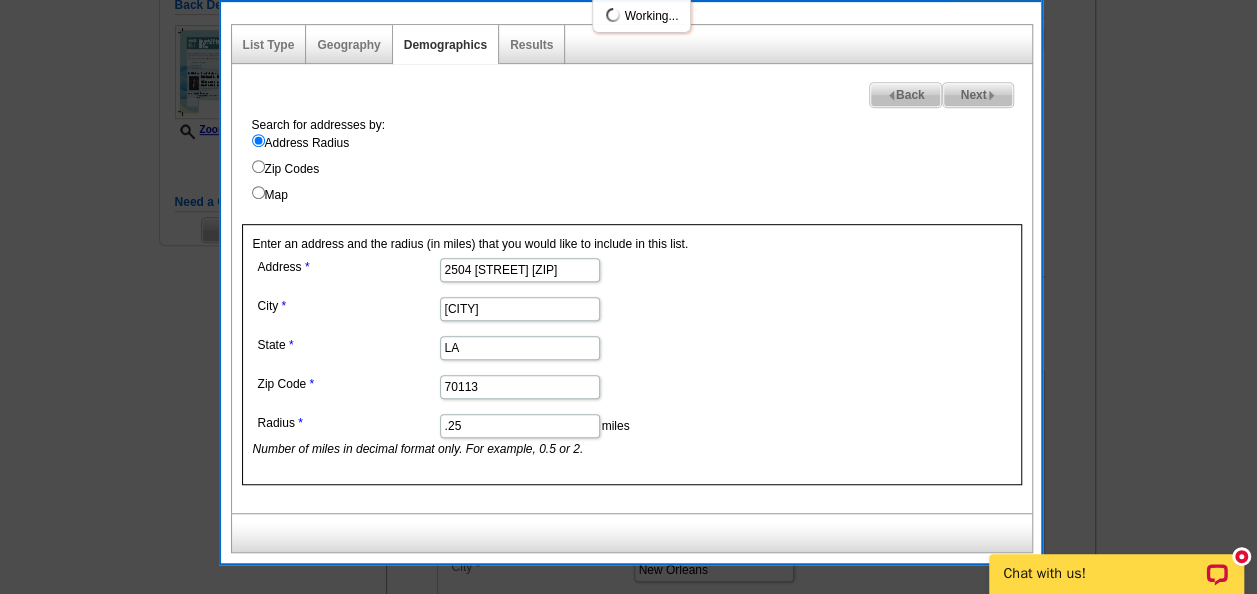 select 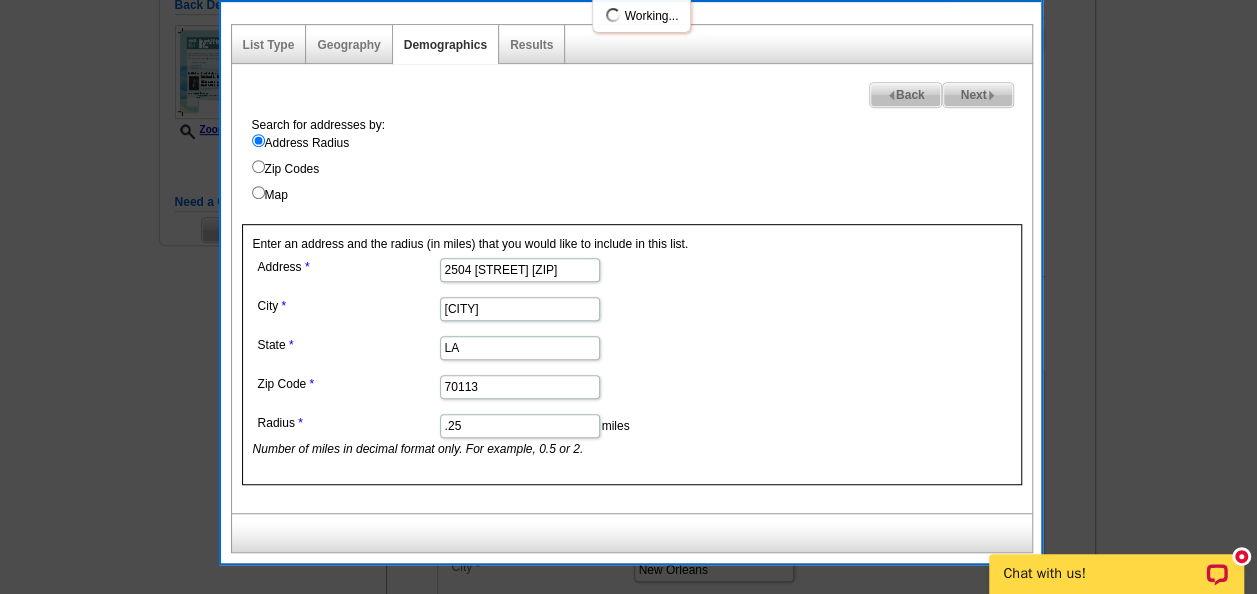 select 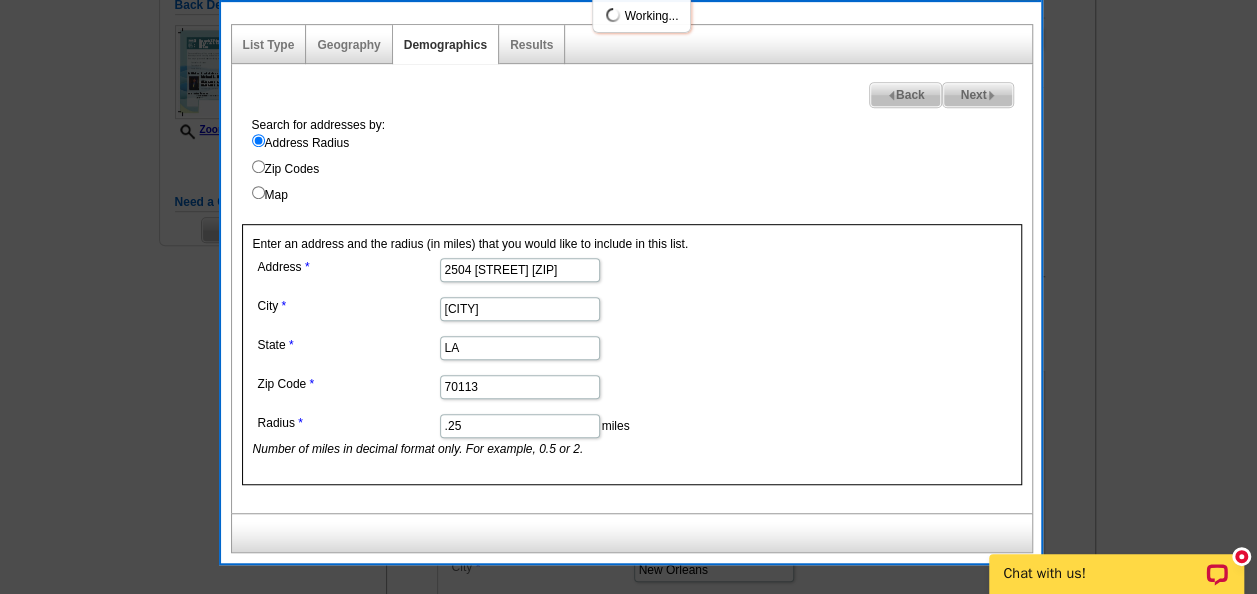 select 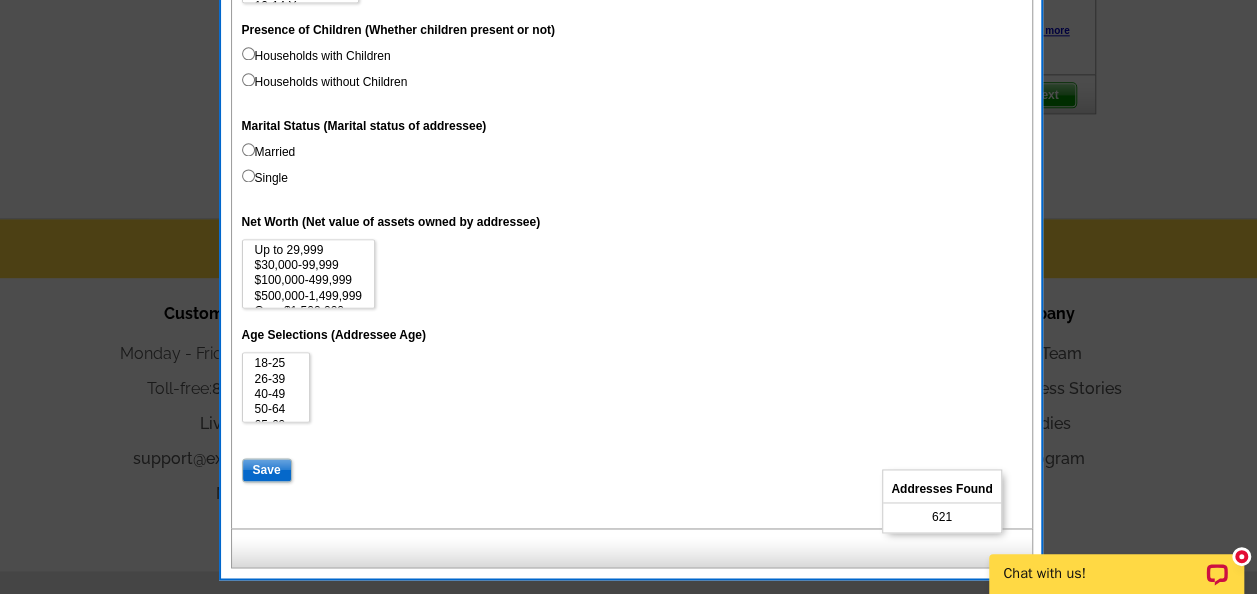 scroll, scrollTop: 1340, scrollLeft: 0, axis: vertical 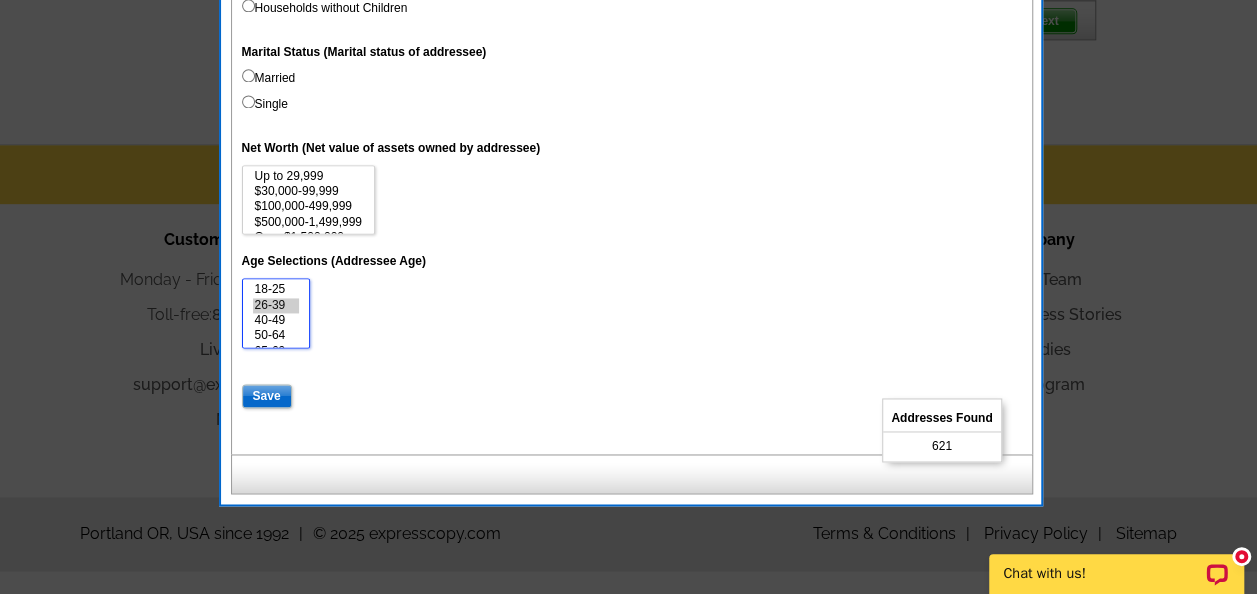 click on "26-39" at bounding box center (276, 305) 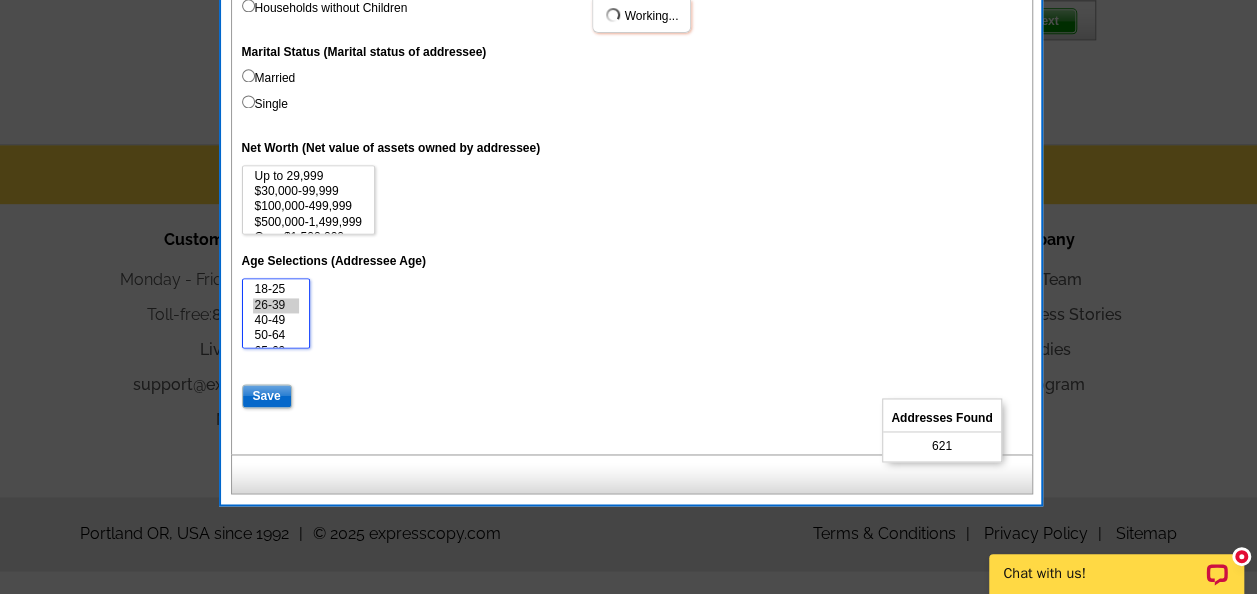 click on "40-49" at bounding box center (276, 320) 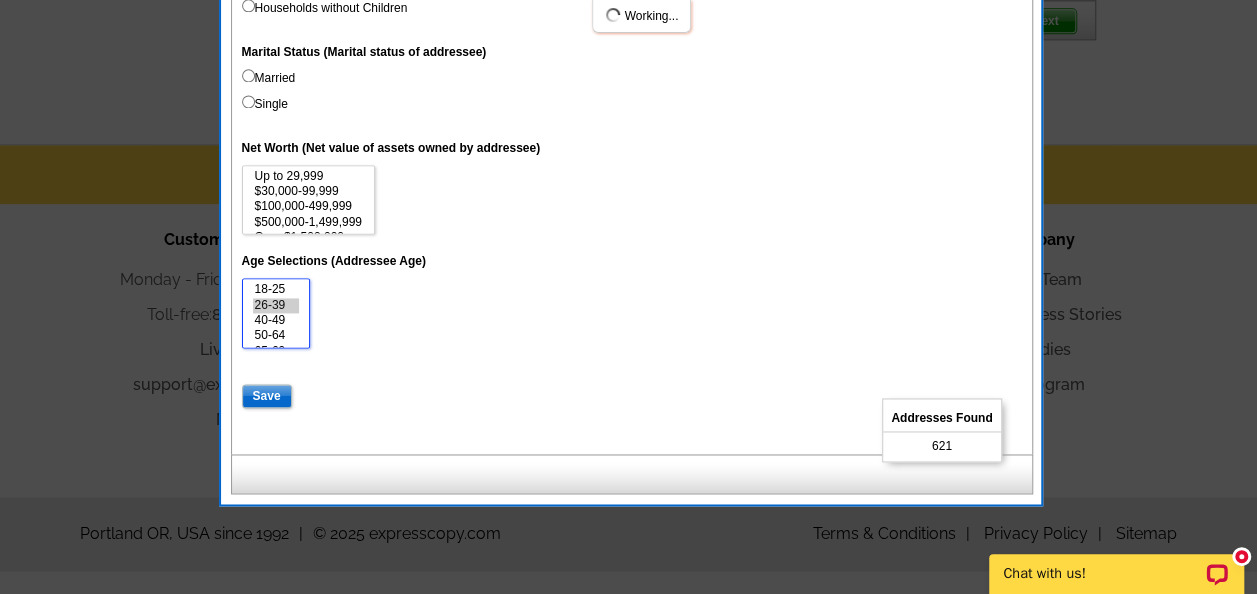 select on "26-39" 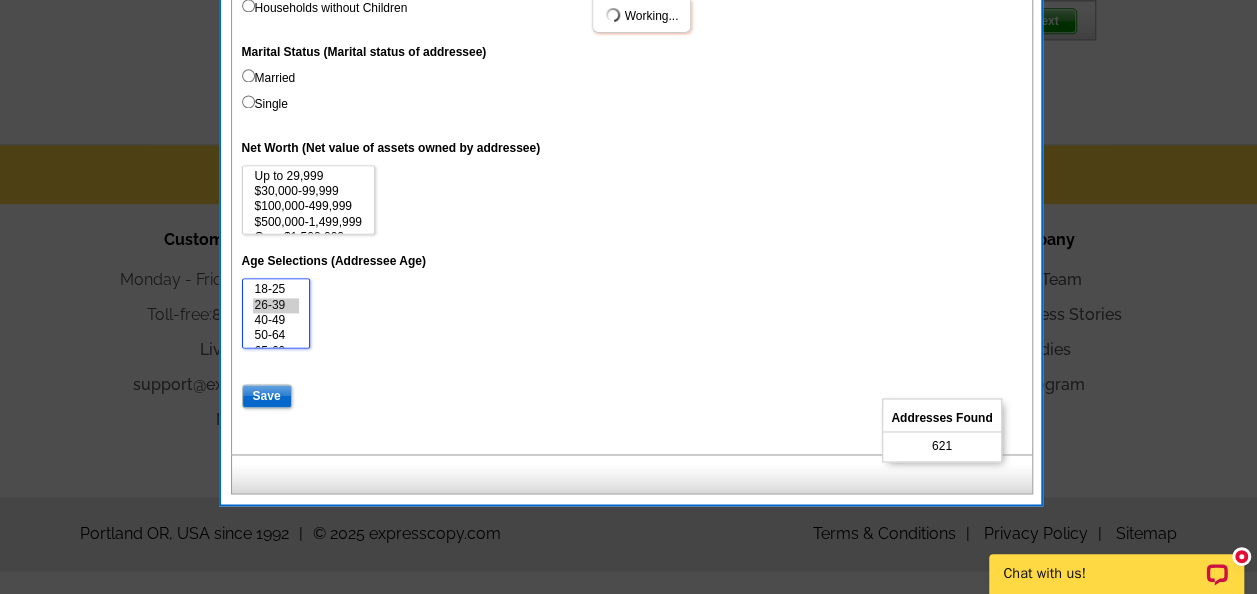click on "50-64" at bounding box center (276, 335) 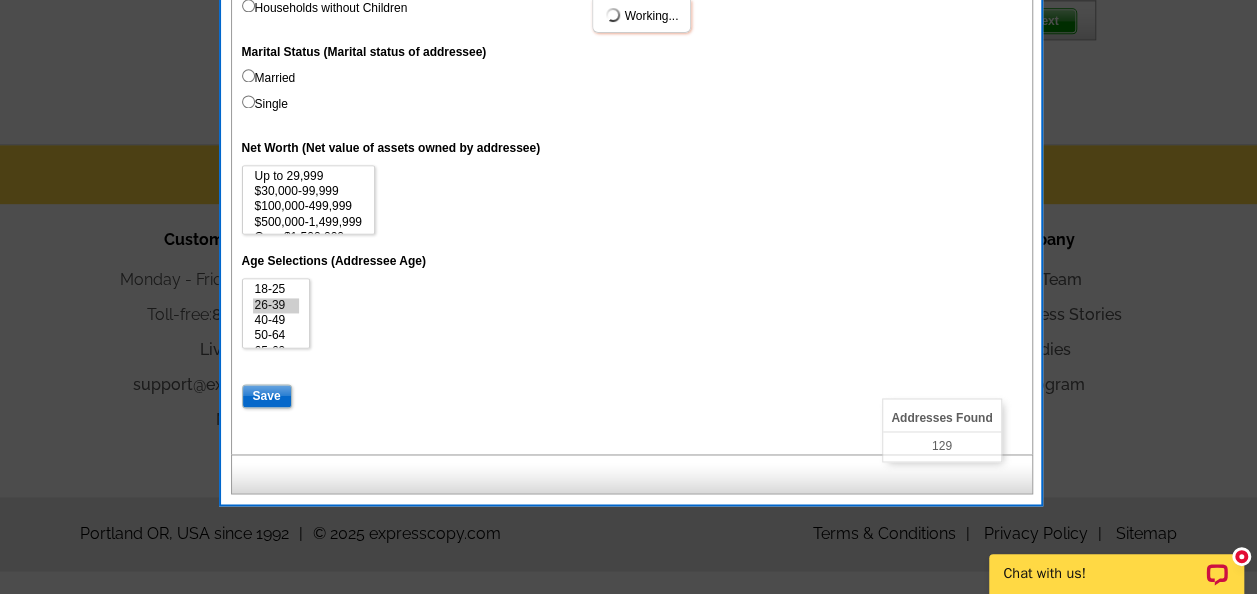 click on "18-25
26-39
40-49
50-64
65-69
70-74
Over 75" at bounding box center (632, 313) 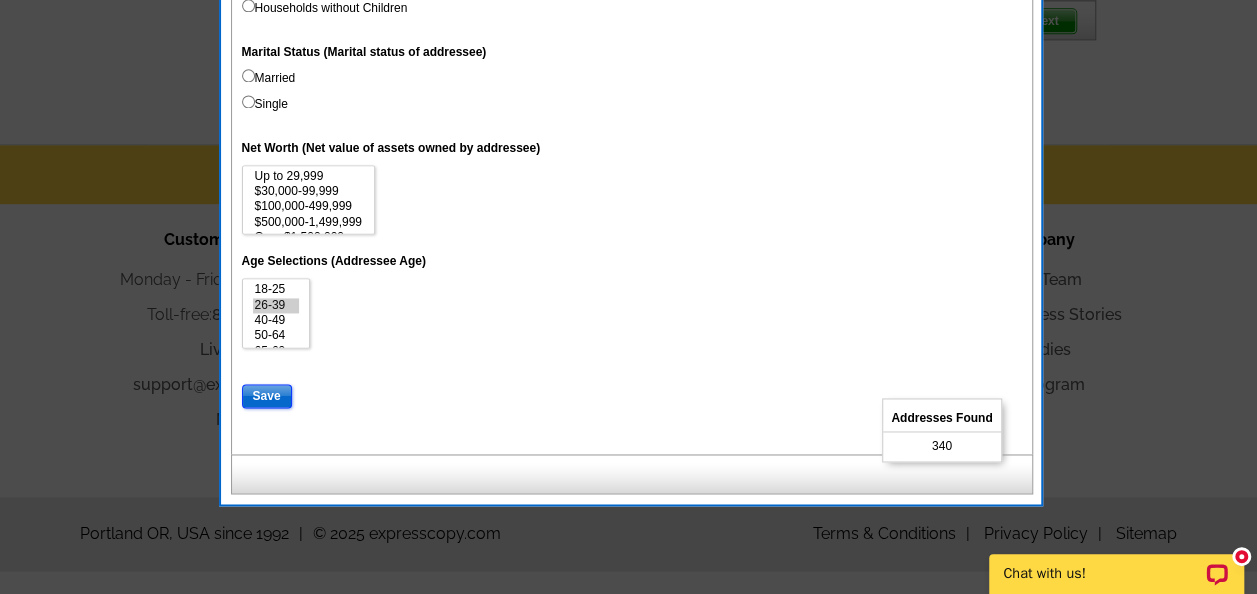 click on "Save" at bounding box center [267, 396] 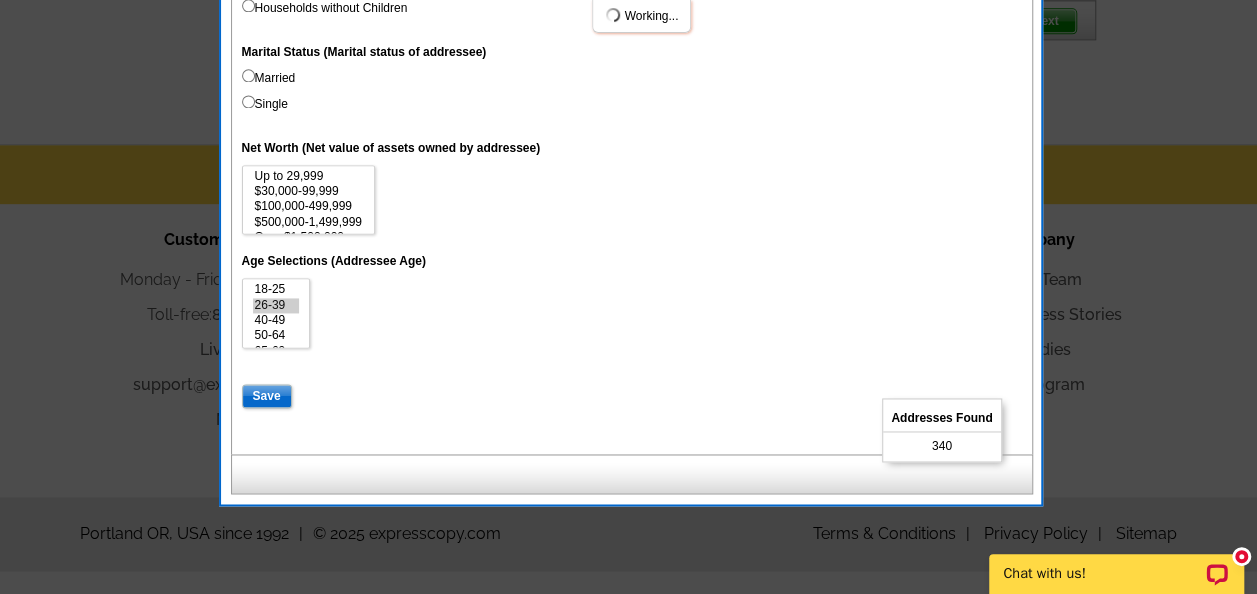 select 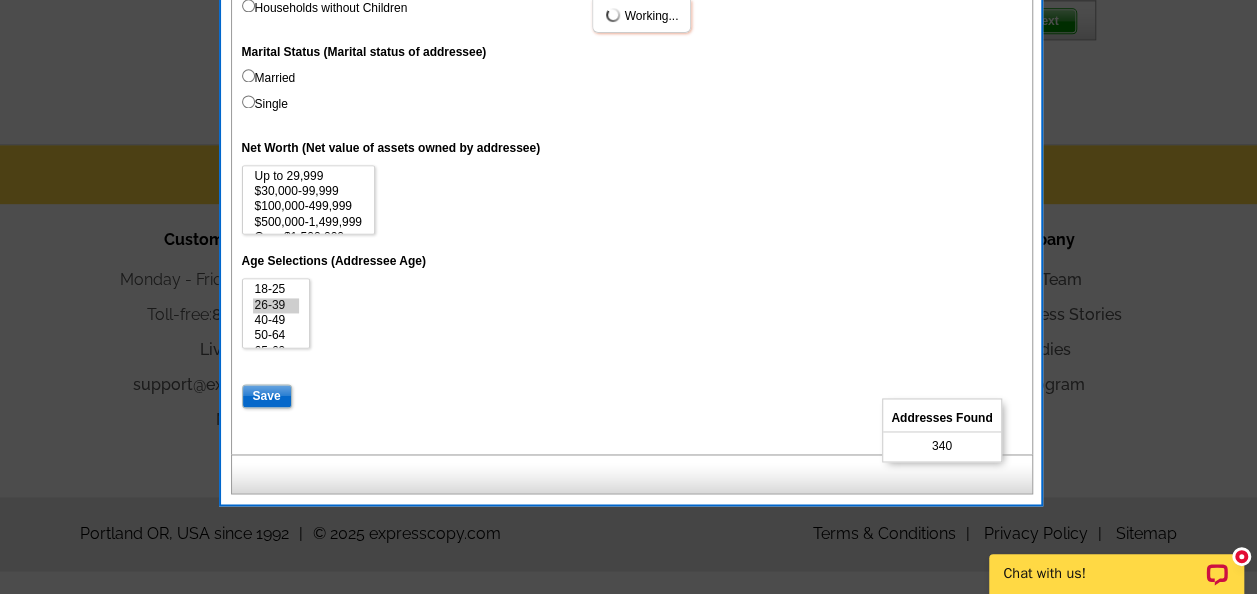 select 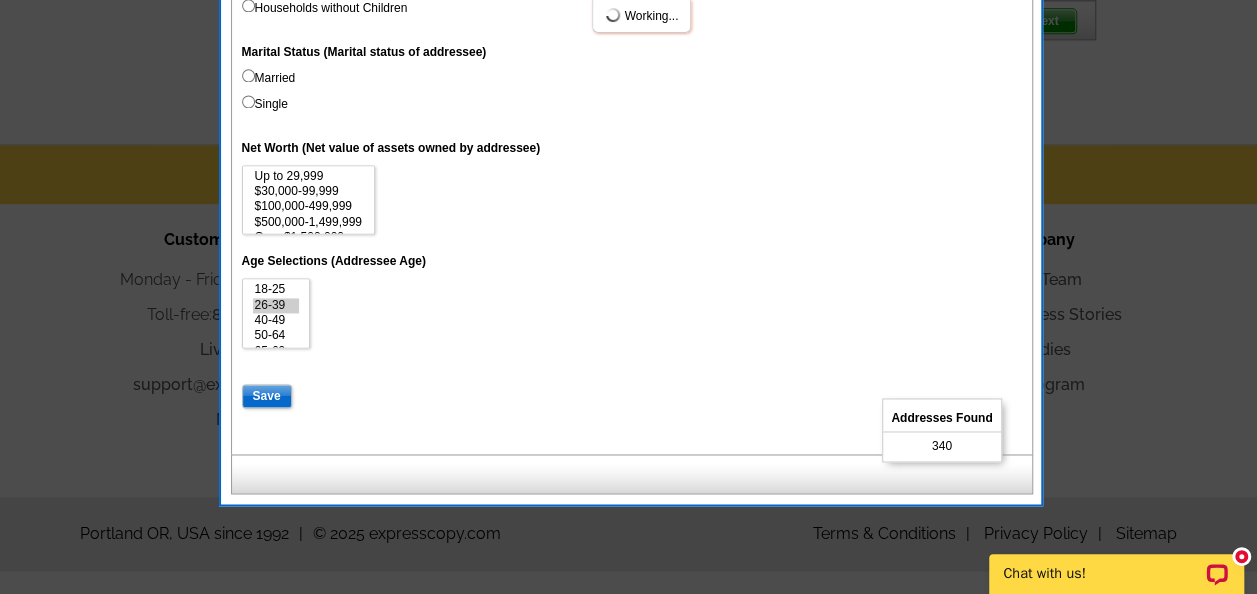 select 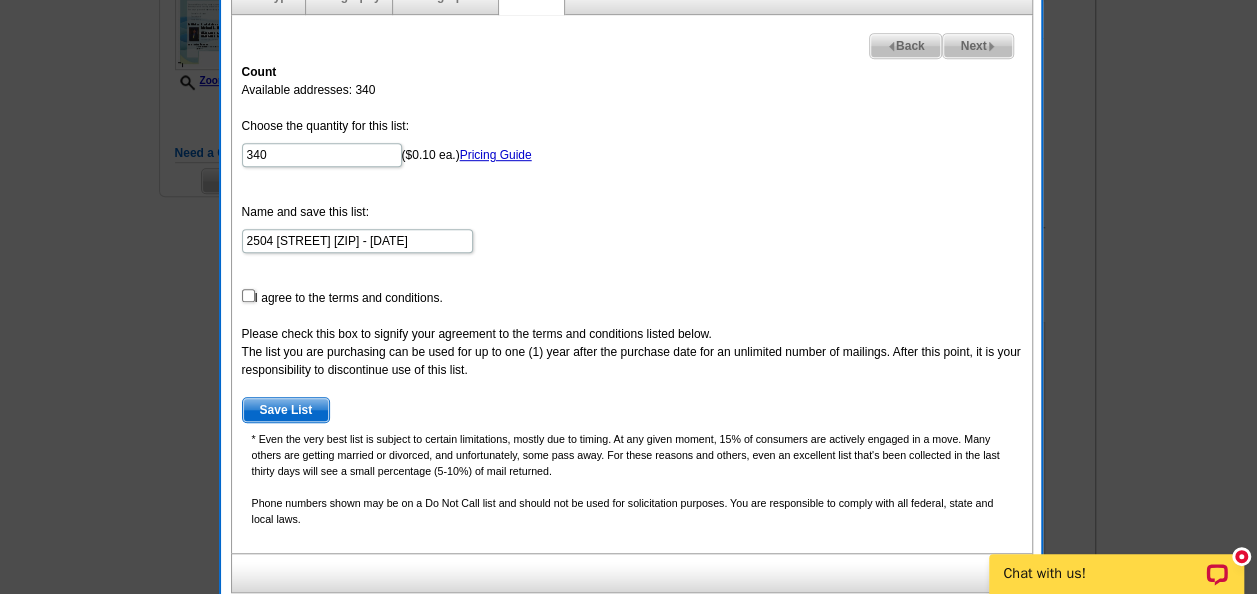 scroll, scrollTop: 540, scrollLeft: 0, axis: vertical 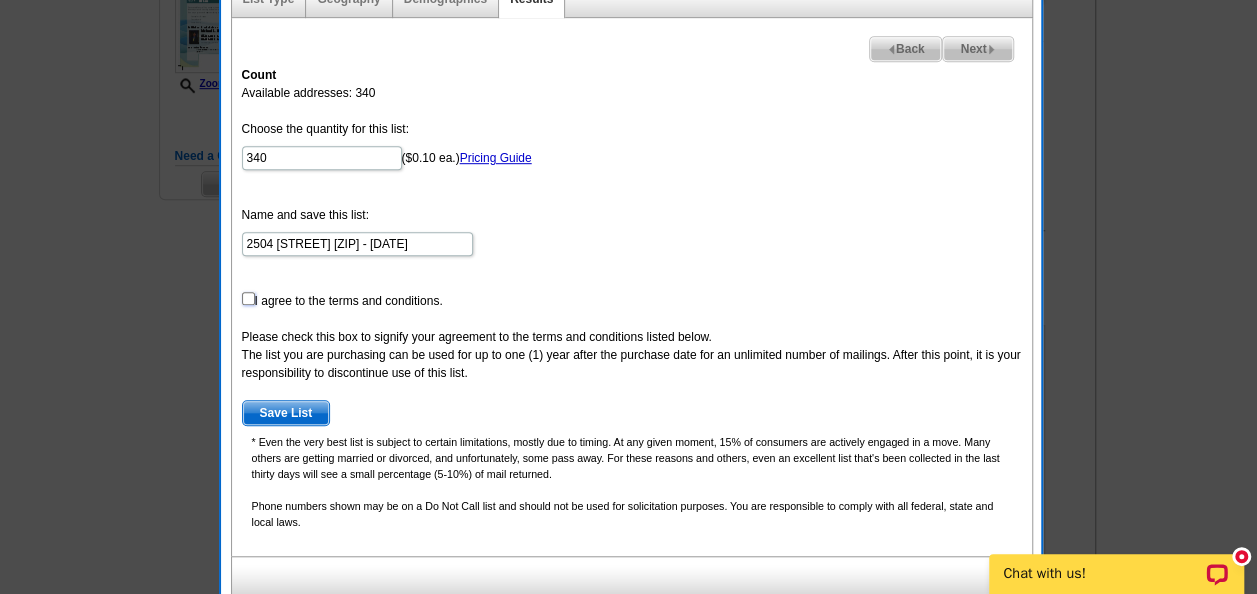 click at bounding box center (248, 298) 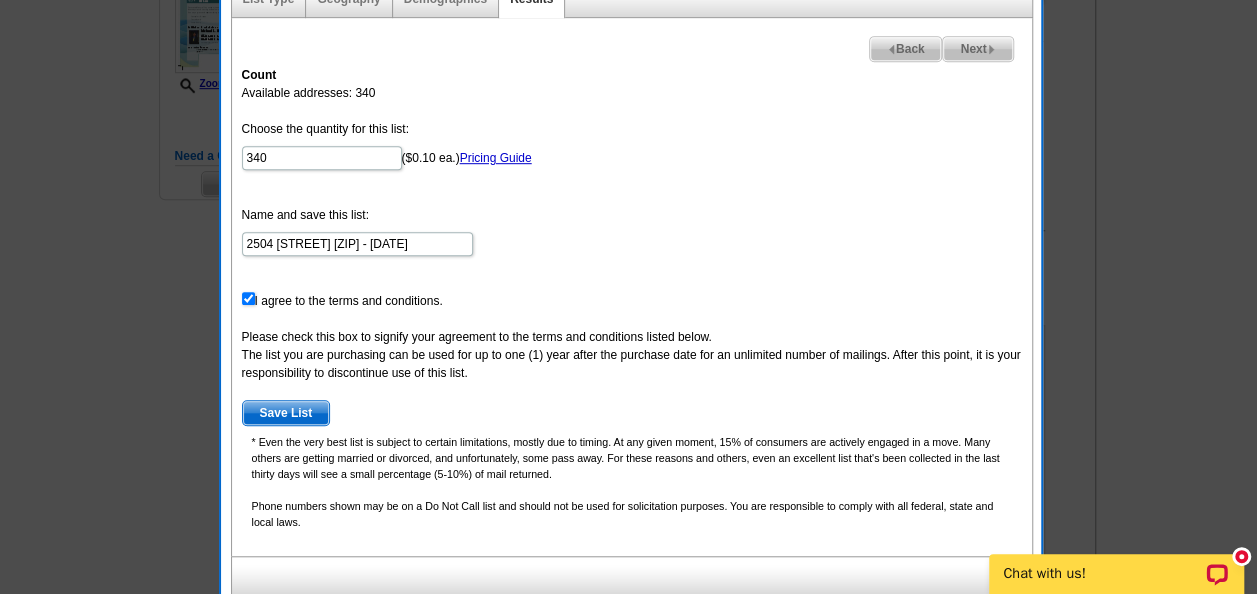 click on "Save List" at bounding box center (286, 413) 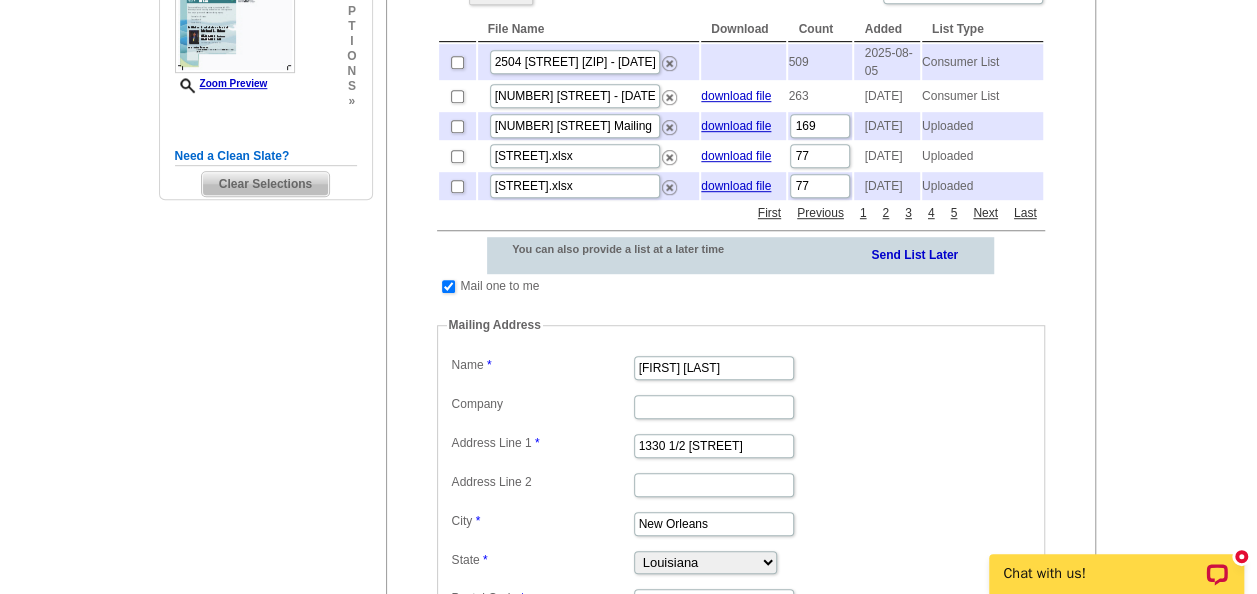 scroll, scrollTop: 440, scrollLeft: 0, axis: vertical 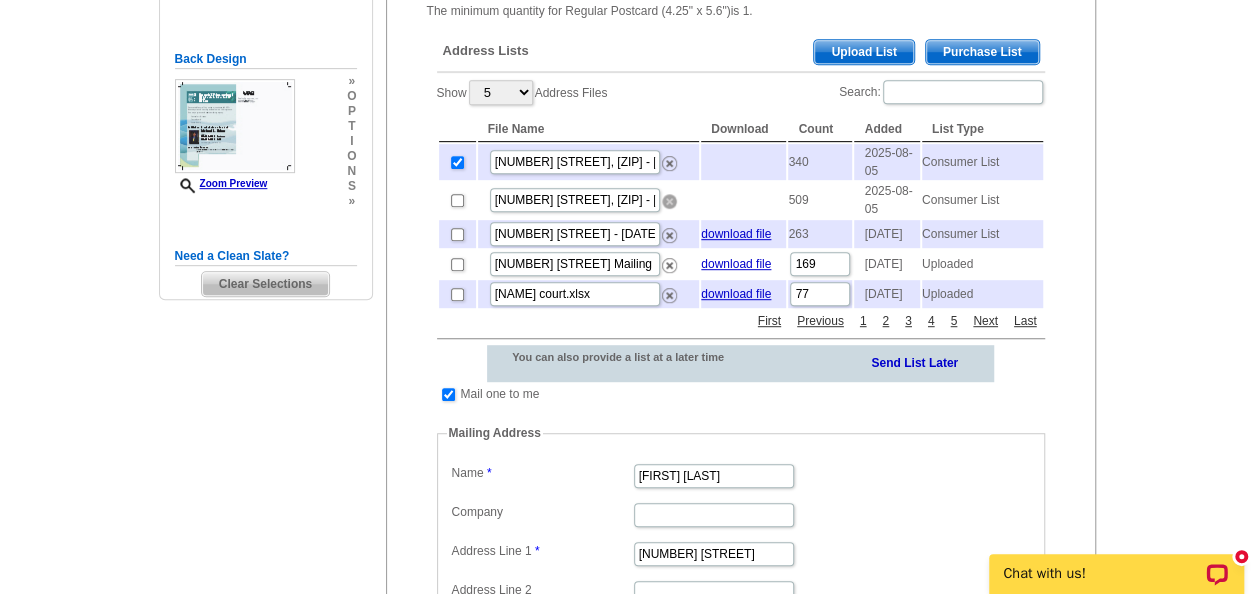 drag, startPoint x: 672, startPoint y: 203, endPoint x: 716, endPoint y: 88, distance: 123.13001 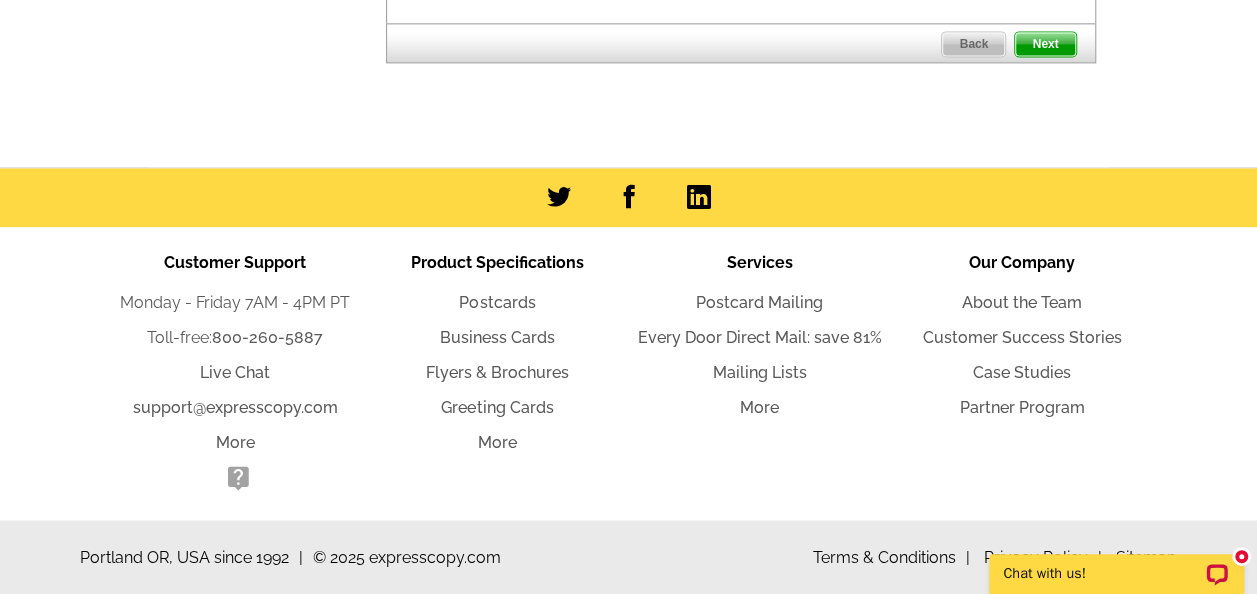 scroll, scrollTop: 1012, scrollLeft: 0, axis: vertical 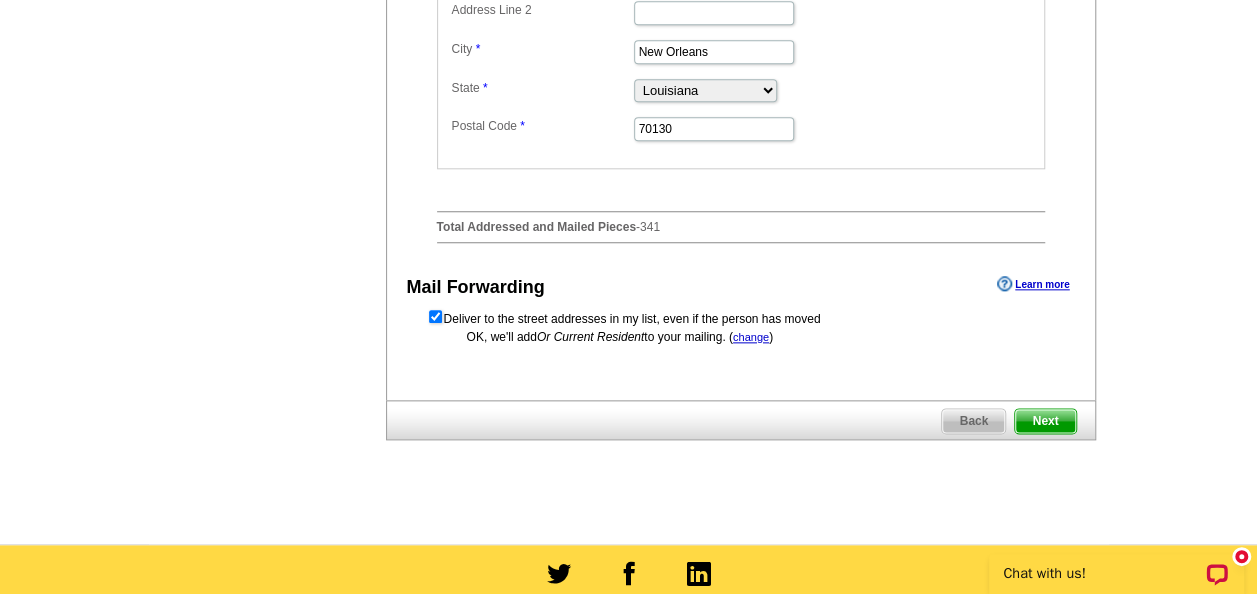 click on "Next" at bounding box center [1045, 421] 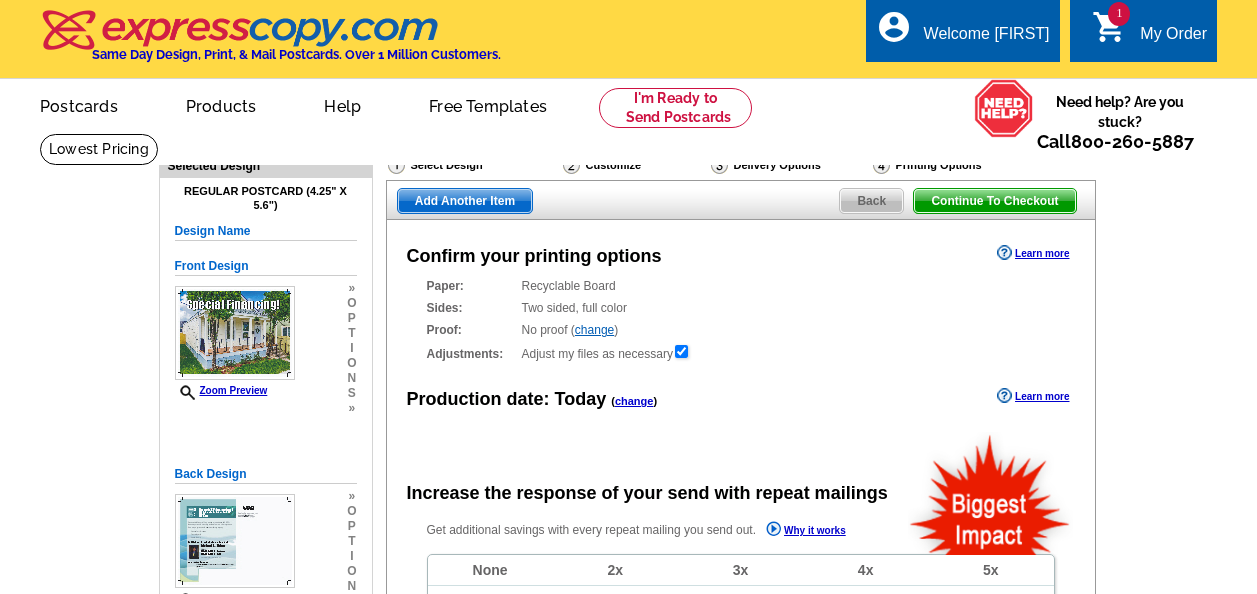 scroll, scrollTop: 0, scrollLeft: 0, axis: both 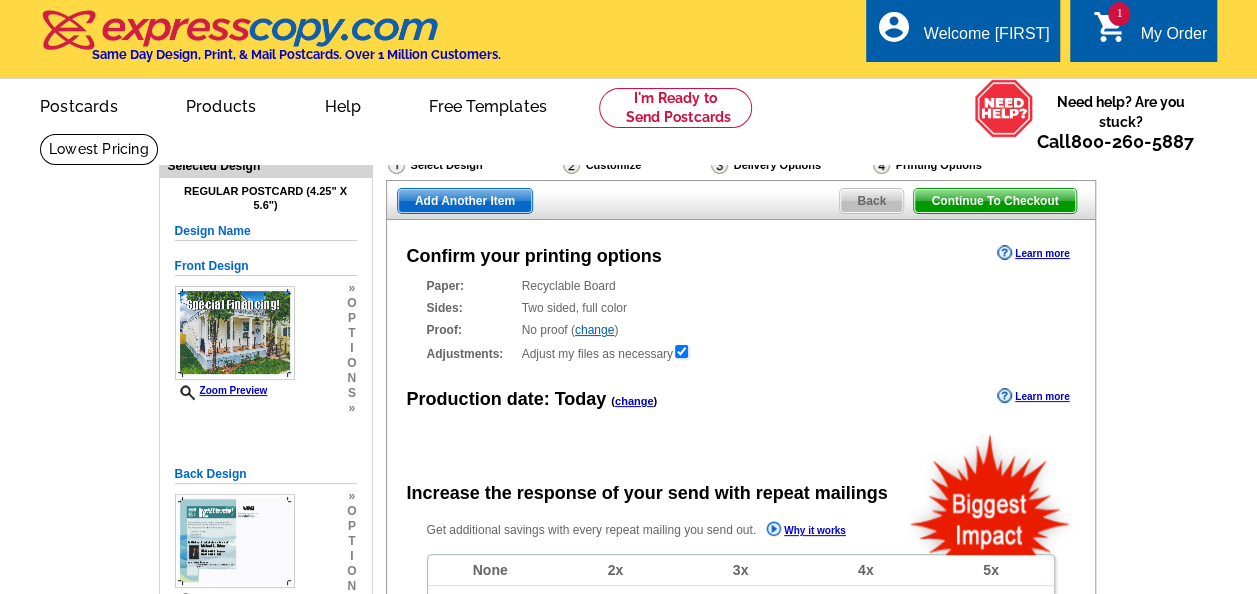 radio on "false" 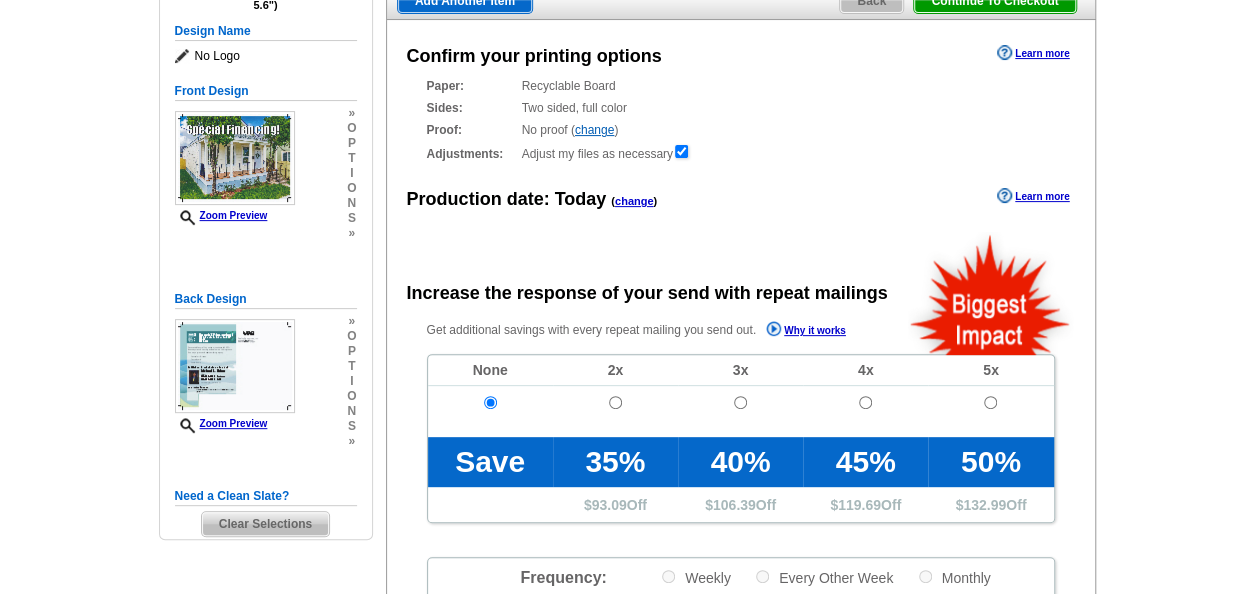 scroll, scrollTop: 500, scrollLeft: 0, axis: vertical 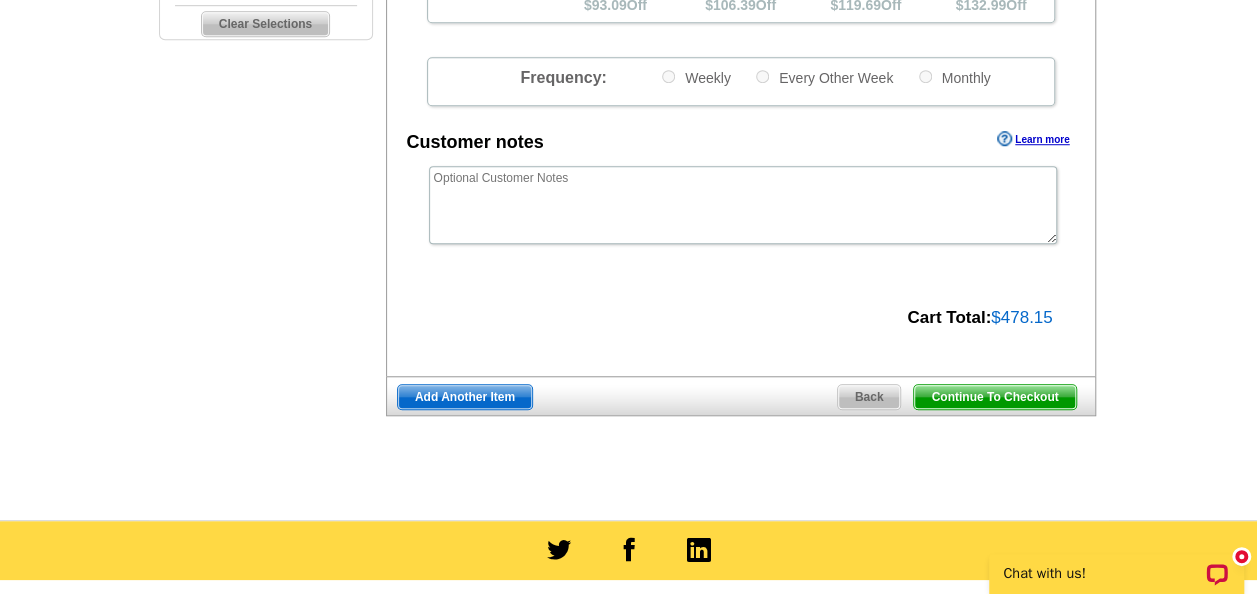 click on "Continue To Checkout" at bounding box center [994, 397] 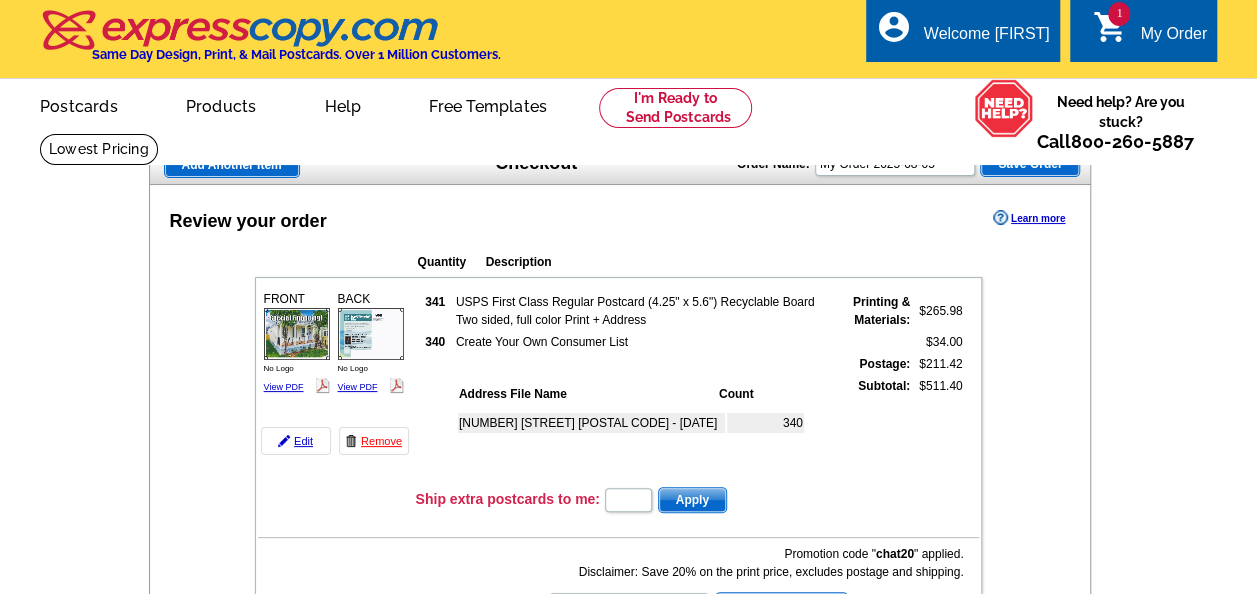 scroll, scrollTop: 200, scrollLeft: 0, axis: vertical 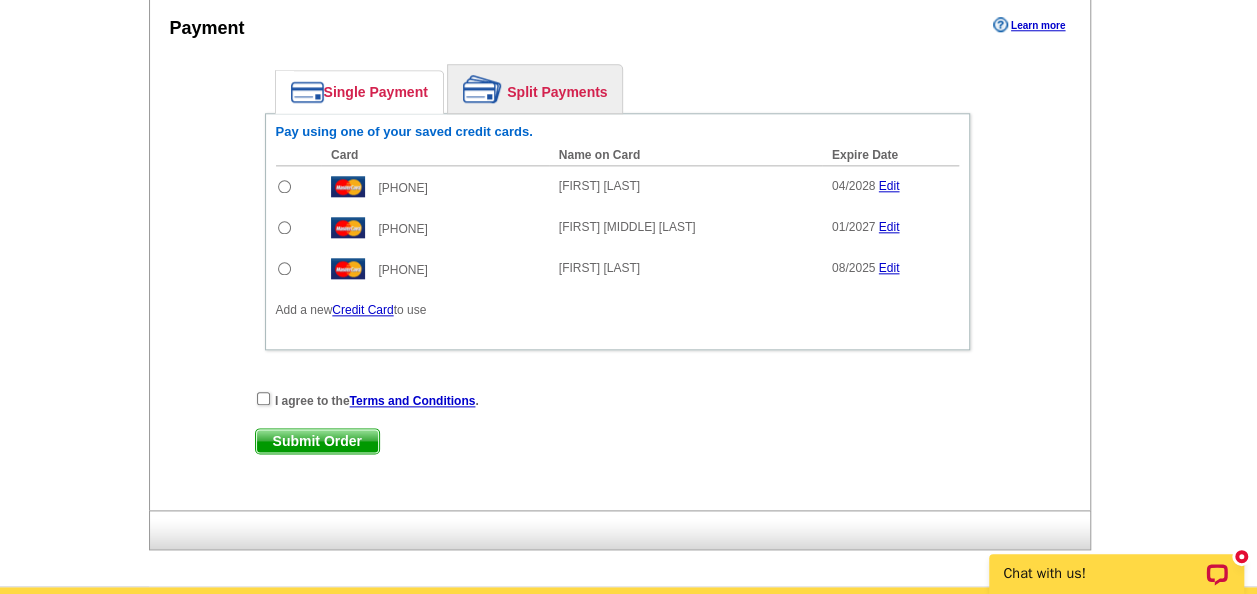 click at bounding box center [284, 227] 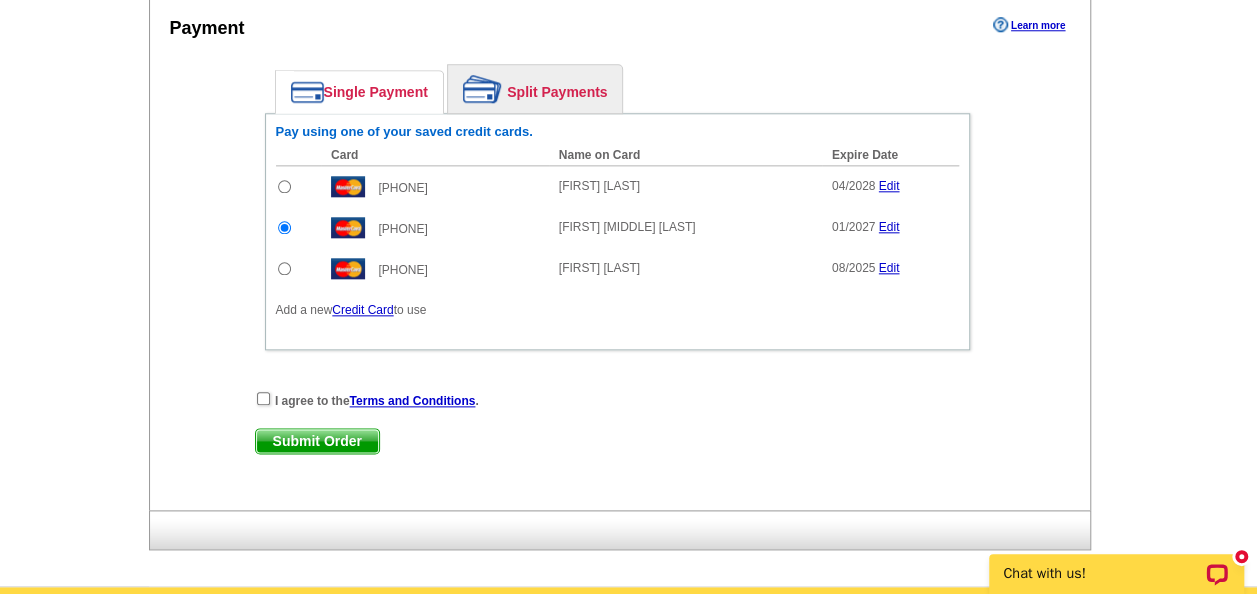scroll, scrollTop: 0, scrollLeft: 0, axis: both 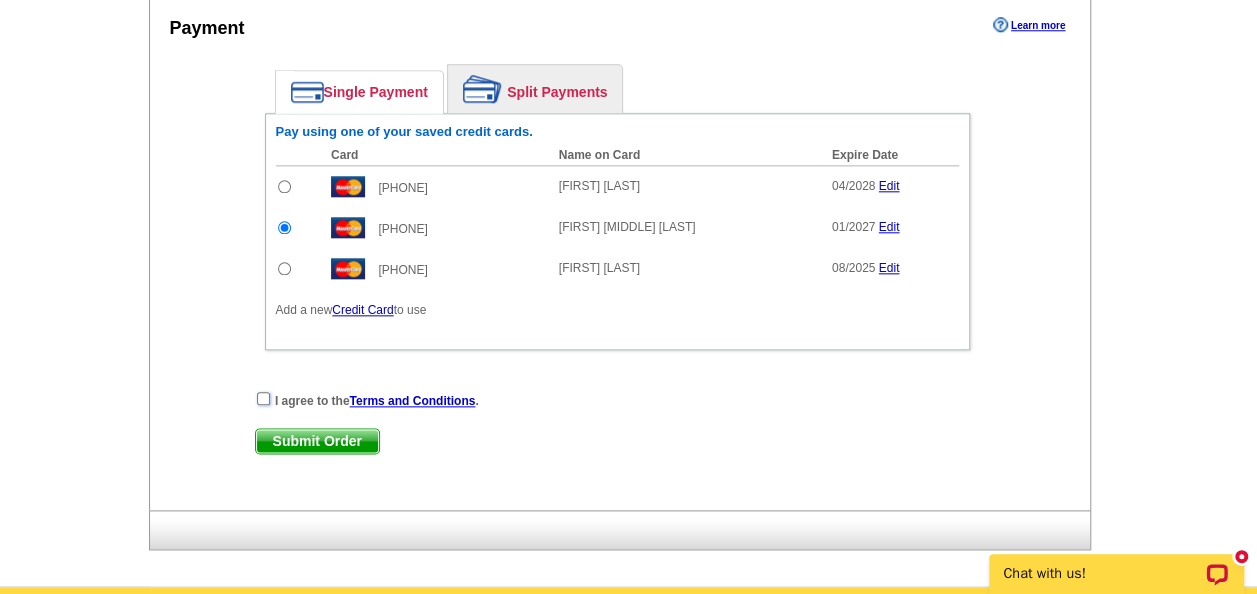 click at bounding box center [263, 398] 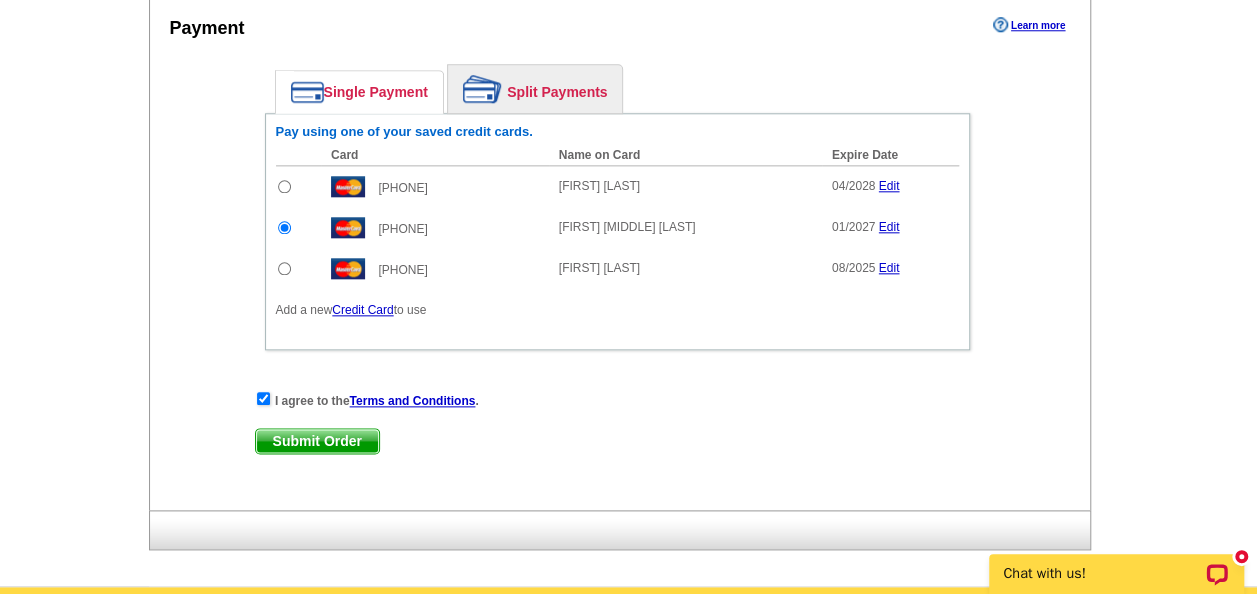 click on "Submit Order" at bounding box center [317, 441] 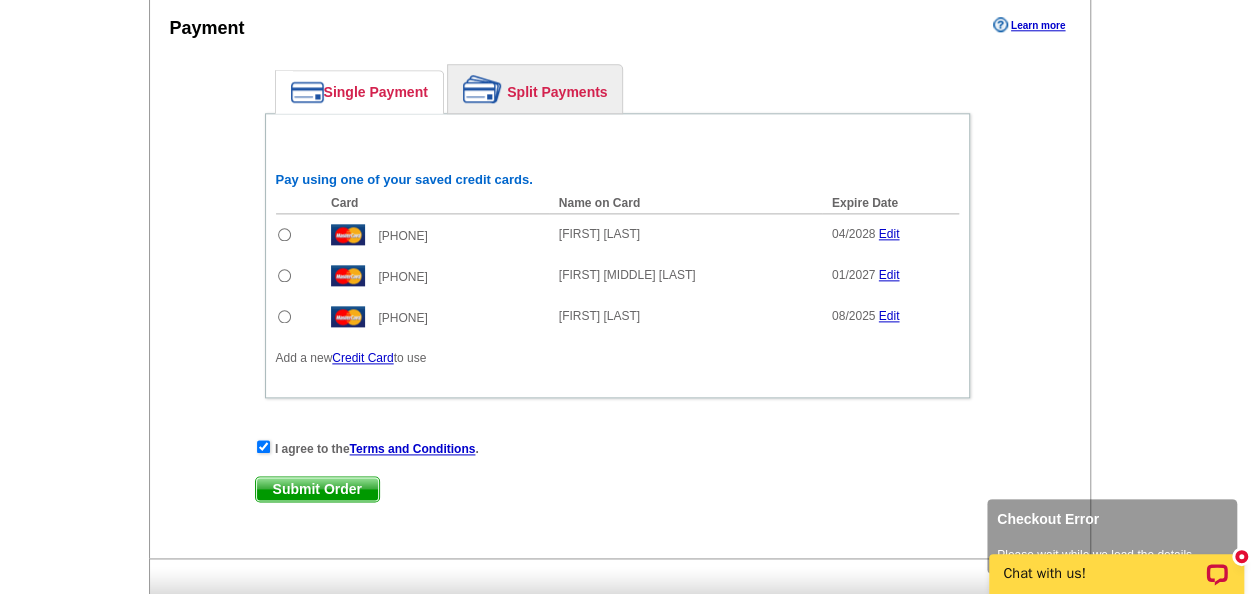 scroll, scrollTop: 1201, scrollLeft: 0, axis: vertical 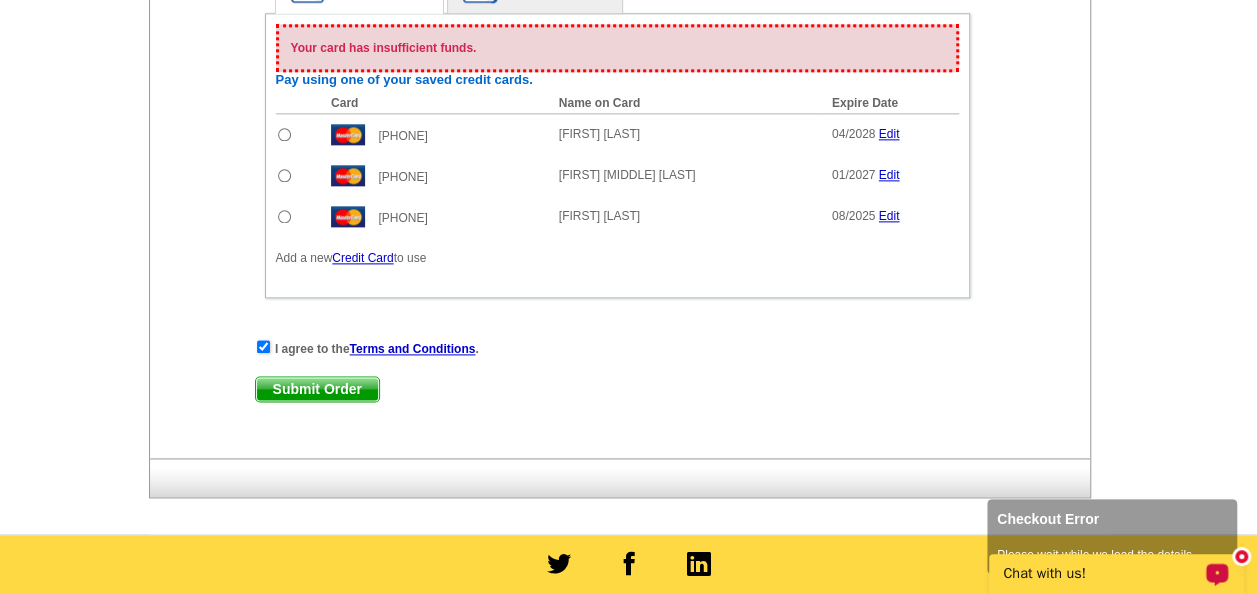 click at bounding box center (1241, 556) 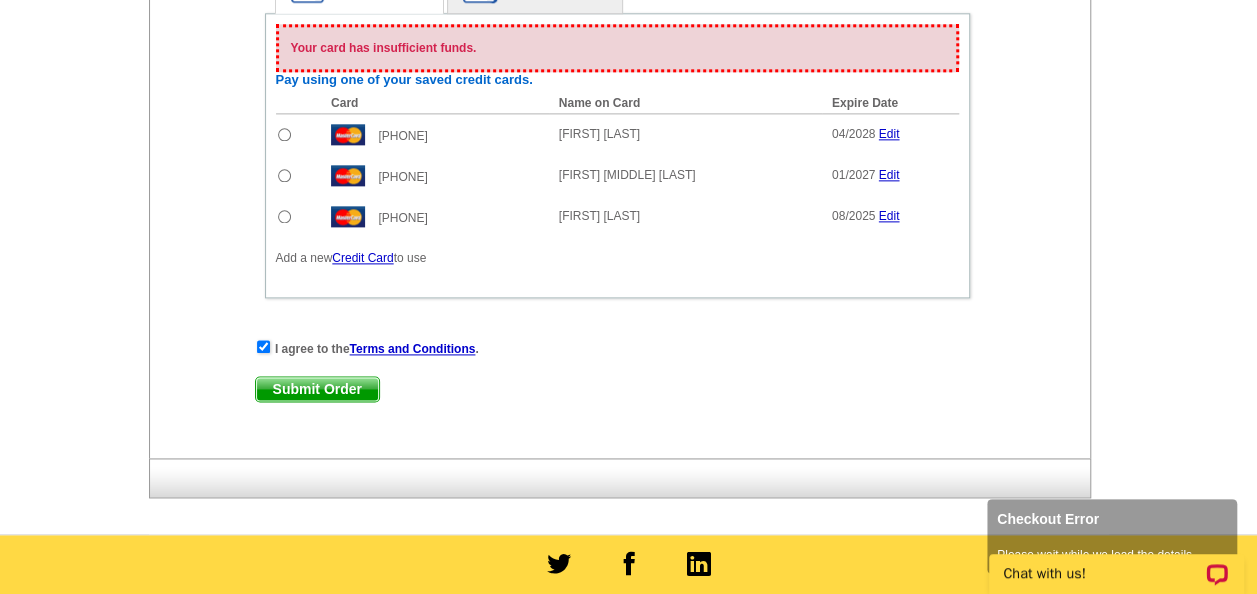 click on "Checkout Error" at bounding box center [1112, 519] 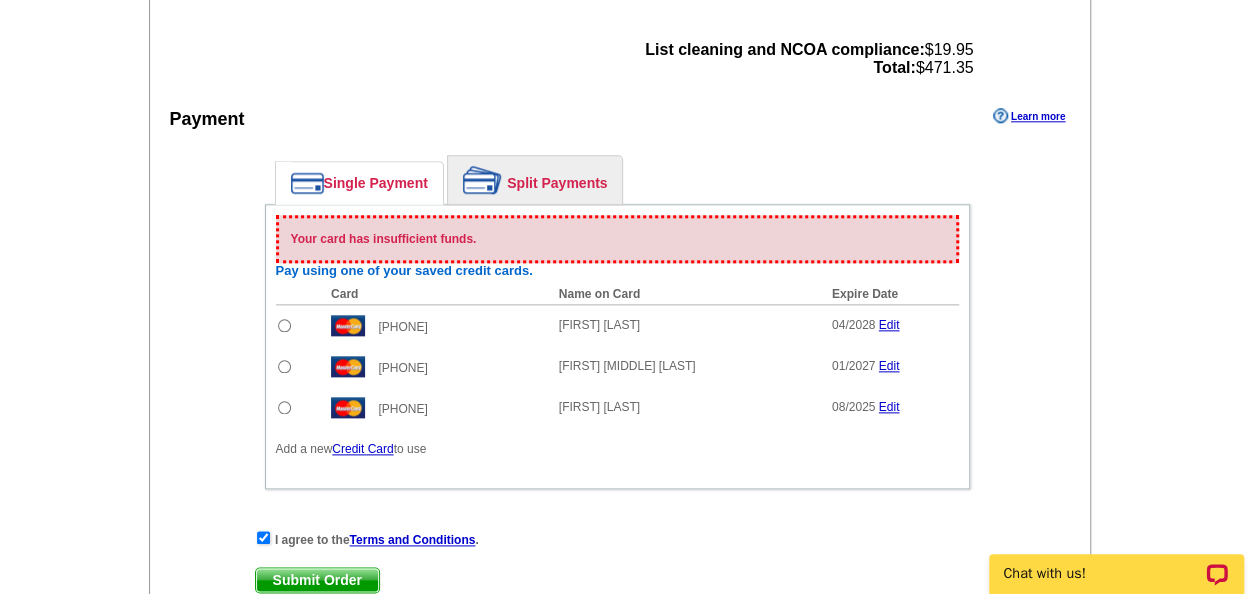 scroll, scrollTop: 1001, scrollLeft: 0, axis: vertical 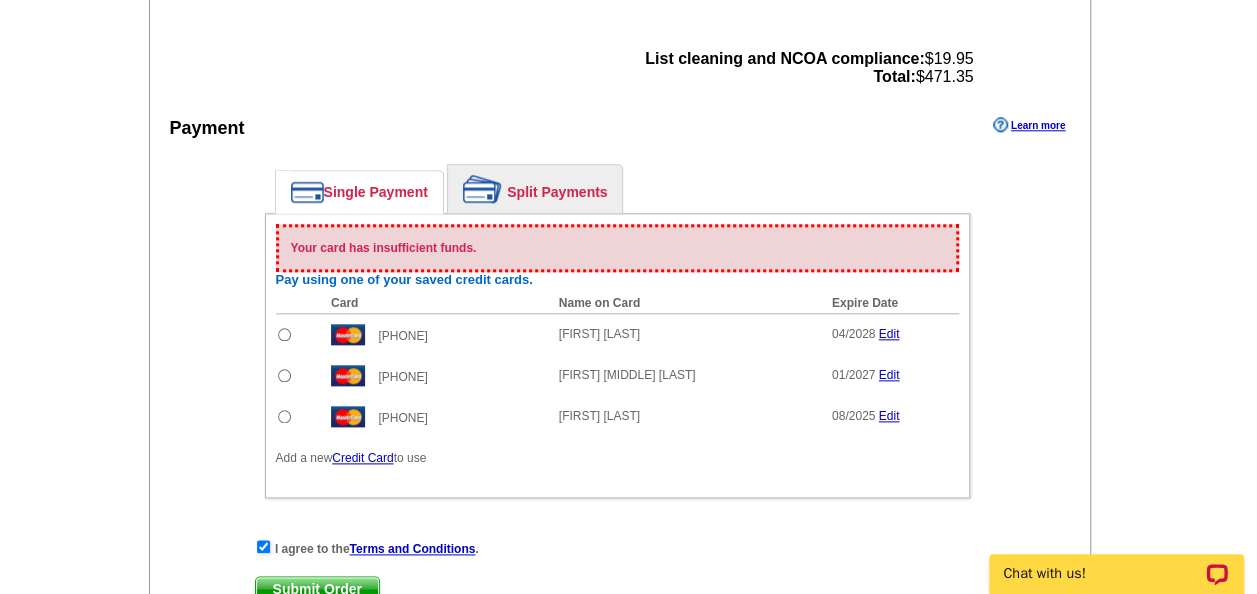 click at bounding box center (284, 375) 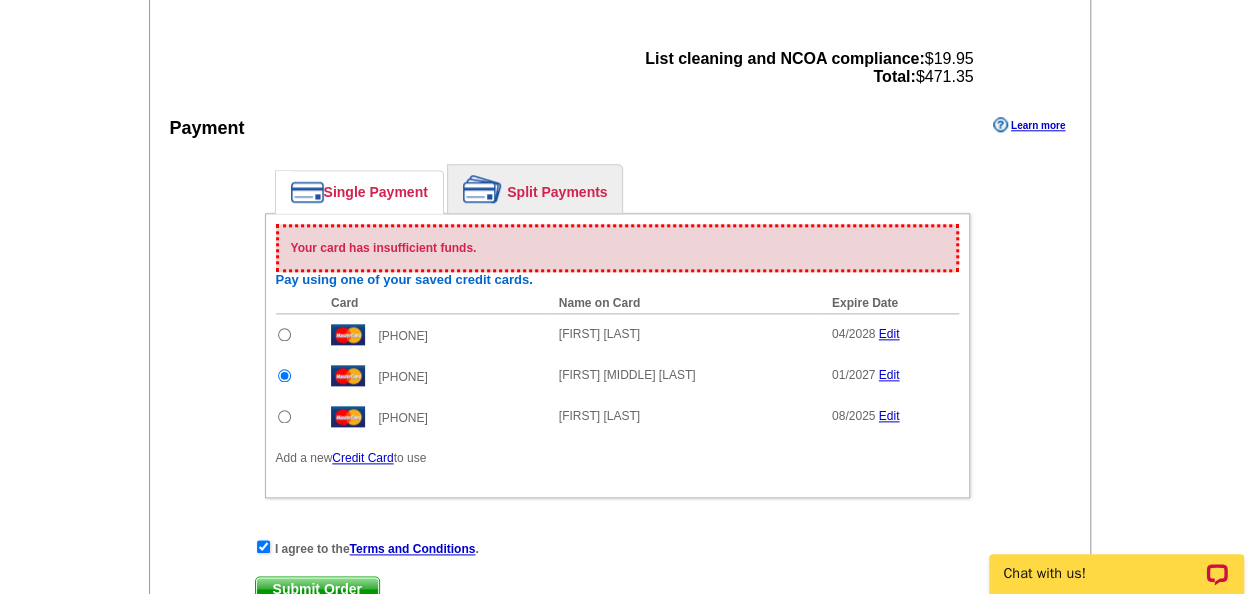 click on "Submit Order" at bounding box center [317, 589] 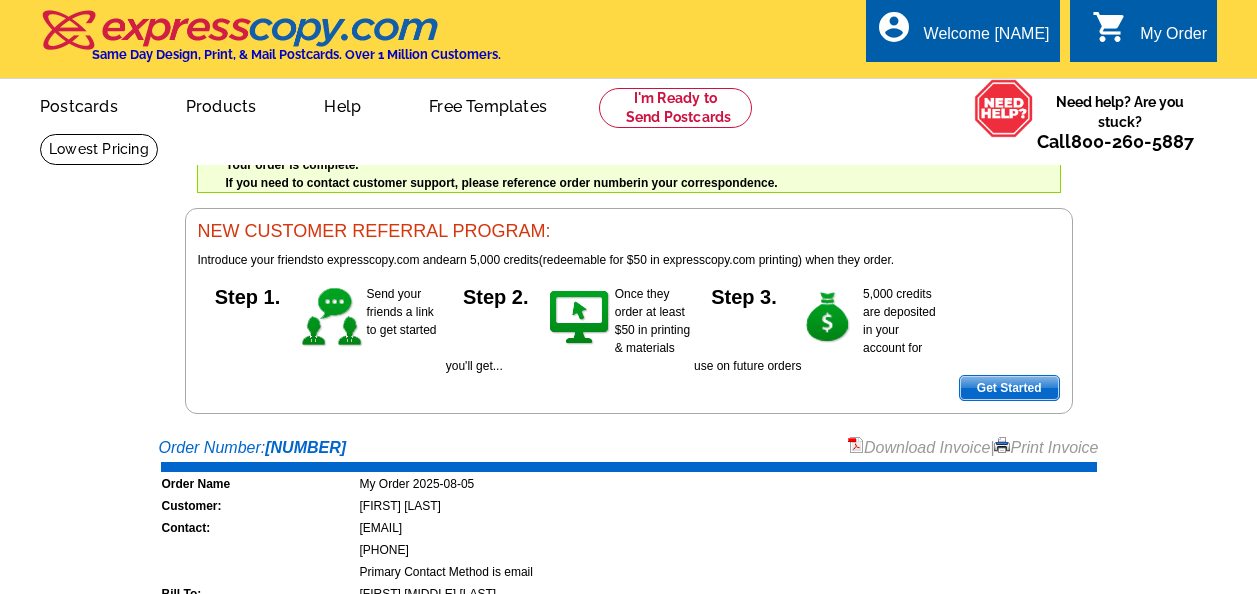scroll, scrollTop: 0, scrollLeft: 0, axis: both 